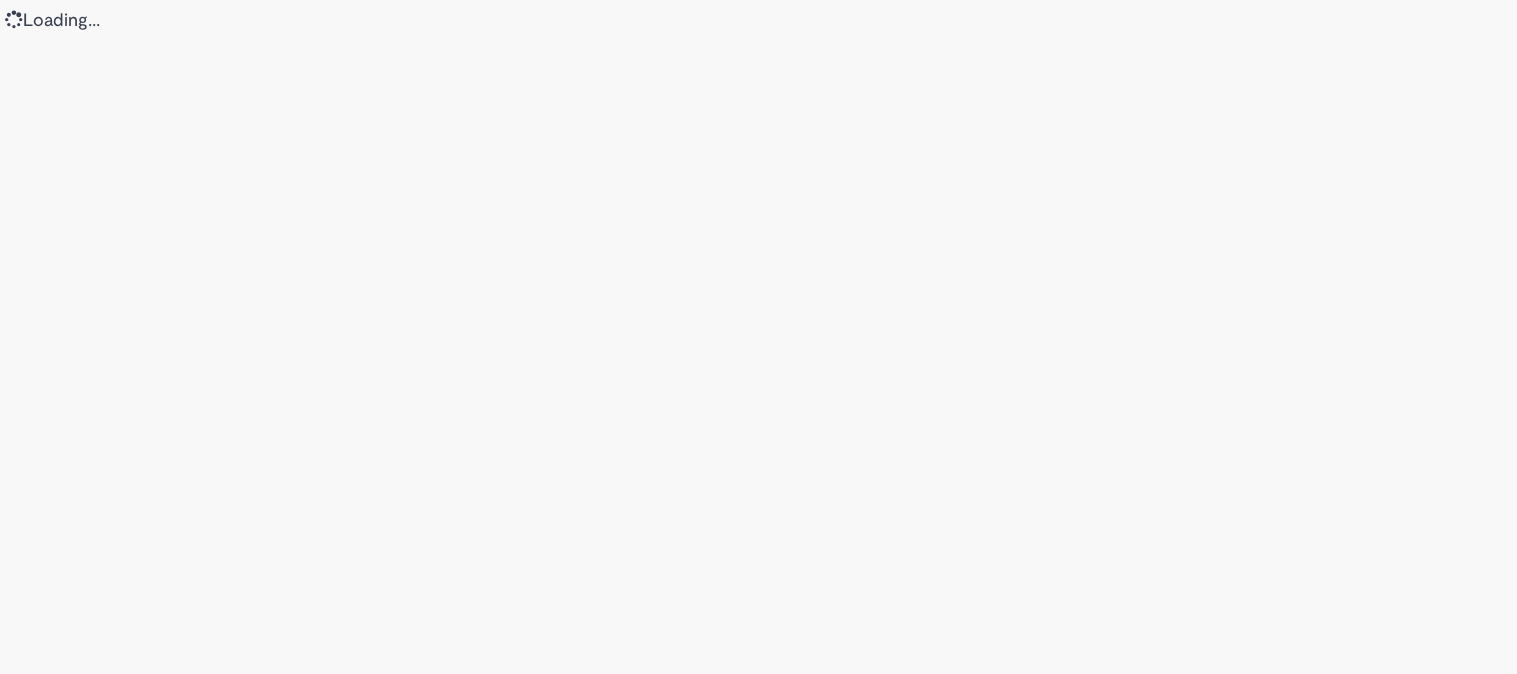 scroll, scrollTop: 0, scrollLeft: 0, axis: both 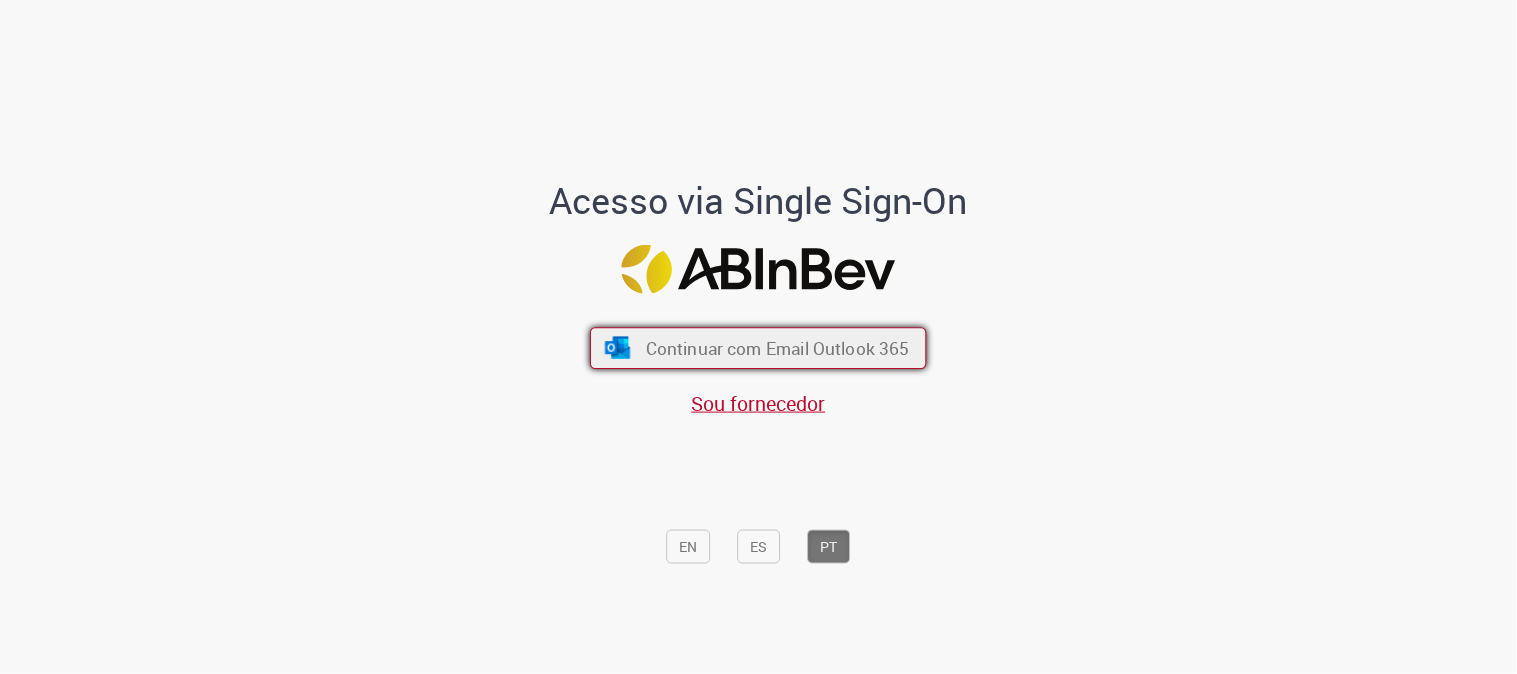 click on "Continuar com Email Outlook 365" at bounding box center [778, 348] 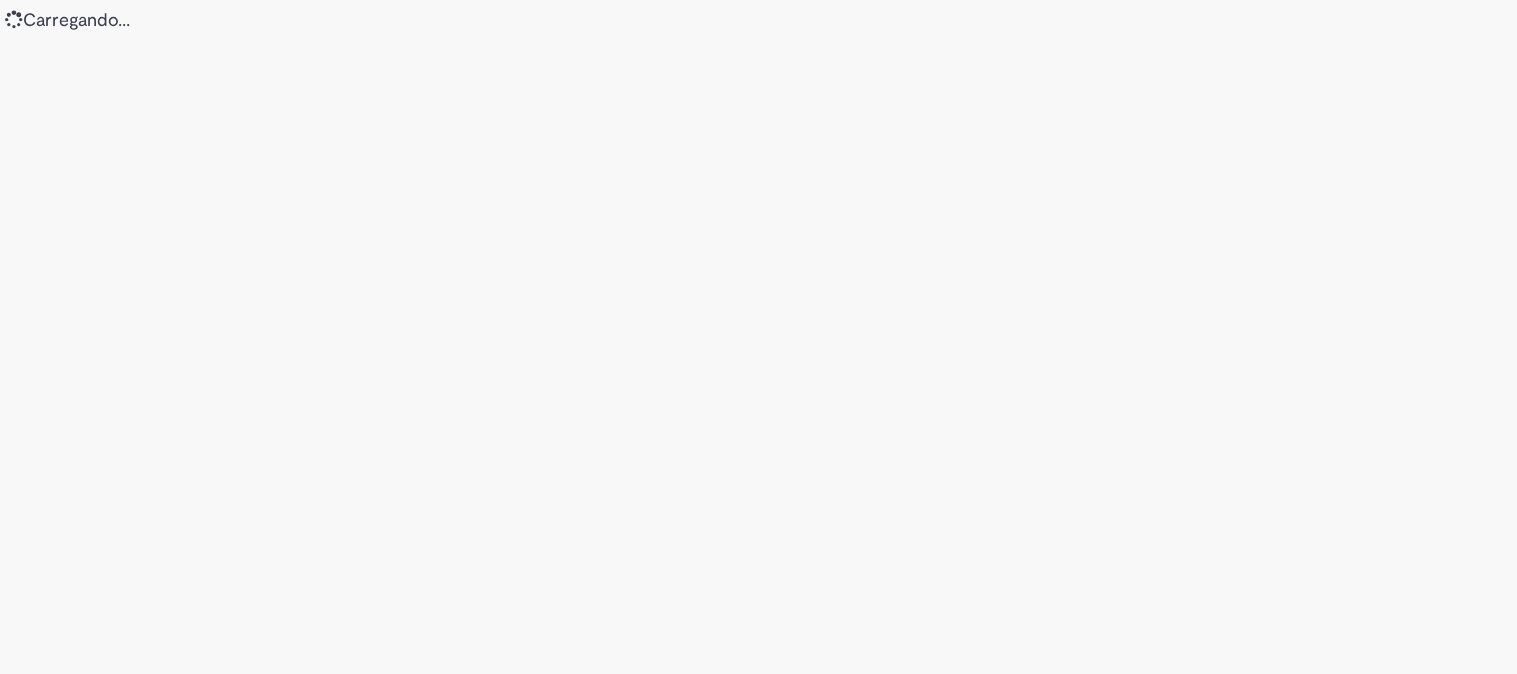 scroll, scrollTop: 0, scrollLeft: 0, axis: both 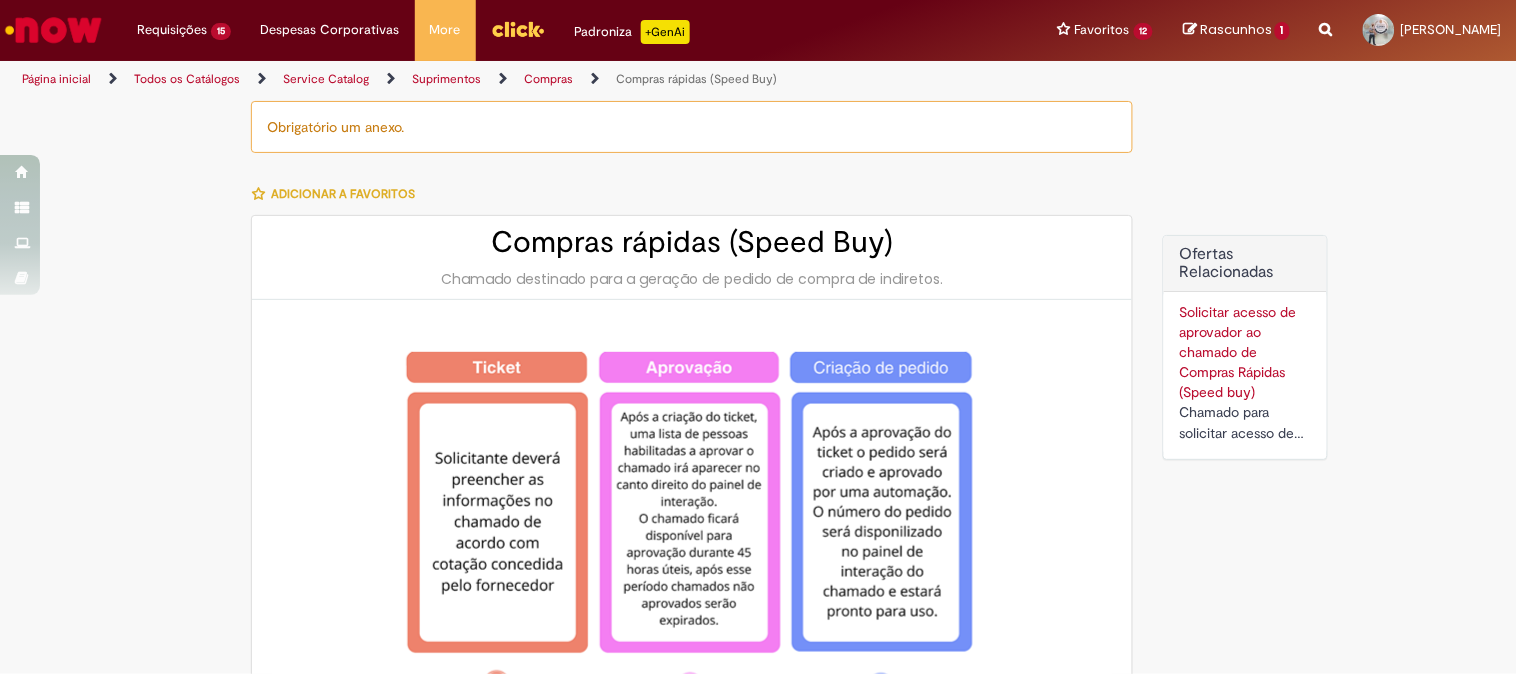 type on "********" 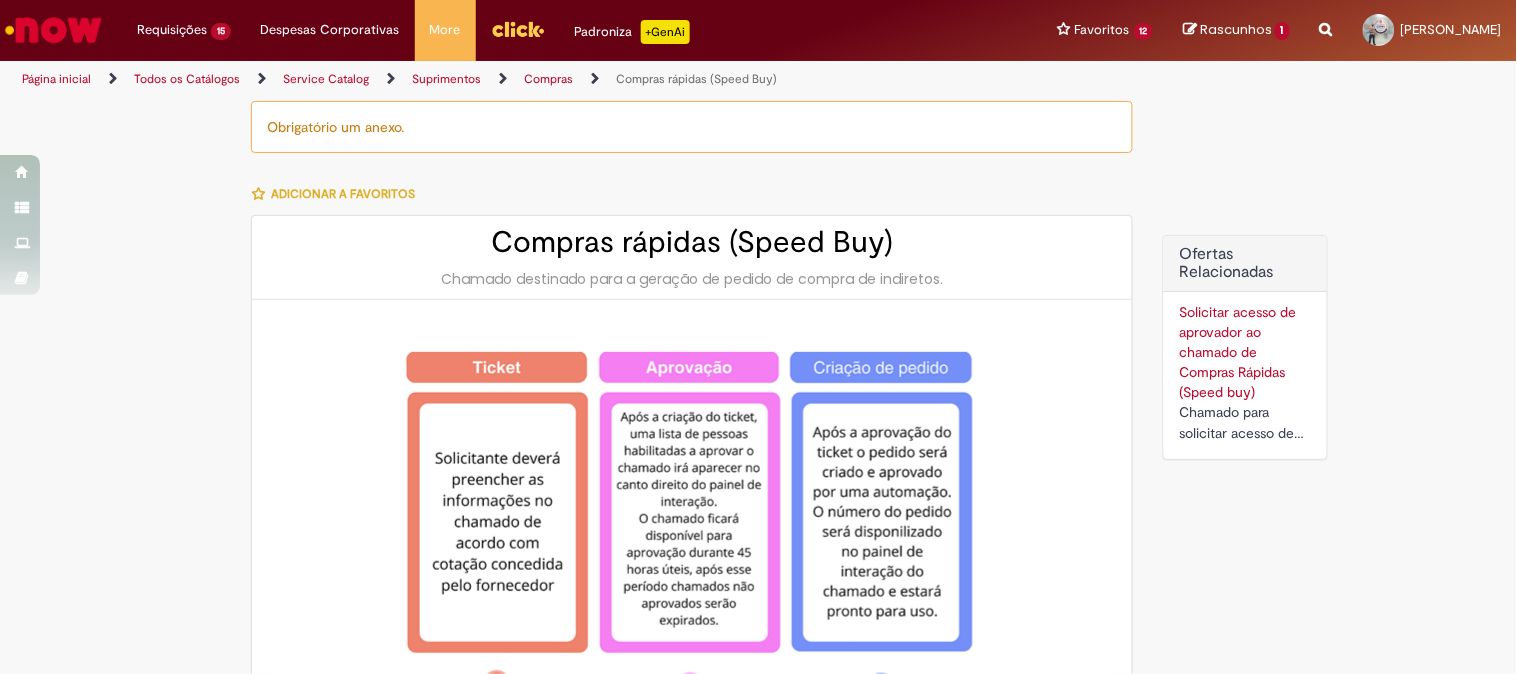click on "Tire dúvidas com LupiAssist    +GenAI
Oi! Eu sou LupiAssist, uma Inteligência Artificial Generativa em constante aprendizado   Meu conteúdo é monitorado para trazer uma melhor experiência
Dúvidas comuns:
Só mais um instante, estou consultando nossas bases de conhecimento  e escrevendo a melhor resposta pra você!
Title
Lorem ipsum dolor sit amet    Fazer uma nova pergunta
Gerei esta resposta utilizando IA Generativa em conjunto com os nossos padrões. Em caso de divergência, os documentos oficiais prevalecerão.
Saiba mais em:
Ou ligue para:
E aí, te ajudei?
Sim, obrigado!" at bounding box center [758, 1830] 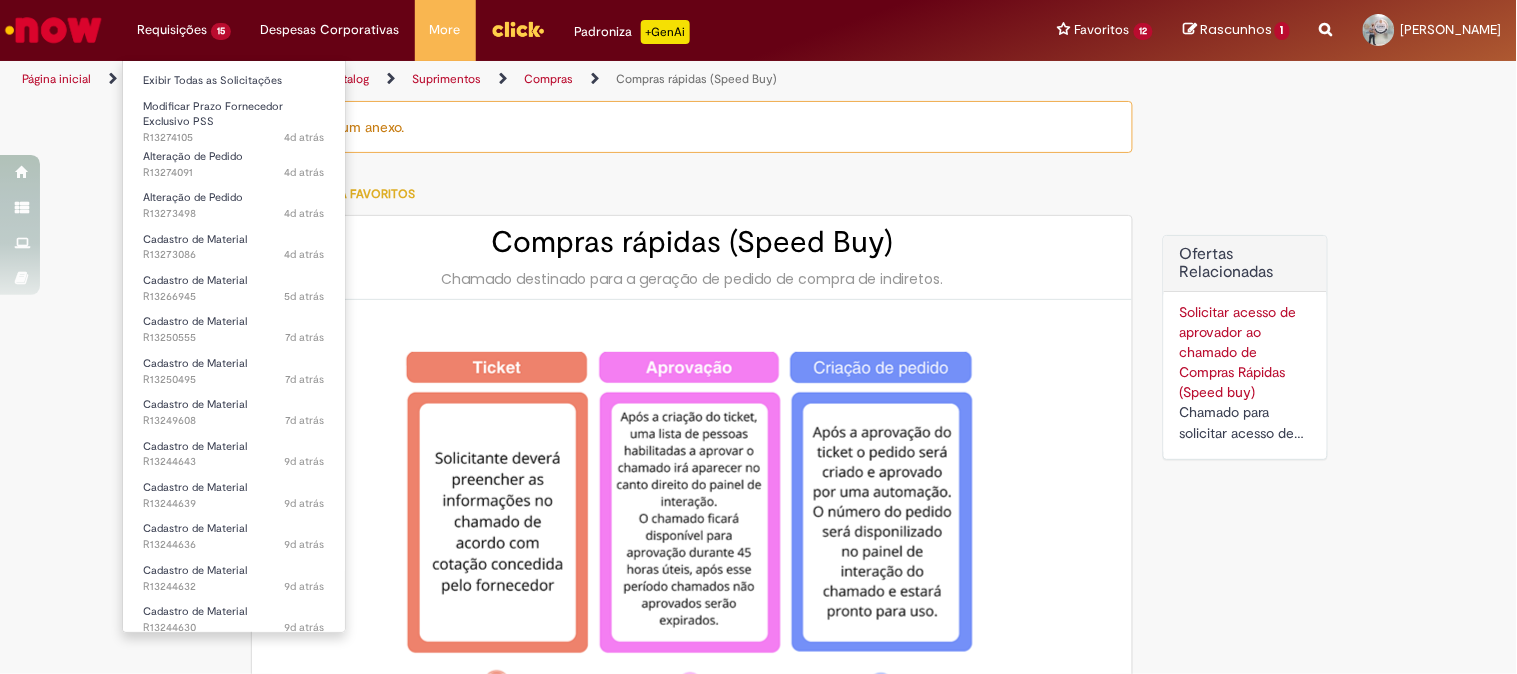 click on "Requisições   15
Exibir Todas as Solicitações
Modificar Prazo Fornecedor Exclusivo PSS
4d atrás 4 dias atrás  R13274105
Alteração de Pedido
4d atrás 4 dias atrás  R13274091
Alteração de Pedido
4d atrás 4 dias atrás  R13273498
Cadastro de Material
4d atrás 4 dias atrás  R13273086
Cadastro de Material
5d atrás 5 dias atrás  R13266945
Cadastro de Material
7d atrás 7 dias atrás  R13250555
Cadastro de Material
7d atrás 7 dias atrás  R13250495
Cadastro de Material
7d atrás 7 dias atrás  R13249608
Cadastro de Material
9d atrás 9 dias atrás  R13244643
Cadastro de Material
9d atrás 9 dias atrás  R13244639
Cadastro de Material
9d atrás 9 dias atrás  R13244636" at bounding box center (184, 30) 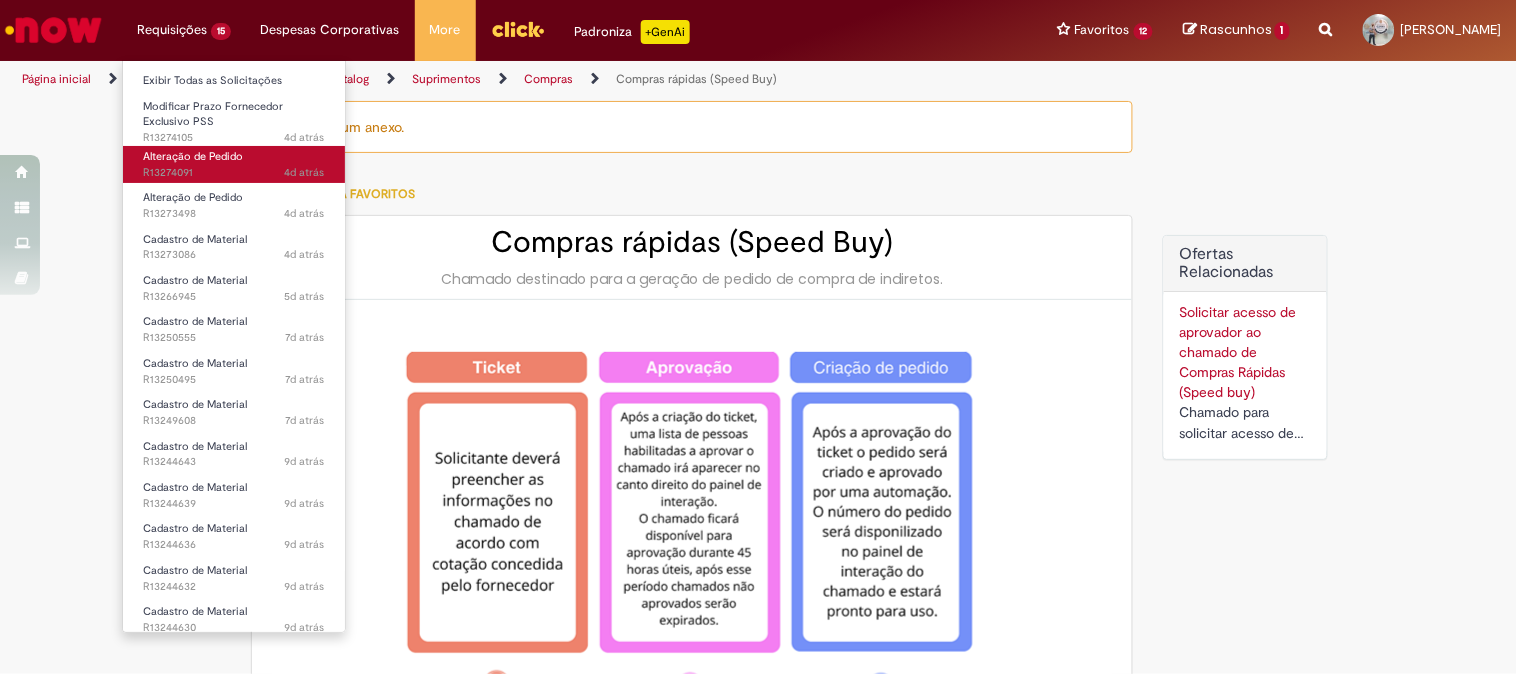 click on "Alteração de Pedido" at bounding box center (193, 156) 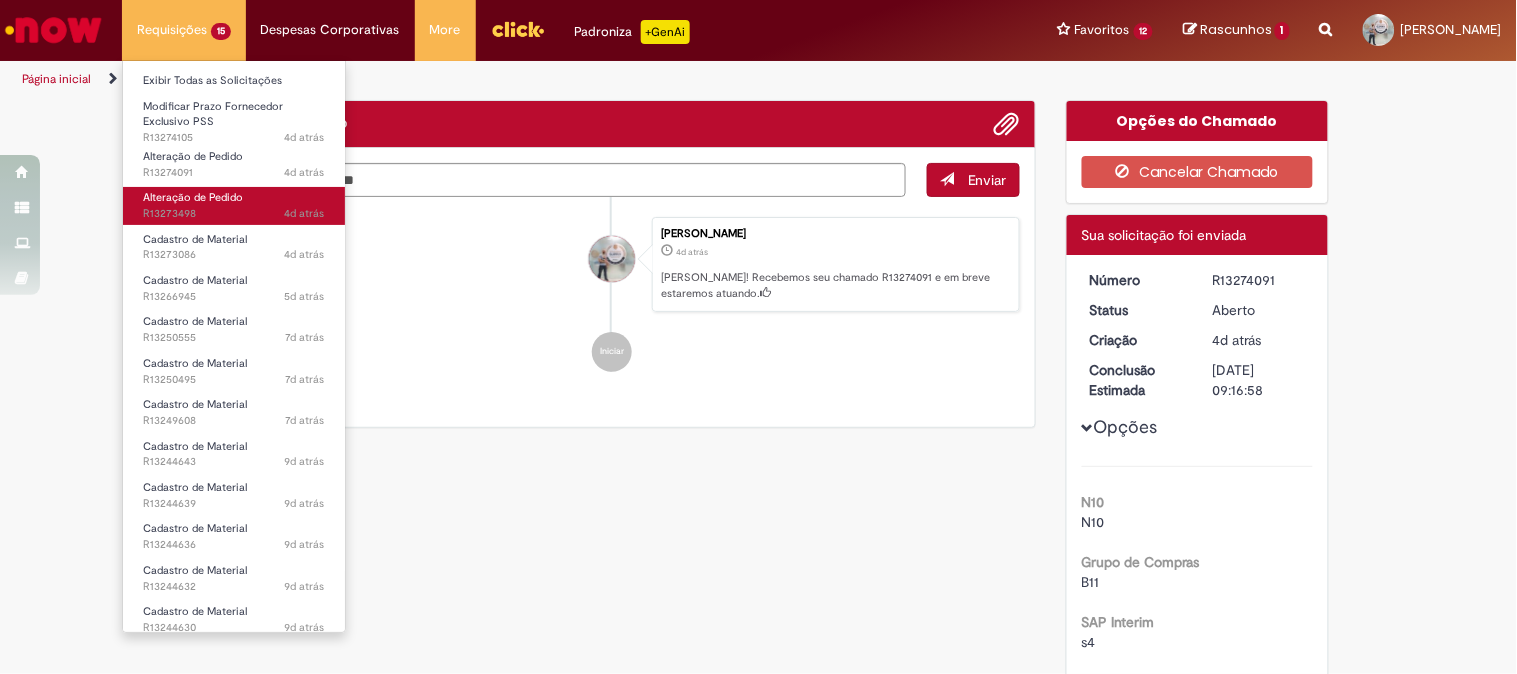 click on "4d atrás 4 dias atrás  R13273498" at bounding box center [234, 214] 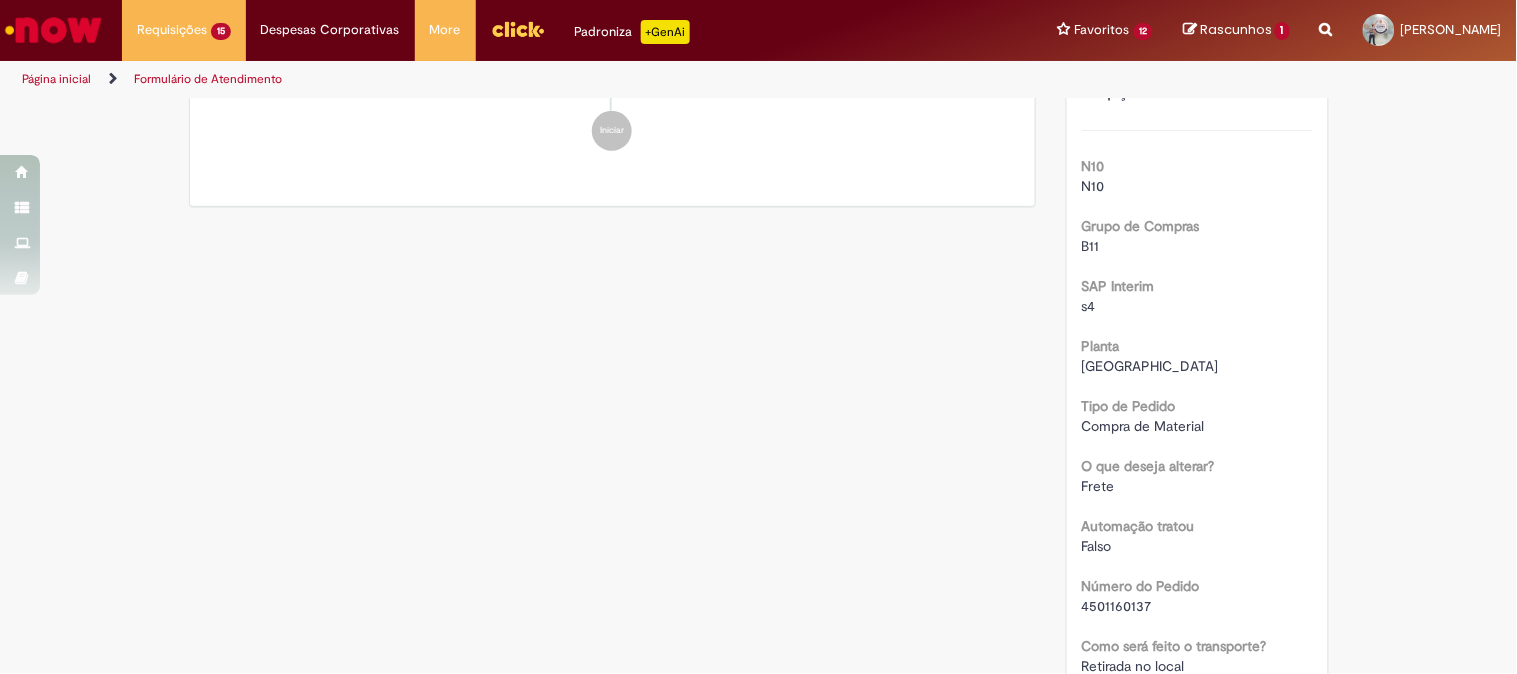 scroll, scrollTop: 558, scrollLeft: 0, axis: vertical 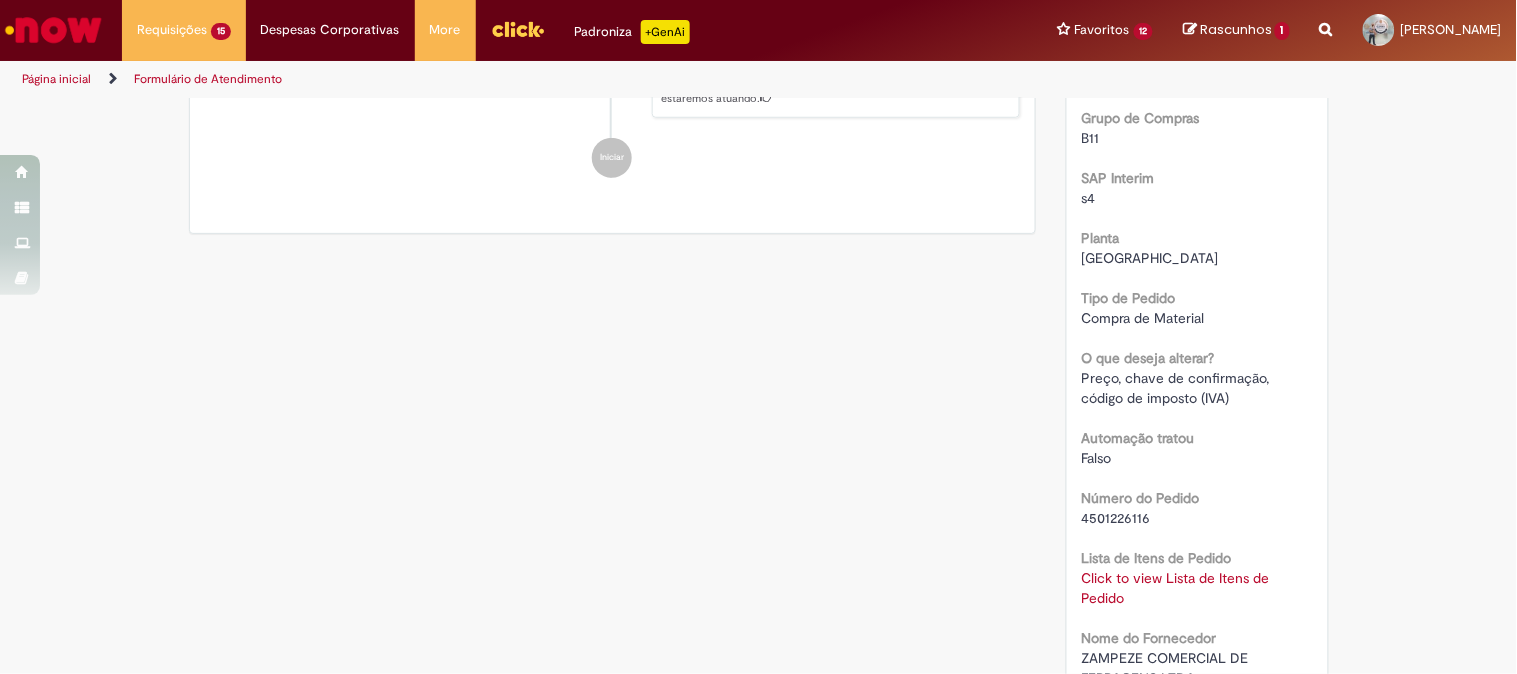 click on "4501226116" at bounding box center (1116, 518) 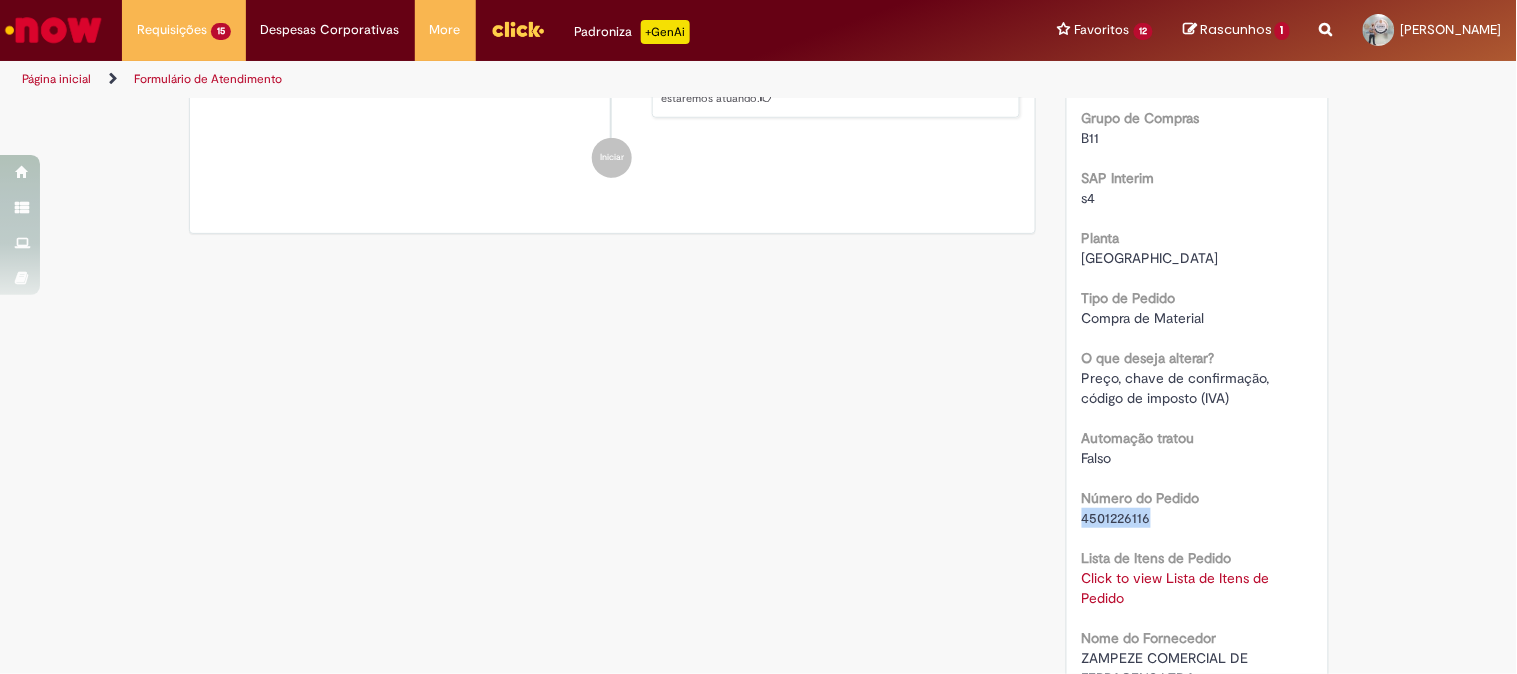 click on "4501226116" at bounding box center (1116, 518) 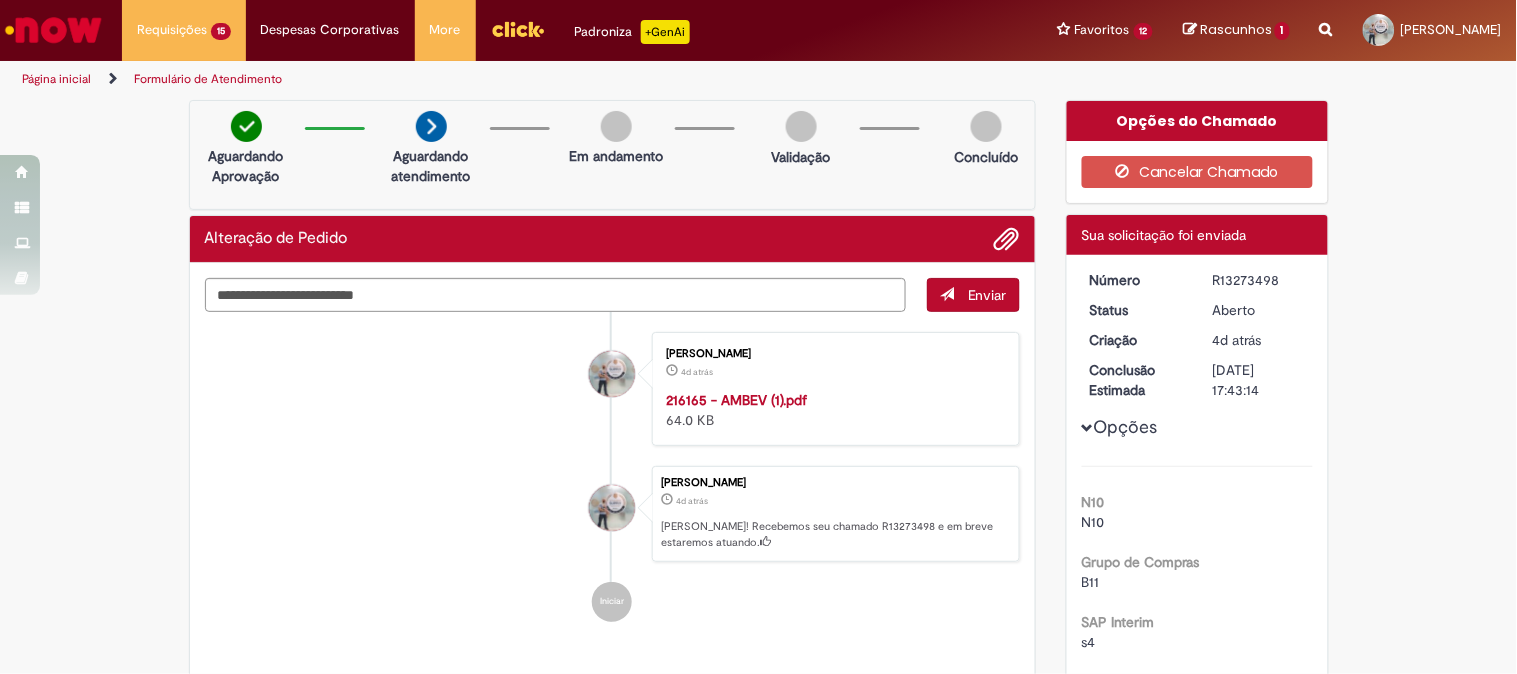 click on "R13273498" at bounding box center (1259, 280) 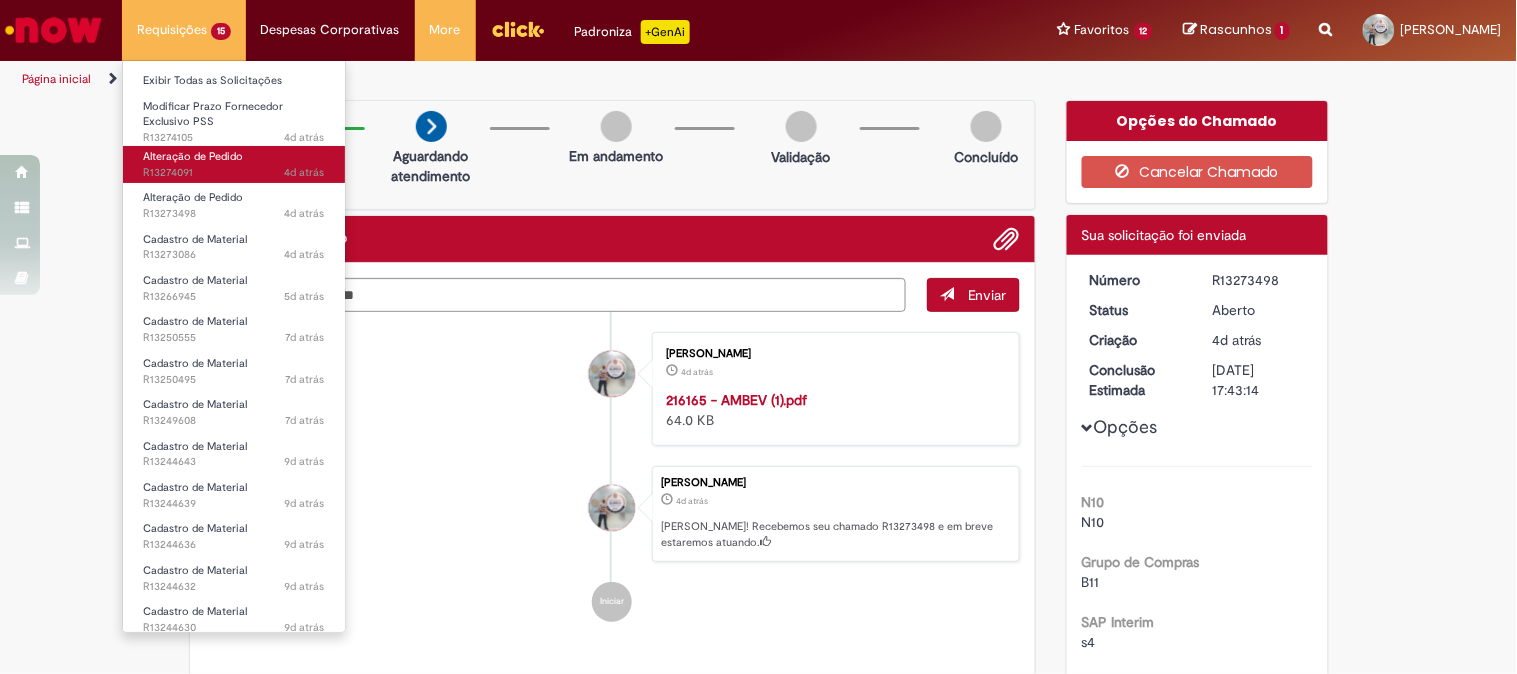 click on "4d atrás 4 dias atrás  R13274091" at bounding box center (234, 173) 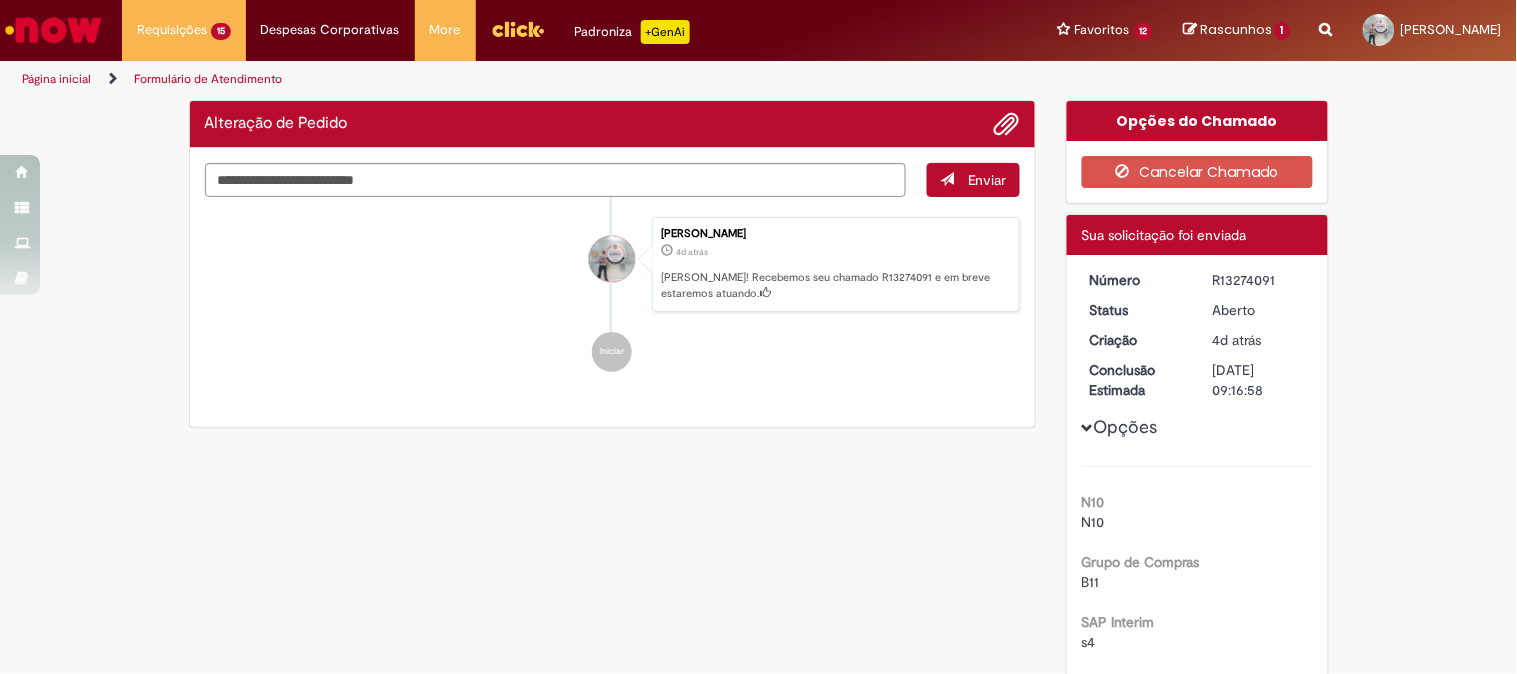 click on "Verificar Código de Barras
Alteração de Pedido
Enviar
Rafael Fernandes
4d atrás 4 dias atrás
Ola! Recebemos seu chamado R13274091 e em breve estaremos atuando.
Iniciar
Opções do Chamado
Cancelar Chamado
Detalhes do tíquete       Sua solicitação foi enviada
Número
R13274091
Status
Aberto
Criação
4d atrás 4 dias atrás" at bounding box center (758, 1069) 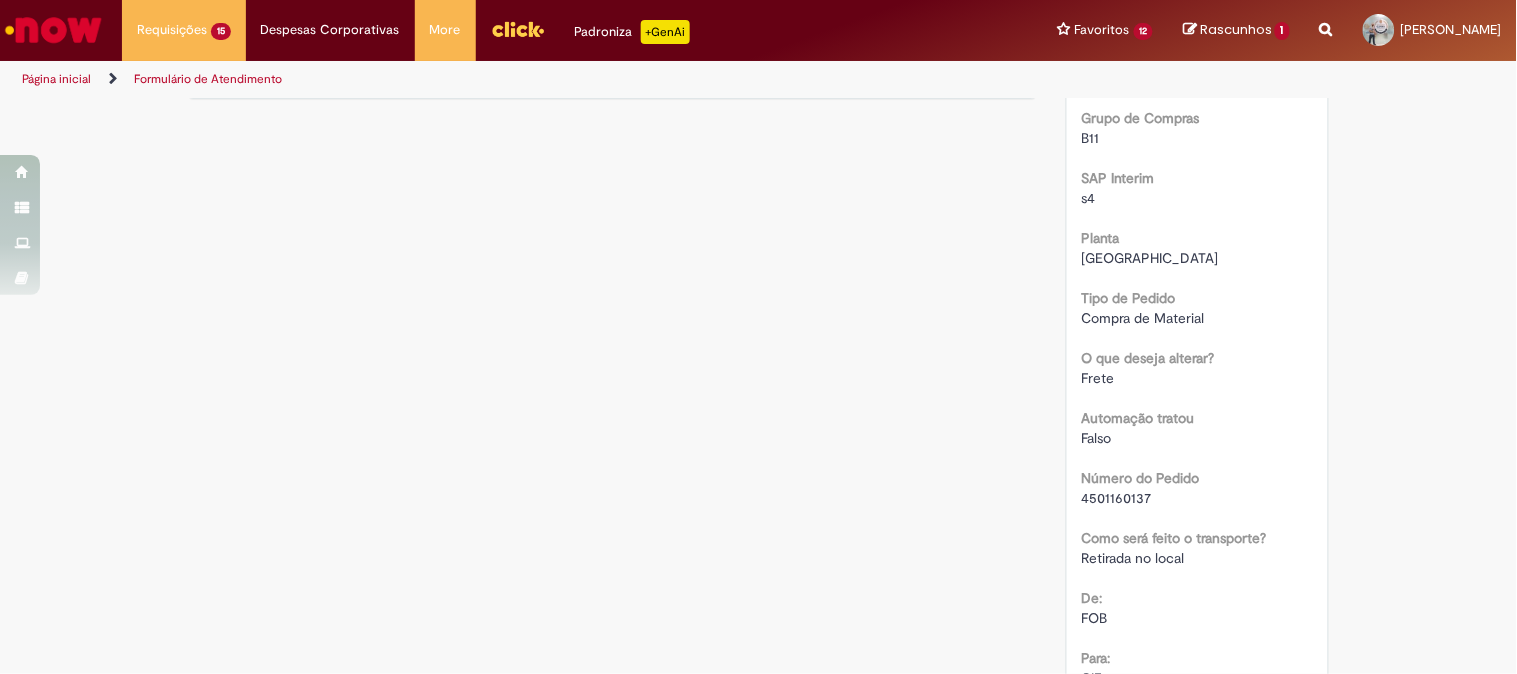 scroll, scrollTop: 0, scrollLeft: 0, axis: both 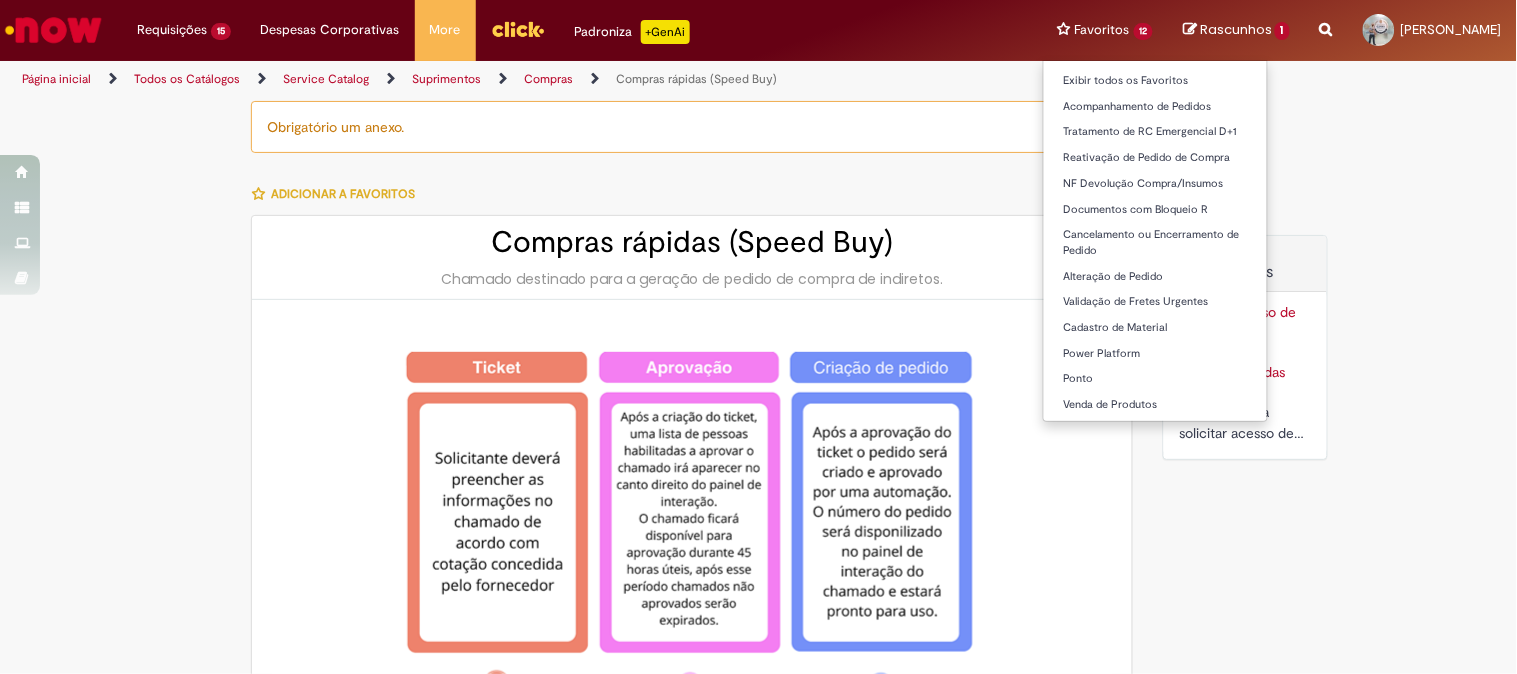 type on "********" 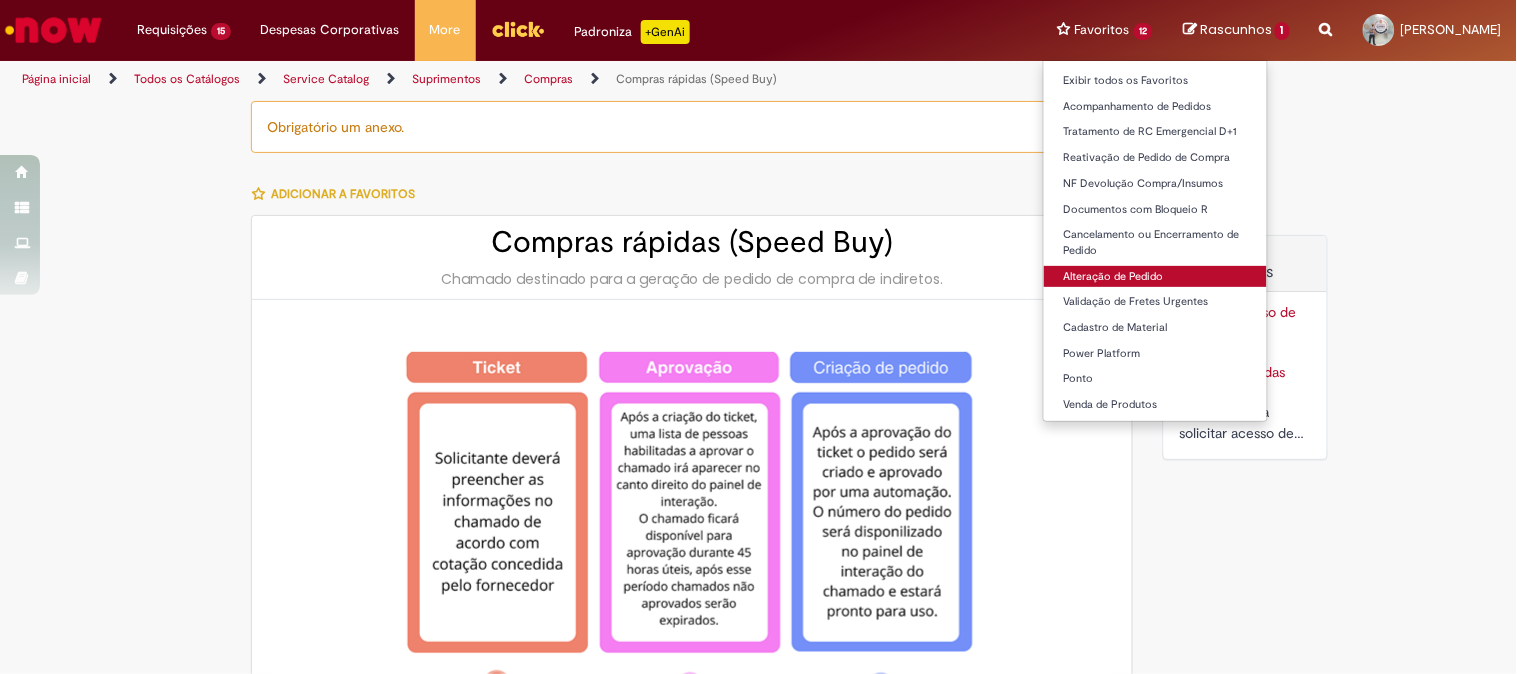 click on "Alteração de Pedido" at bounding box center [1156, 277] 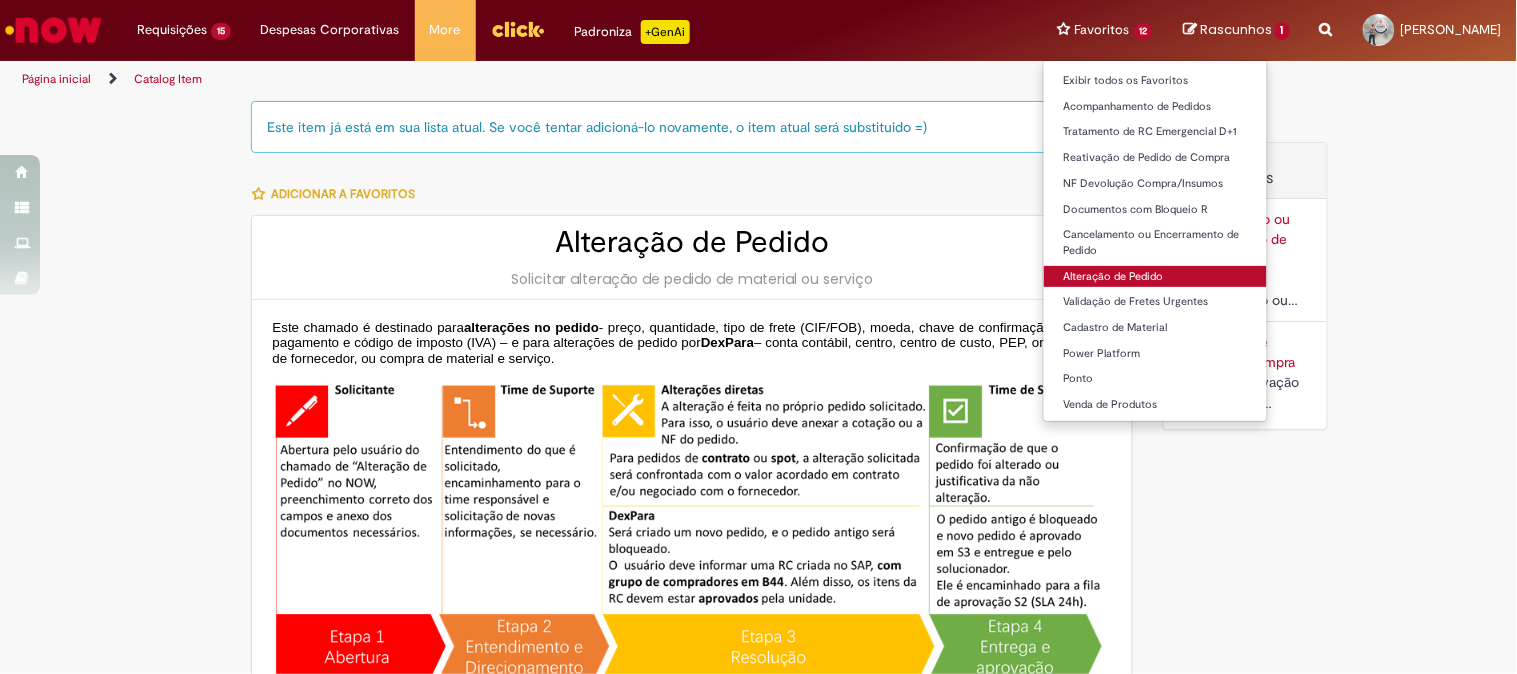 type on "********" 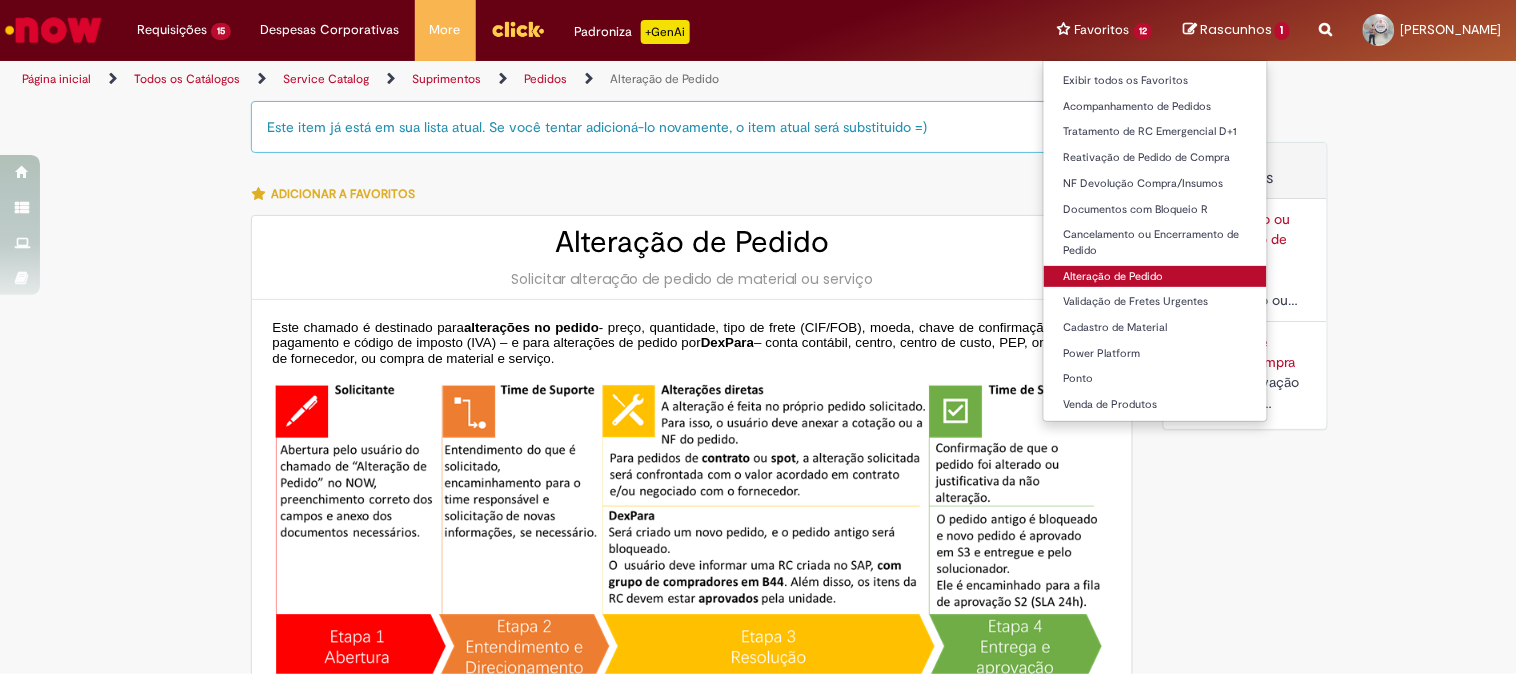 type on "**********" 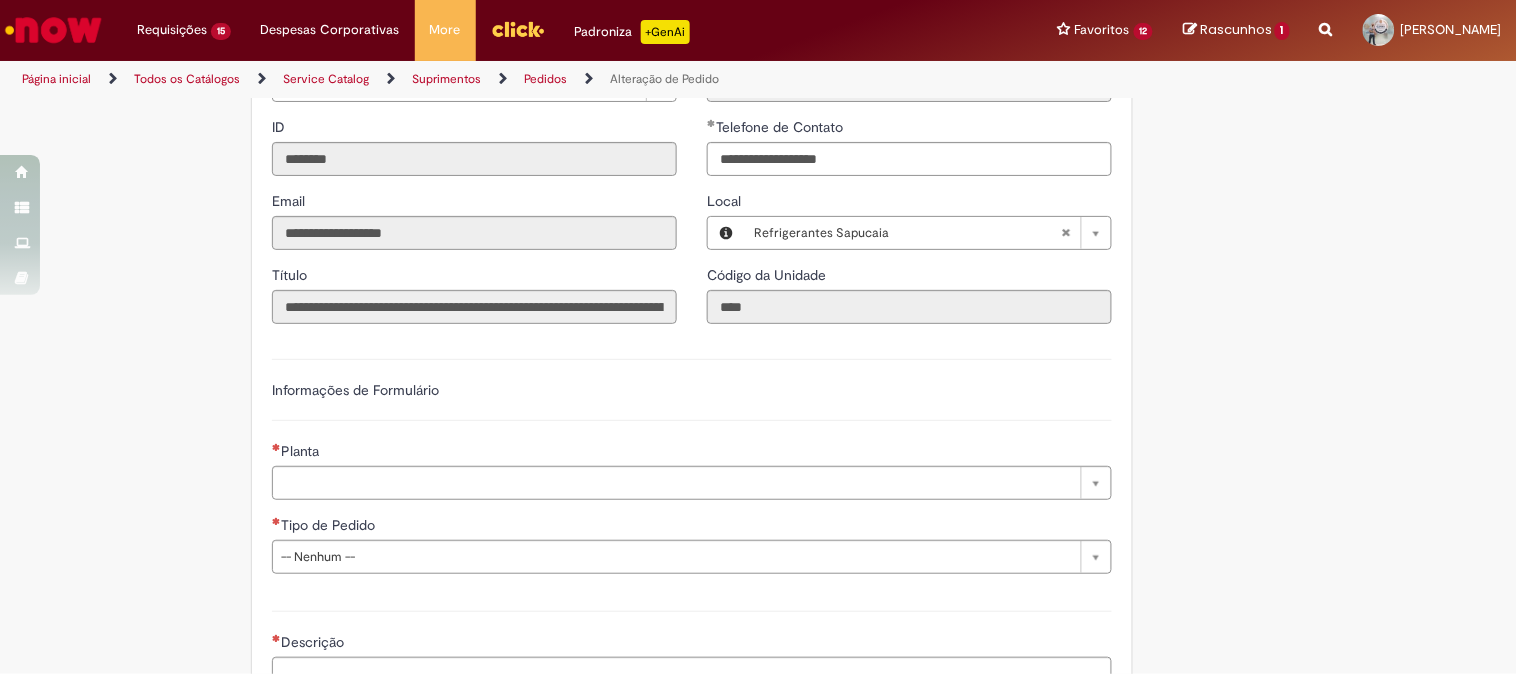 scroll, scrollTop: 1320, scrollLeft: 0, axis: vertical 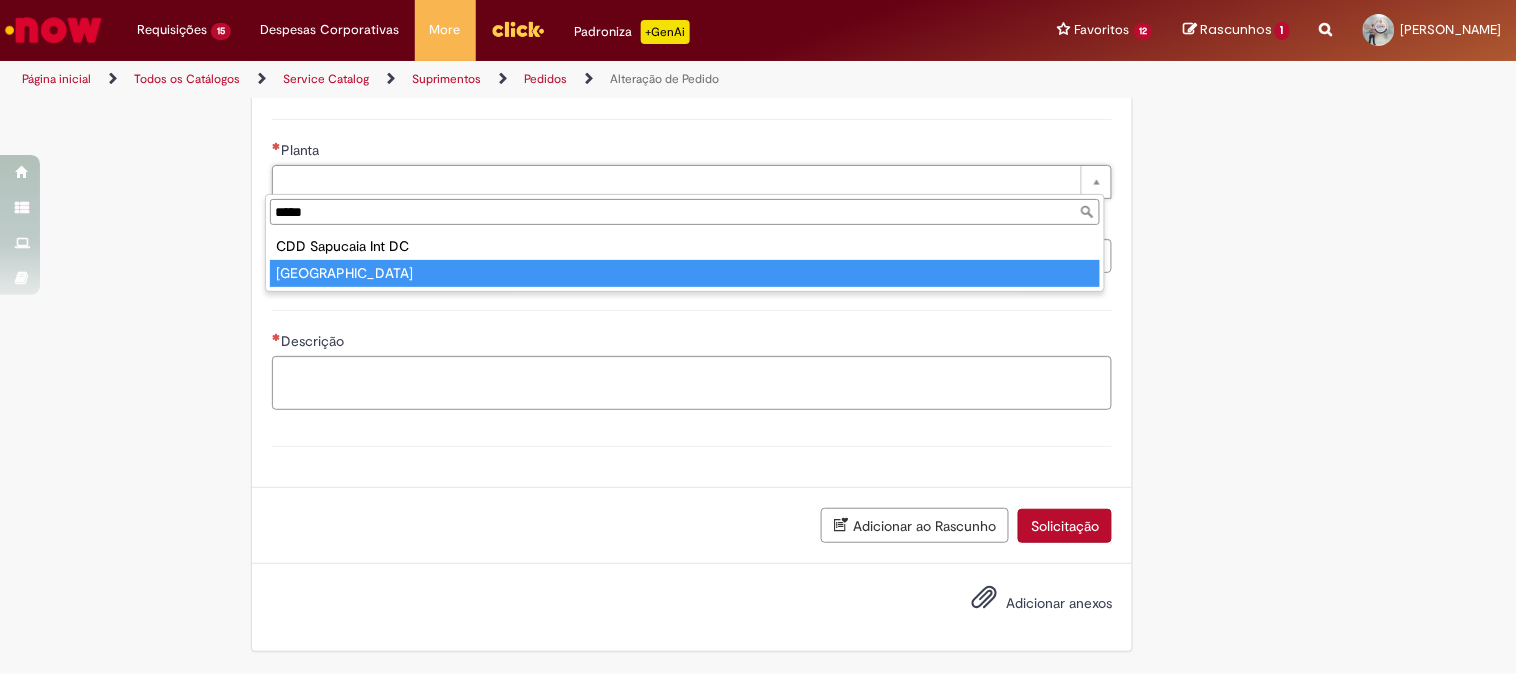 type on "*****" 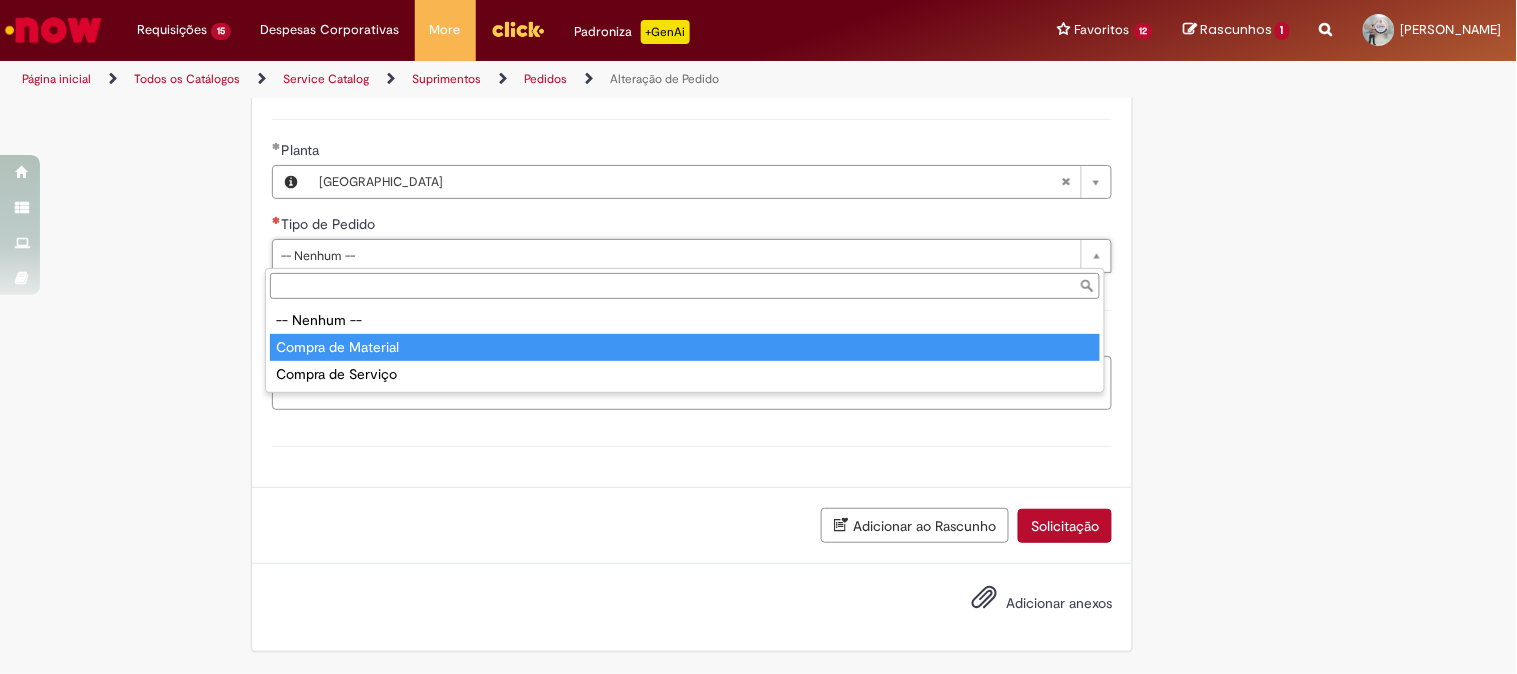 type on "**********" 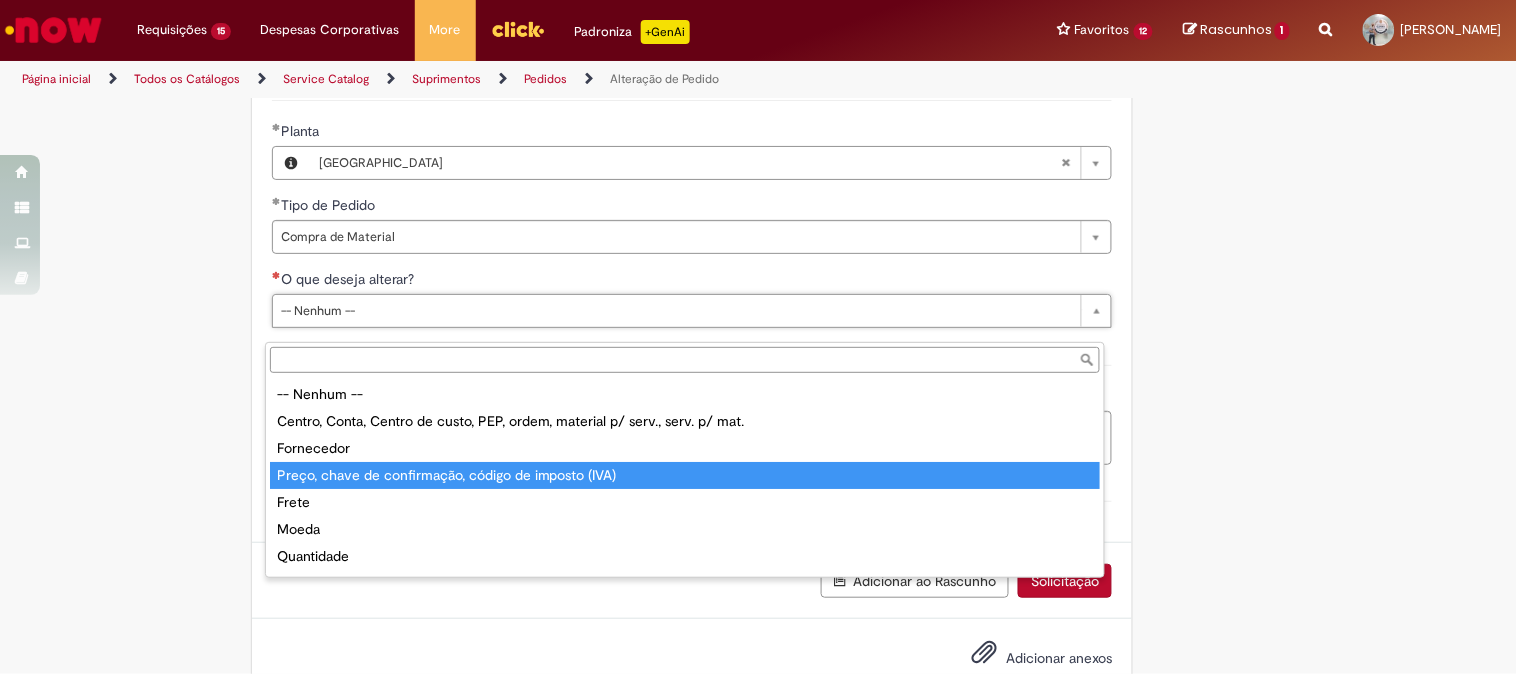 type on "**********" 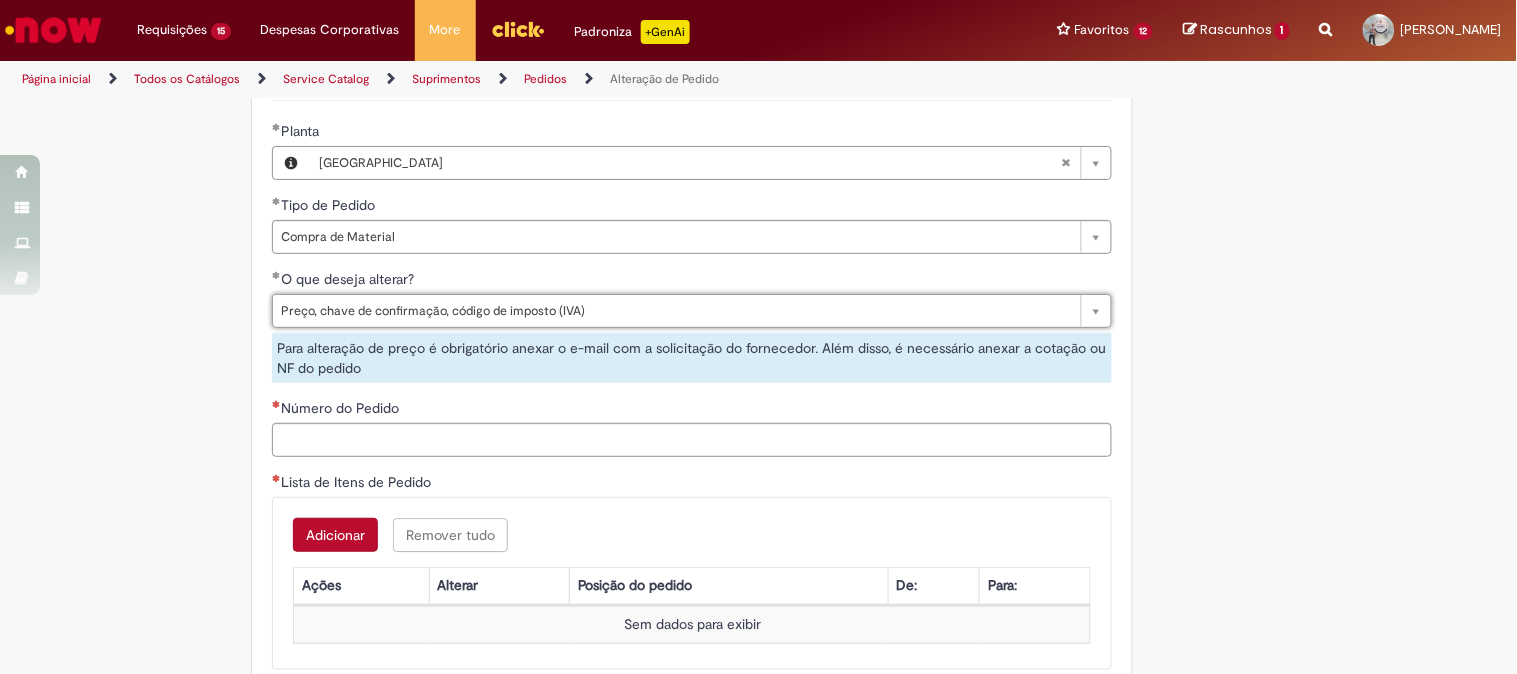 drag, startPoint x: 1233, startPoint y: 336, endPoint x: 1191, endPoint y: 242, distance: 102.9563 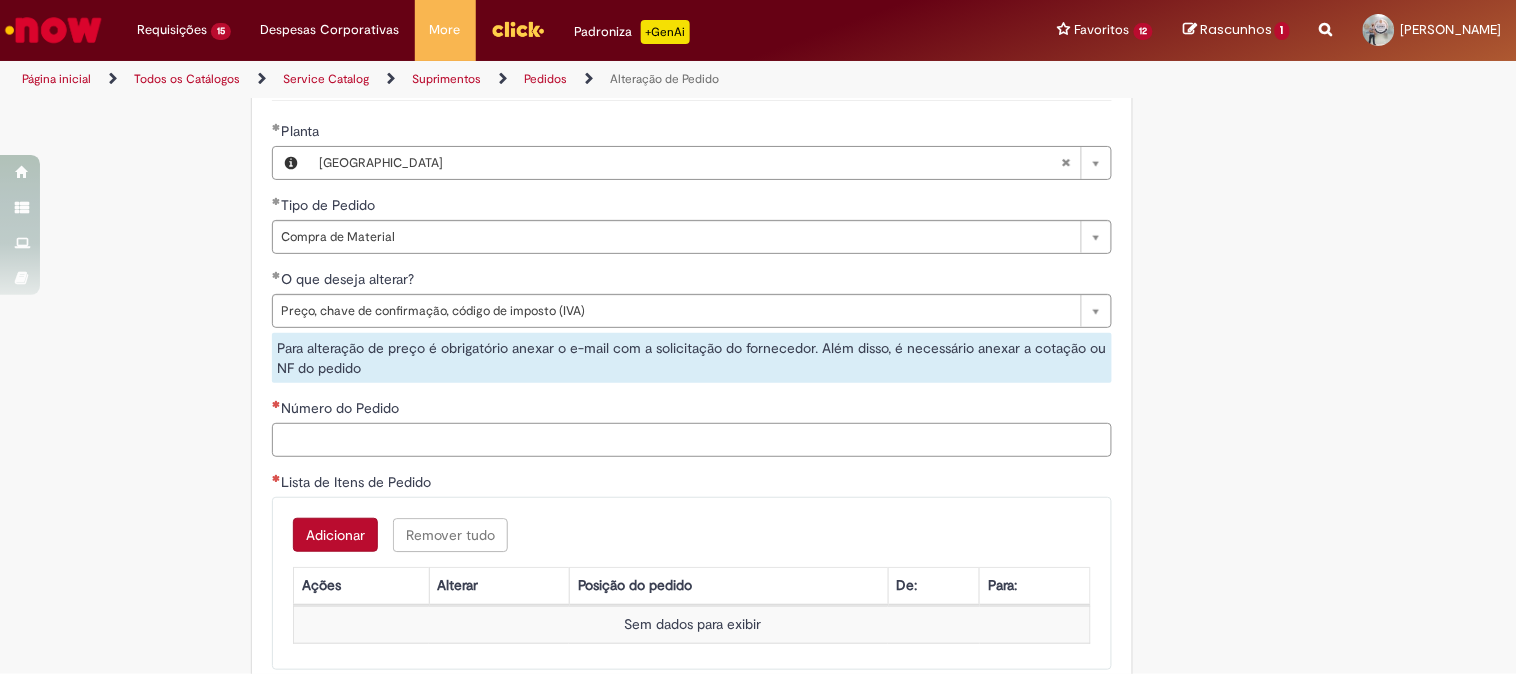 click on "Número do Pedido" at bounding box center (692, 440) 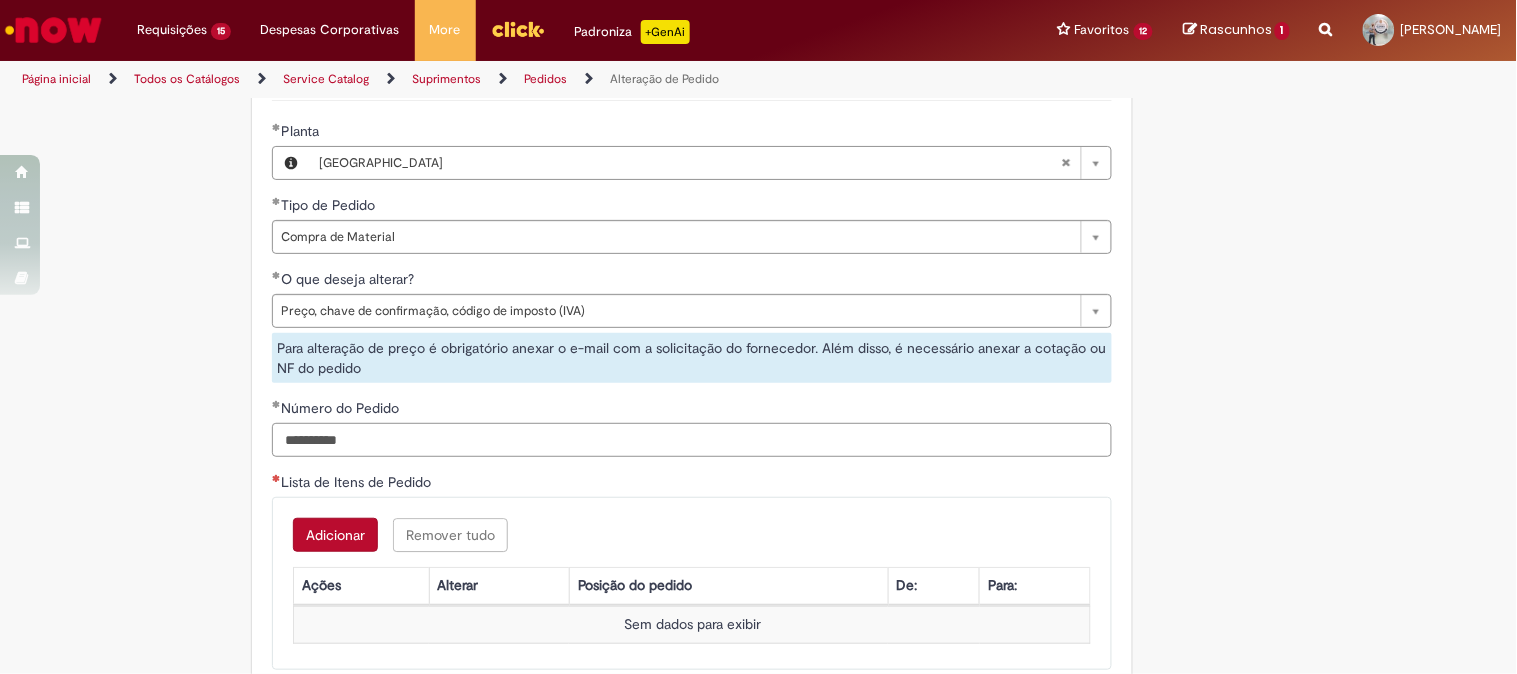 type on "**********" 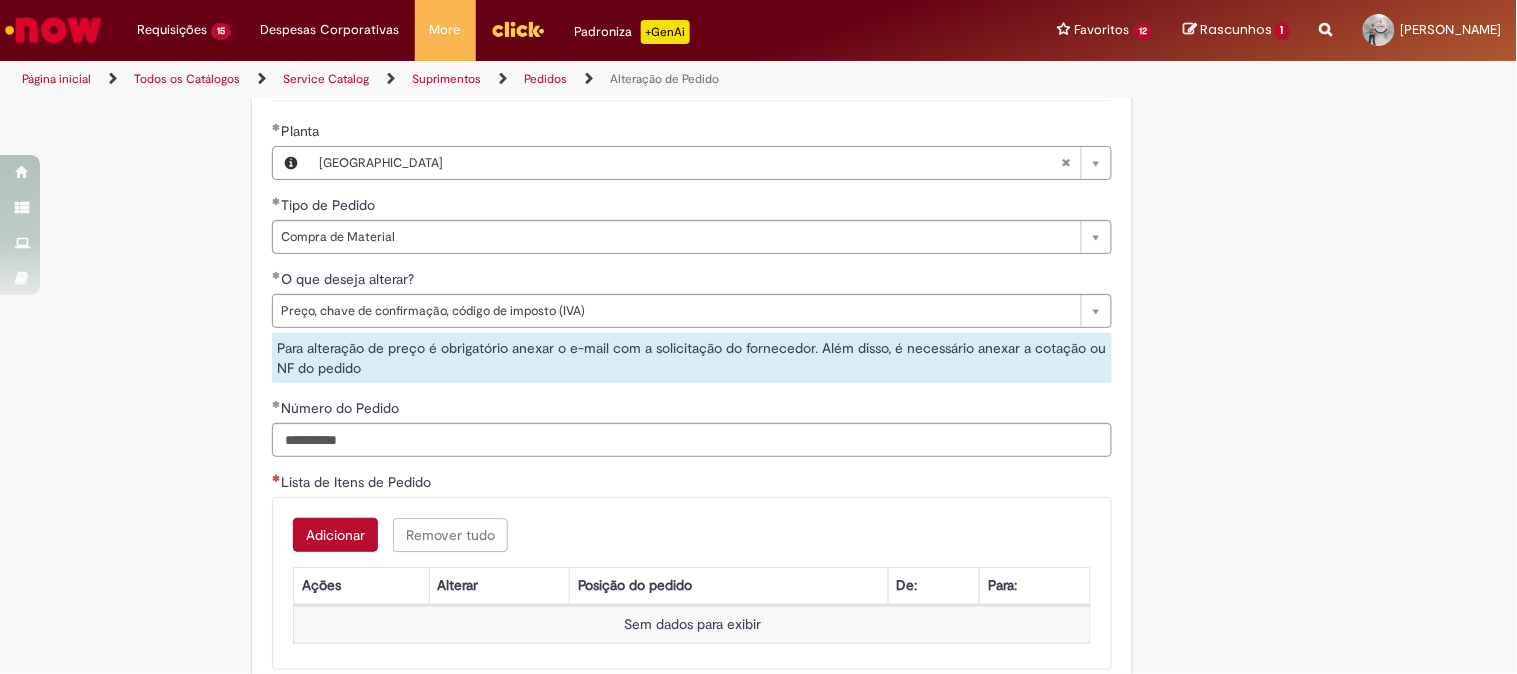 type 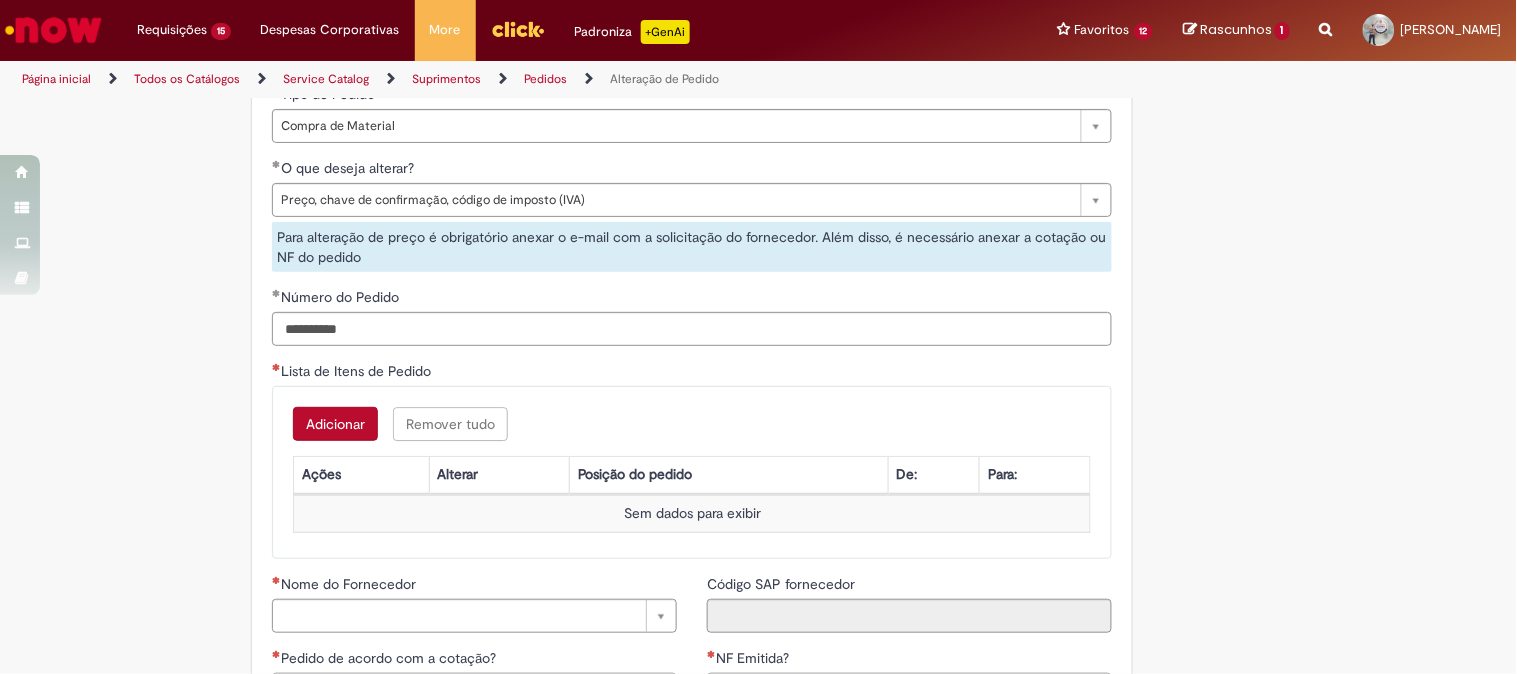 scroll, scrollTop: 1542, scrollLeft: 0, axis: vertical 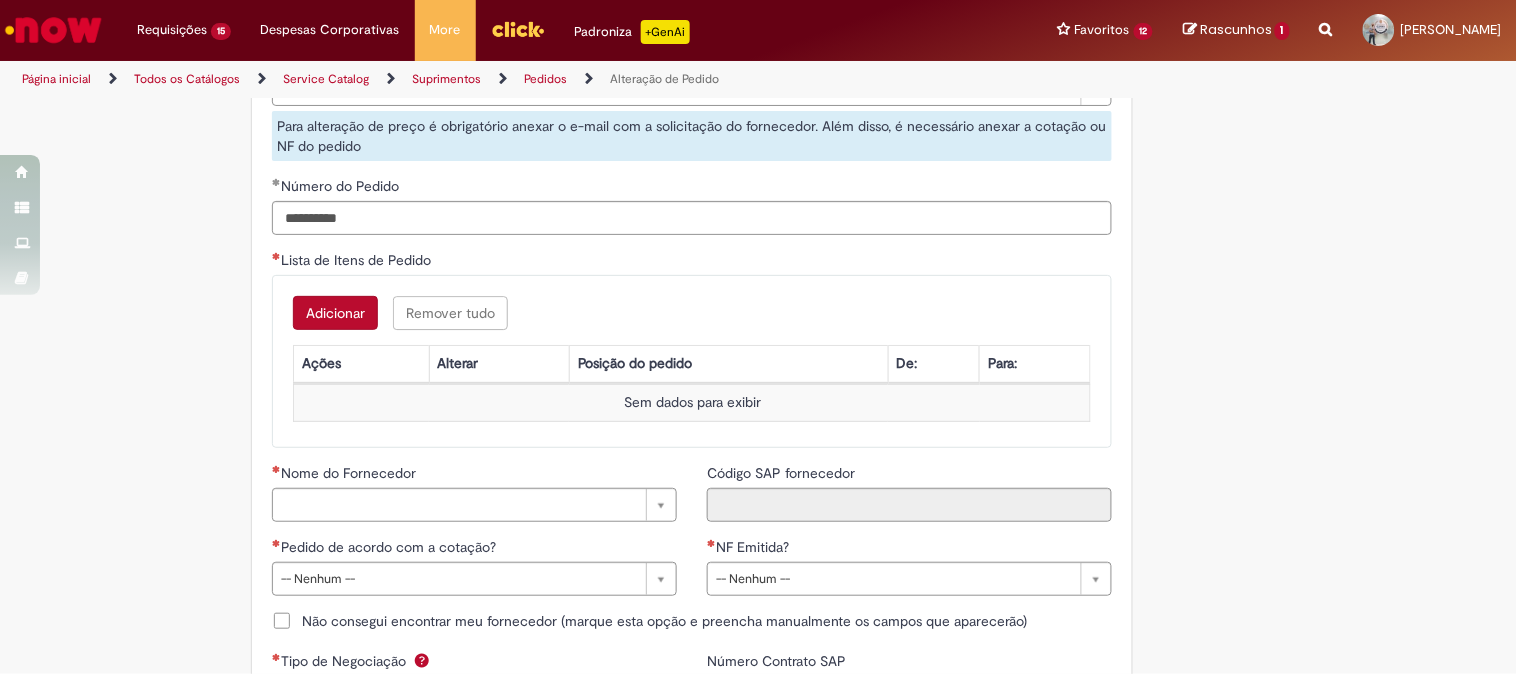click on "Adicionar" at bounding box center (335, 313) 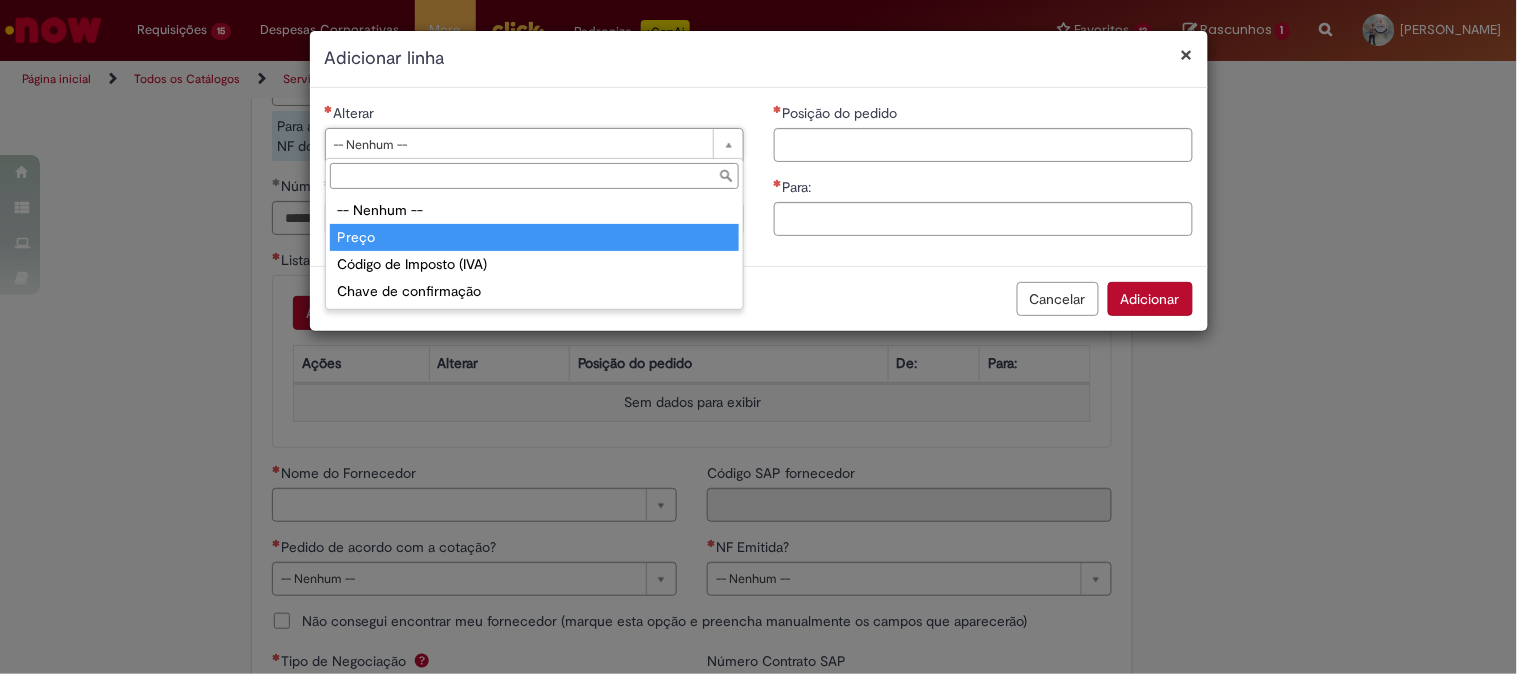 type on "*****" 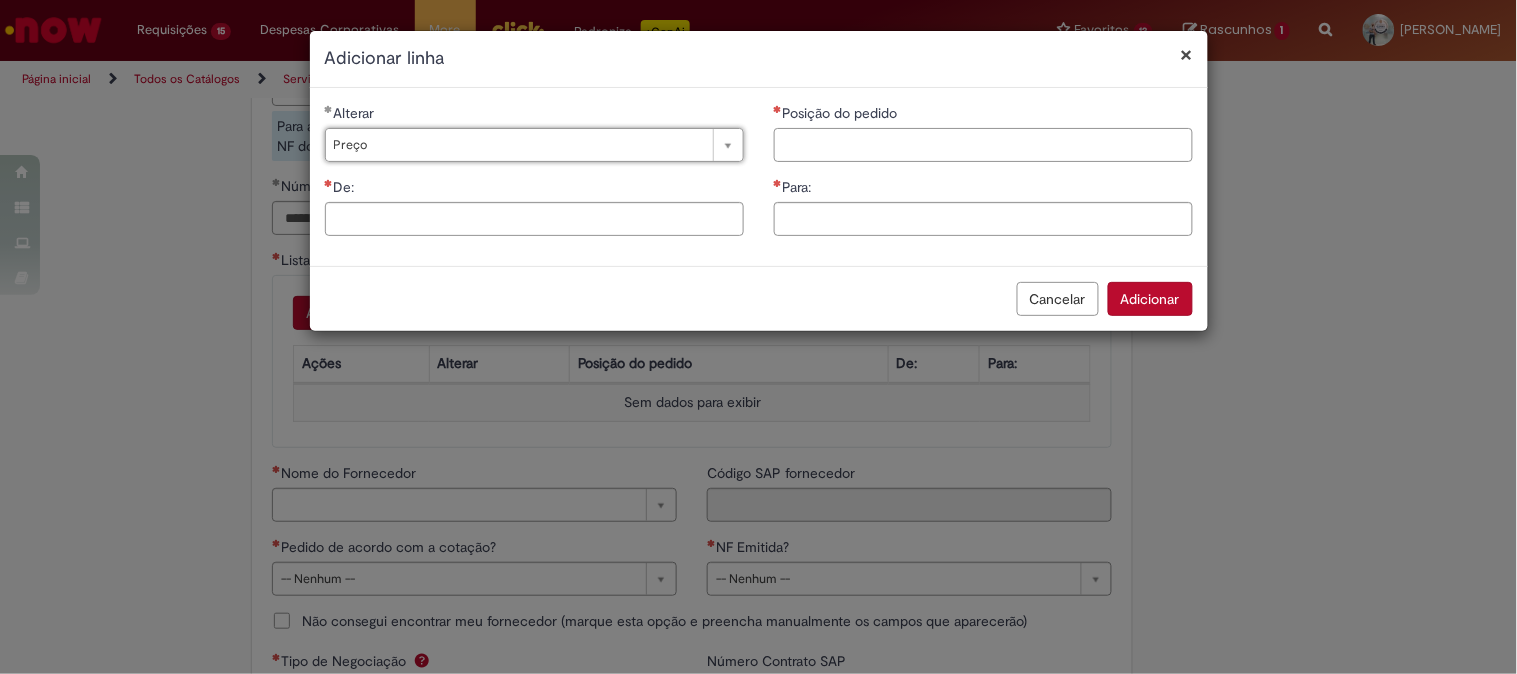 click on "Posição do pedido" at bounding box center (983, 145) 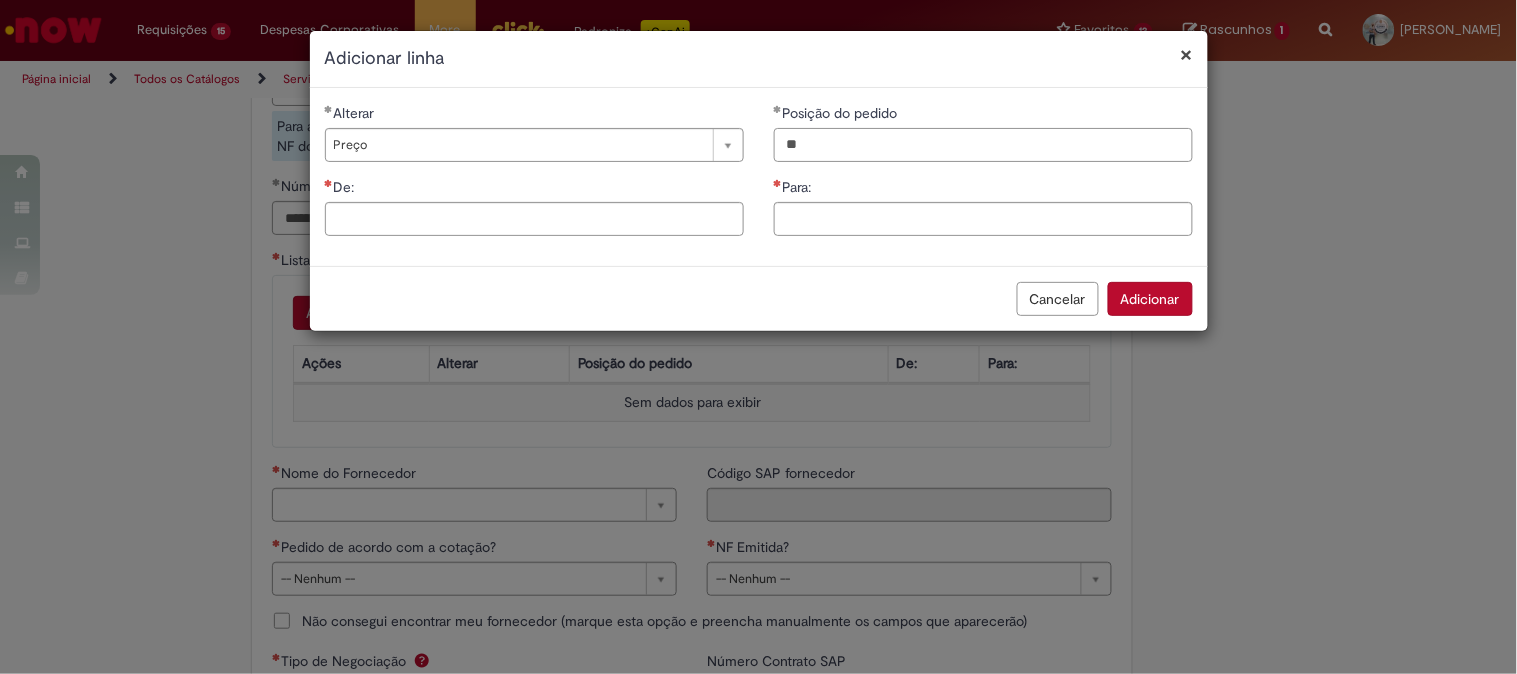 type on "**" 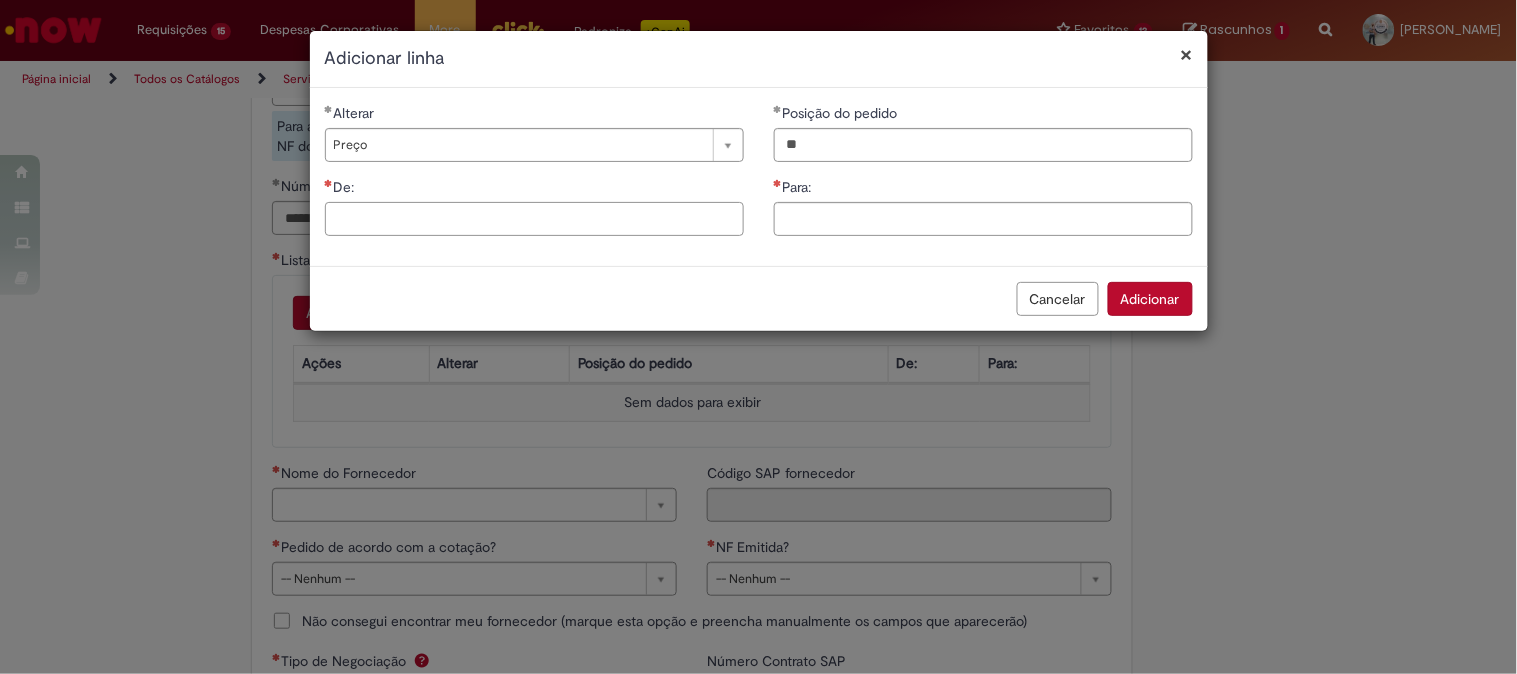 click on "De:" at bounding box center [534, 219] 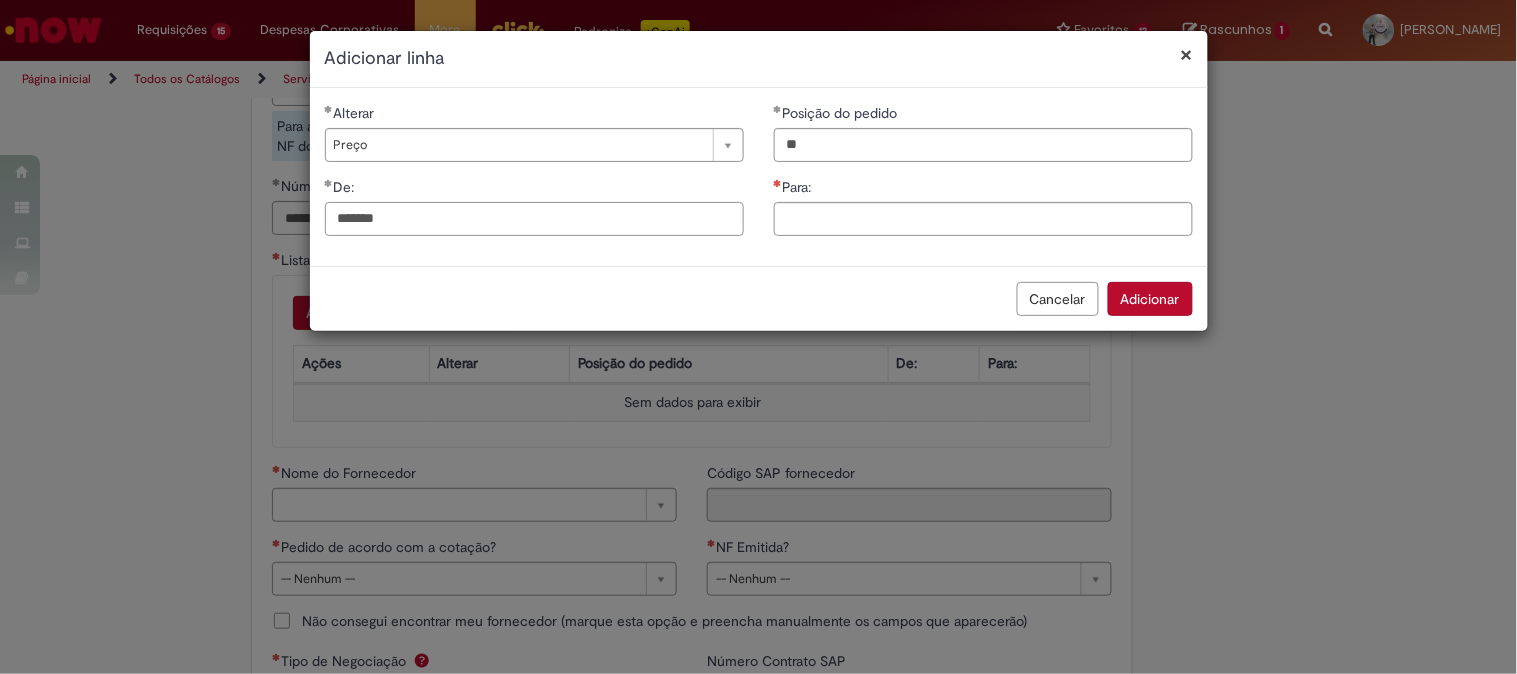 type on "*******" 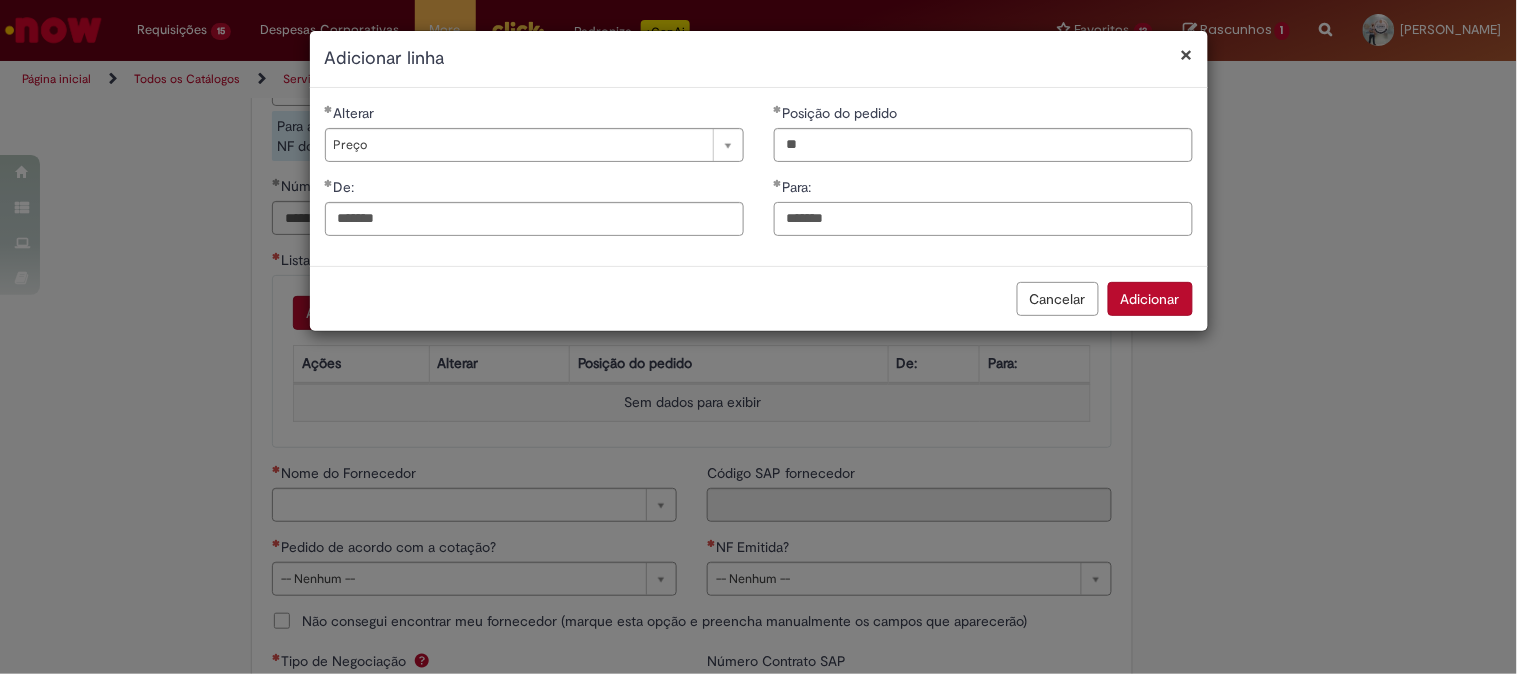 type on "*******" 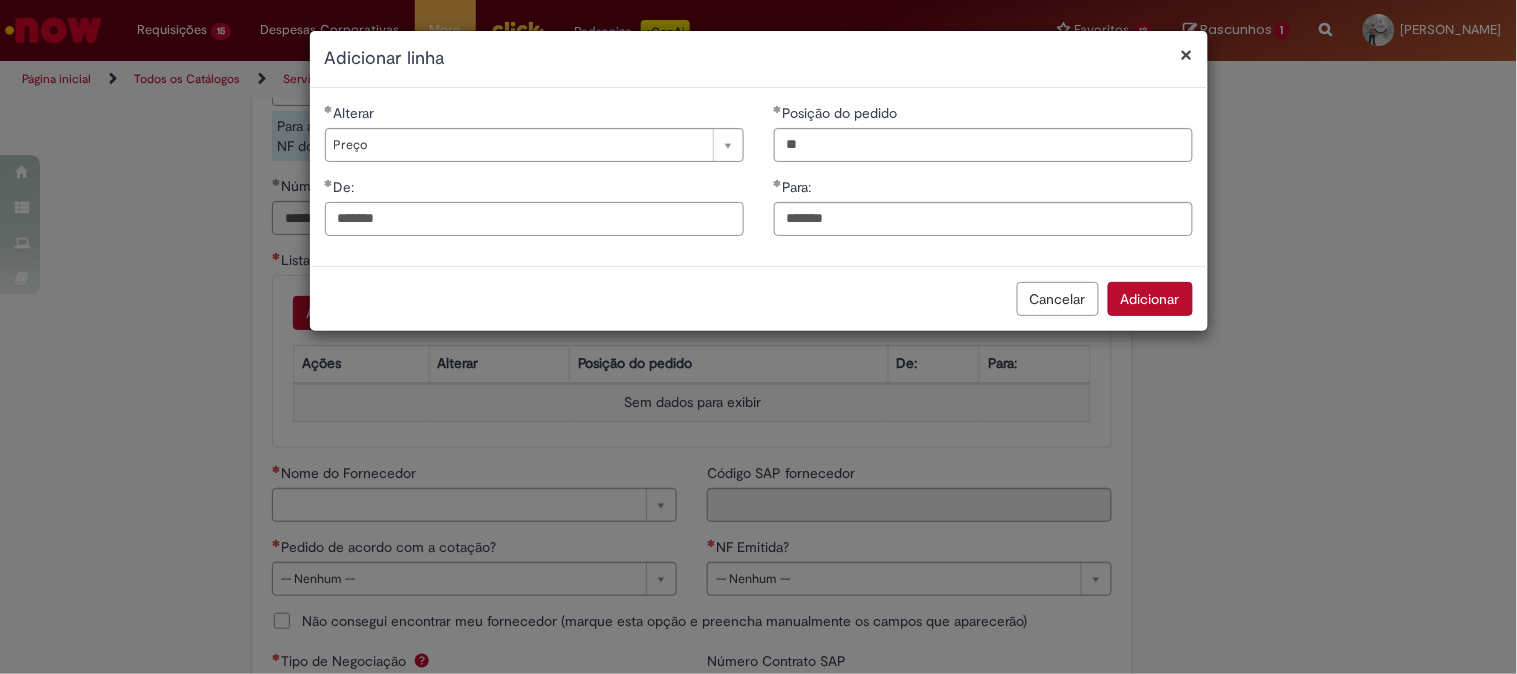 drag, startPoint x: 515, startPoint y: 218, endPoint x: 263, endPoint y: 215, distance: 252.01785 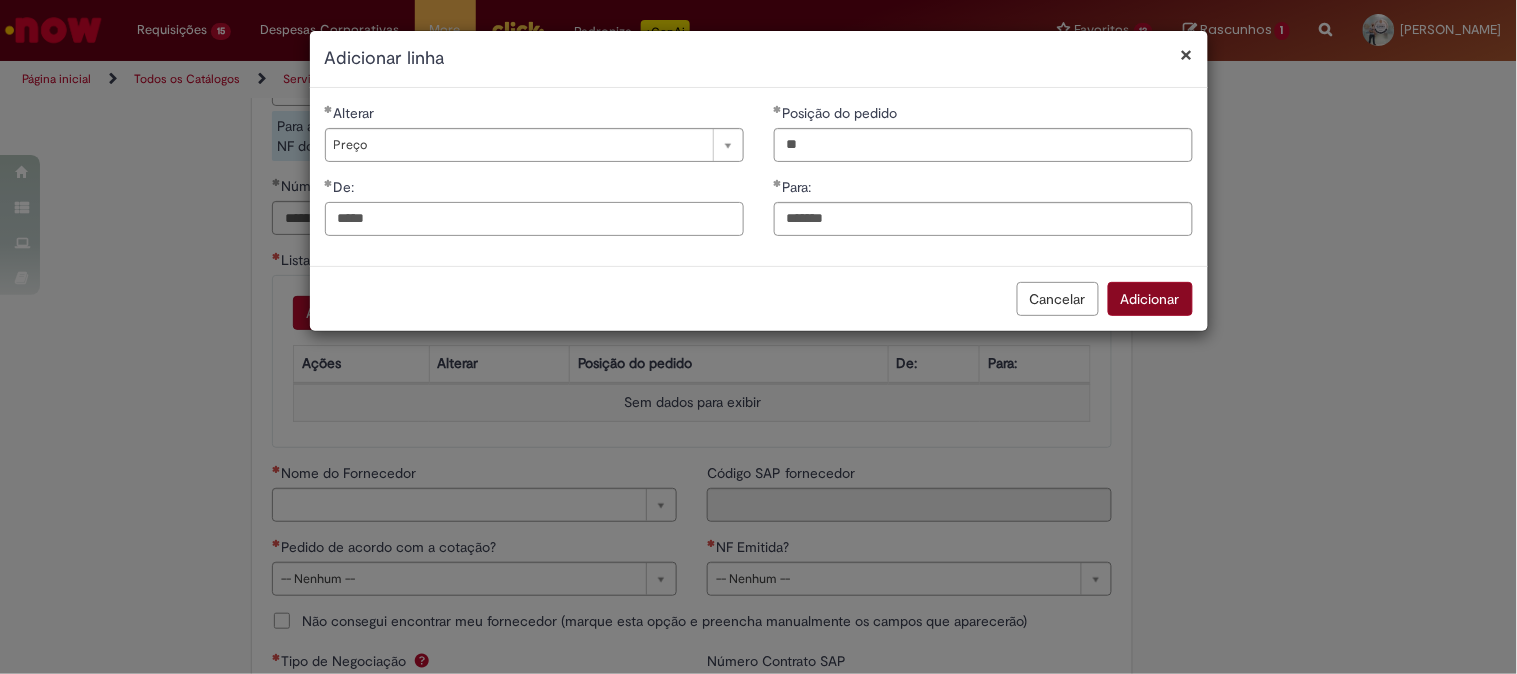 type on "*****" 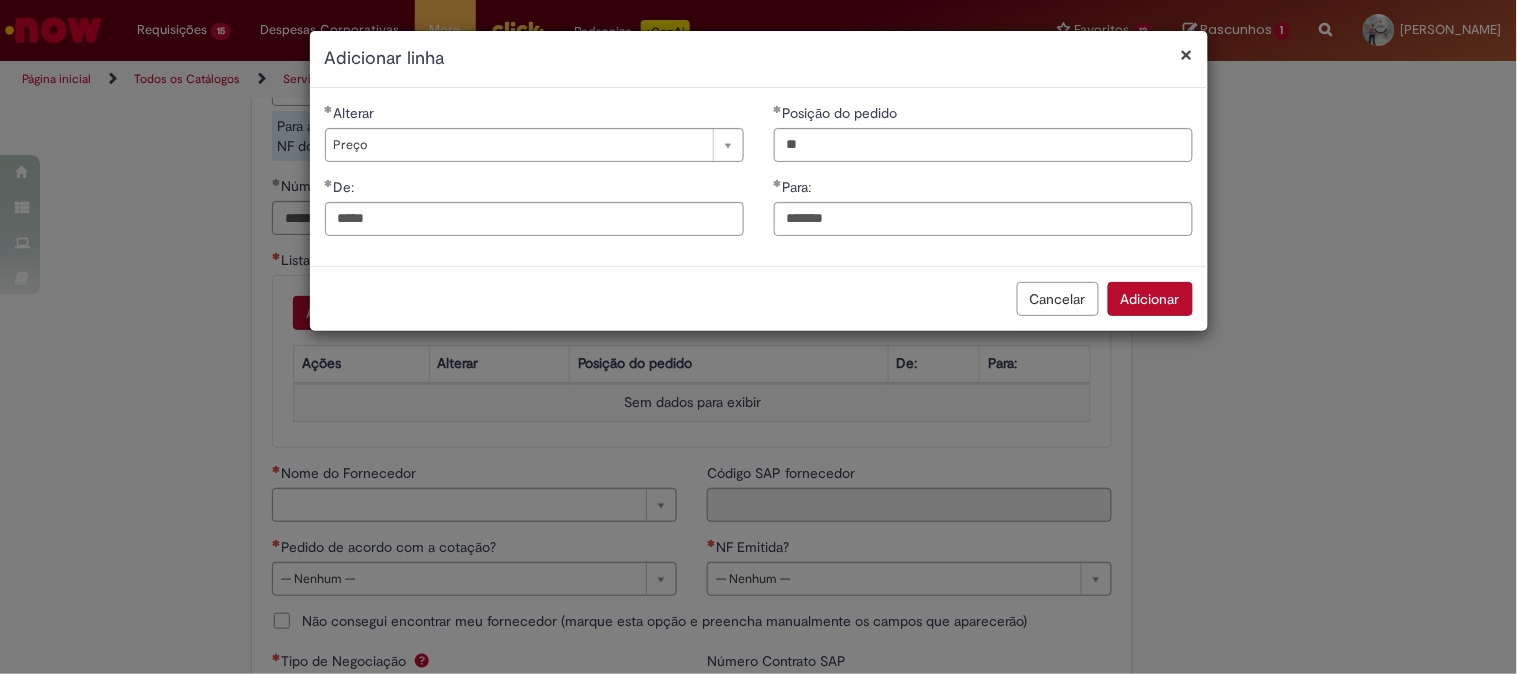 click on "Adicionar" at bounding box center [1150, 299] 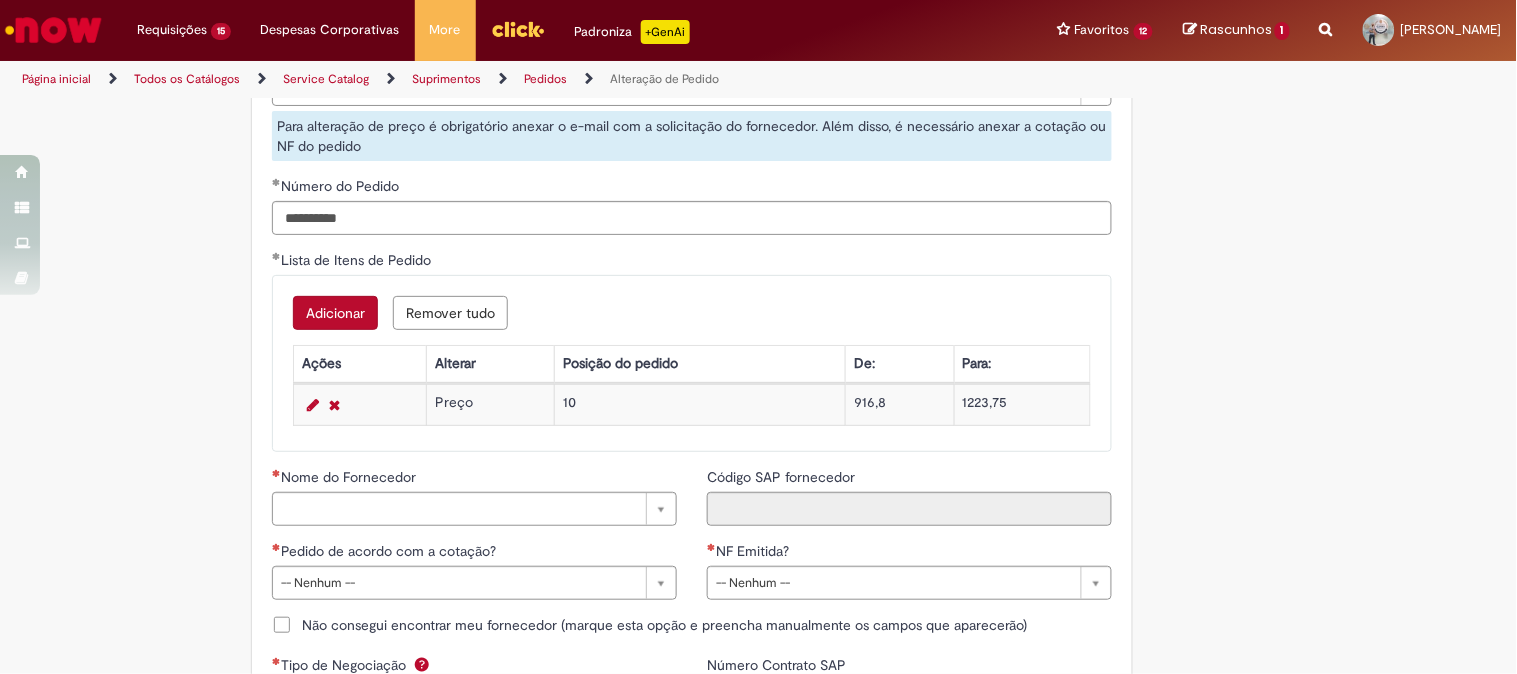scroll, scrollTop: 1764, scrollLeft: 0, axis: vertical 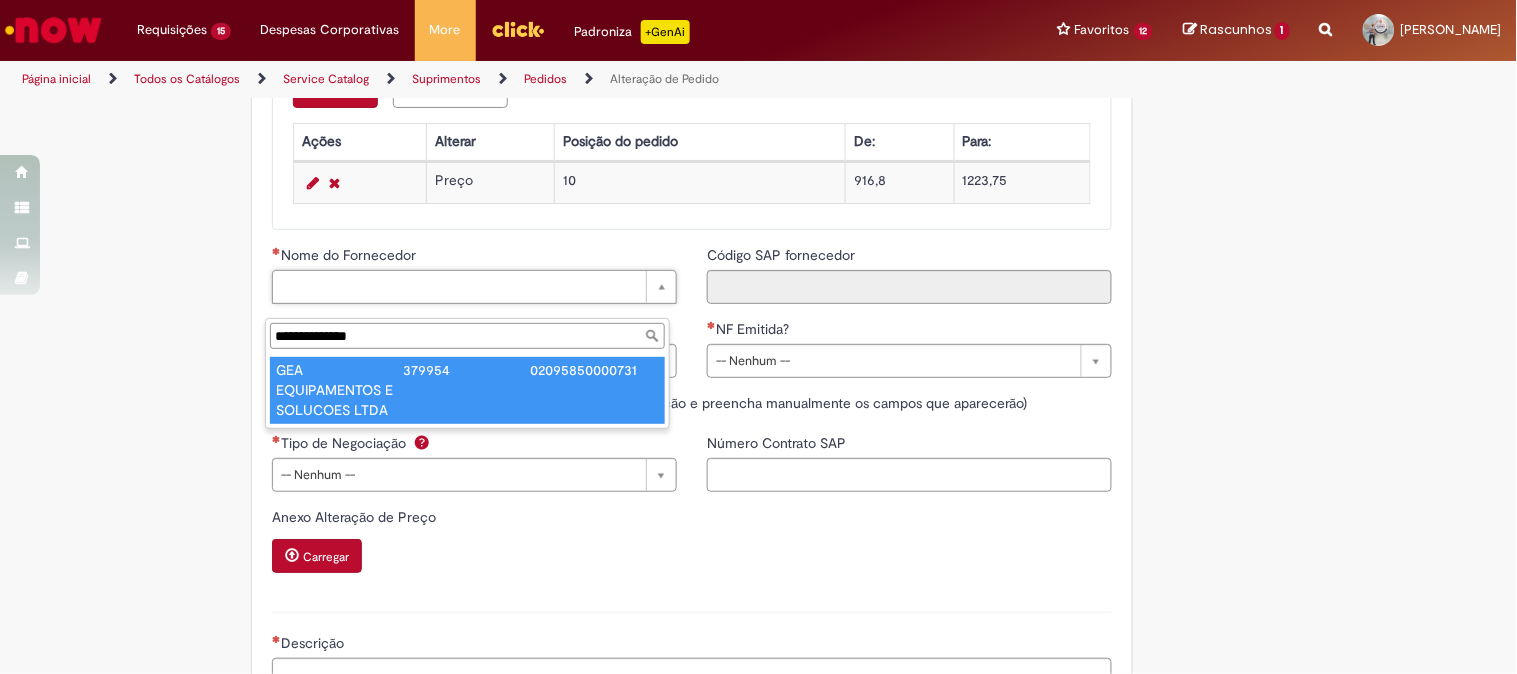 type on "**********" 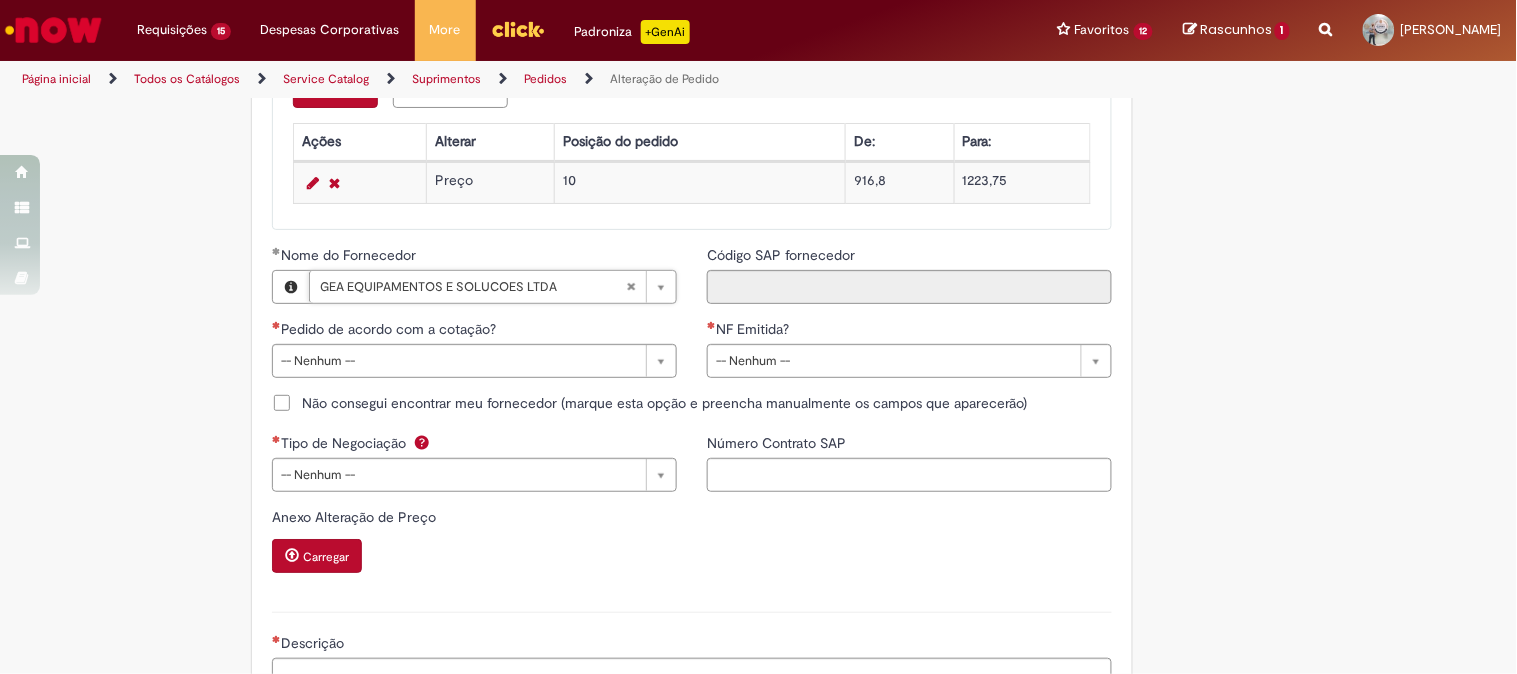 type on "******" 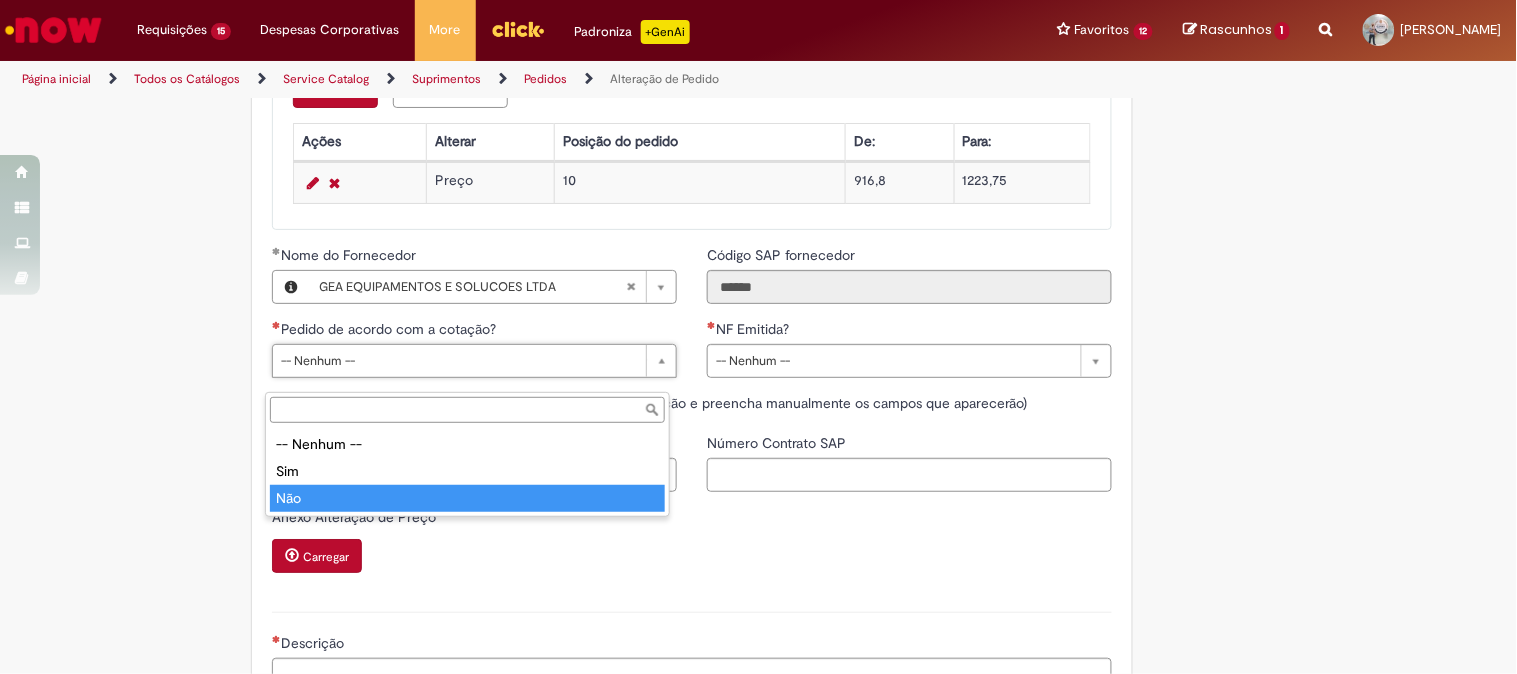 type on "***" 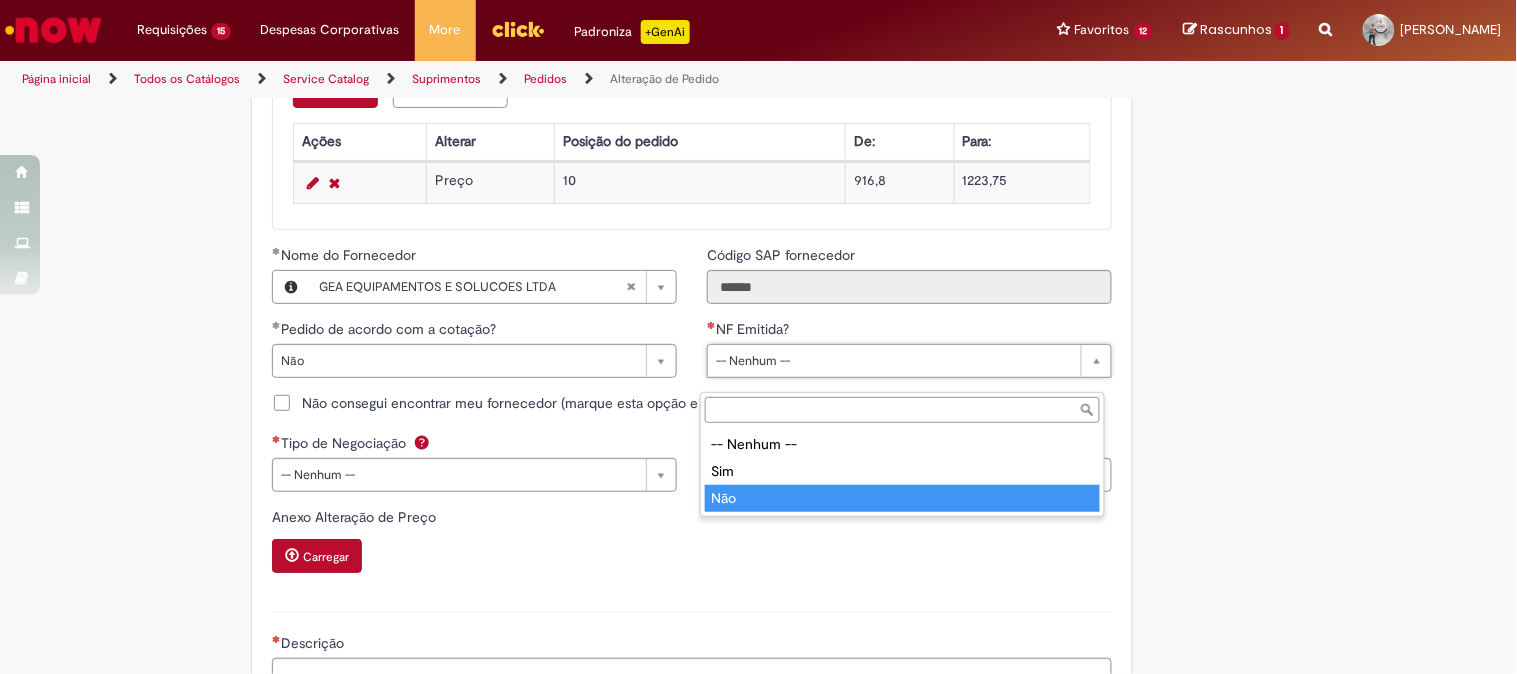 type on "***" 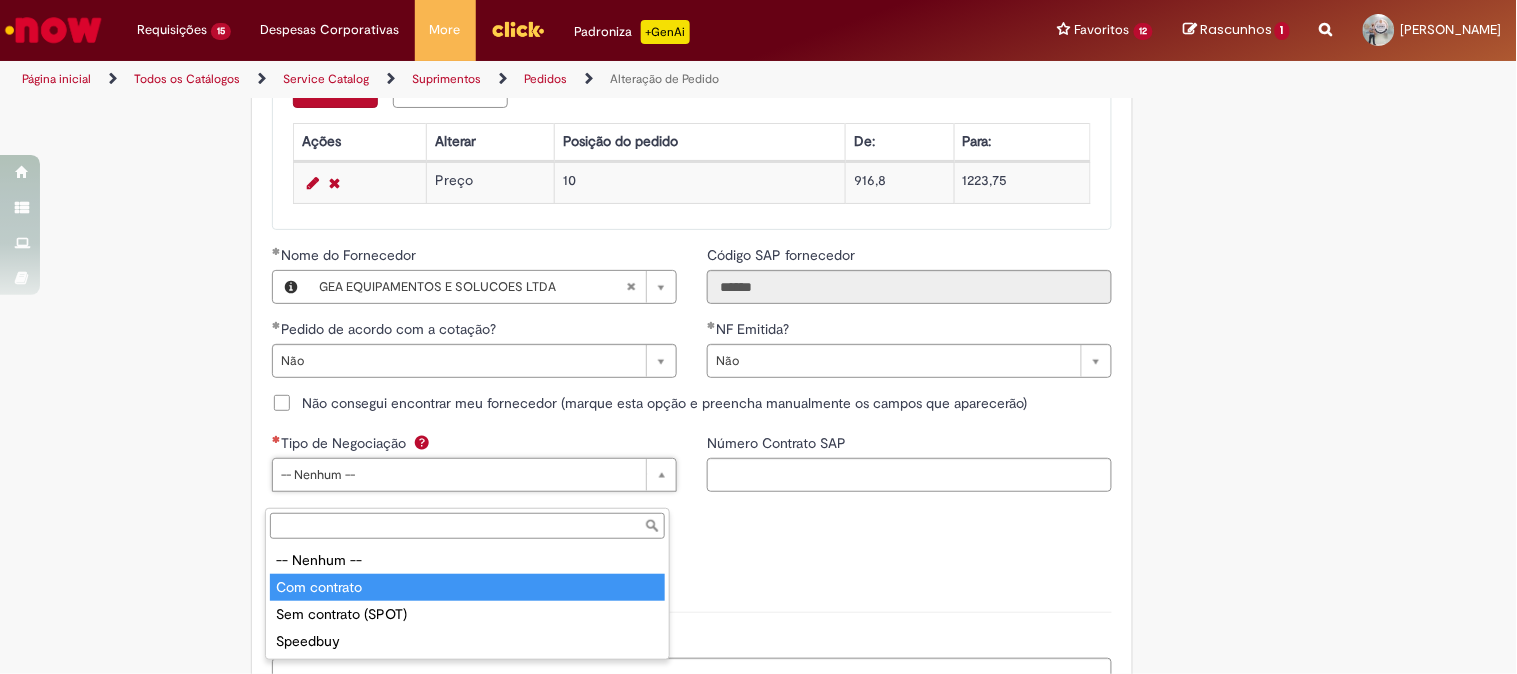 type on "**********" 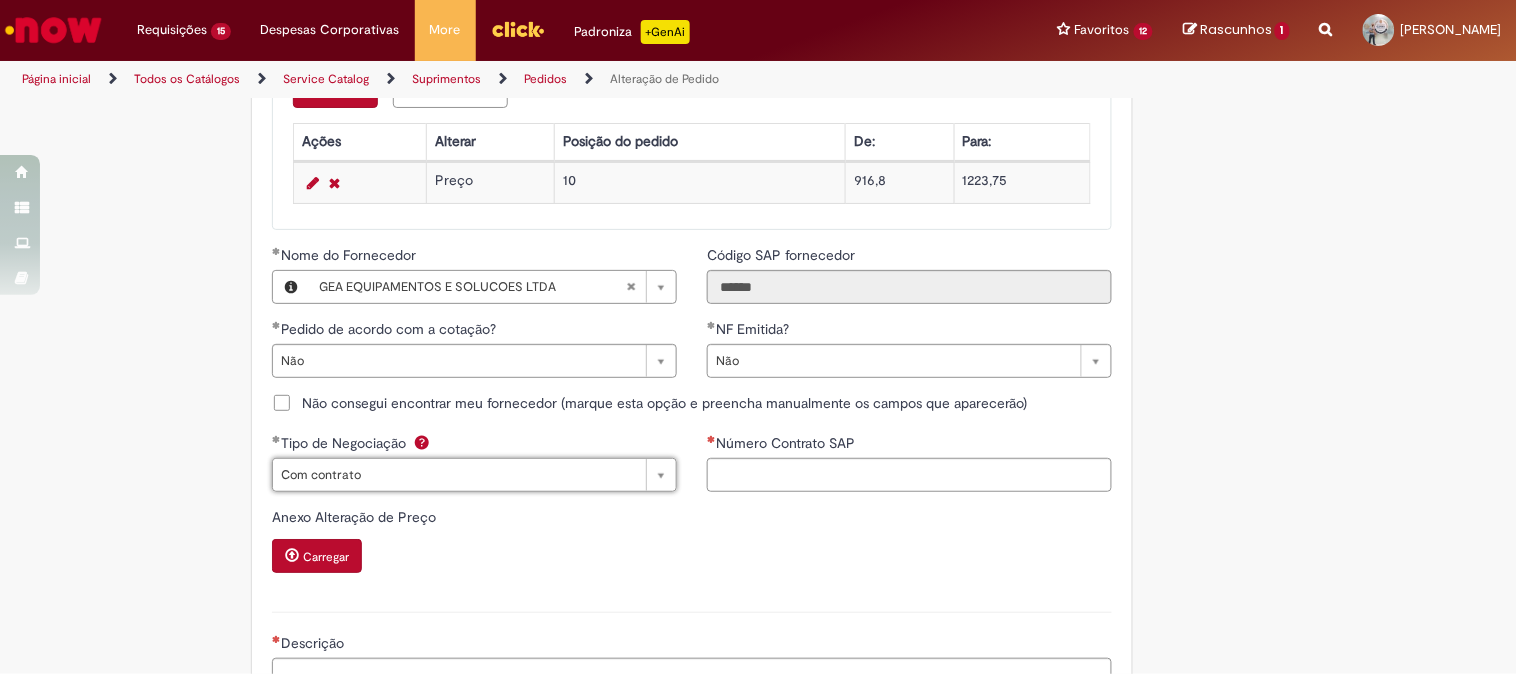 click on "Anexo Alteração de Preço
Carregar" at bounding box center [692, 542] 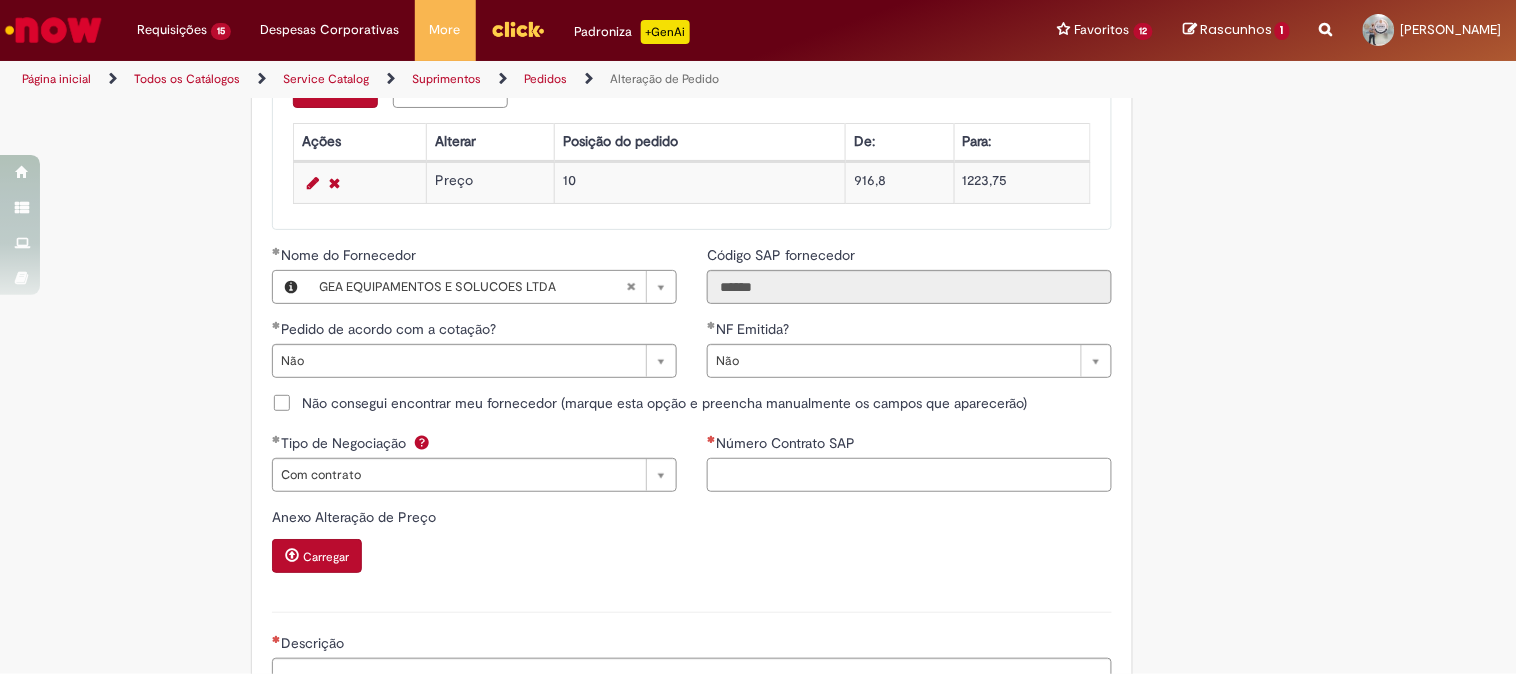 click on "Número Contrato SAP" at bounding box center (909, 475) 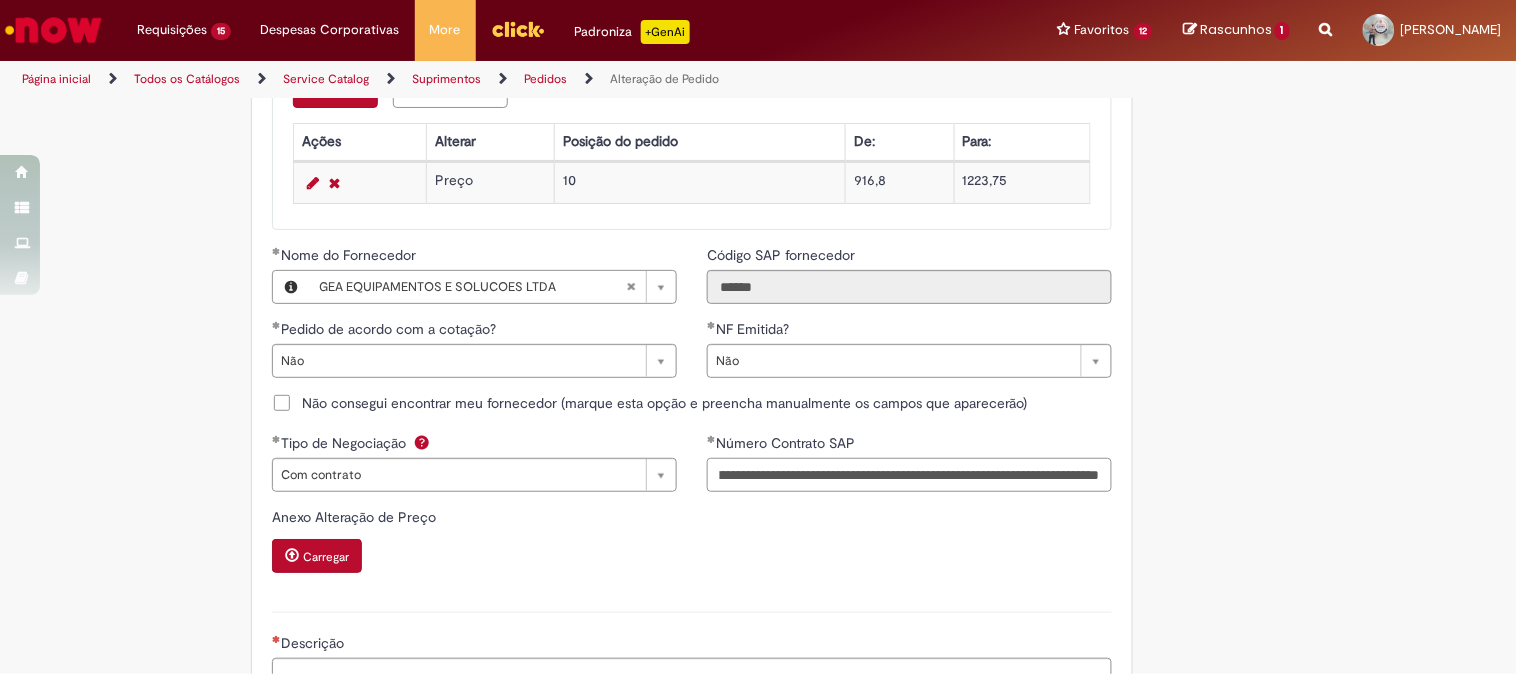 scroll, scrollTop: 0, scrollLeft: 0, axis: both 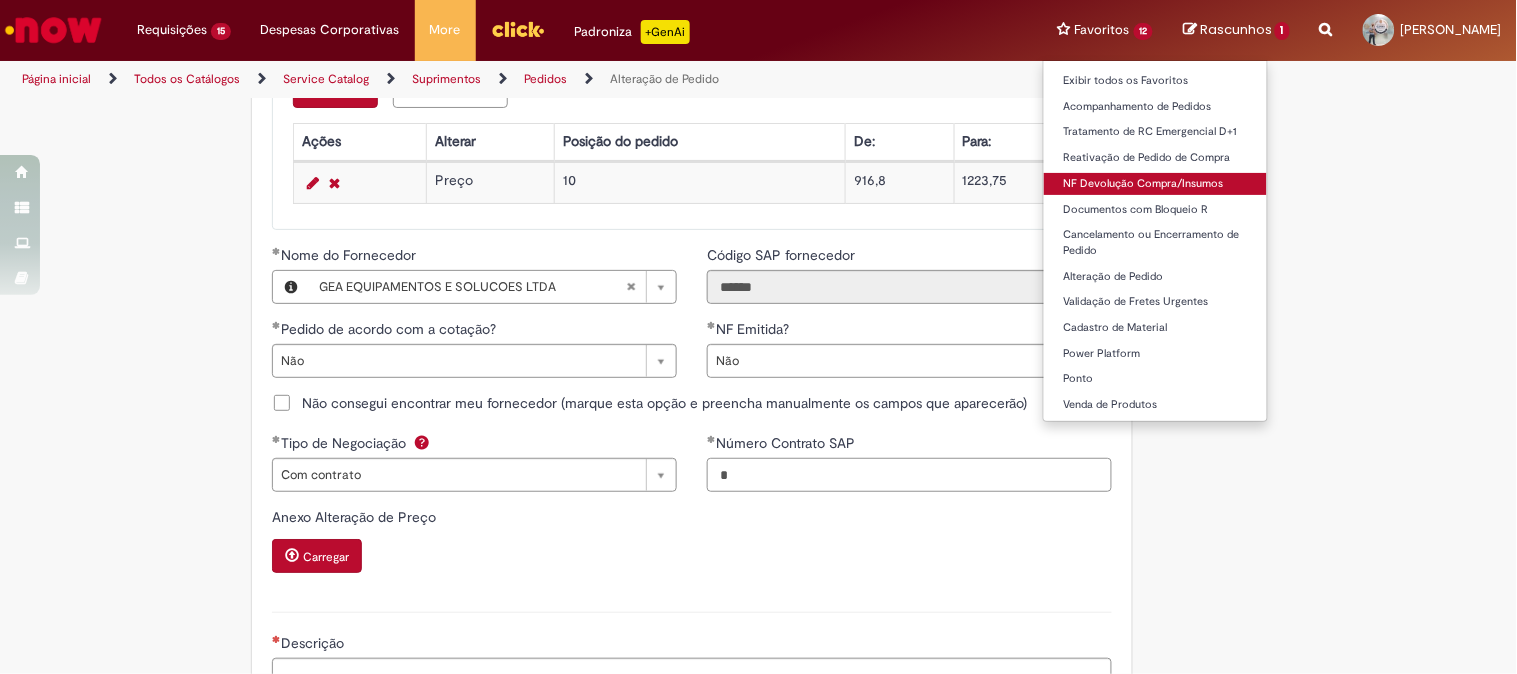 paste on "**********" 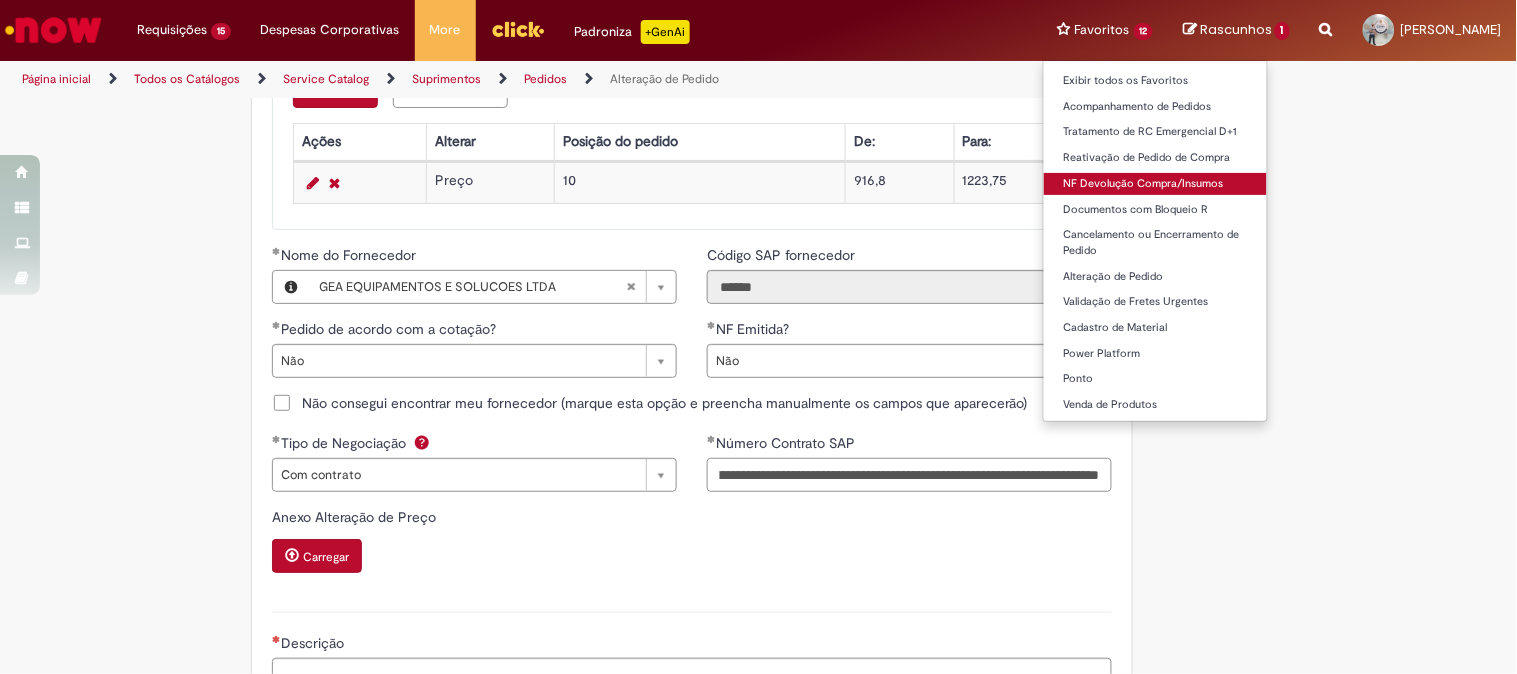 scroll, scrollTop: 0, scrollLeft: 0, axis: both 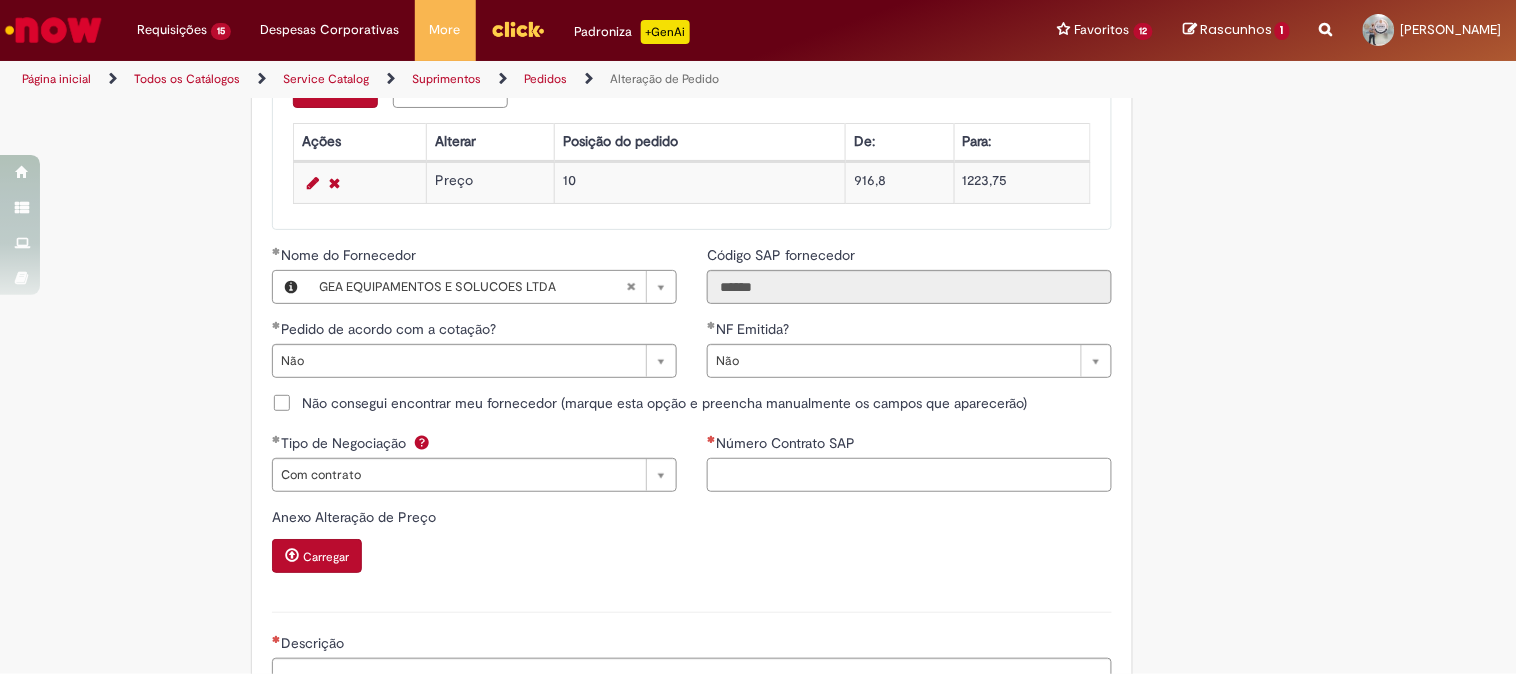 paste on "**********" 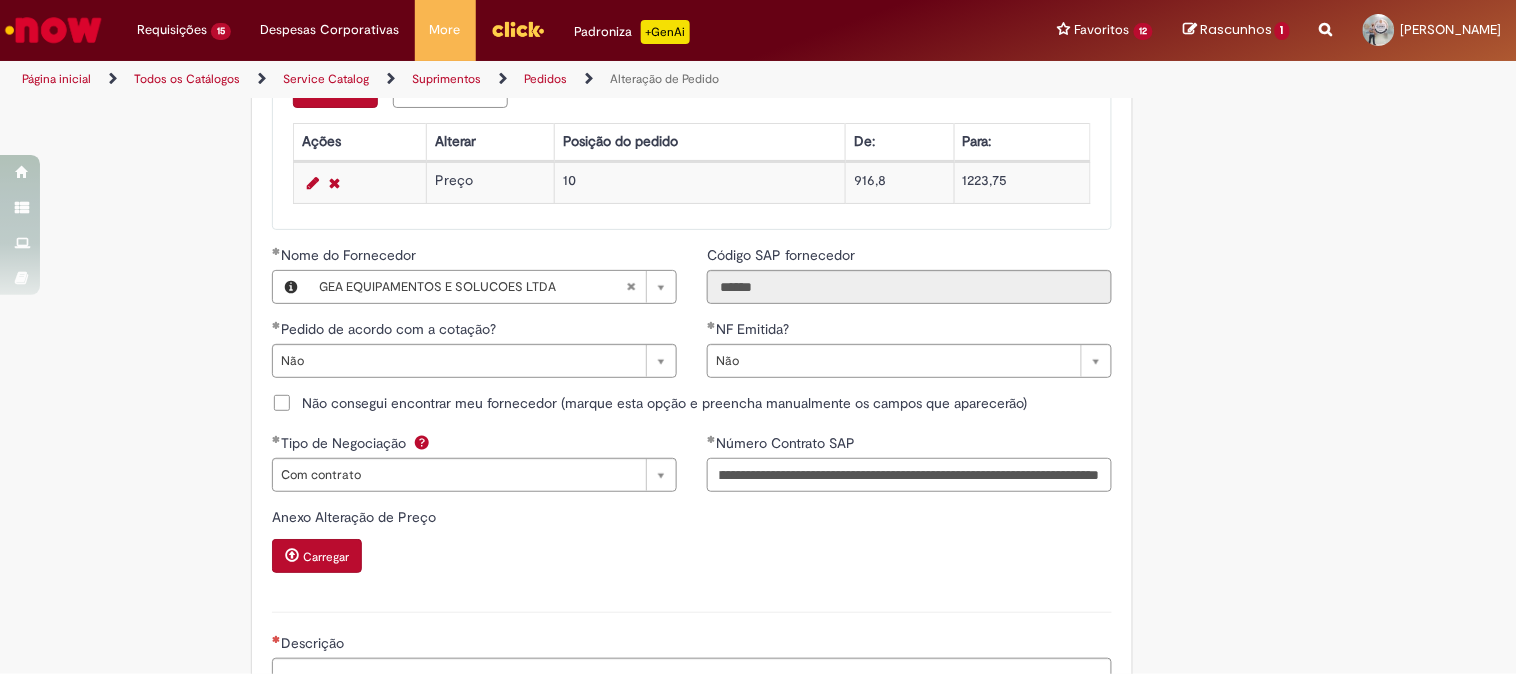 scroll, scrollTop: 0, scrollLeft: 0, axis: both 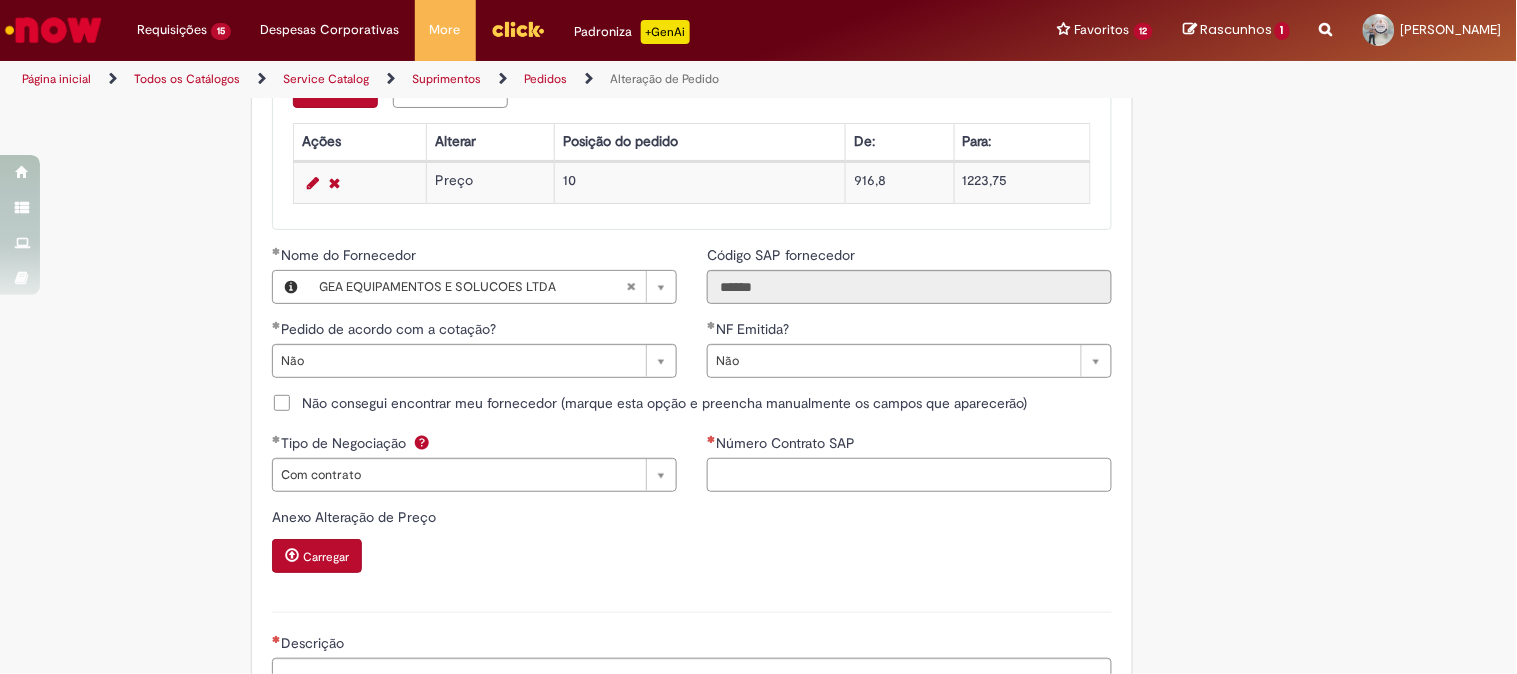 paste on "**********" 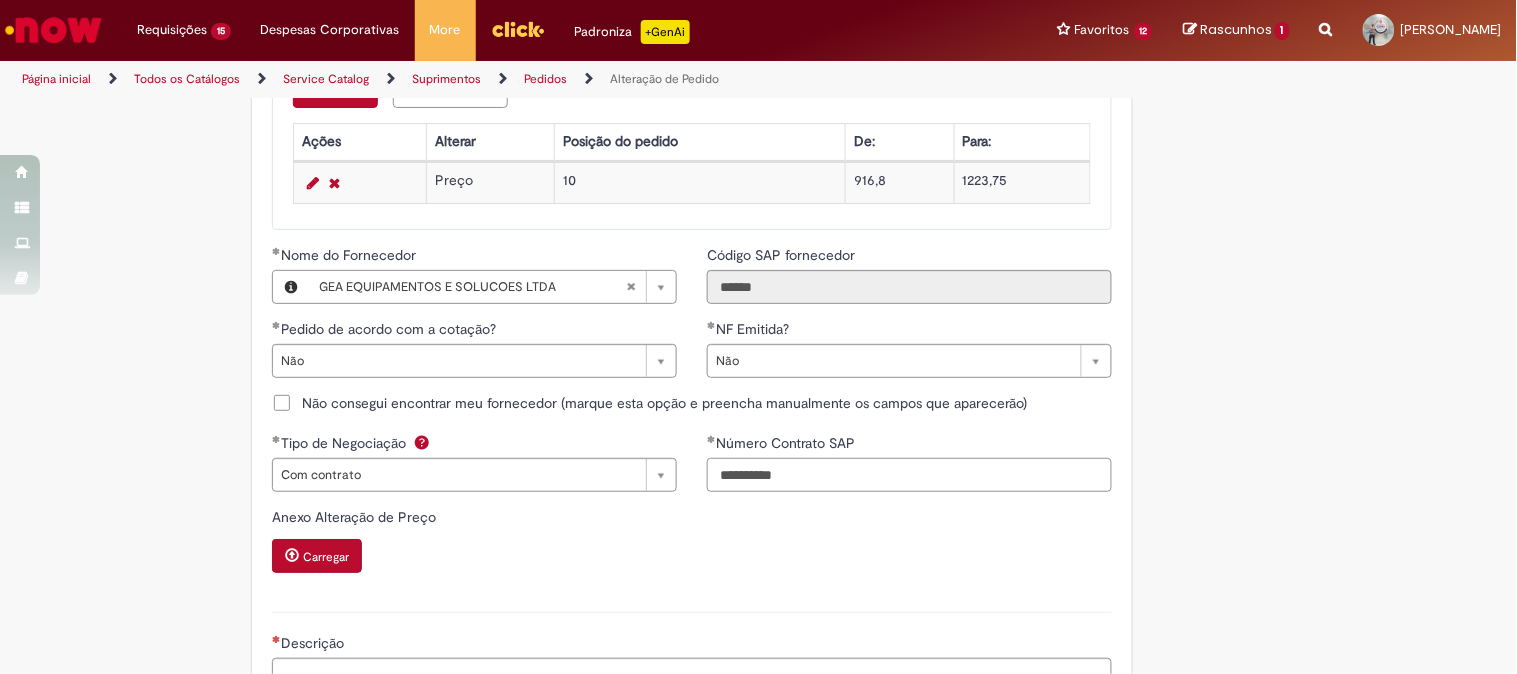 type on "**********" 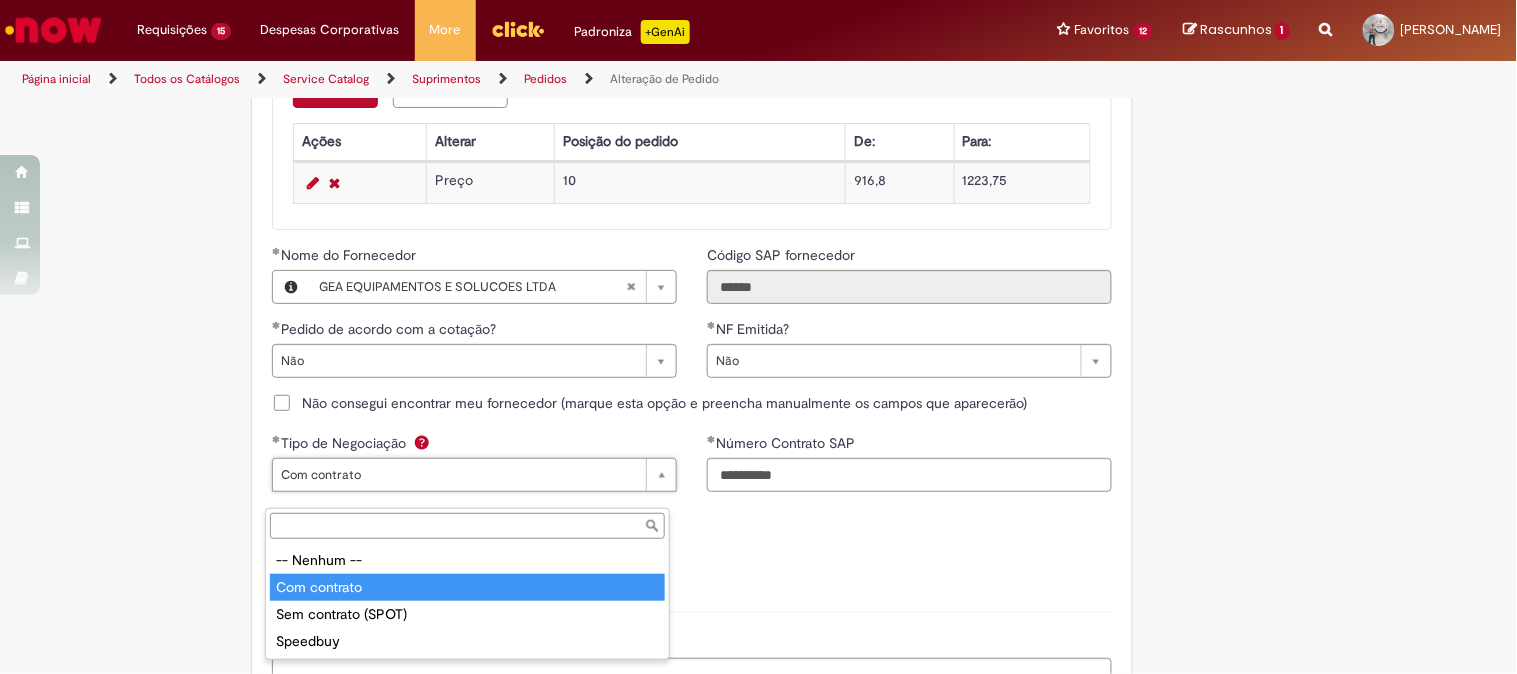 type on "**********" 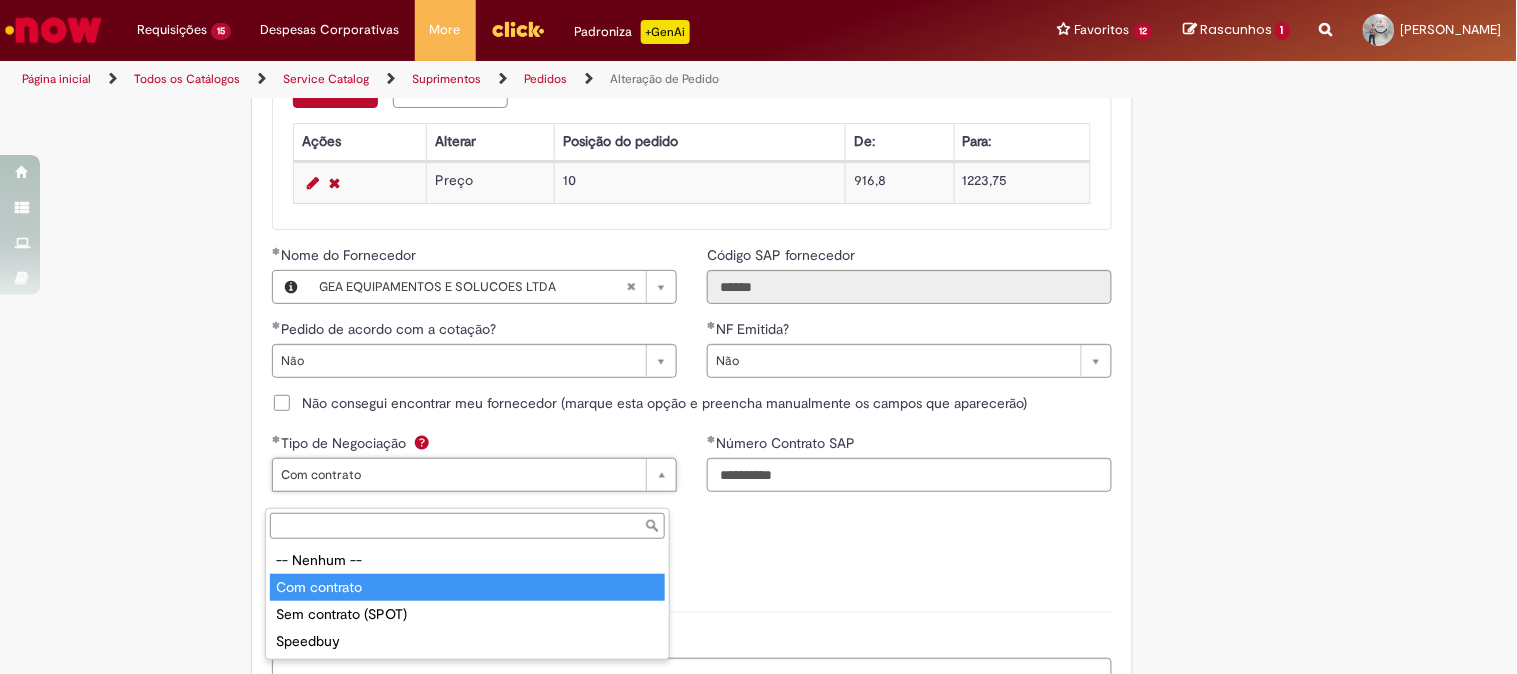 scroll, scrollTop: 0, scrollLeft: 85, axis: horizontal 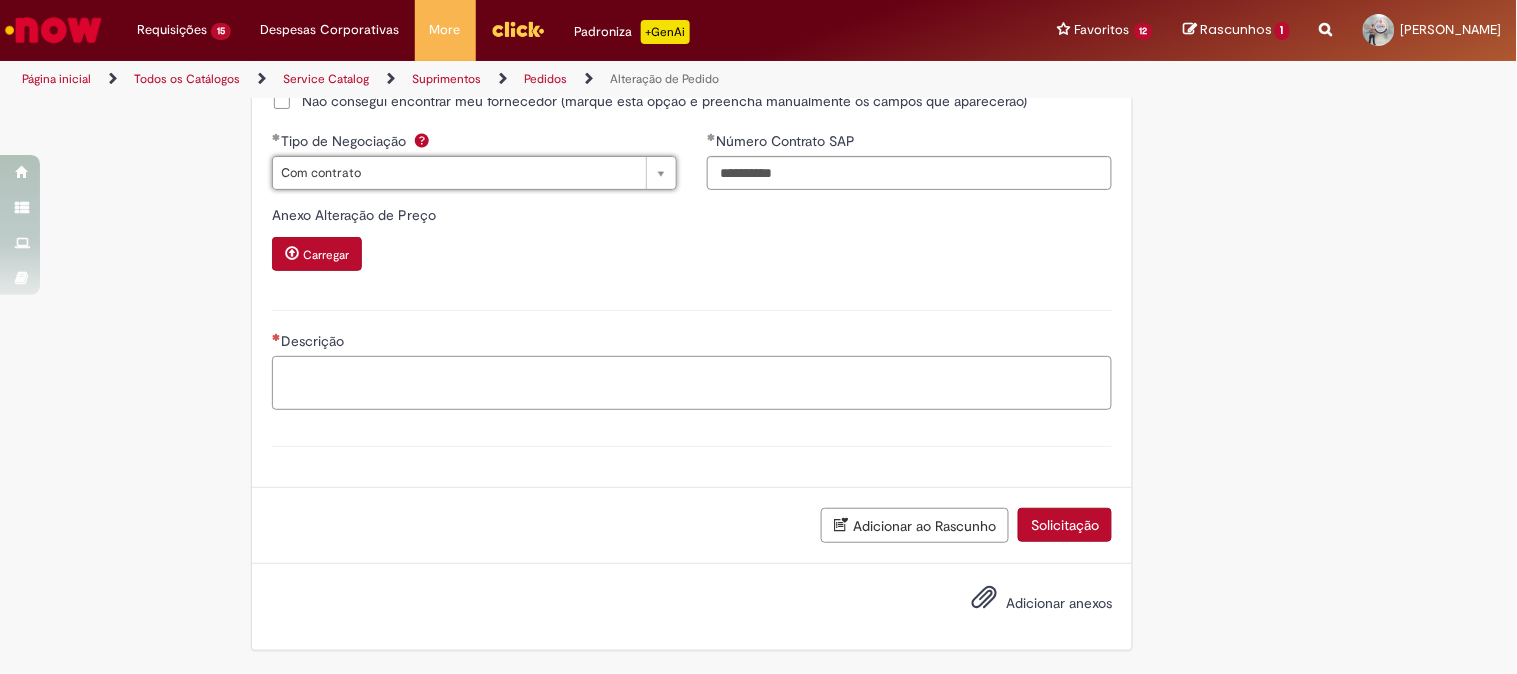 click on "Descrição" at bounding box center (692, 383) 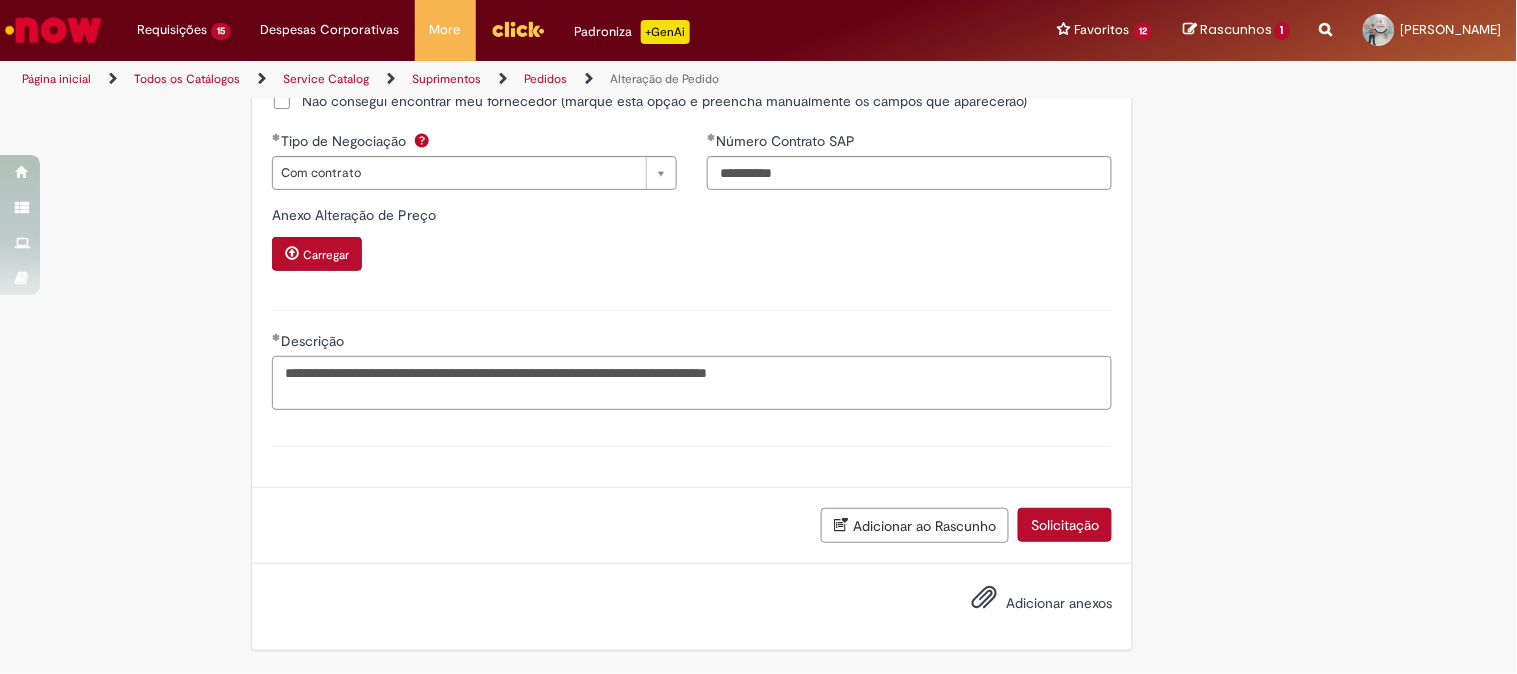 type on "**********" 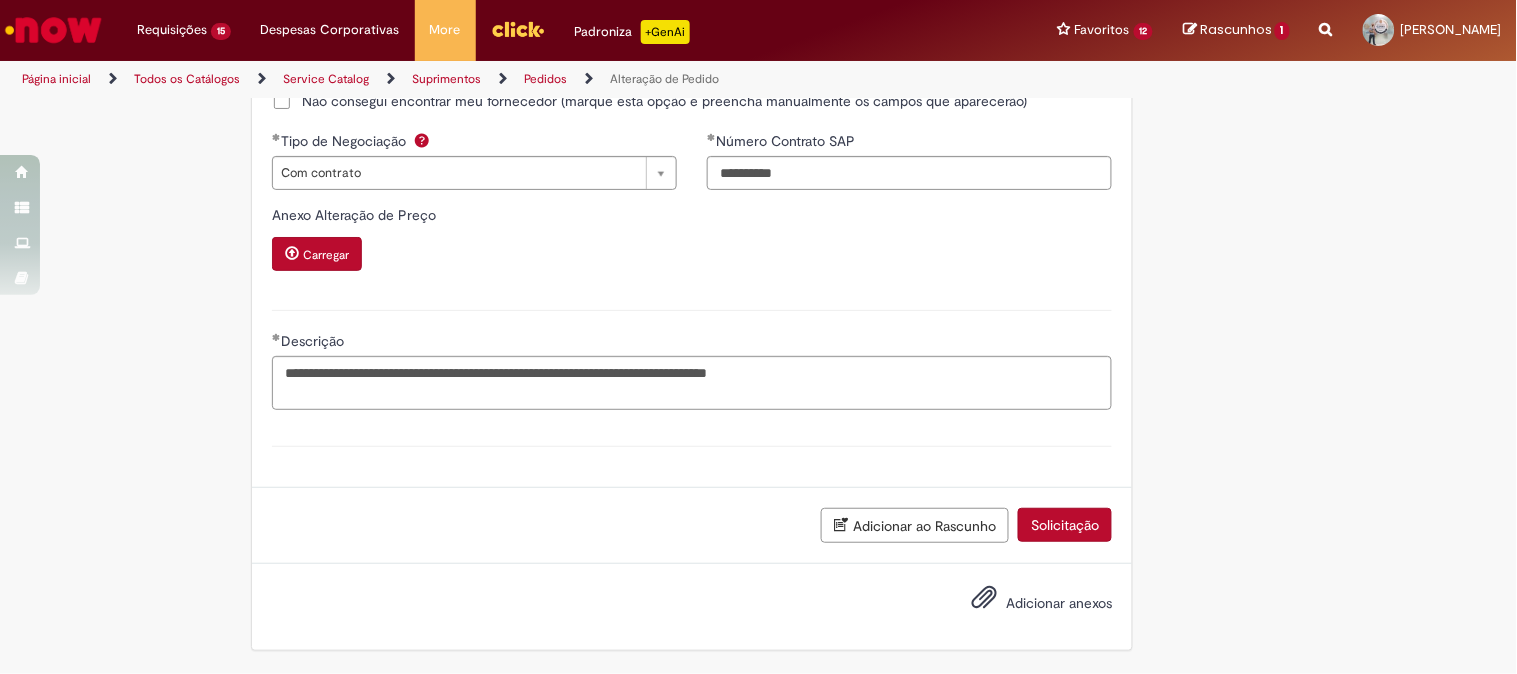 click on "Adicionar anexos" at bounding box center [1059, 603] 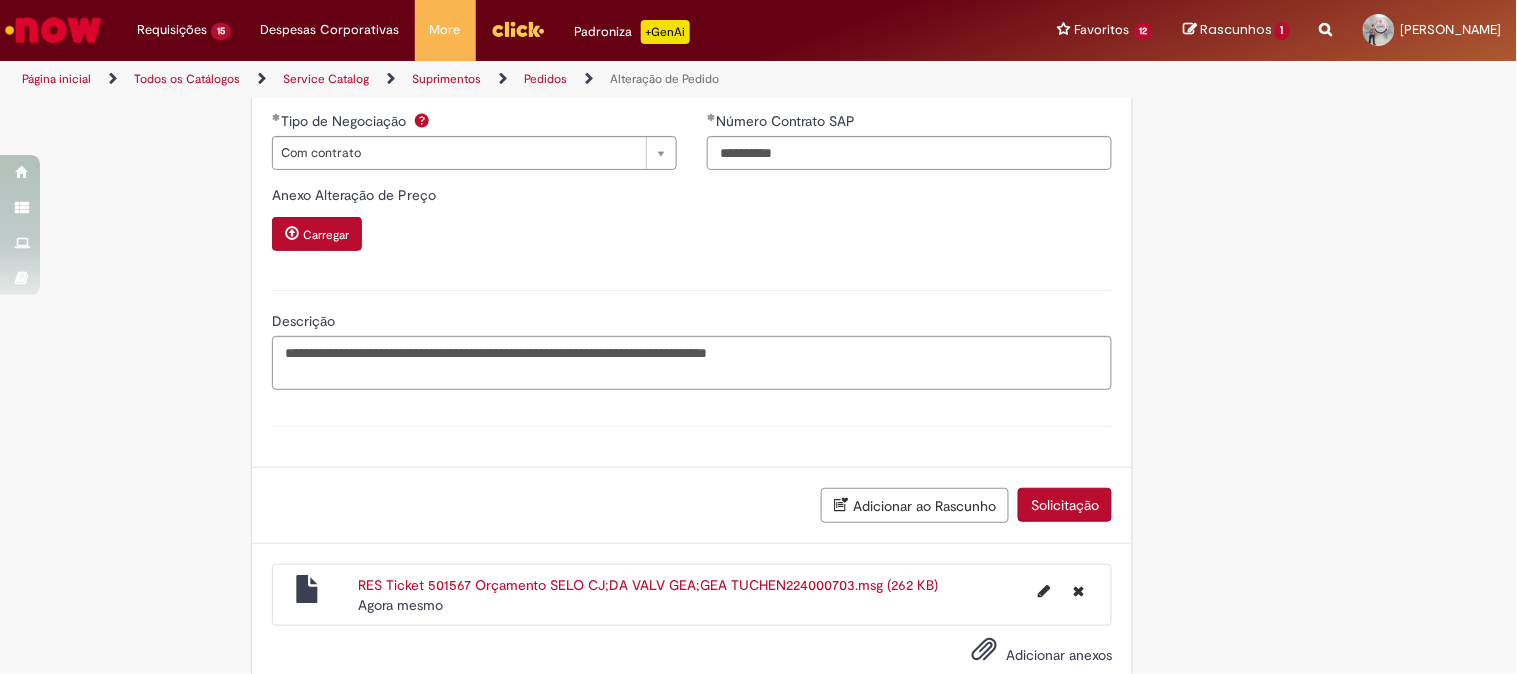 click on "Solicitação" at bounding box center (1065, 505) 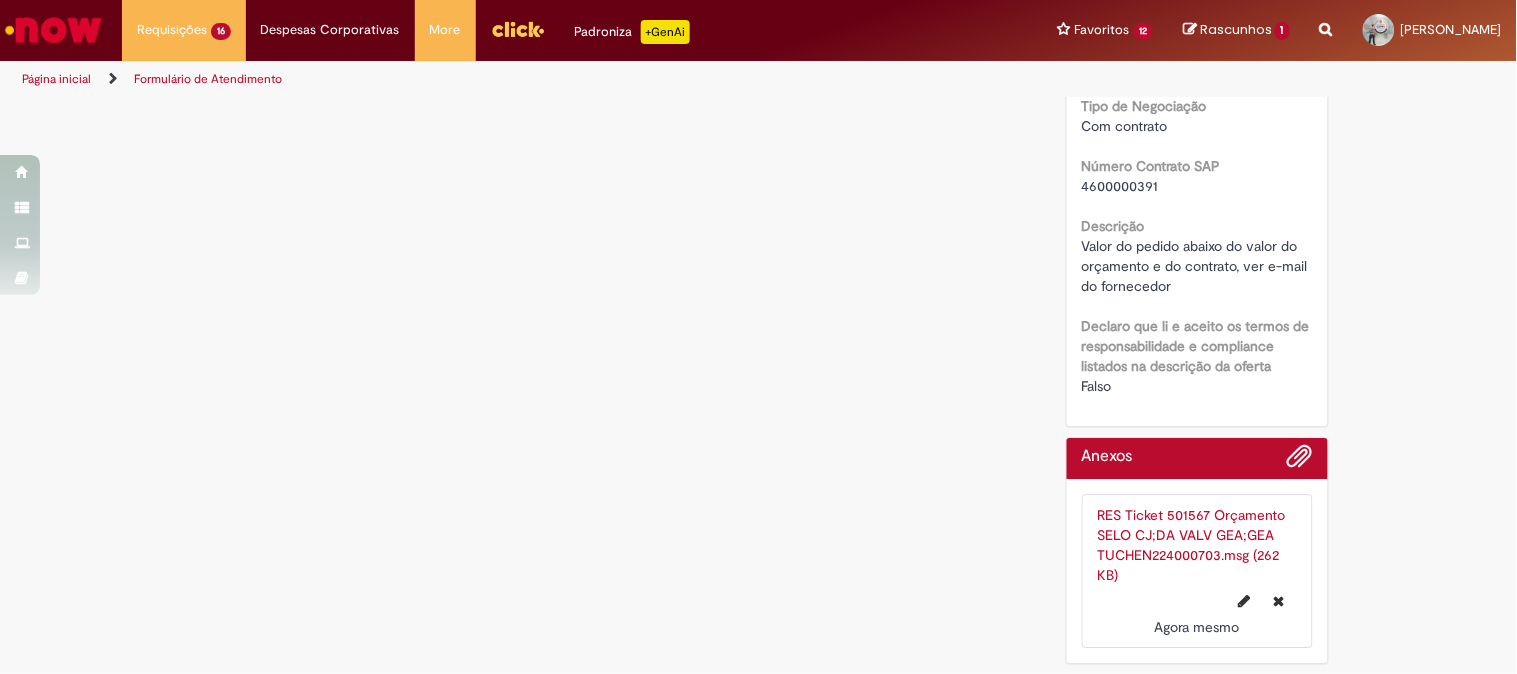 scroll, scrollTop: 0, scrollLeft: 0, axis: both 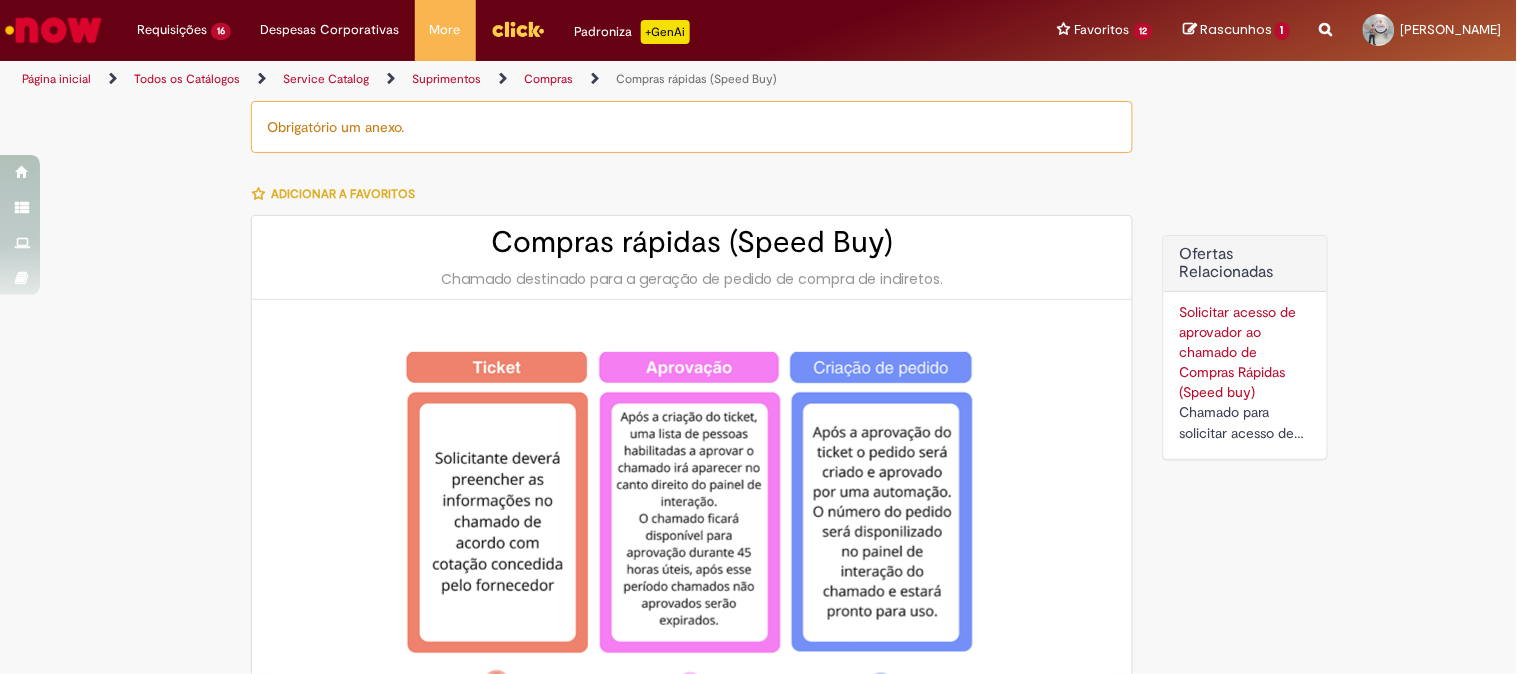 type on "********" 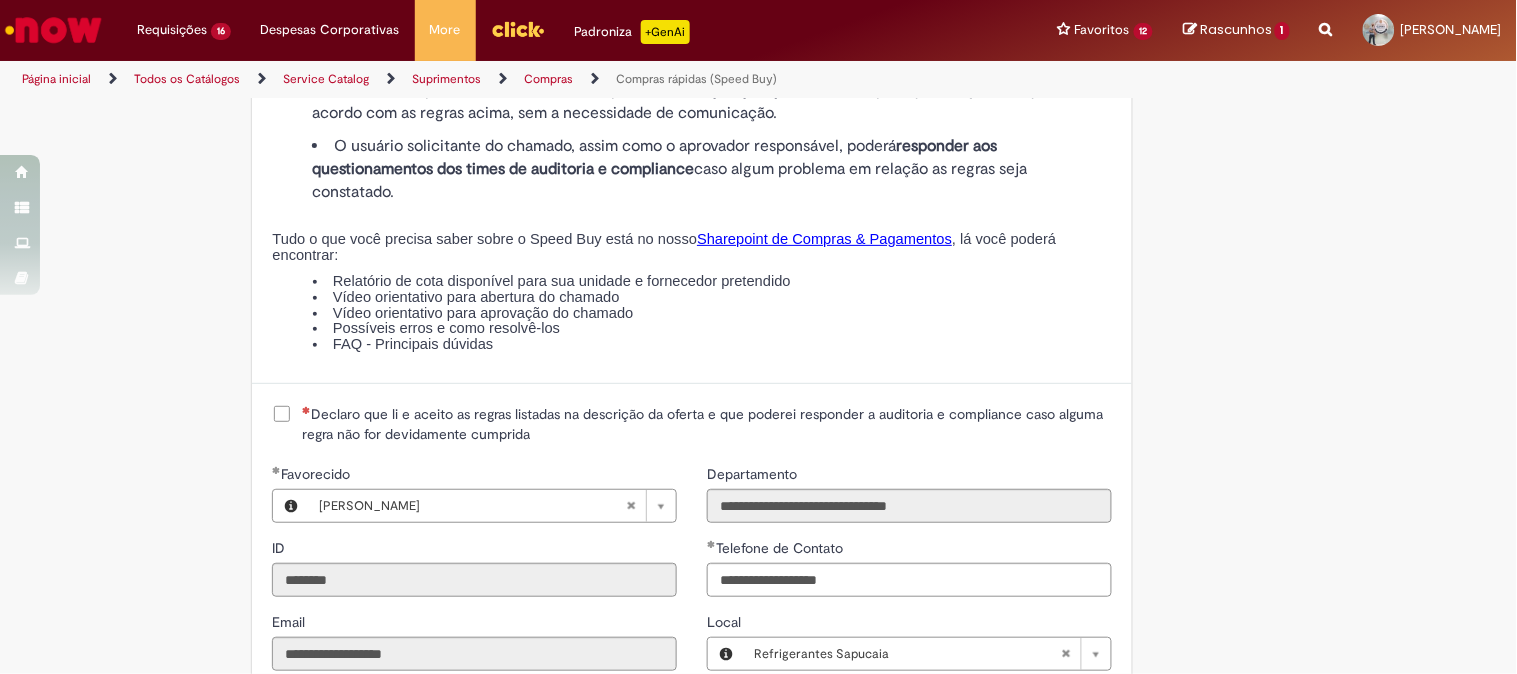 scroll, scrollTop: 2444, scrollLeft: 0, axis: vertical 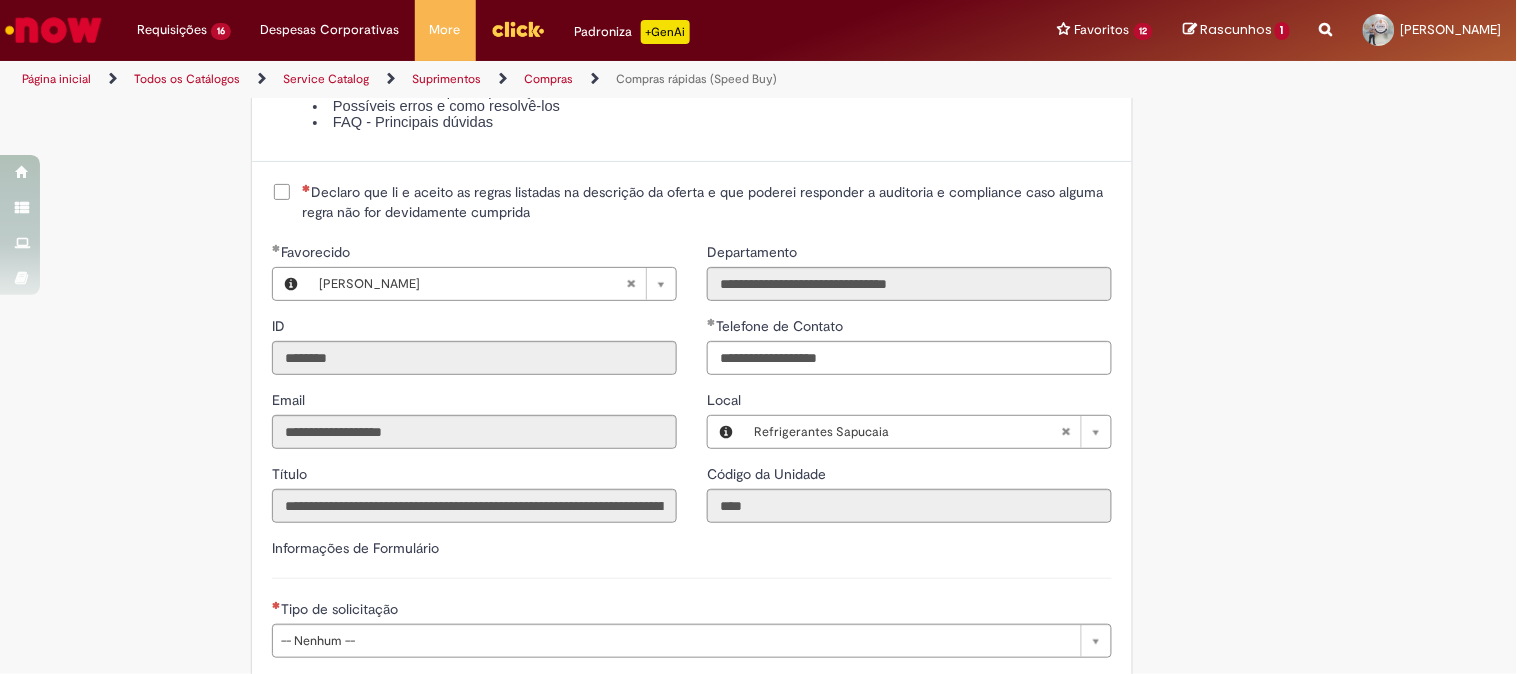click on "Declaro que li e aceito as regras listadas na descrição da oferta e que poderei responder a auditoria e compliance caso alguma regra não for devidamente cumprida" at bounding box center [707, 202] 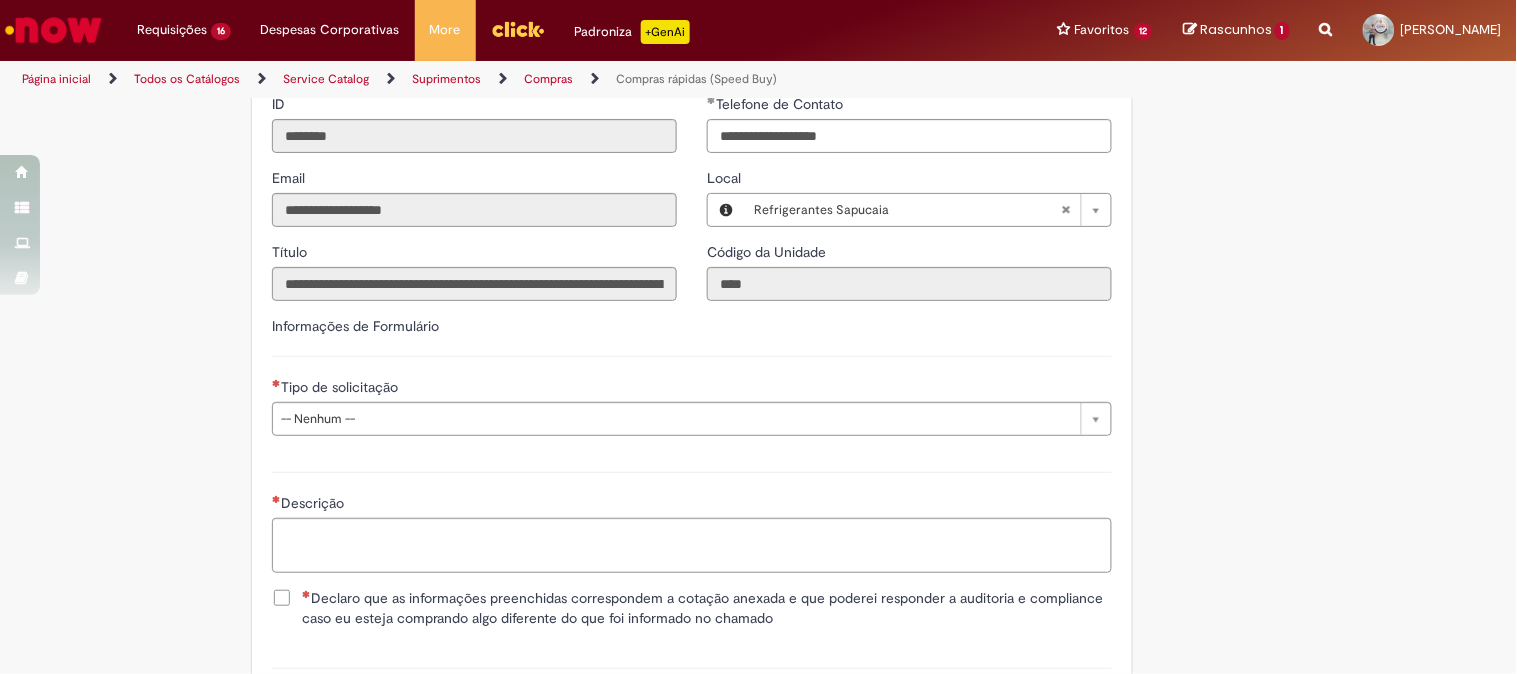 scroll, scrollTop: 2888, scrollLeft: 0, axis: vertical 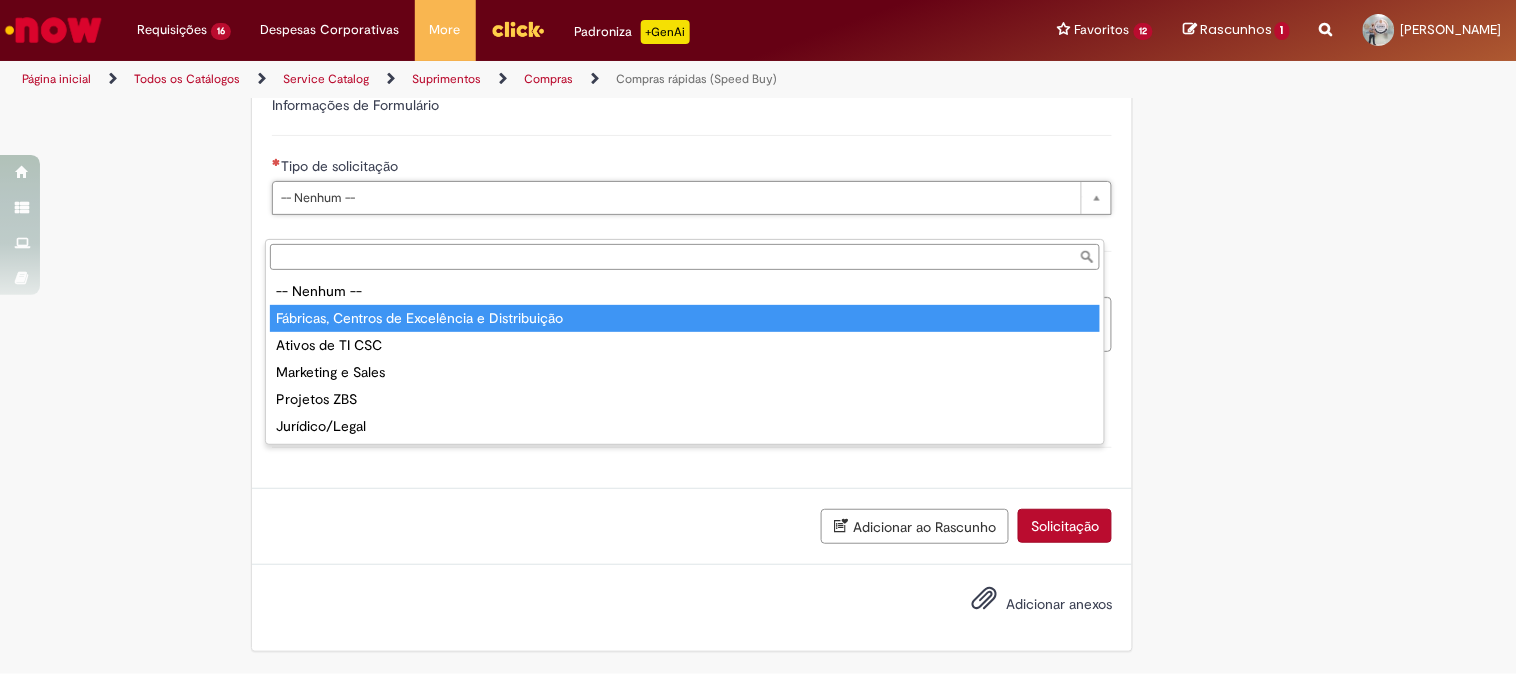 type on "**********" 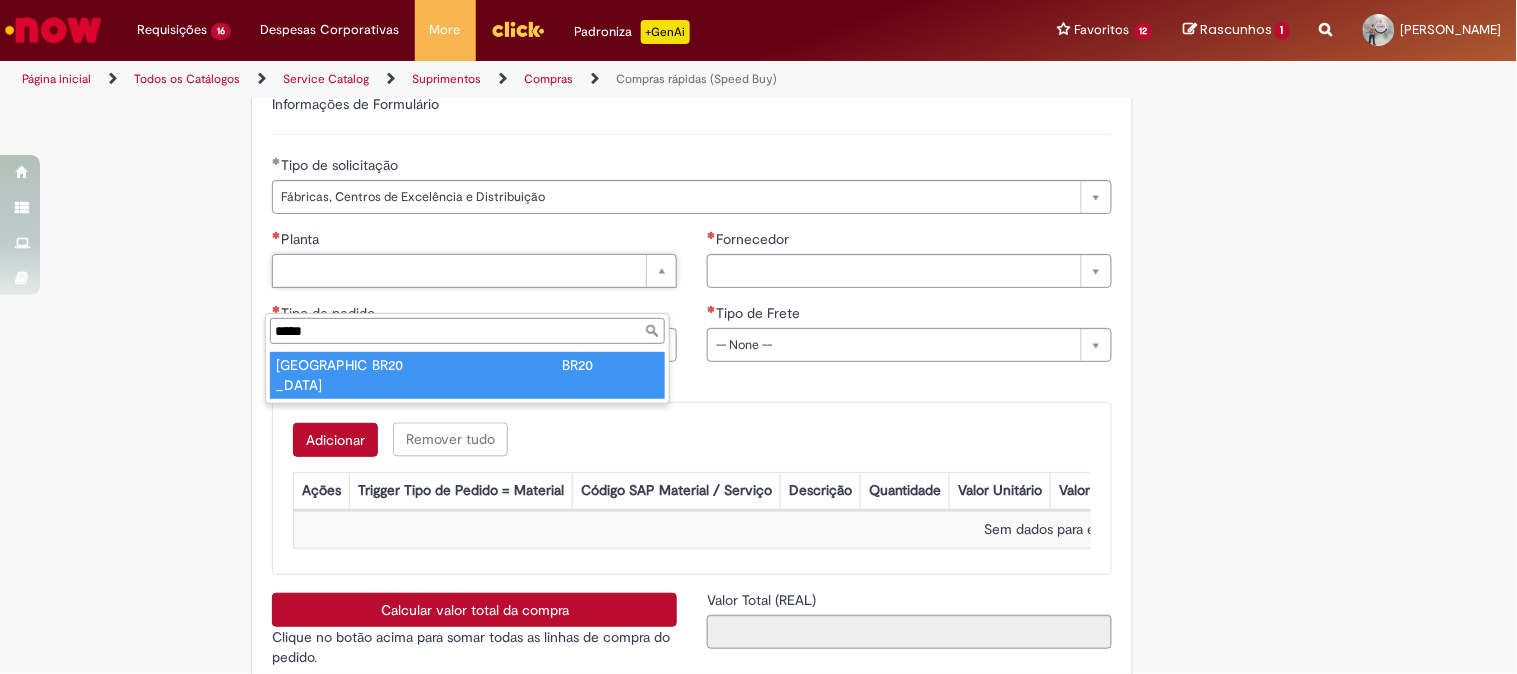 type on "*****" 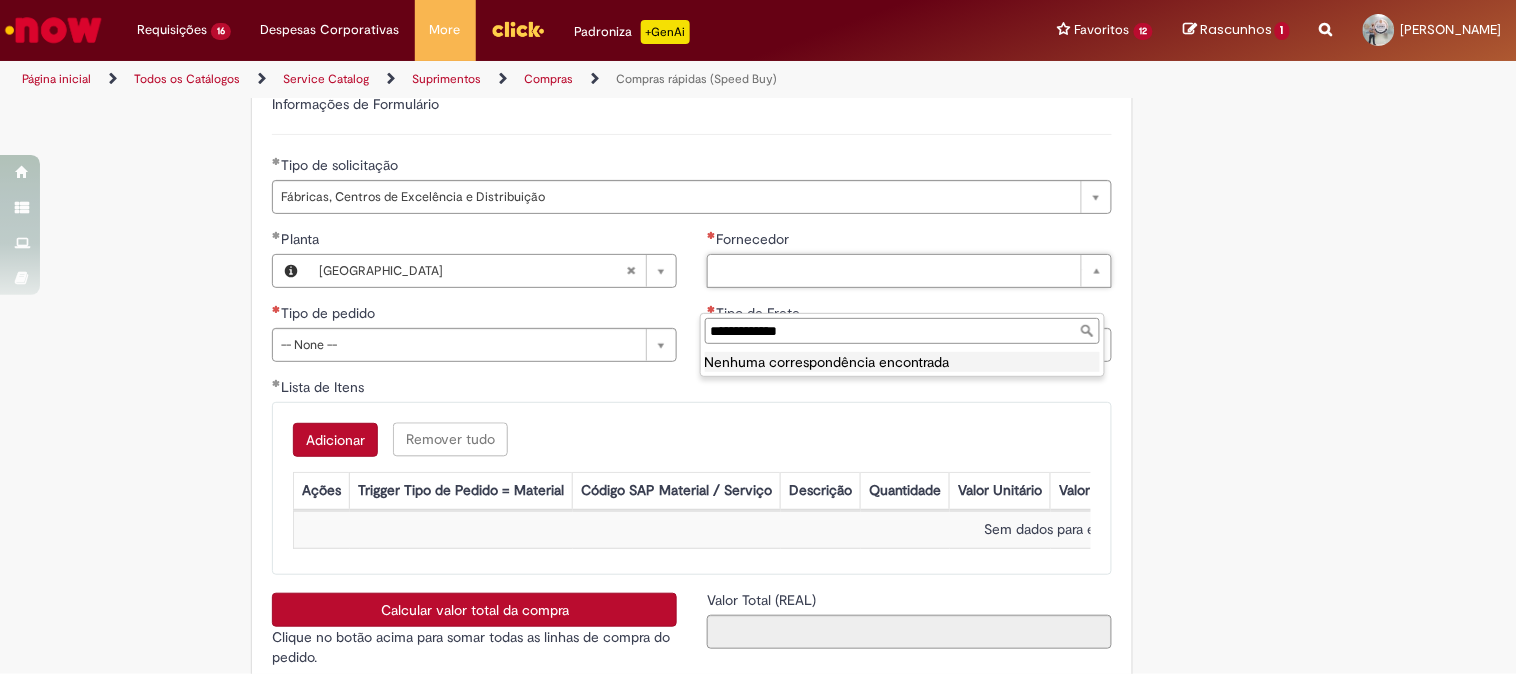 type on "**********" 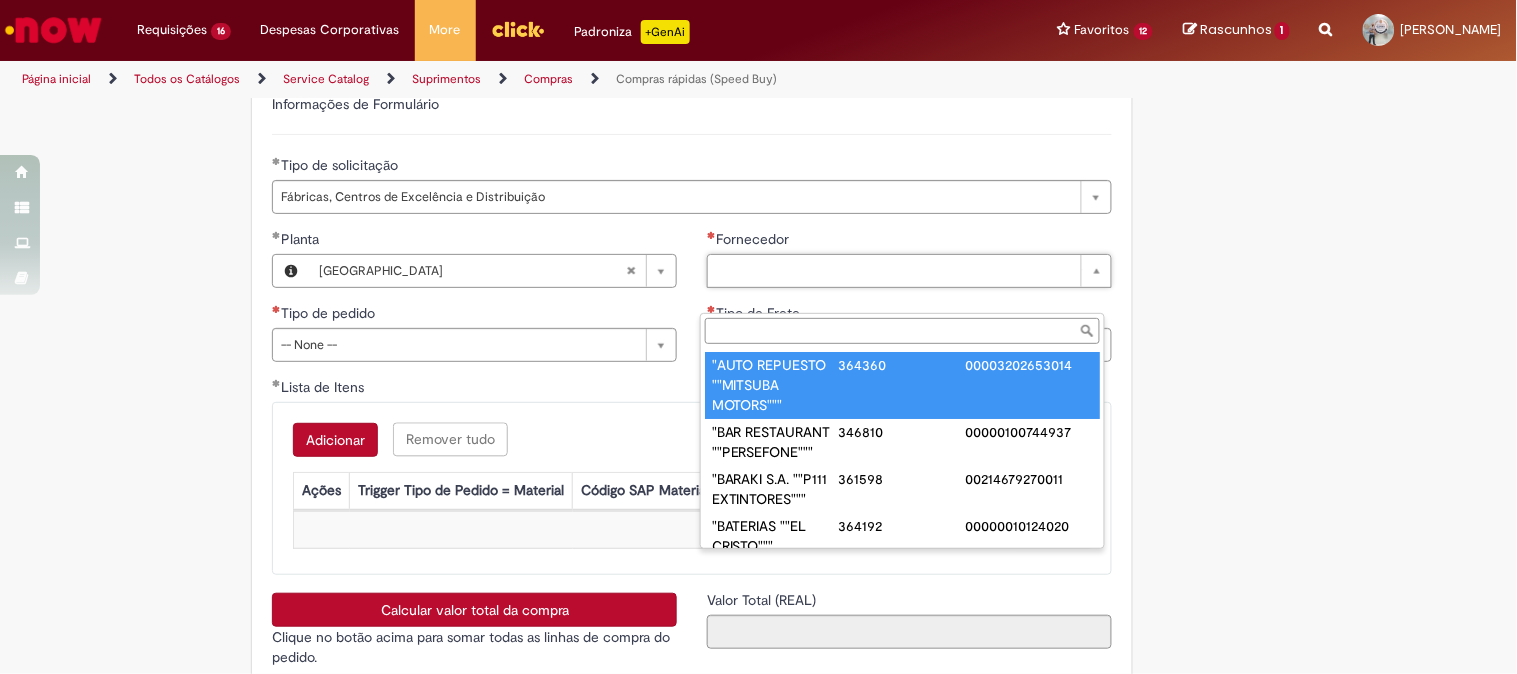 paste on "**********" 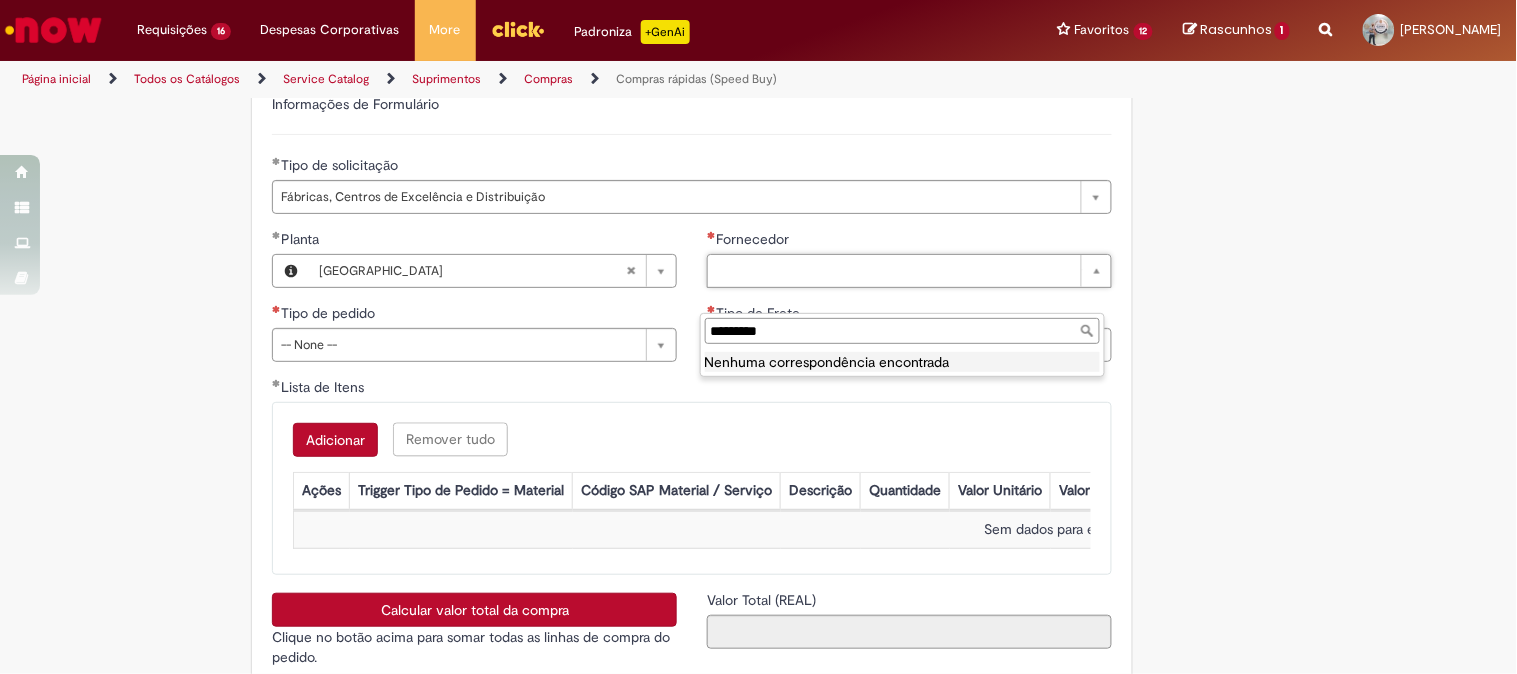 type on "*********" 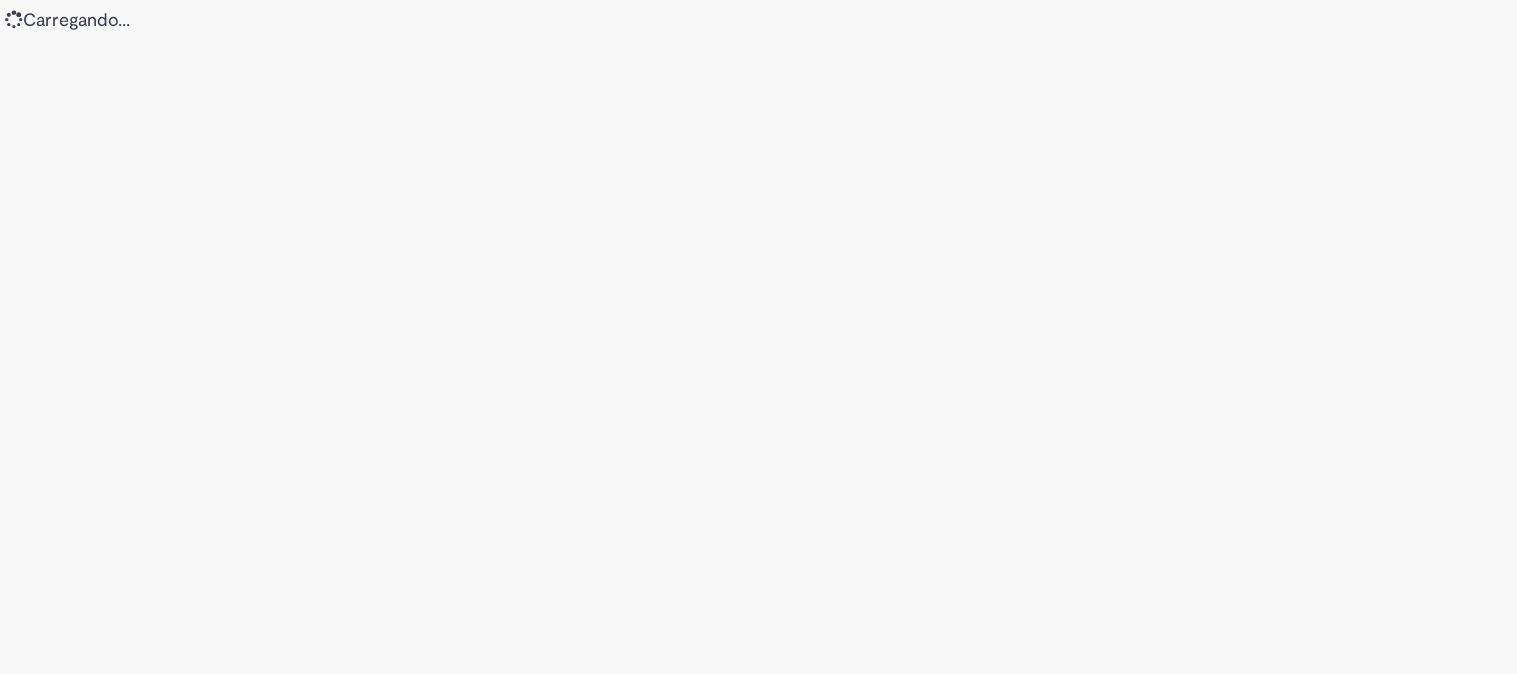 scroll, scrollTop: 0, scrollLeft: 0, axis: both 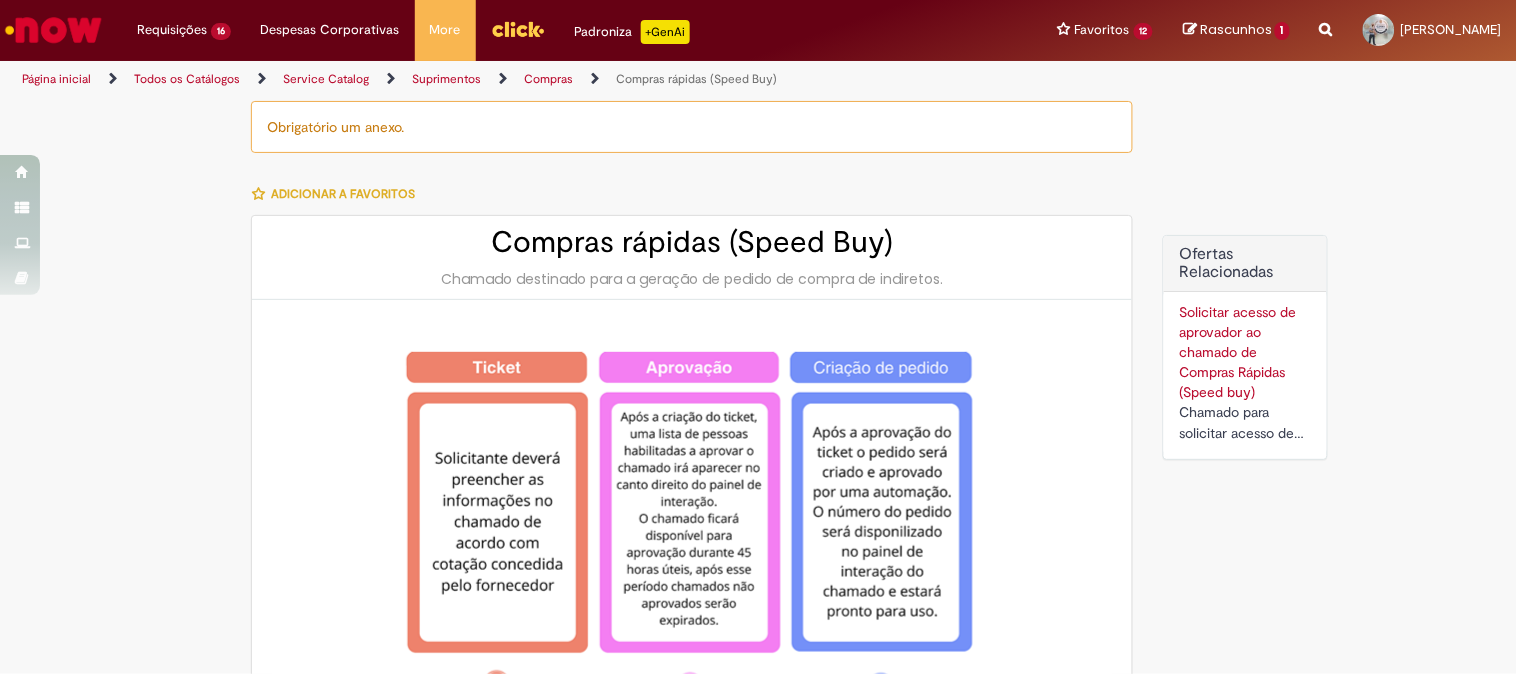 type on "********" 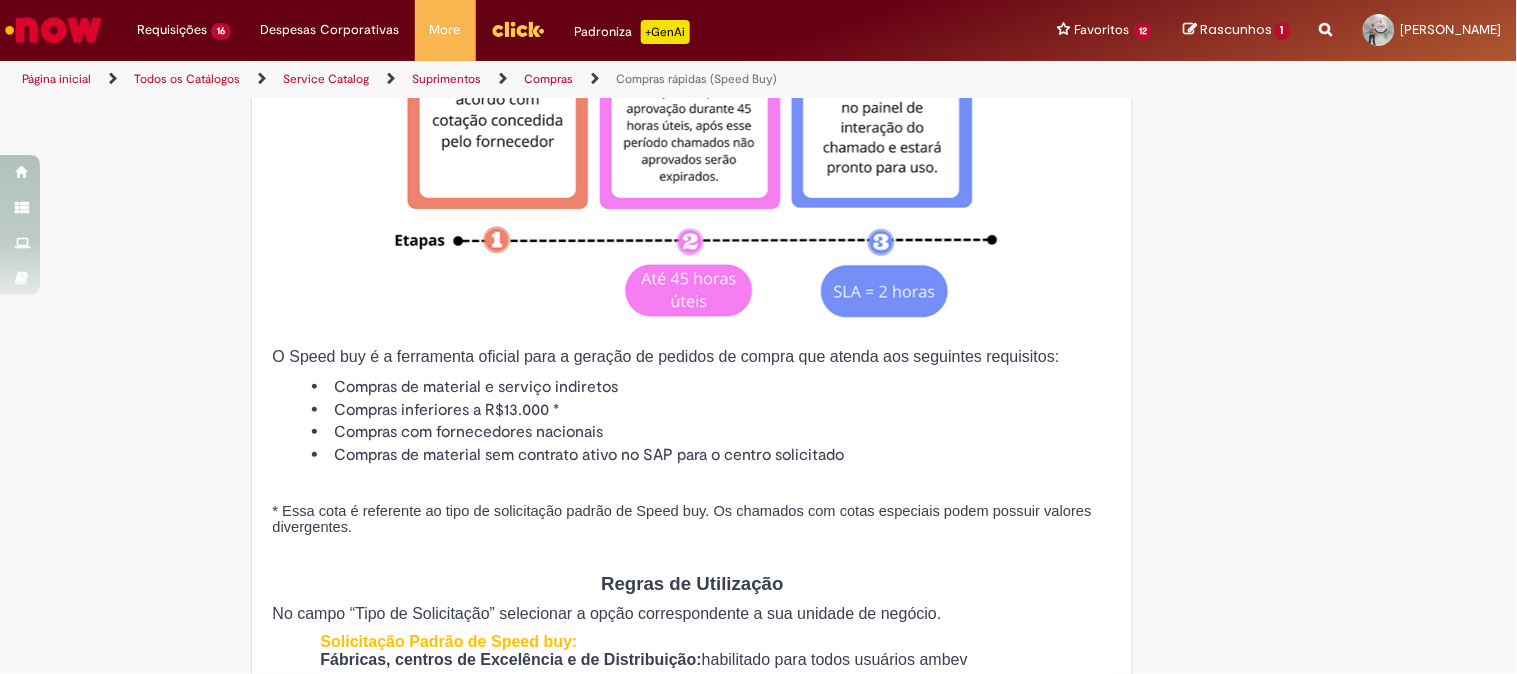 type on "**********" 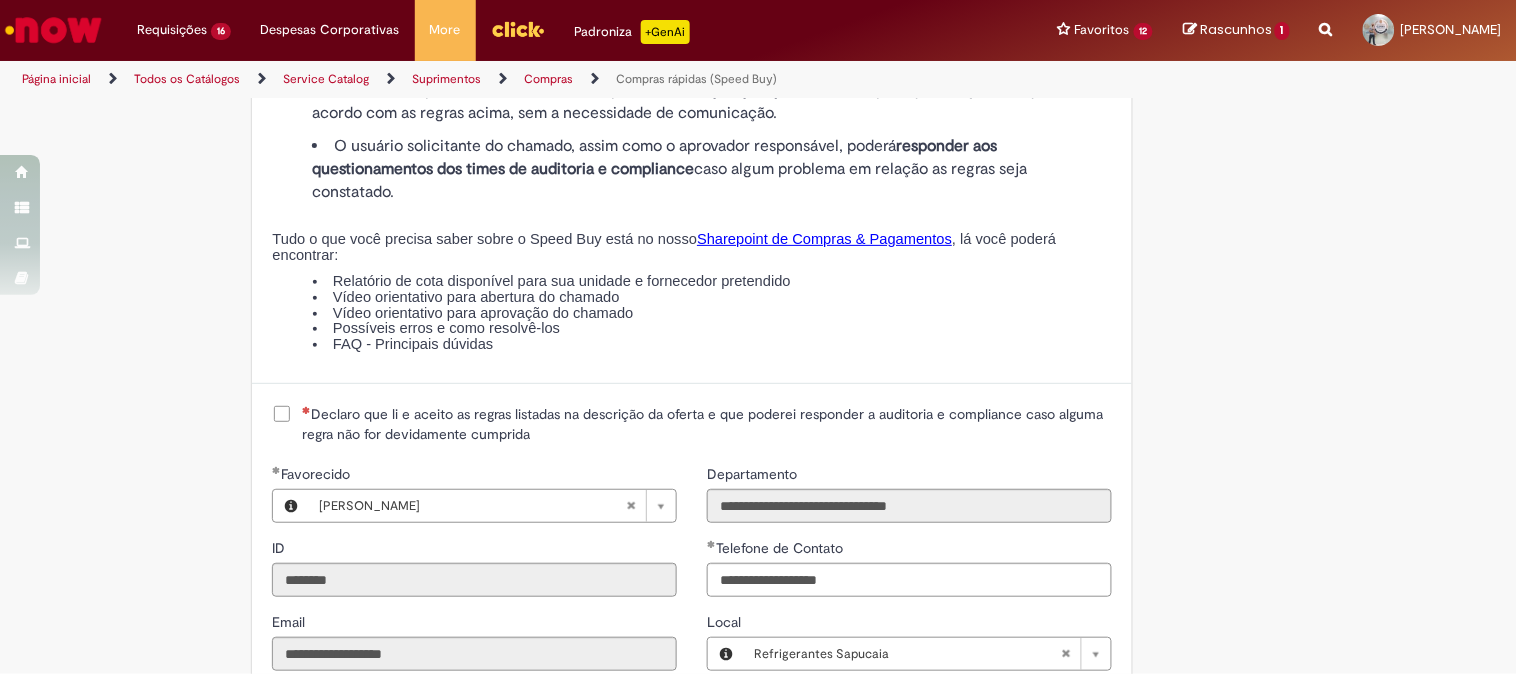 scroll, scrollTop: 2333, scrollLeft: 0, axis: vertical 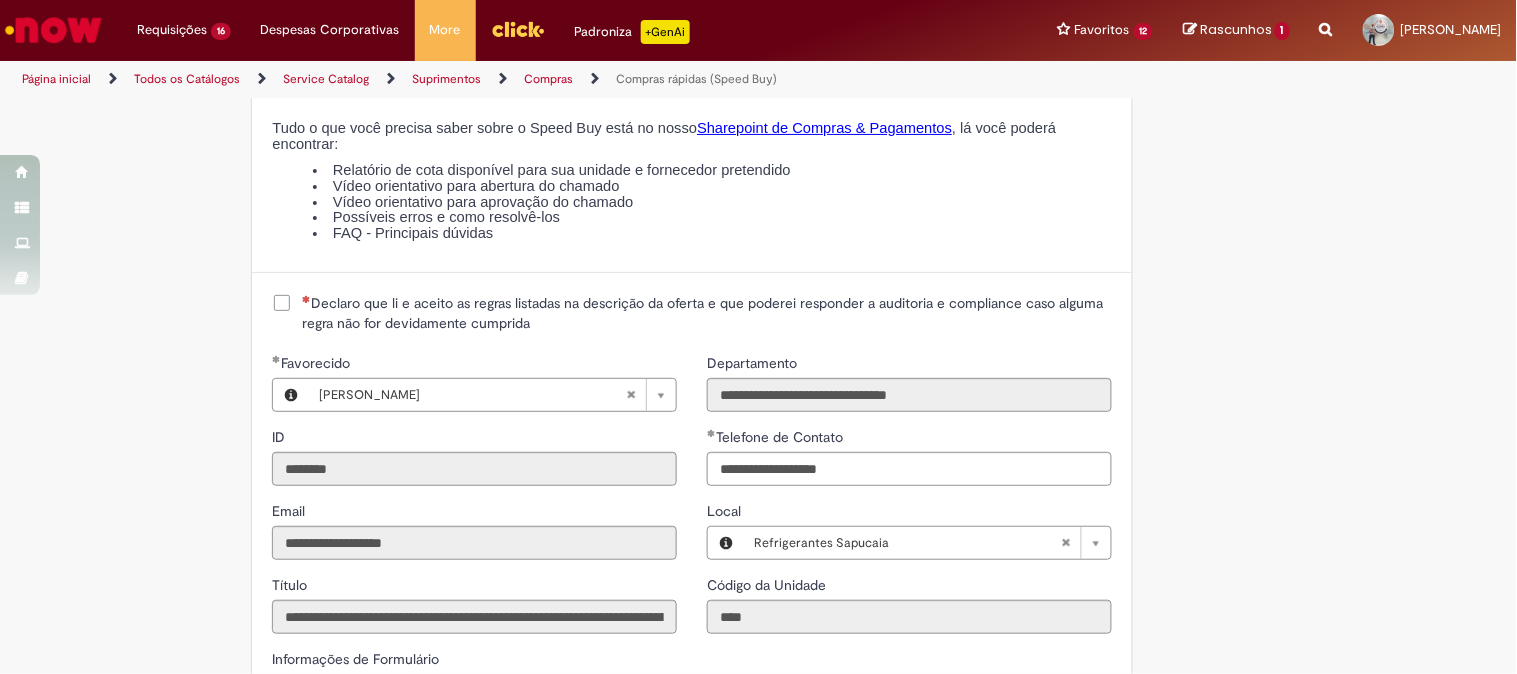 click on "Declaro que li e aceito as regras listadas na descrição da oferta e que poderei responder a auditoria e compliance caso alguma regra não for devidamente cumprida" at bounding box center (707, 313) 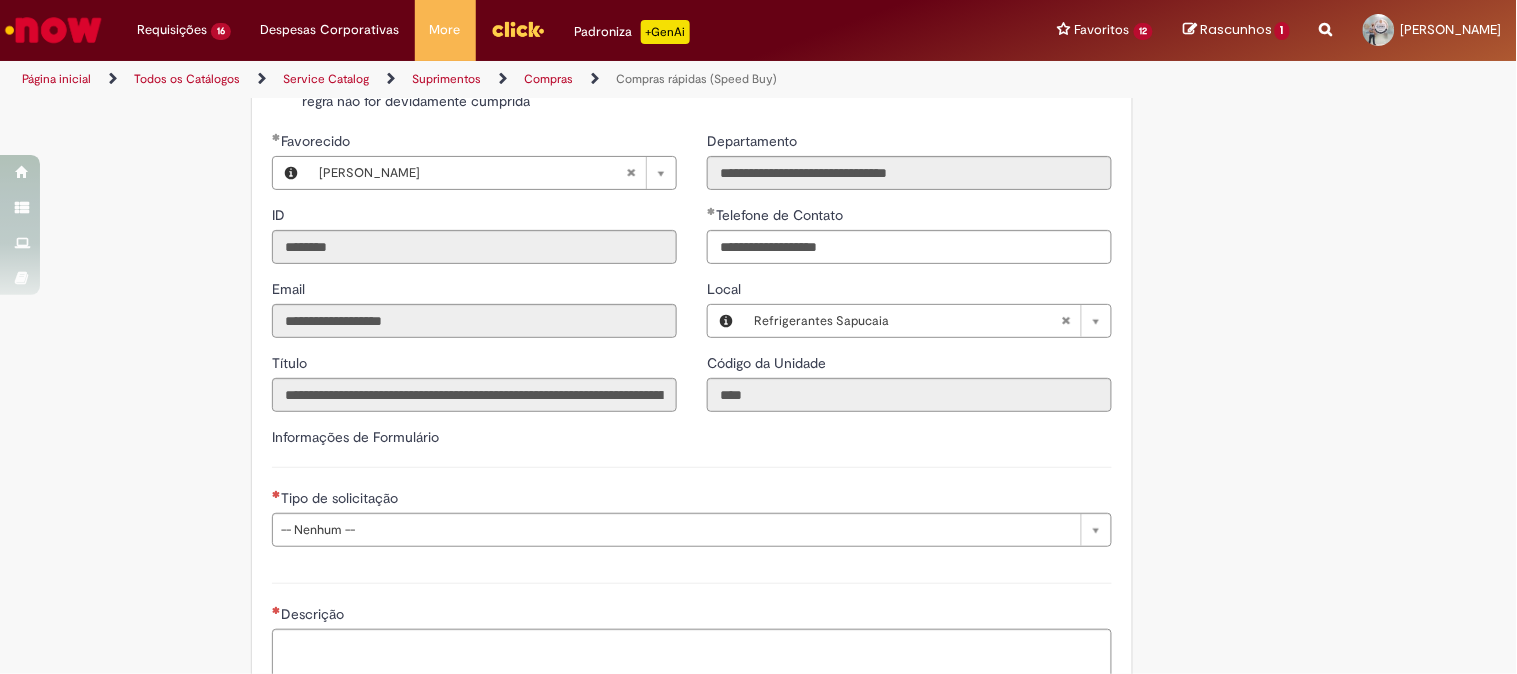 scroll, scrollTop: 2777, scrollLeft: 0, axis: vertical 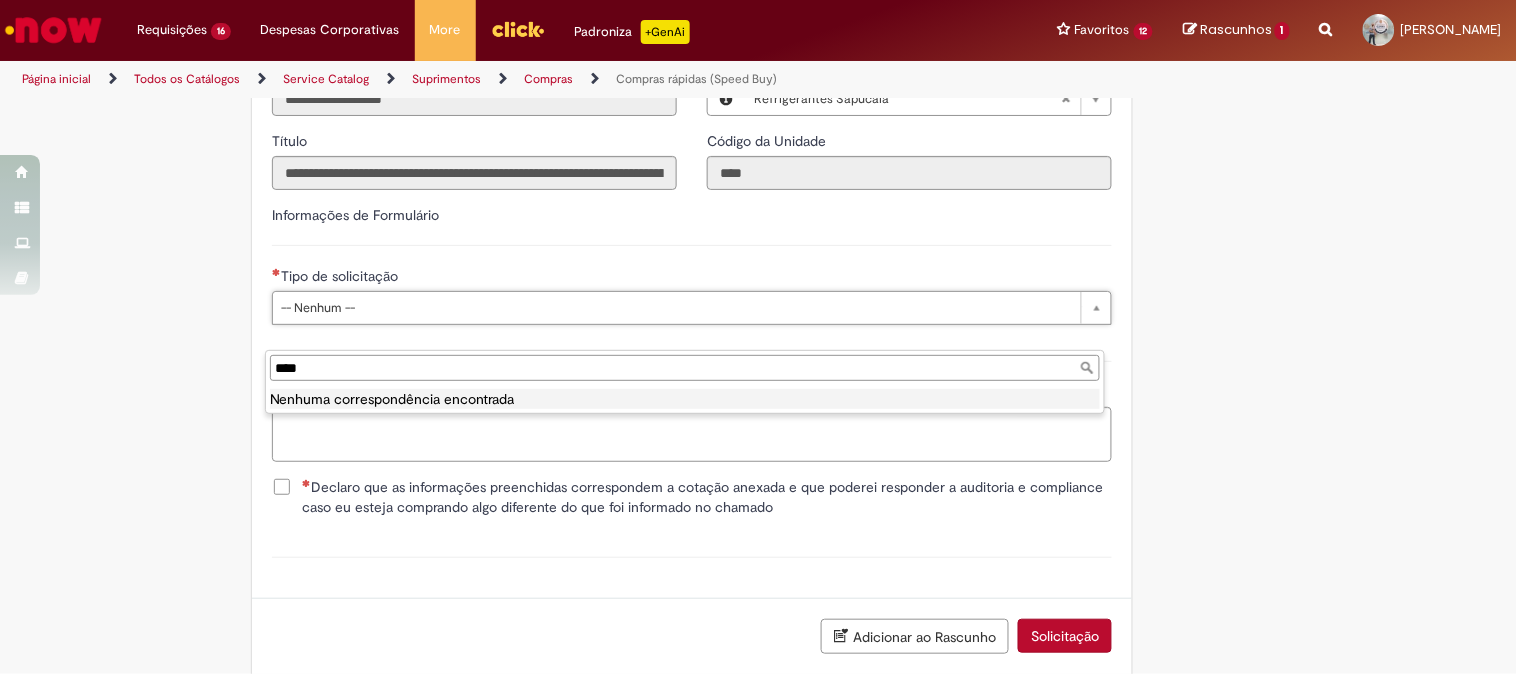 type on "*****" 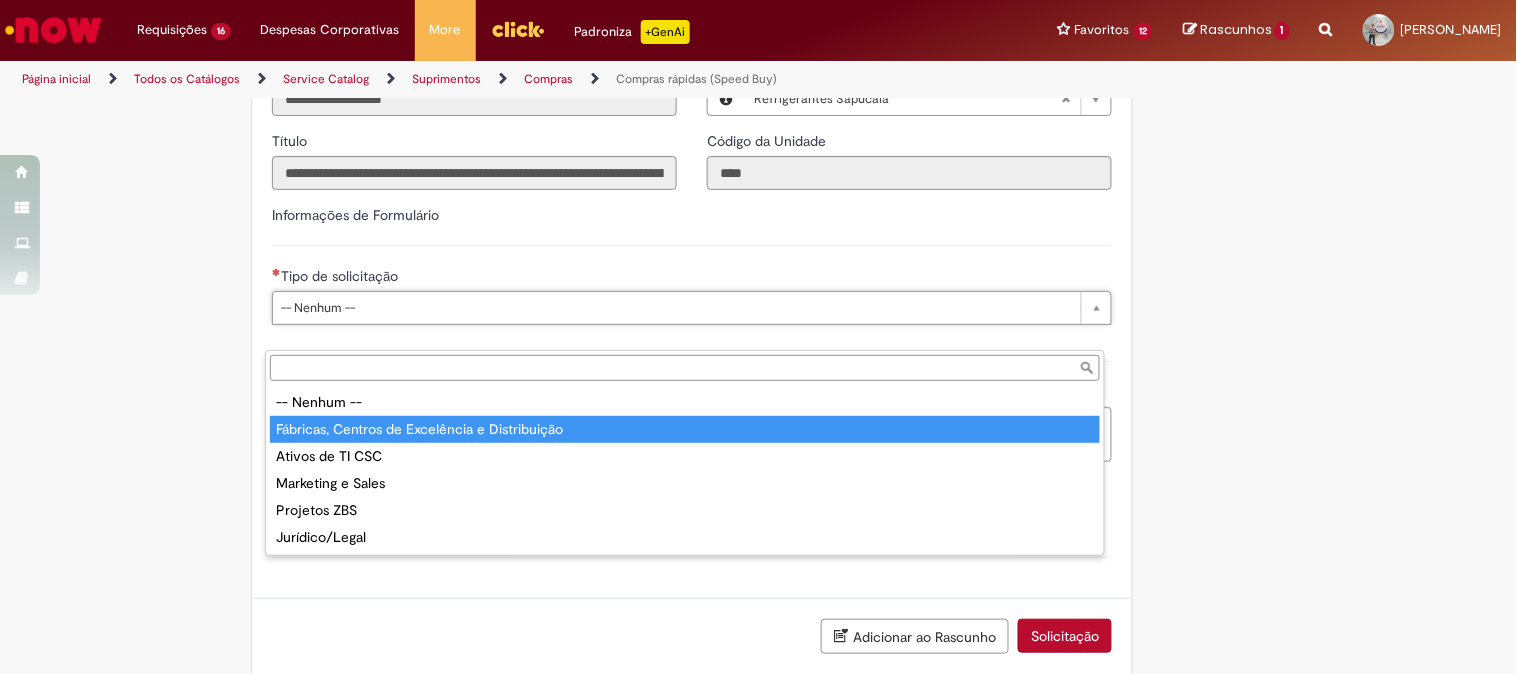 type on "**********" 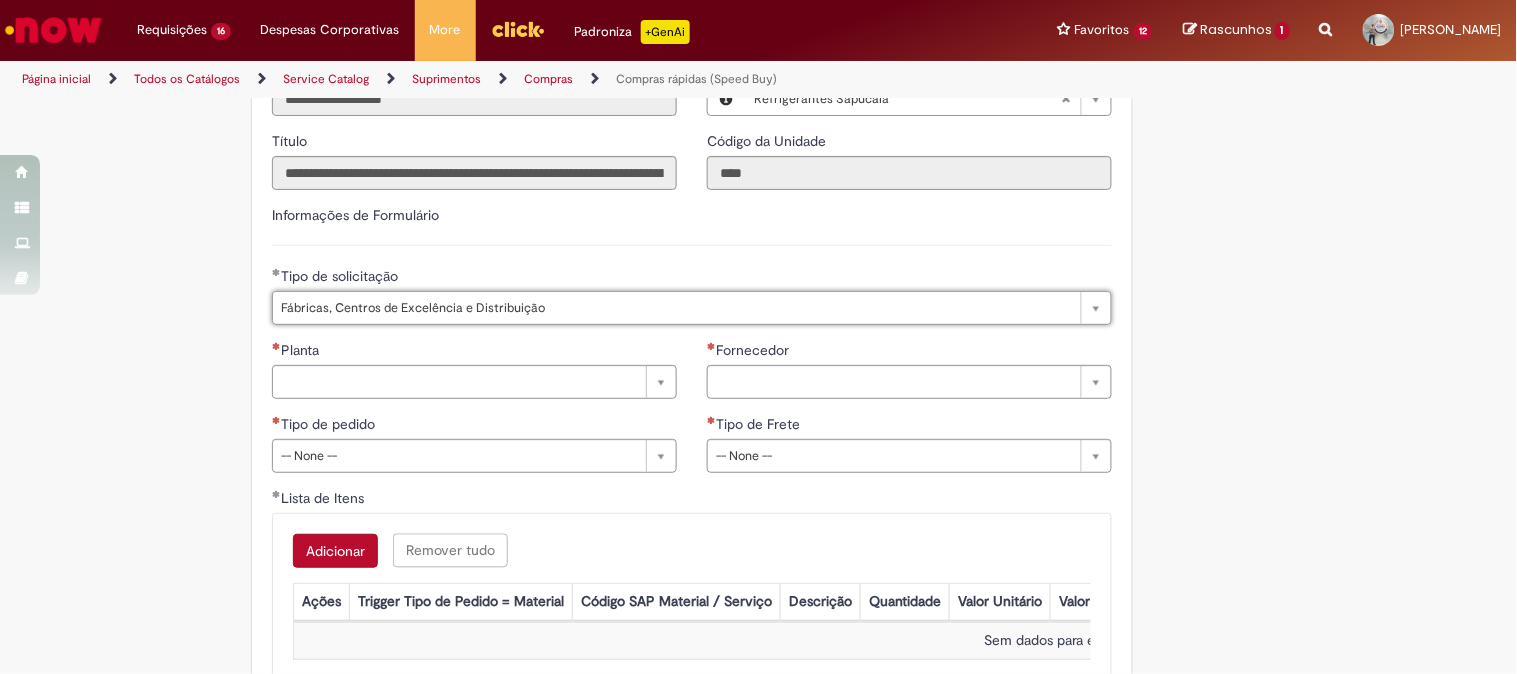drag, startPoint x: 156, startPoint y: 404, endPoint x: 301, endPoint y: 416, distance: 145.4957 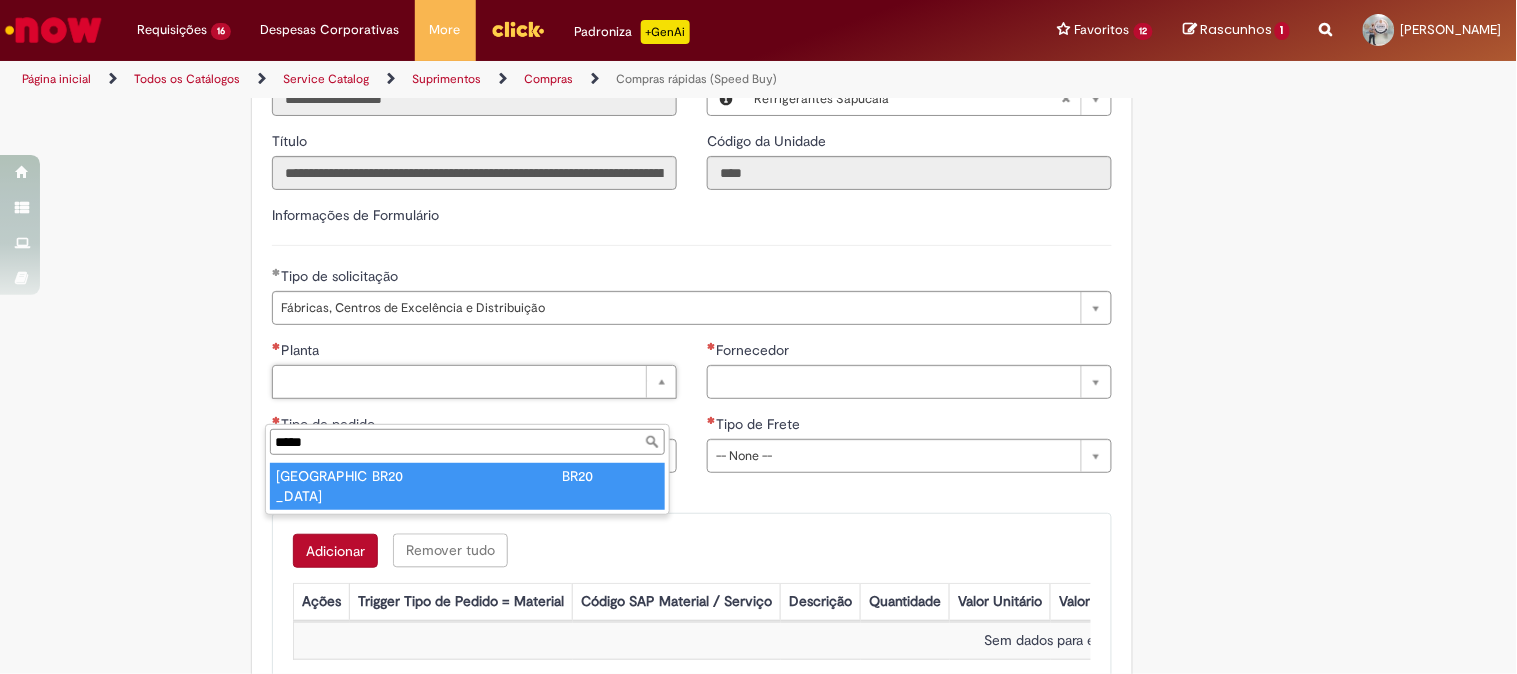 type on "*****" 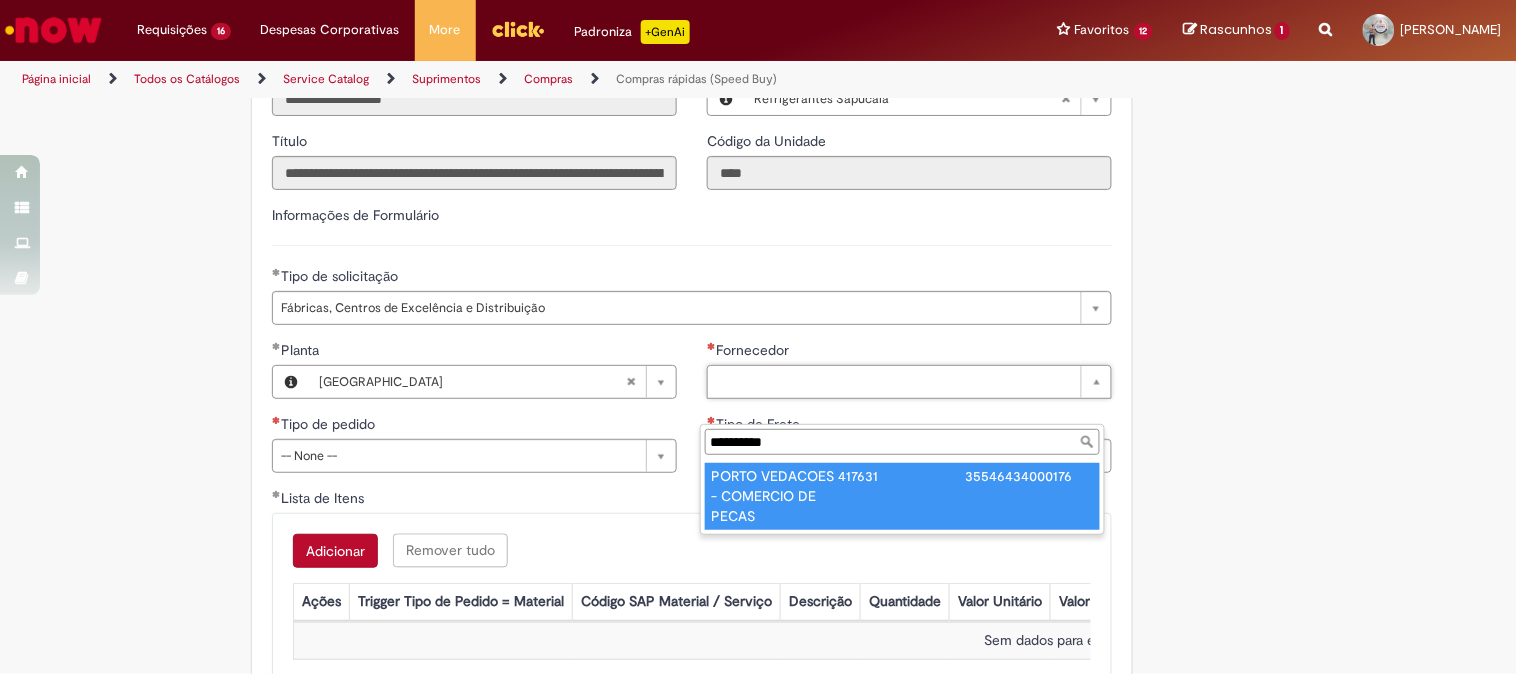 type on "**********" 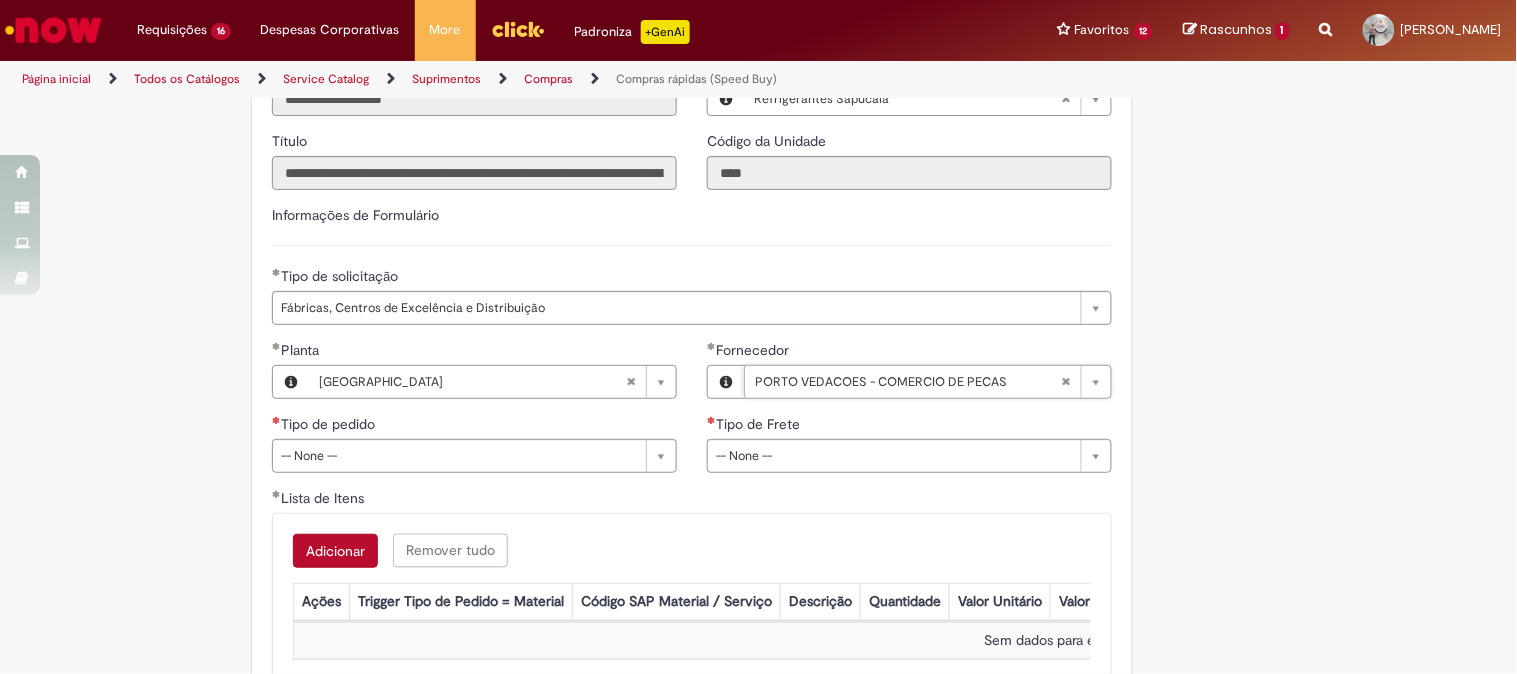scroll, scrollTop: 2888, scrollLeft: 0, axis: vertical 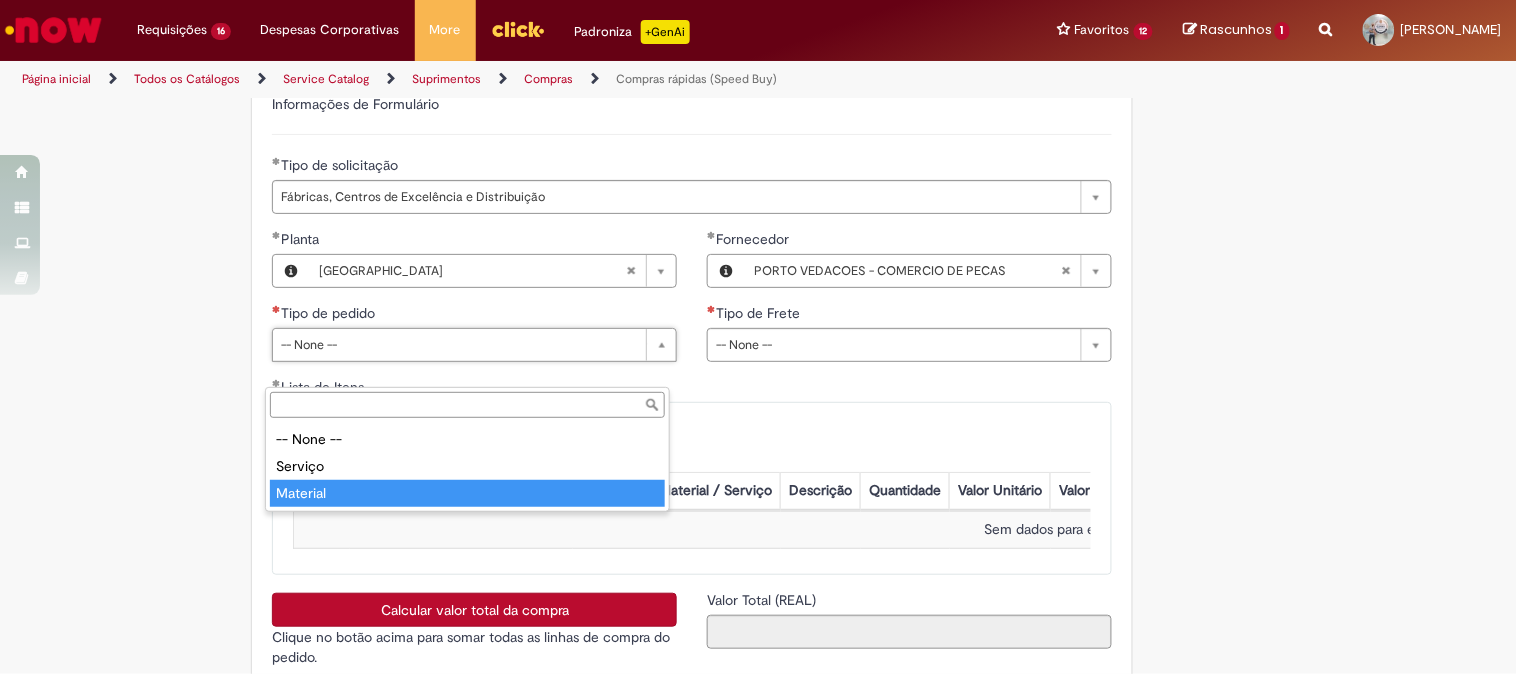 type on "********" 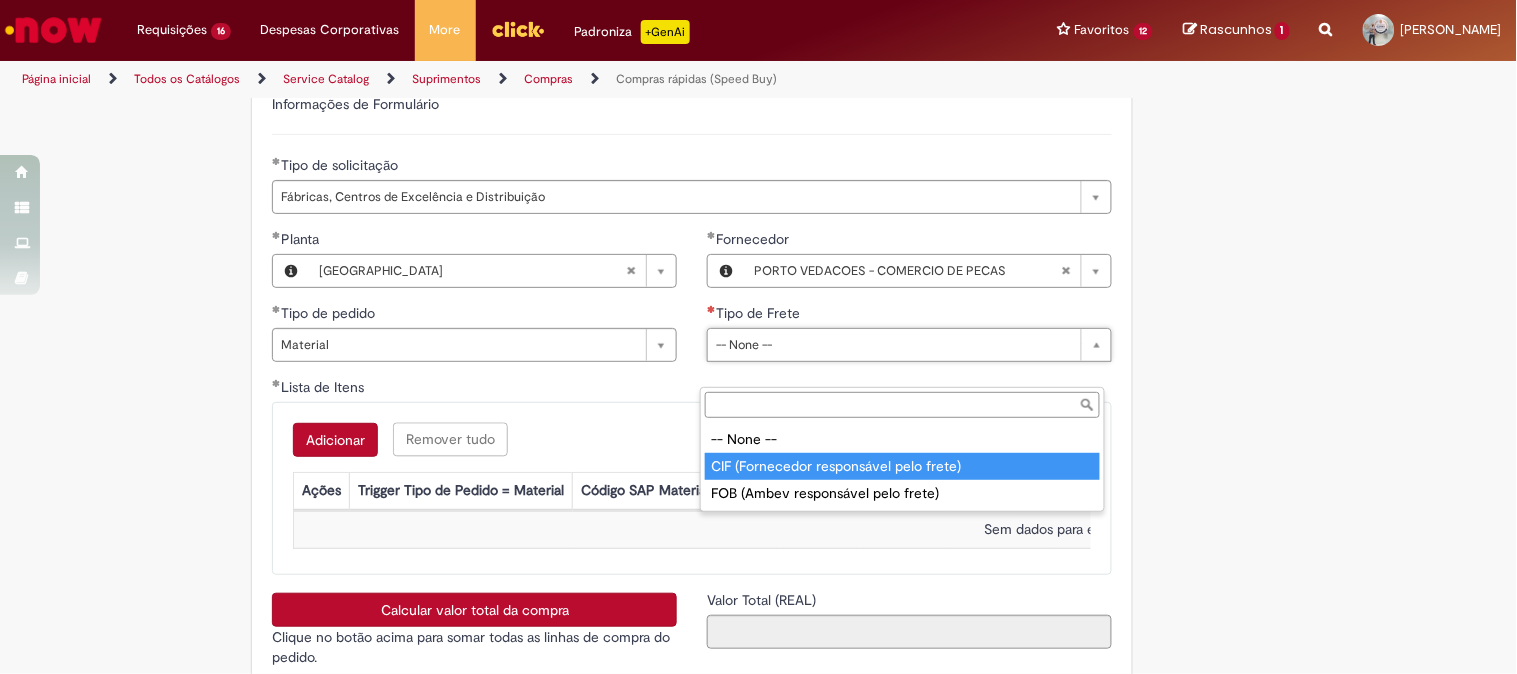 type on "**********" 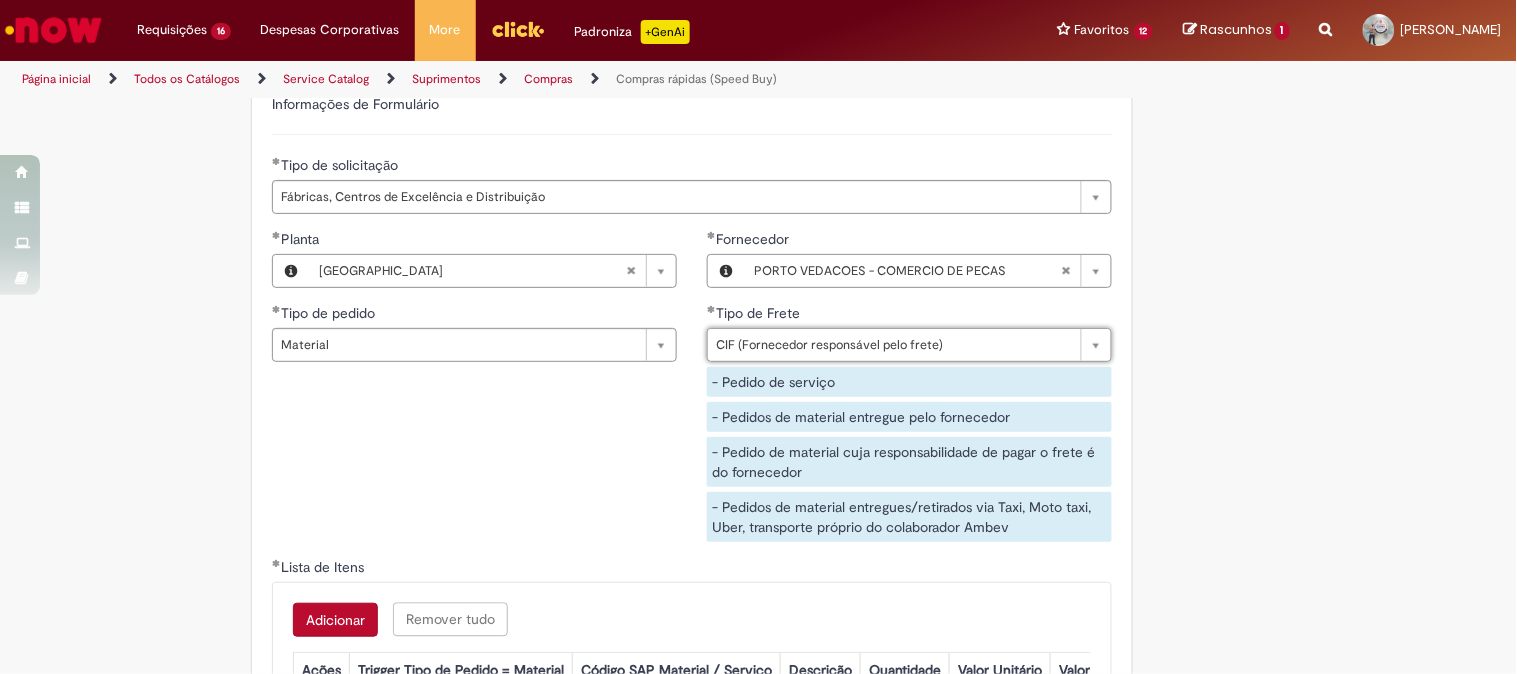 click on "Obrigatório um anexo.
Adicionar a Favoritos
Compras rápidas (Speed Buy)
Chamado destinado para a geração de pedido de compra de indiretos.
O Speed buy é a ferramenta oficial para a geração de pedidos de compra que atenda aos seguintes requisitos:
Compras de material e serviço indiretos
Compras inferiores a R$13.000 *
Compras com fornecedores nacionais
Compras de material sem contrato ativo no SAP para o centro solicitado
* Essa cota é referente ao tipo de solicitação padrão de Speed buy. Os chamados com cotas especiais podem possuir valores divergentes.
Regras de Utilização
No campo “Tipo de Solicitação” selecionar a opção correspondente a sua unidade de negócio.
Solicitação Padrão de Speed buy:
Fábricas, centros de Excelência e de Distribuição:  habilitado para todos usuários ambev
Ativos   de TI:" at bounding box center [759, -742] 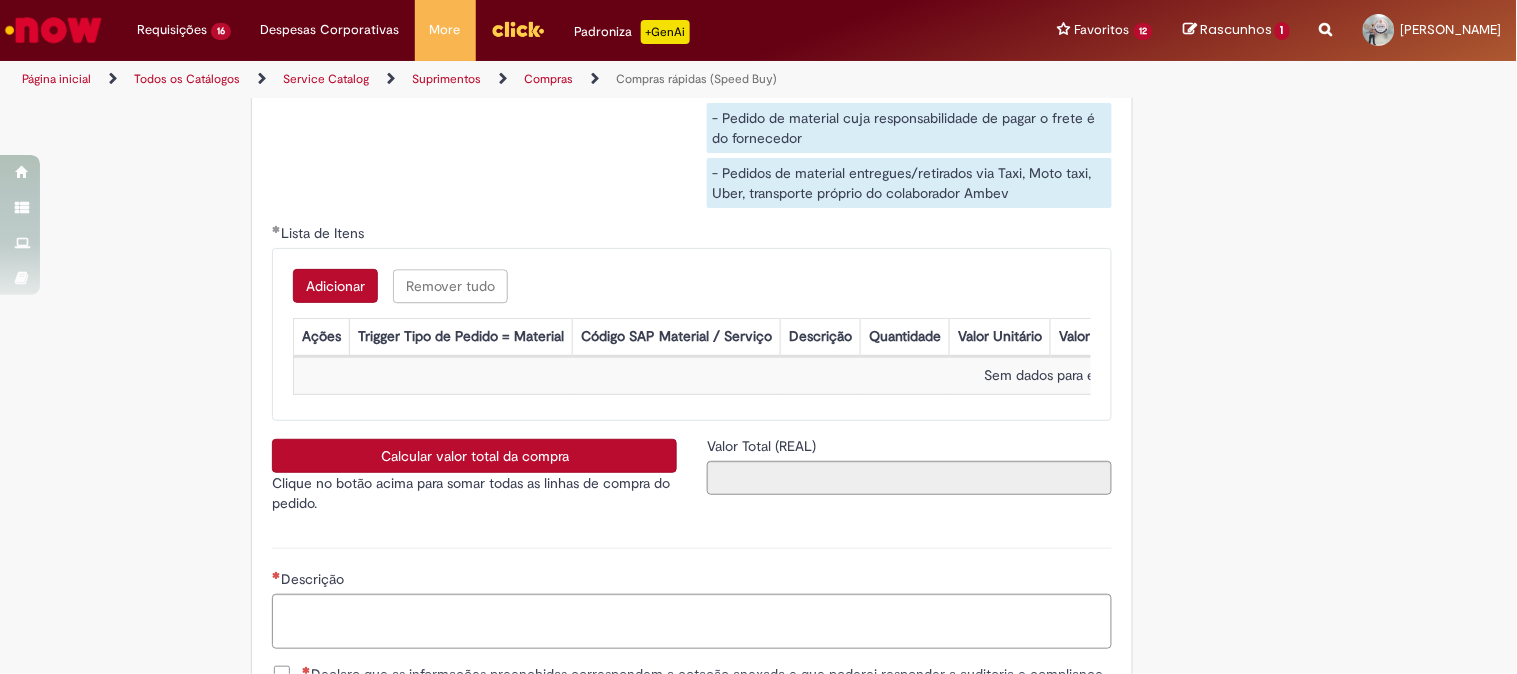 scroll, scrollTop: 3333, scrollLeft: 0, axis: vertical 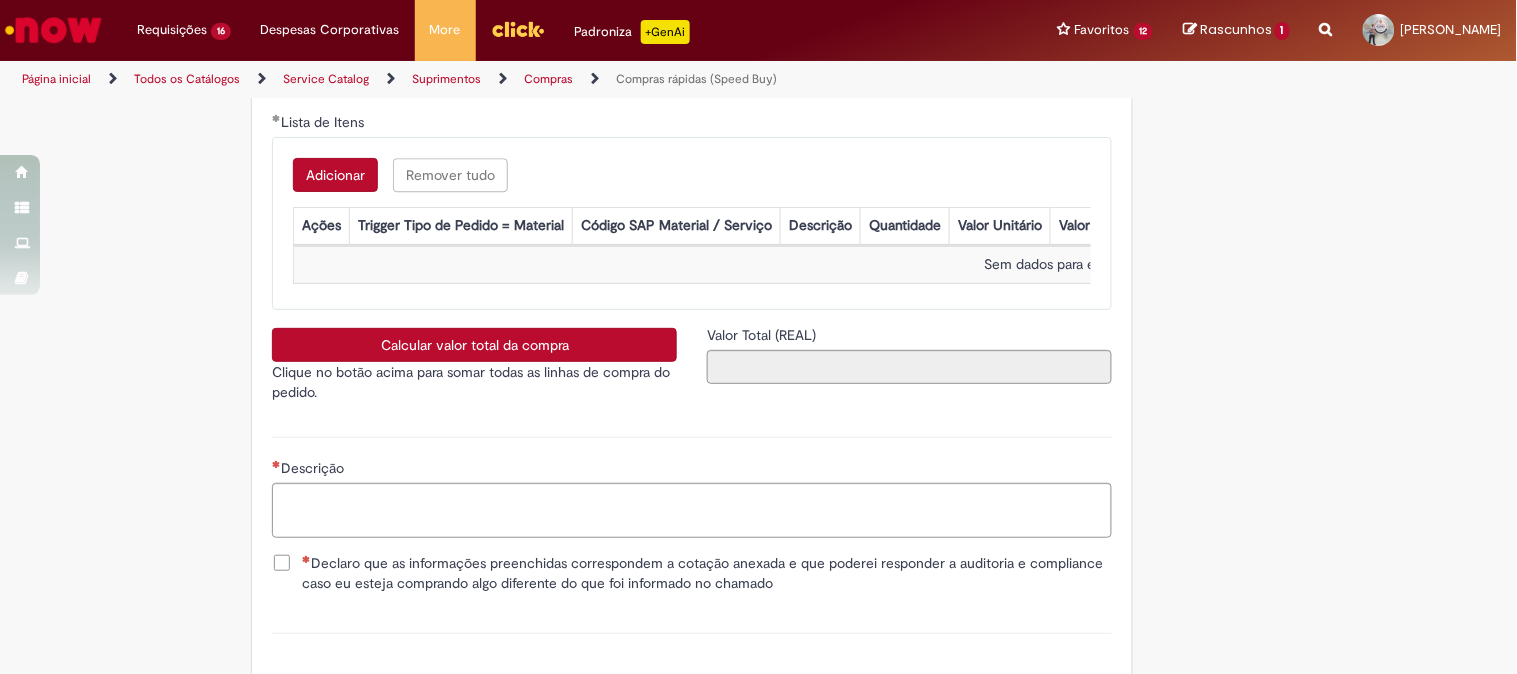 click on "Adicionar" at bounding box center [335, 175] 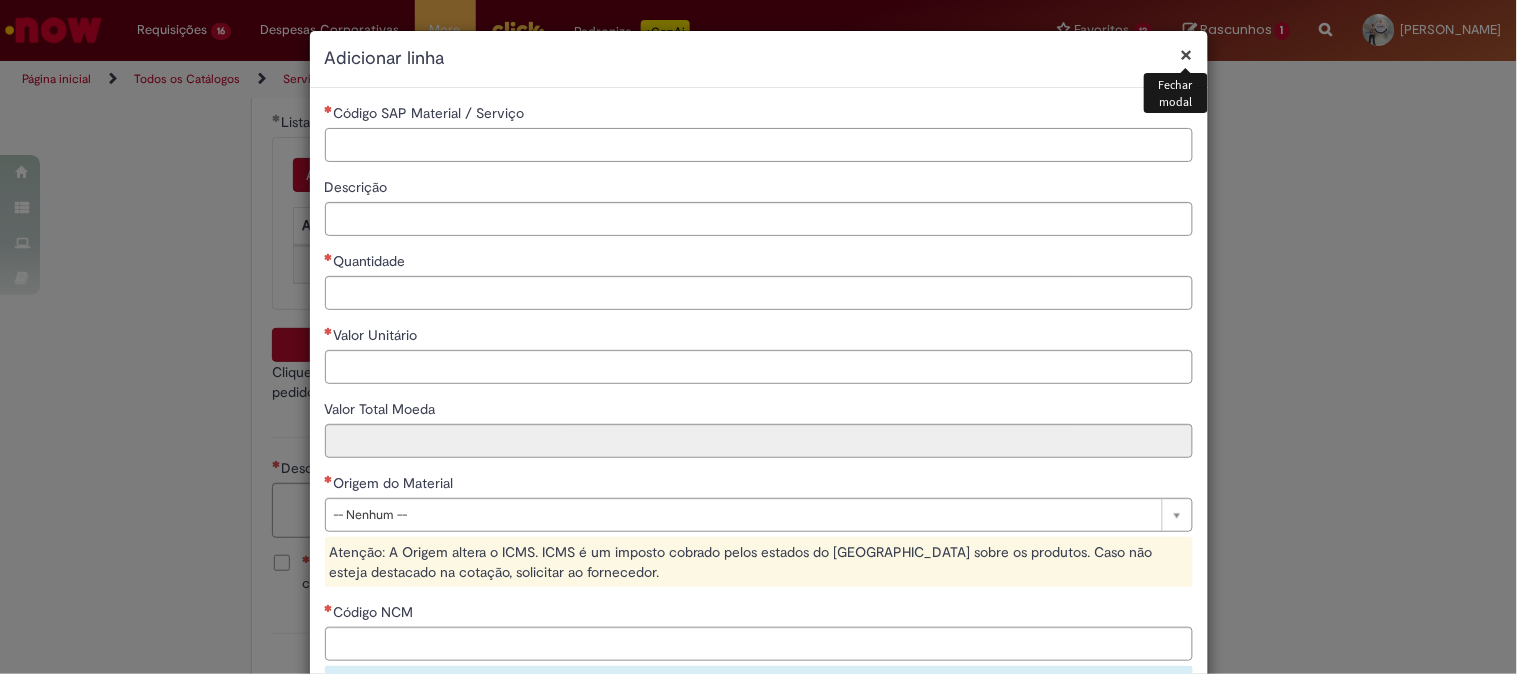 click on "Código SAP Material / Serviço" at bounding box center (759, 145) 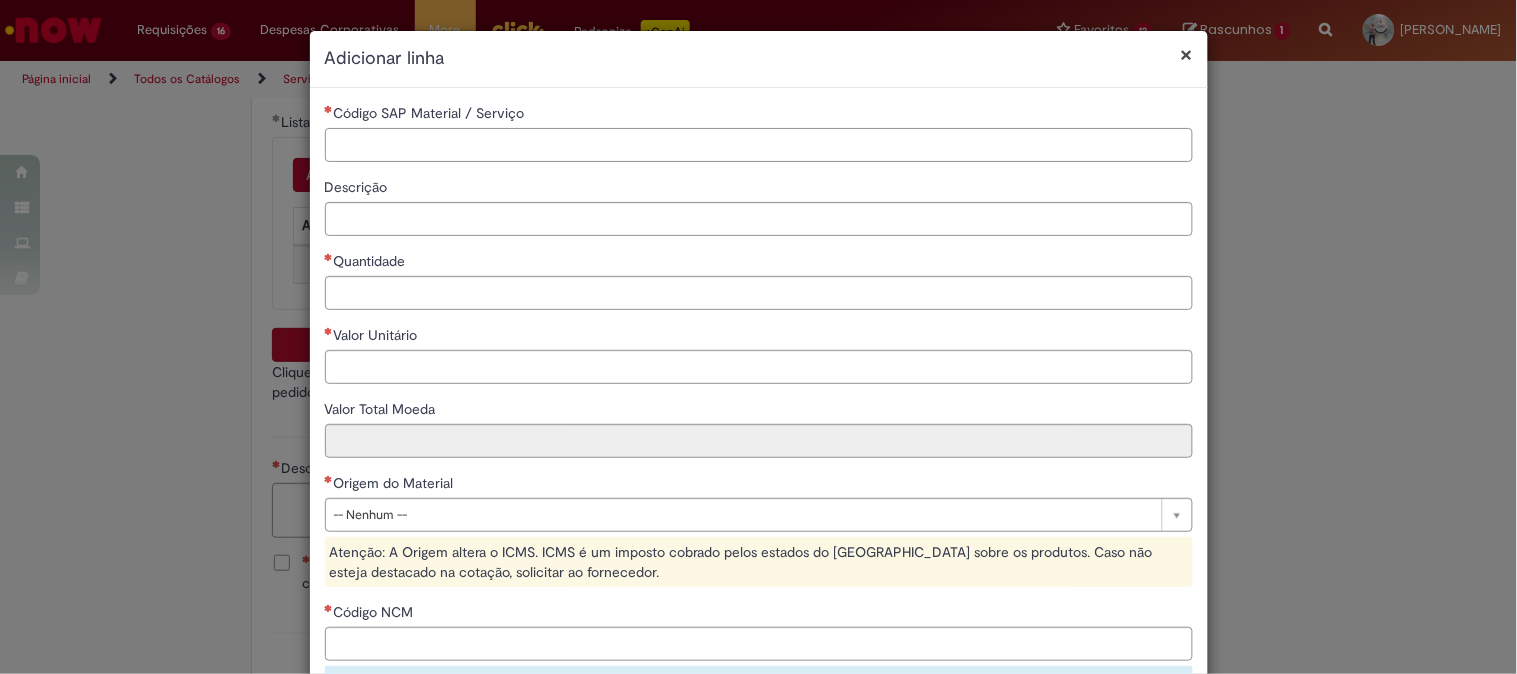 paste on "********" 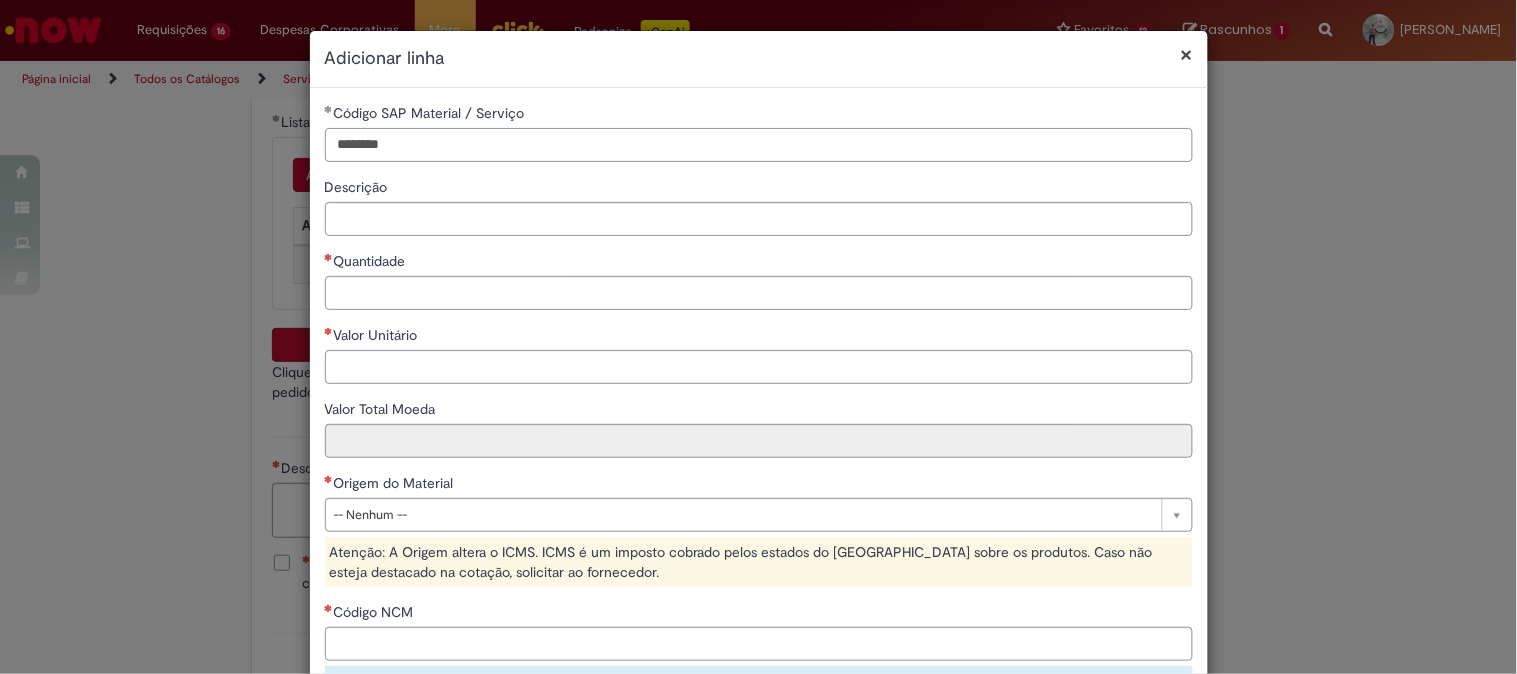 type on "********" 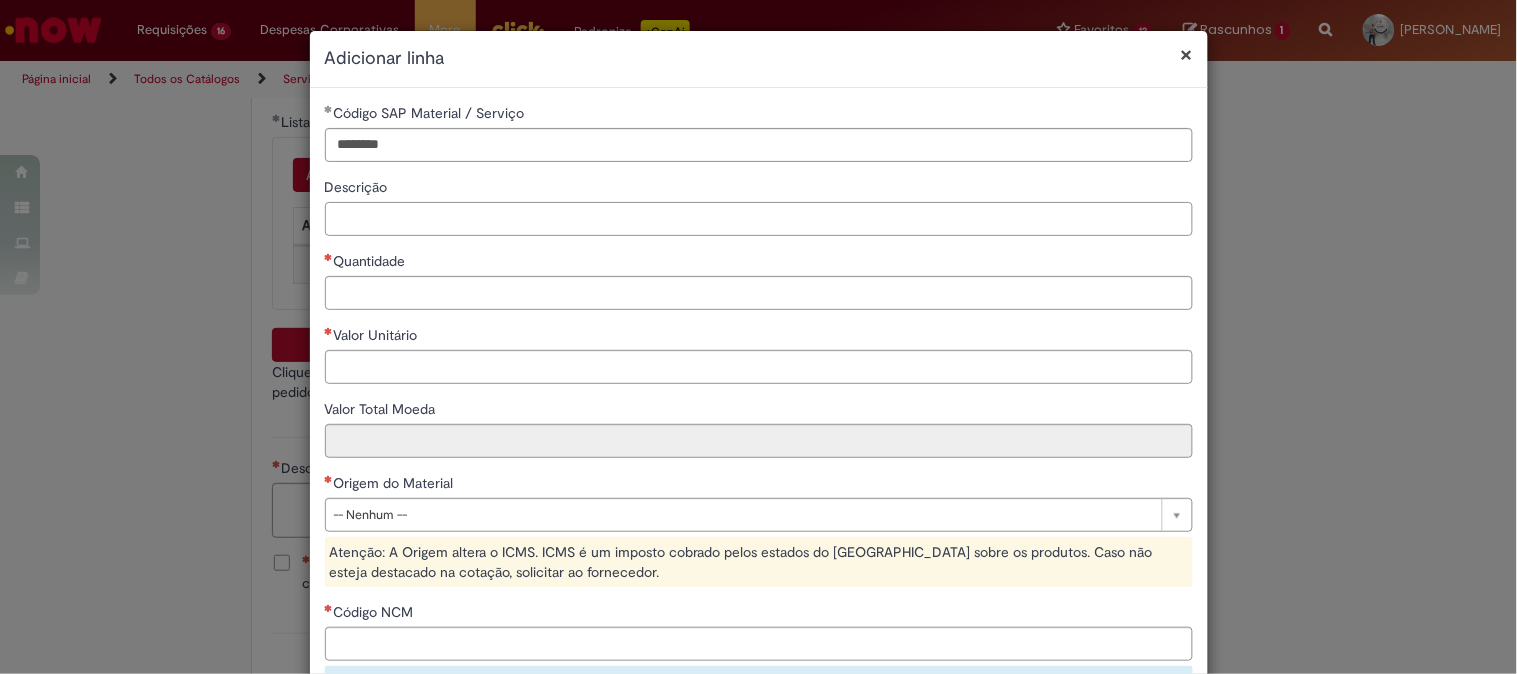 paste on "**********" 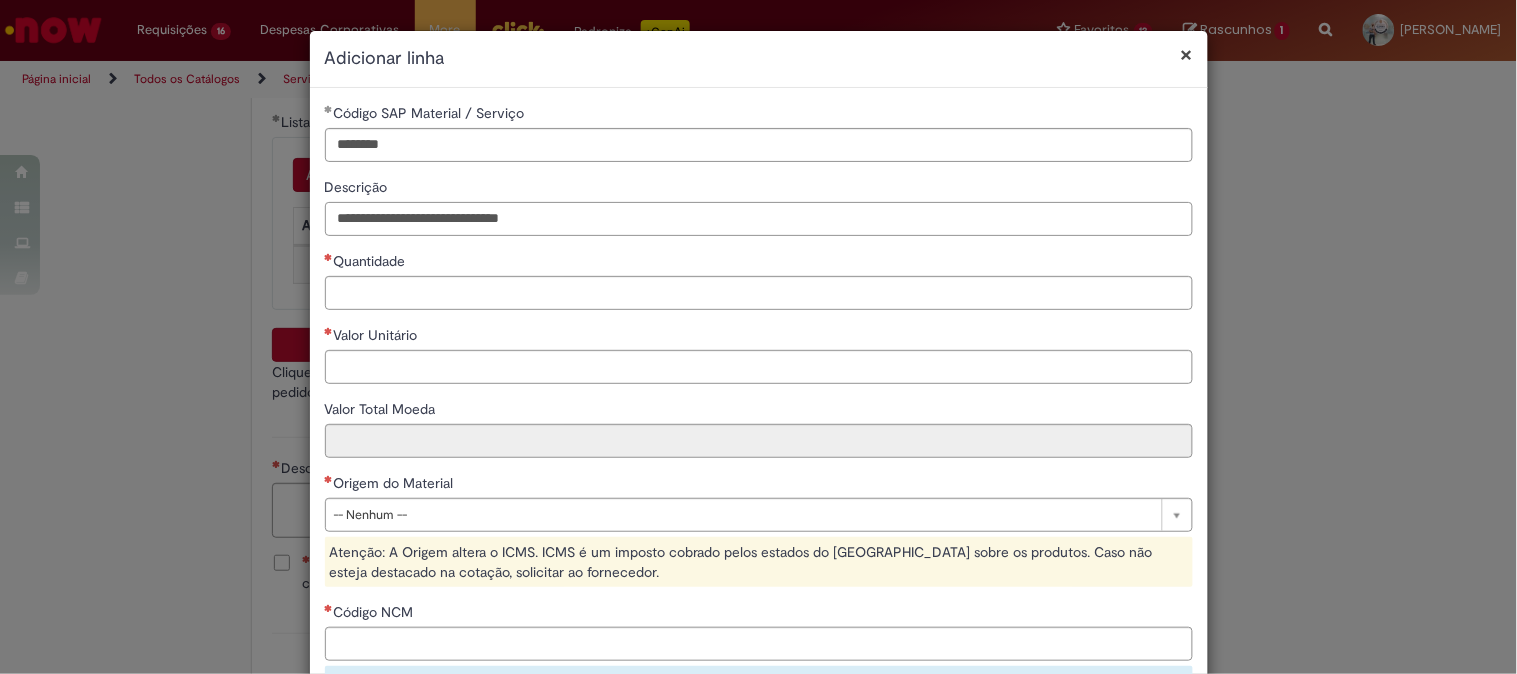 type on "**********" 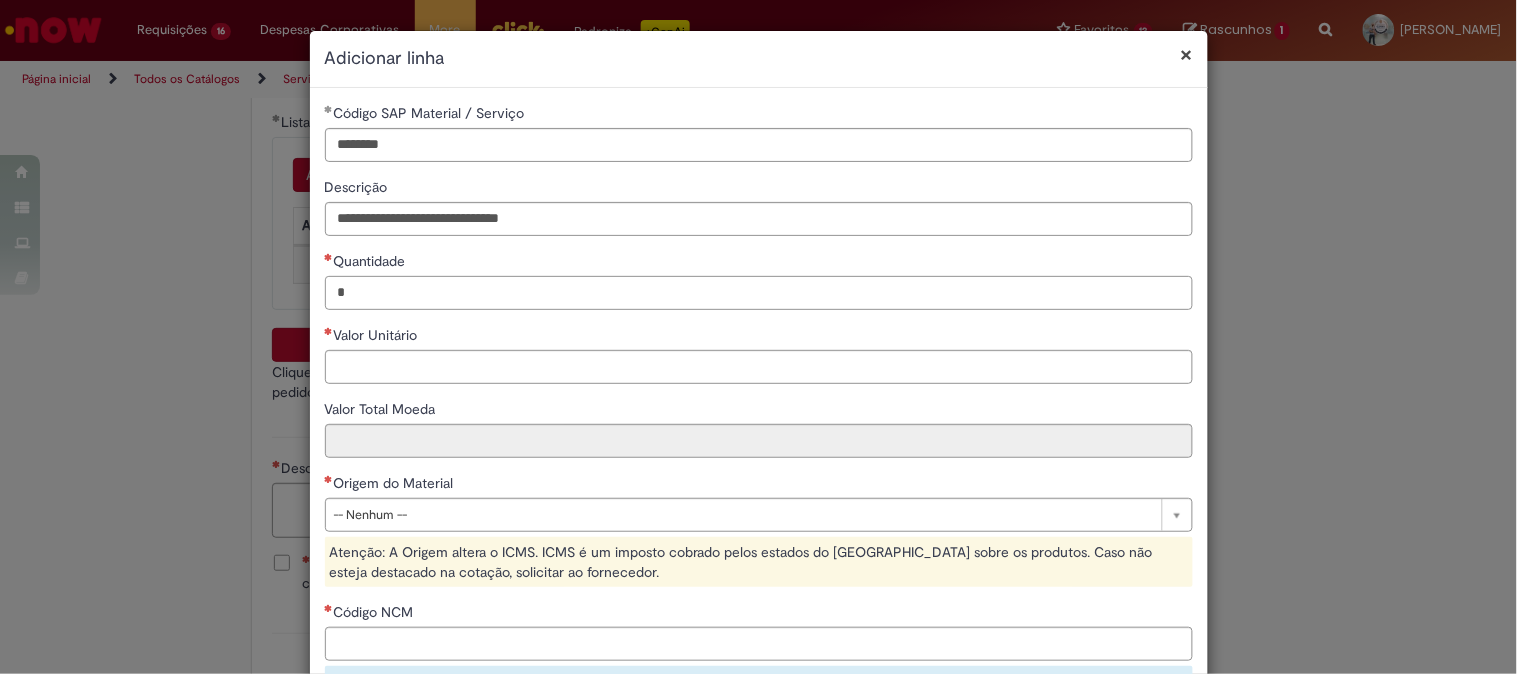 type on "*" 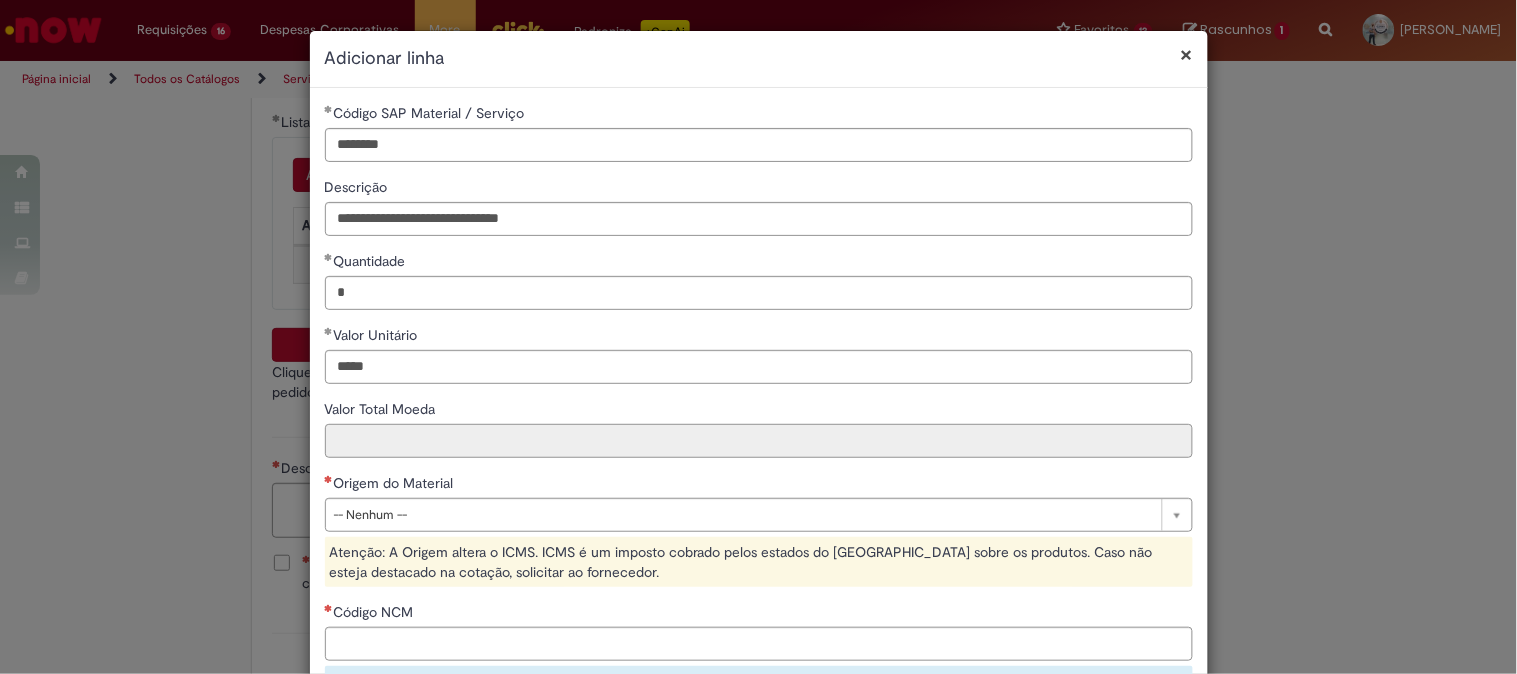 type on "******" 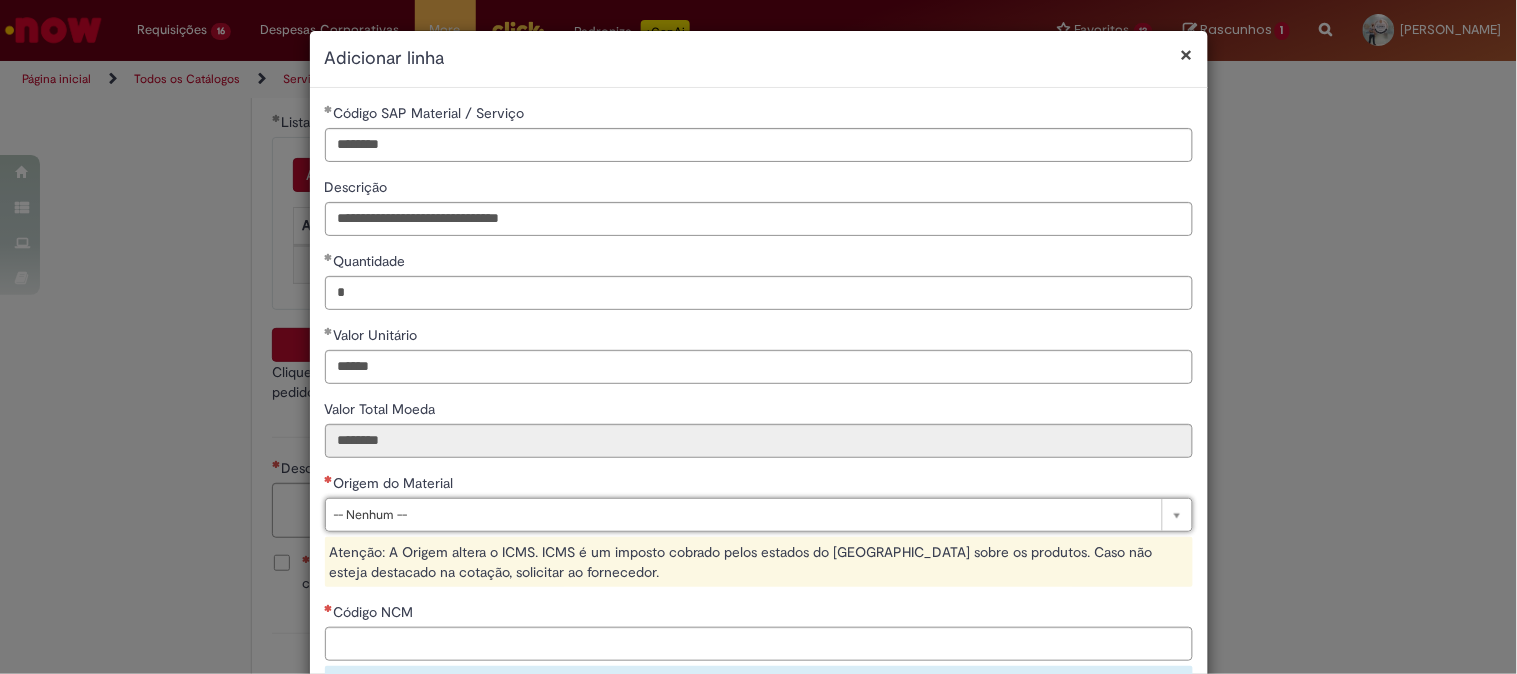 type on "*" 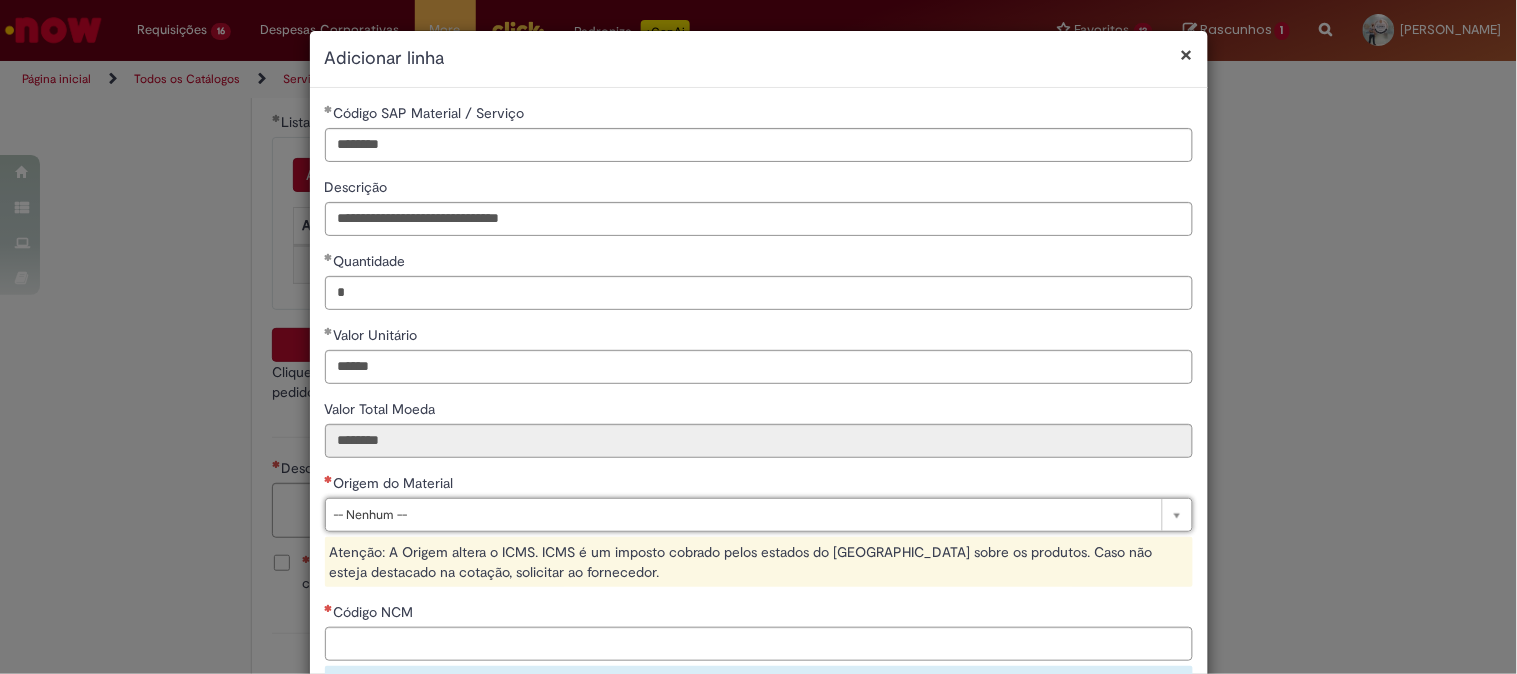 type 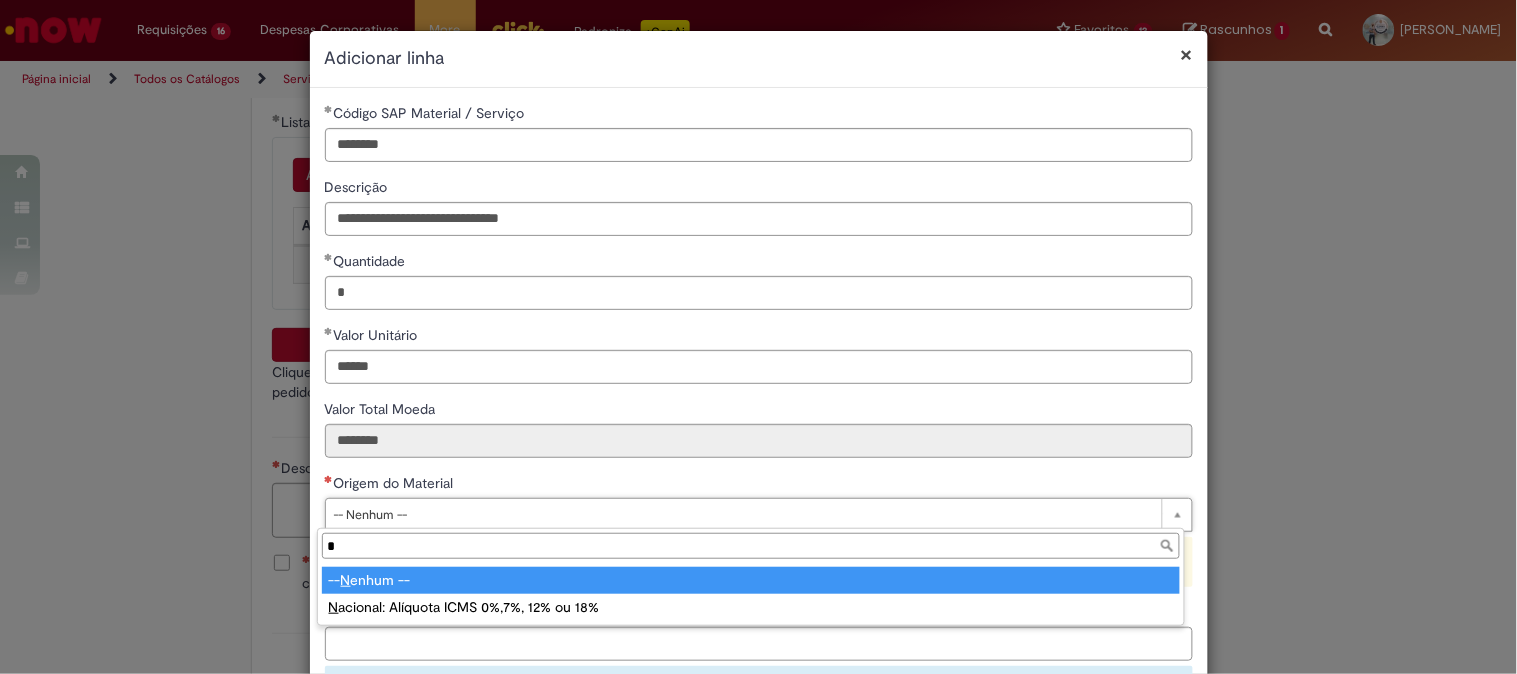 type on "**" 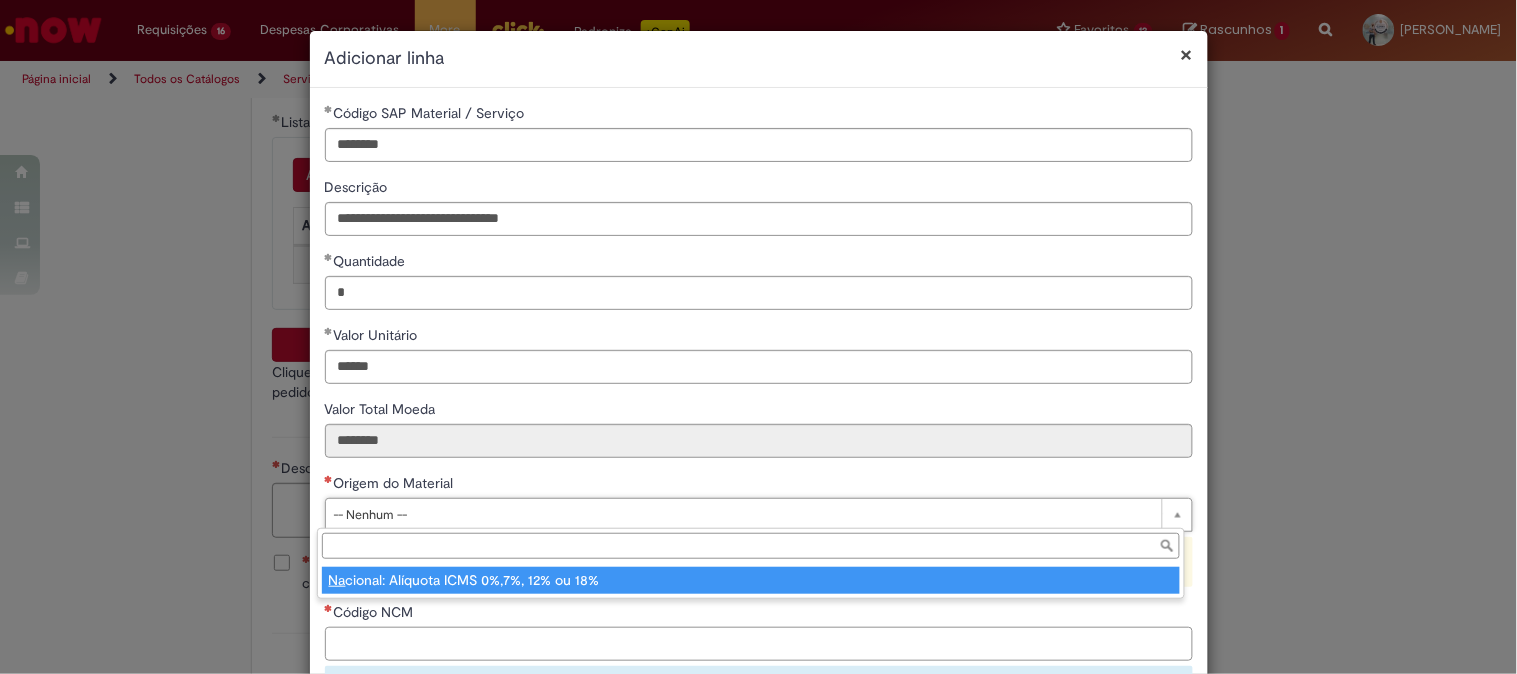 type on "**********" 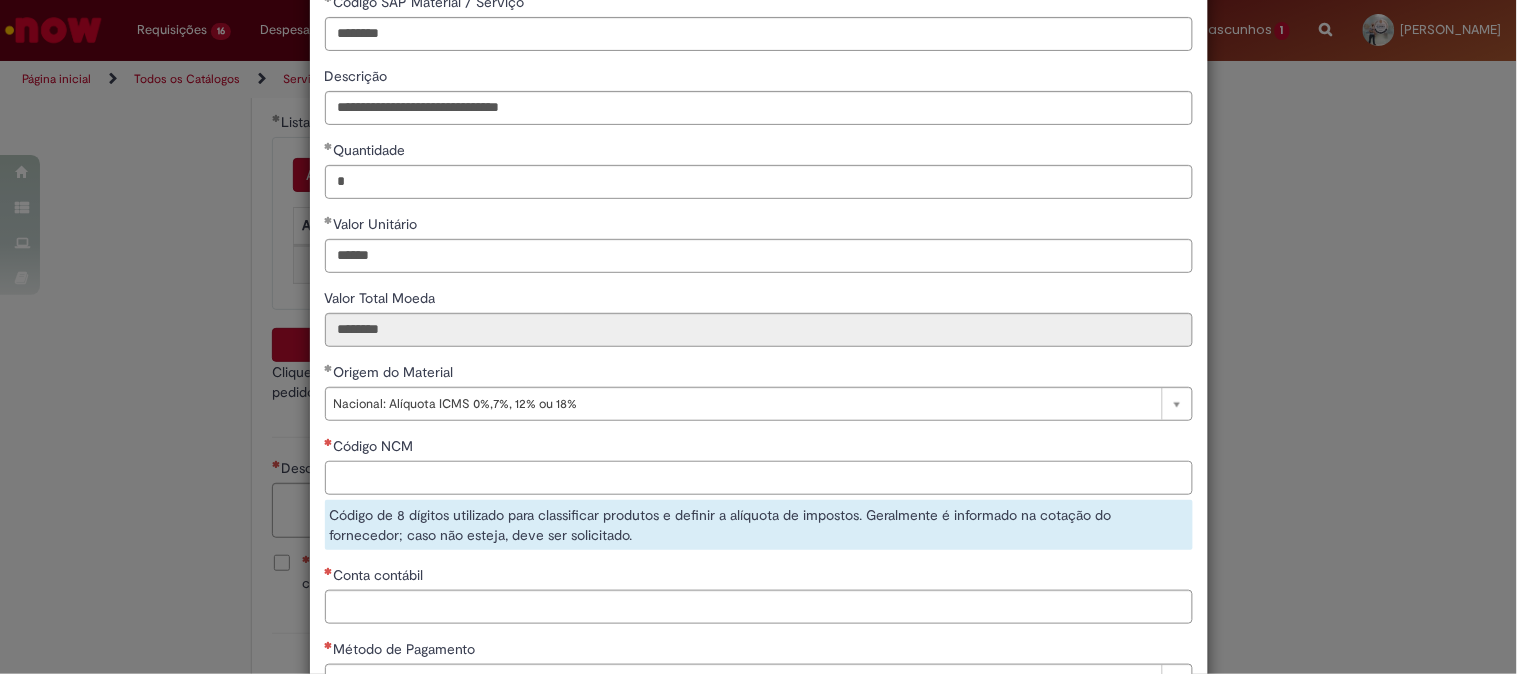 scroll, scrollTop: 222, scrollLeft: 0, axis: vertical 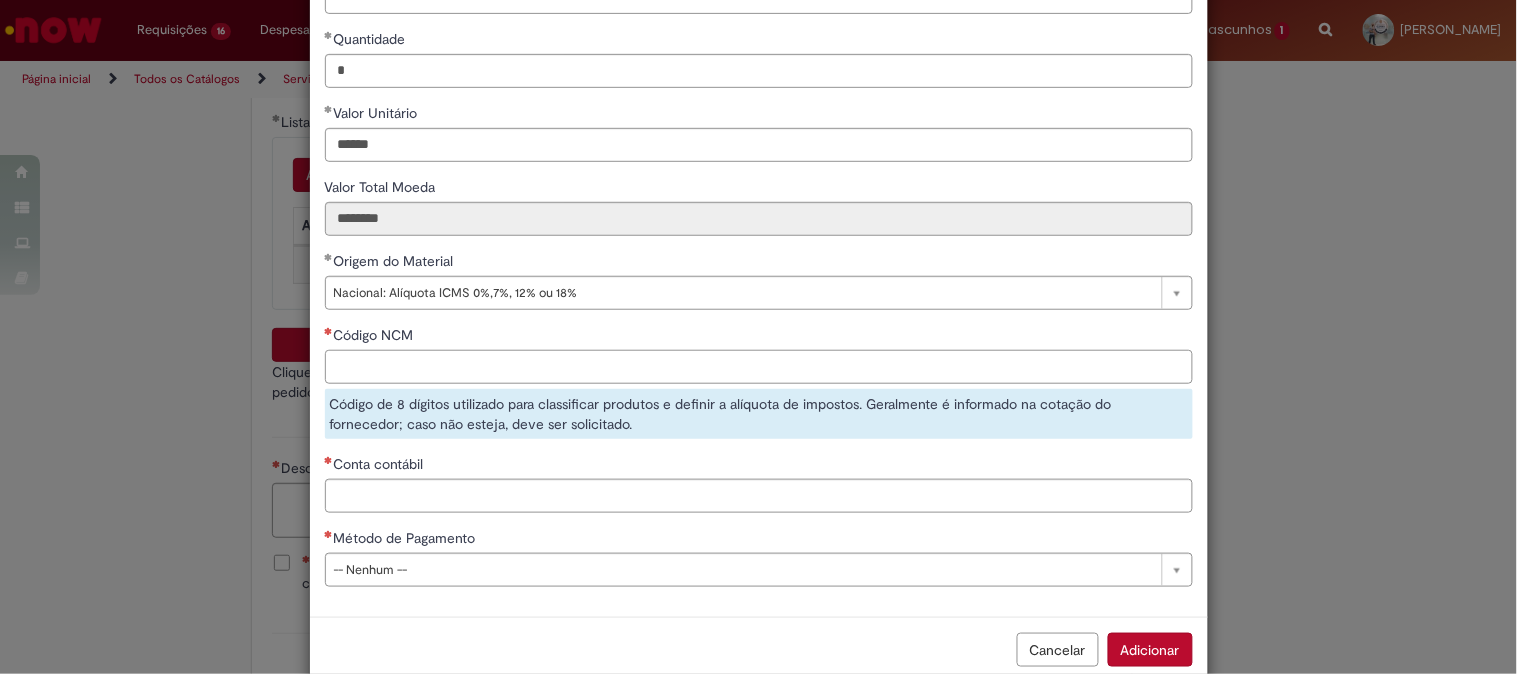 paste on "**********" 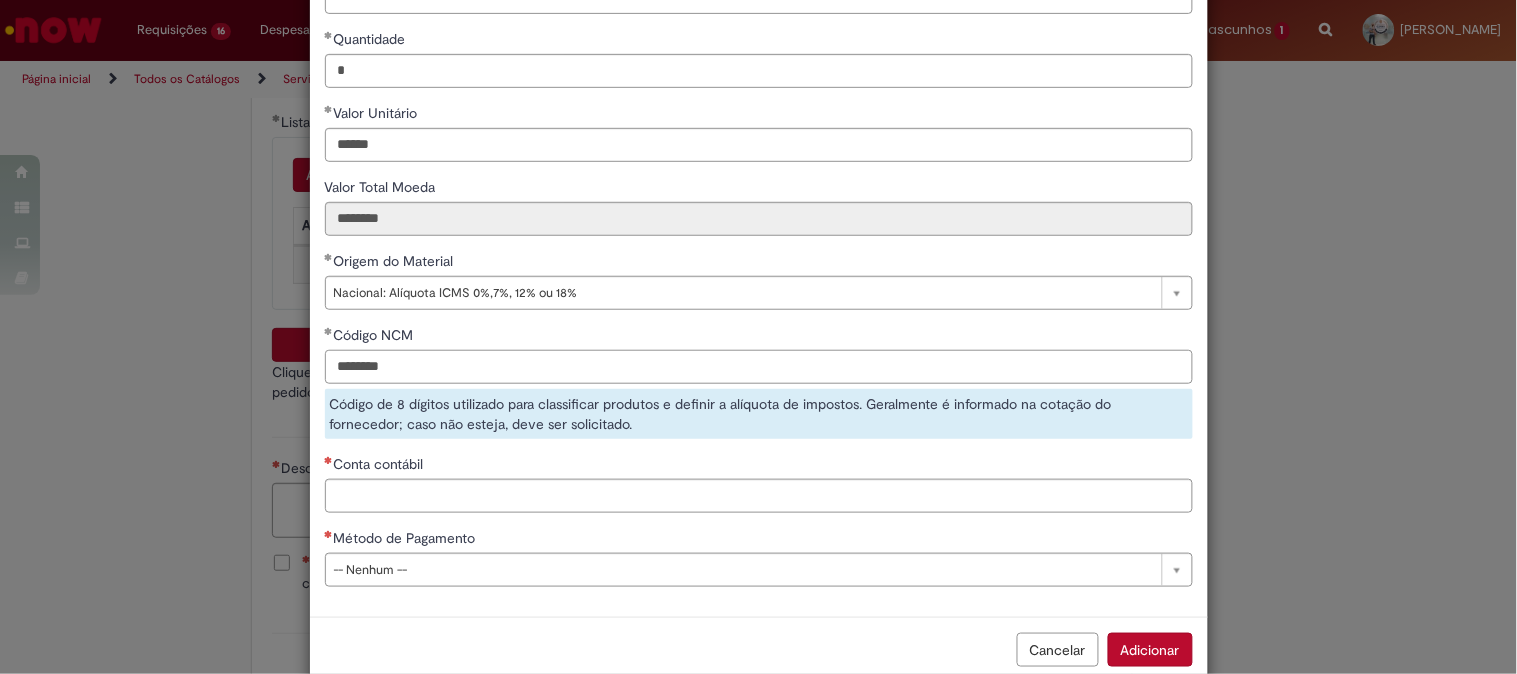 type on "********" 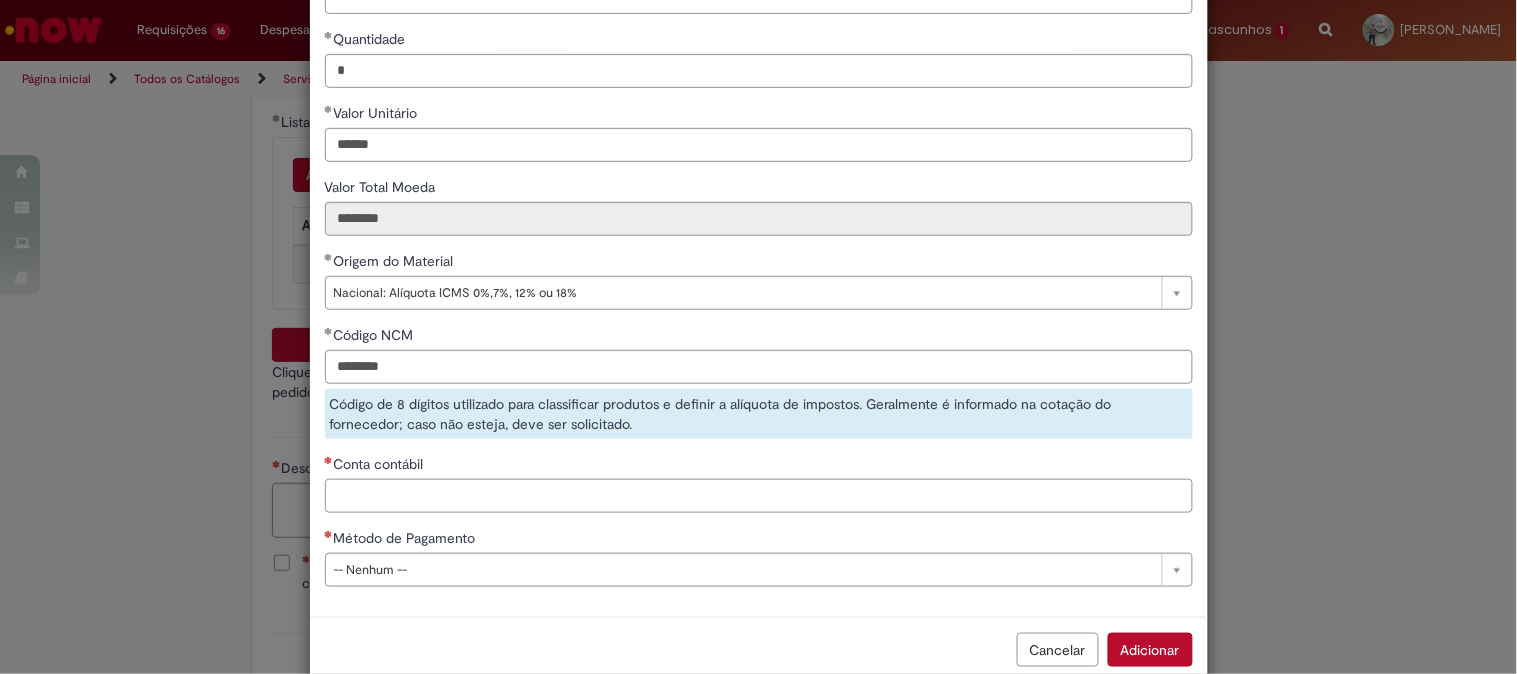 scroll, scrollTop: 206, scrollLeft: 0, axis: vertical 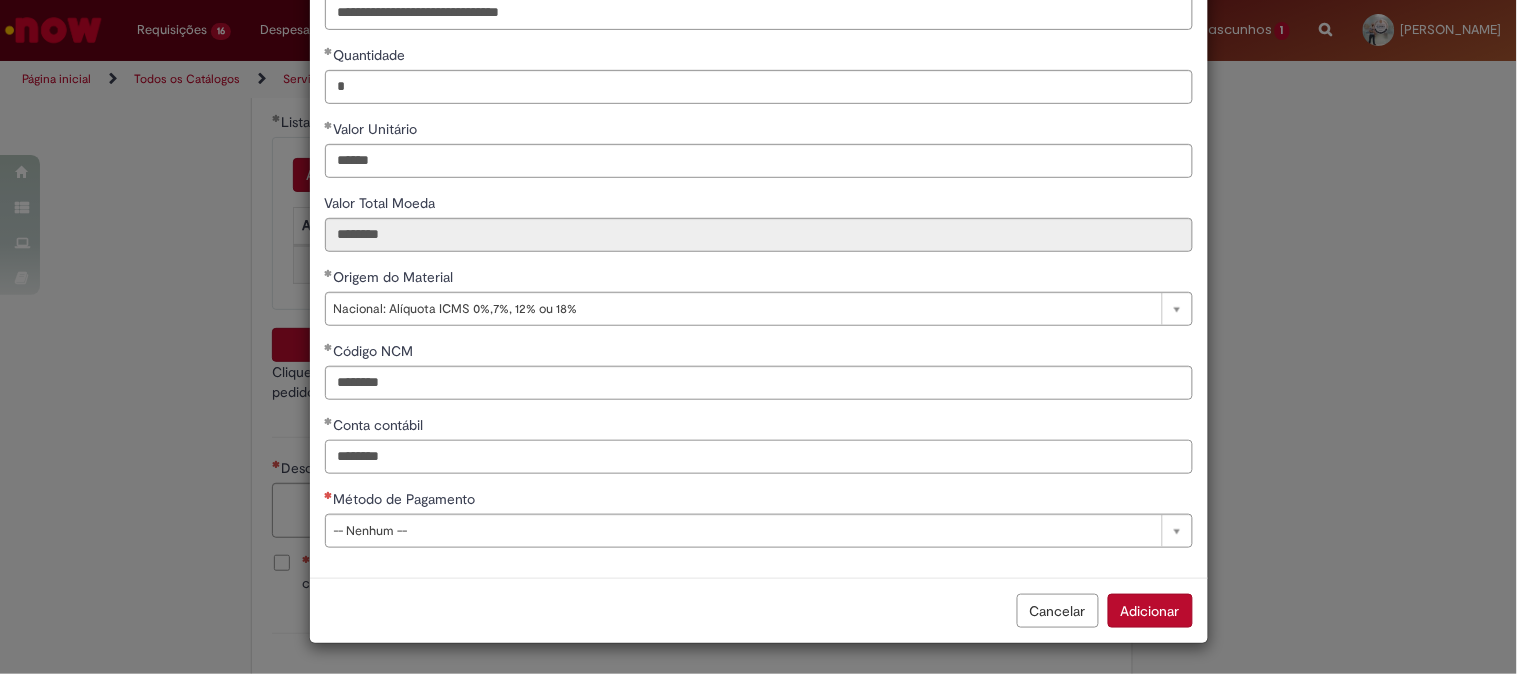 type on "********" 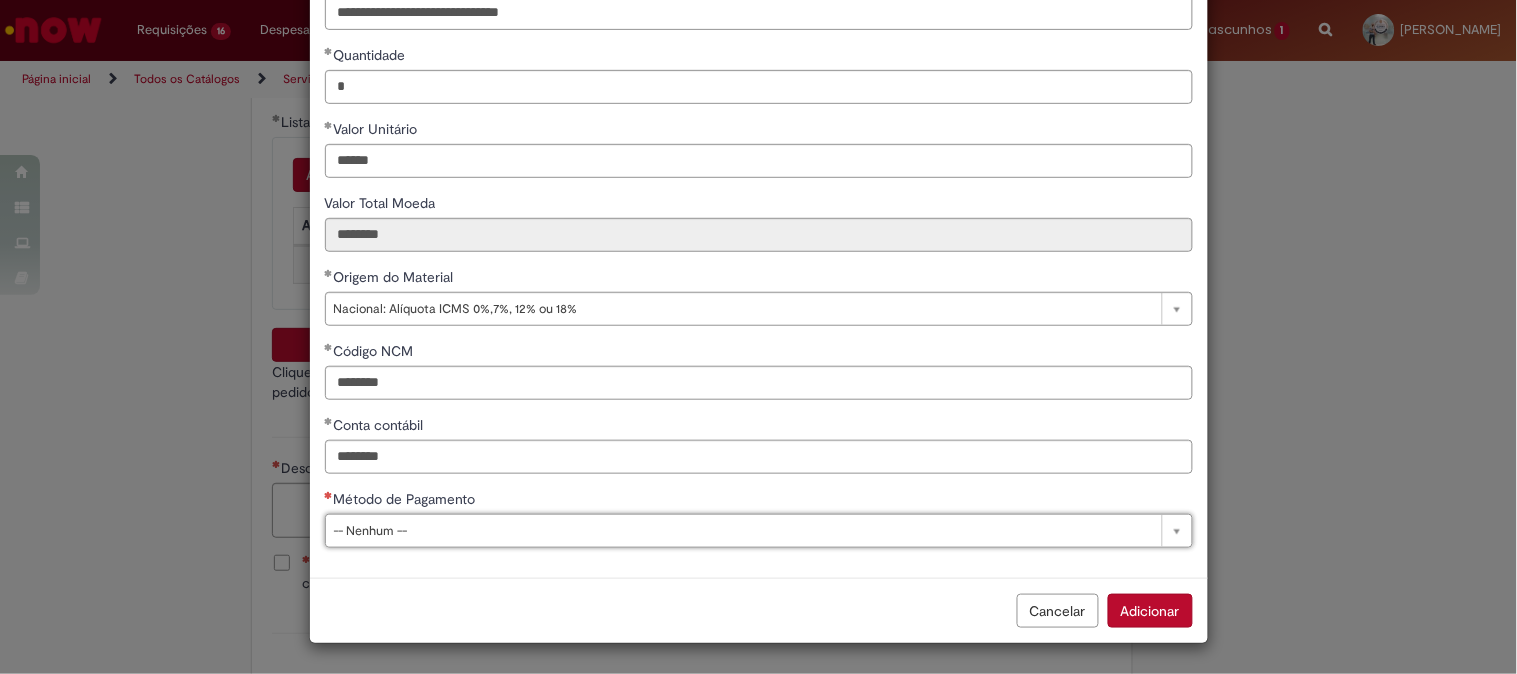type on "*" 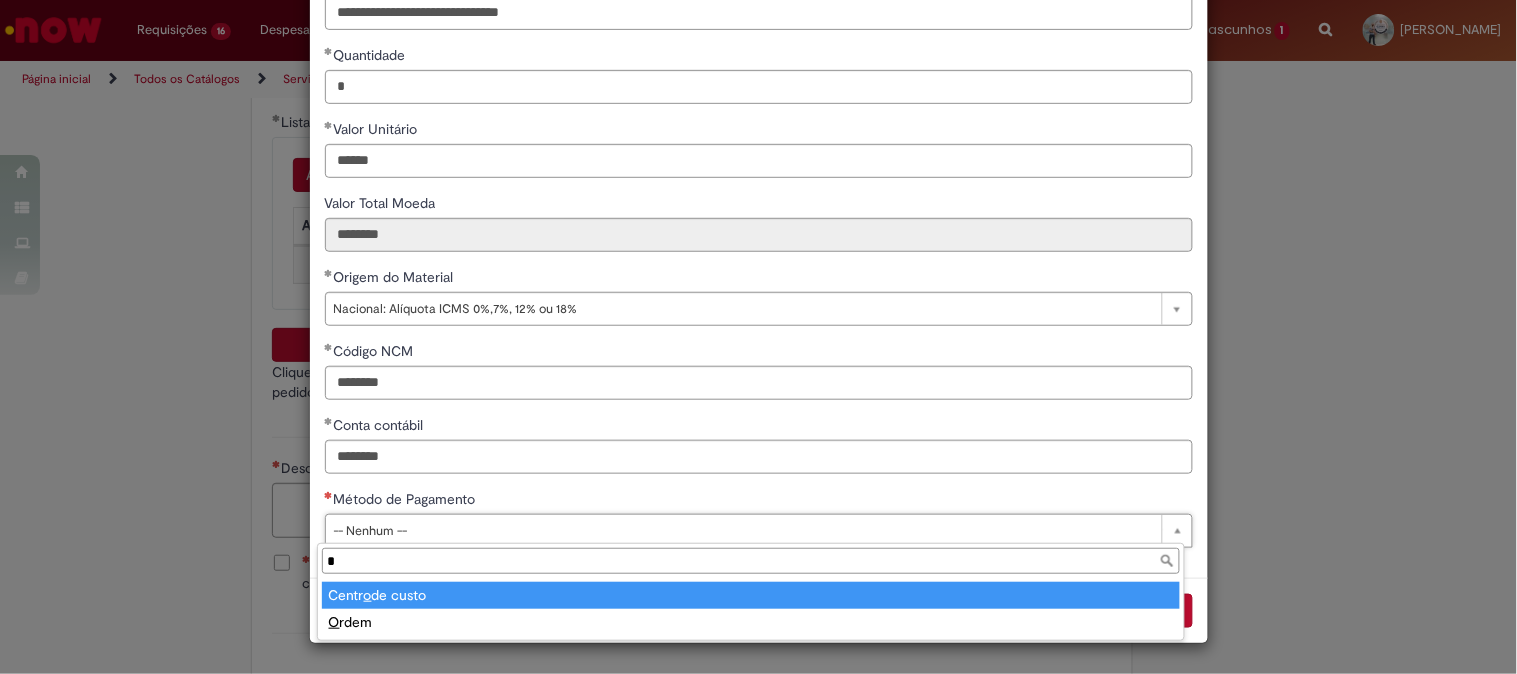 type on "**" 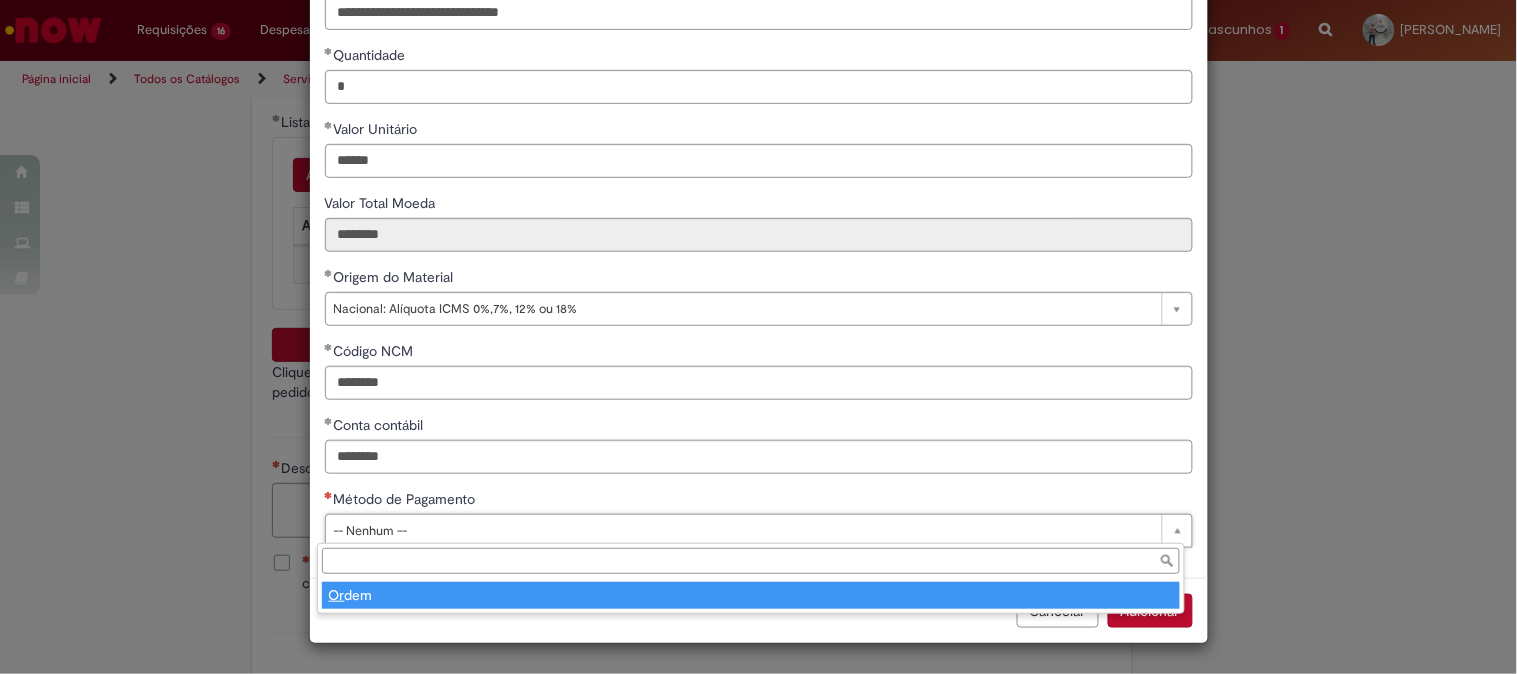 type on "*****" 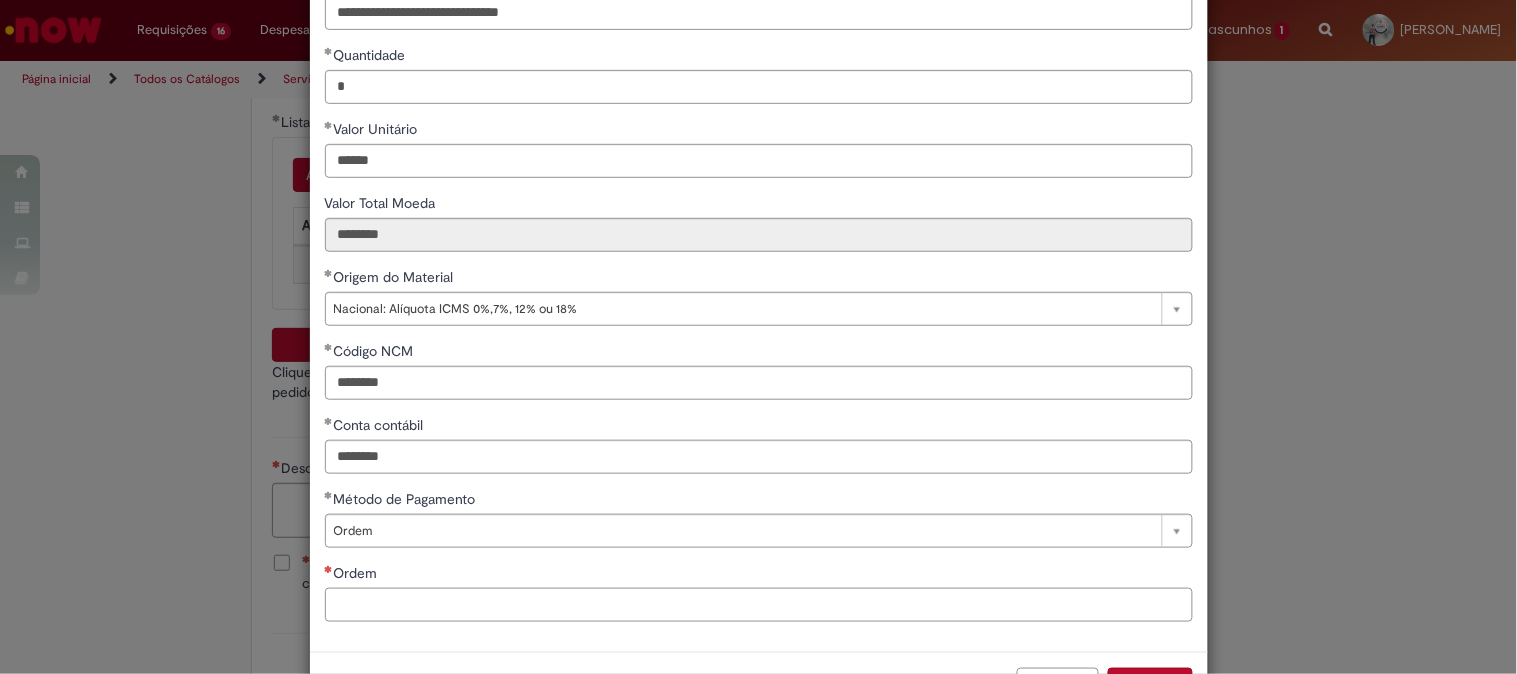 paste on "**********" 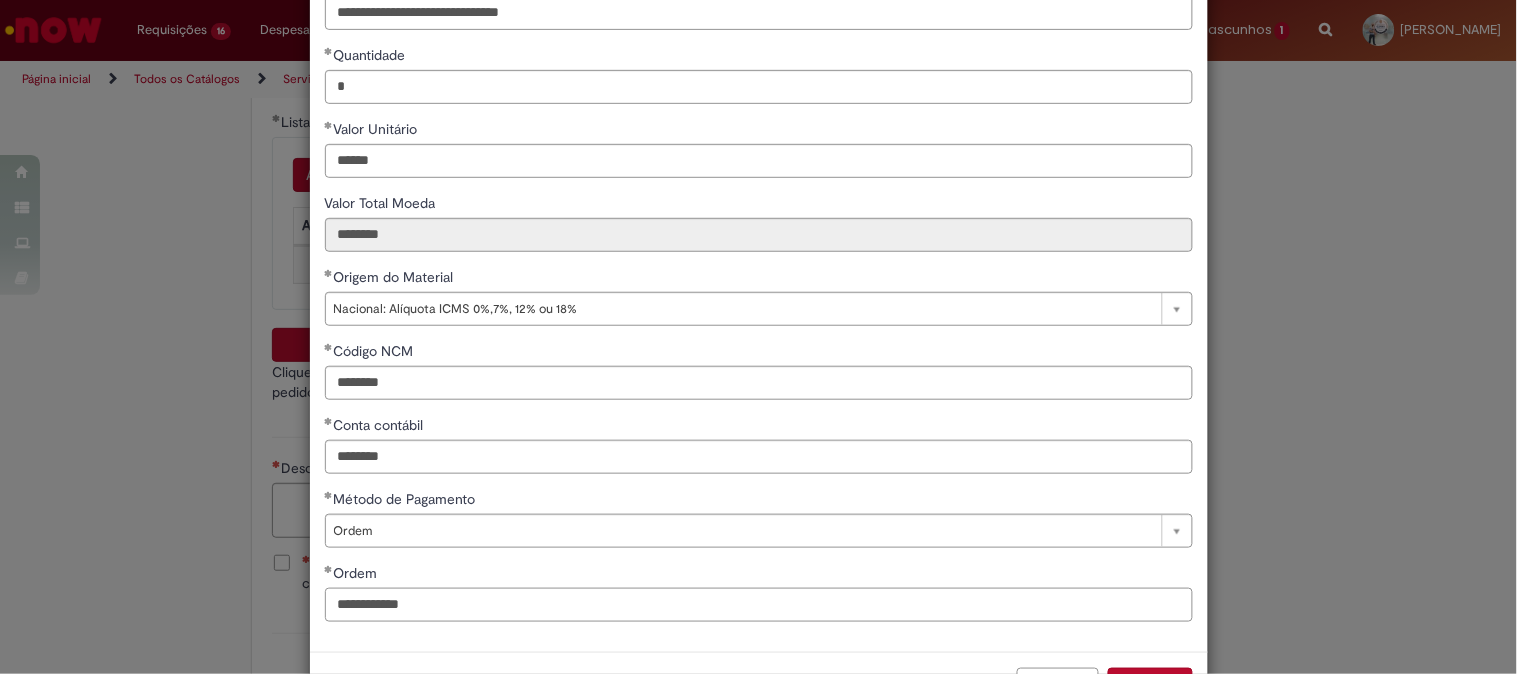 scroll, scrollTop: 280, scrollLeft: 0, axis: vertical 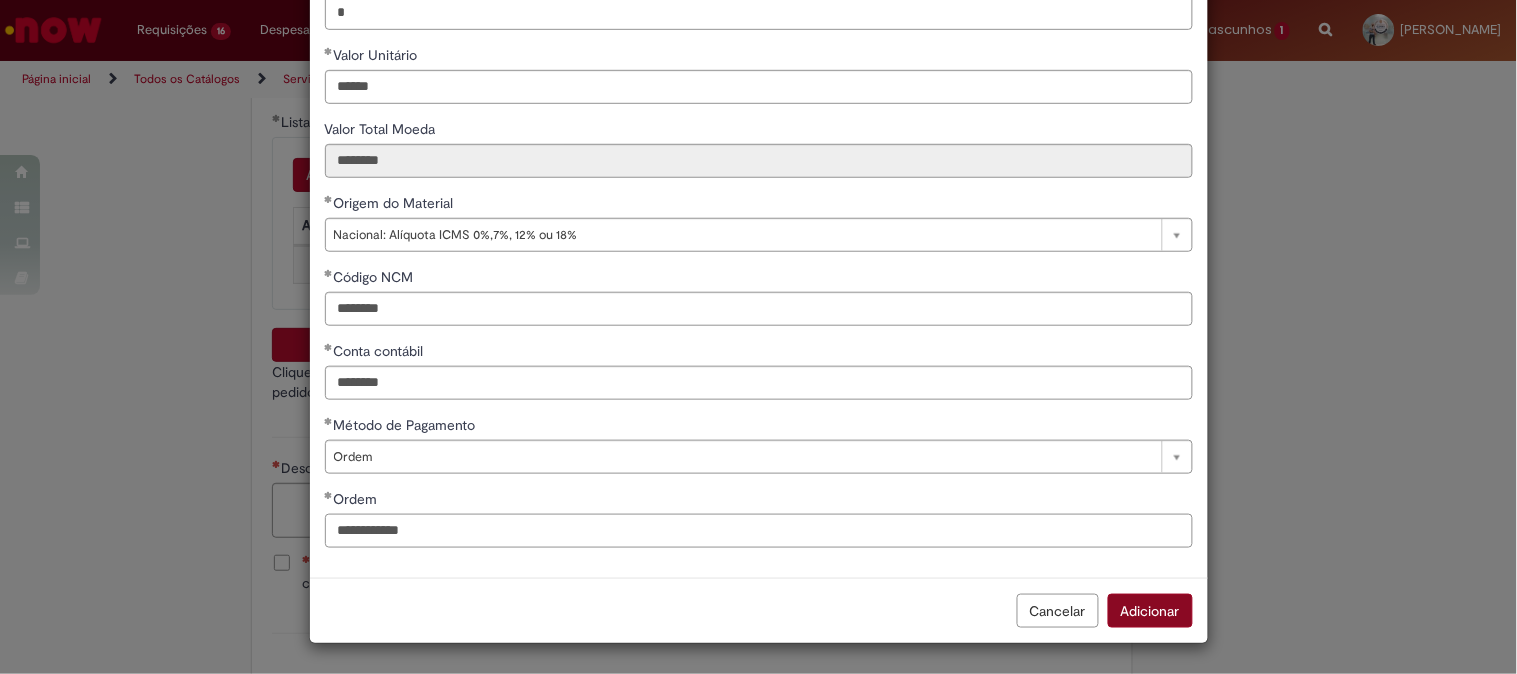 type on "**********" 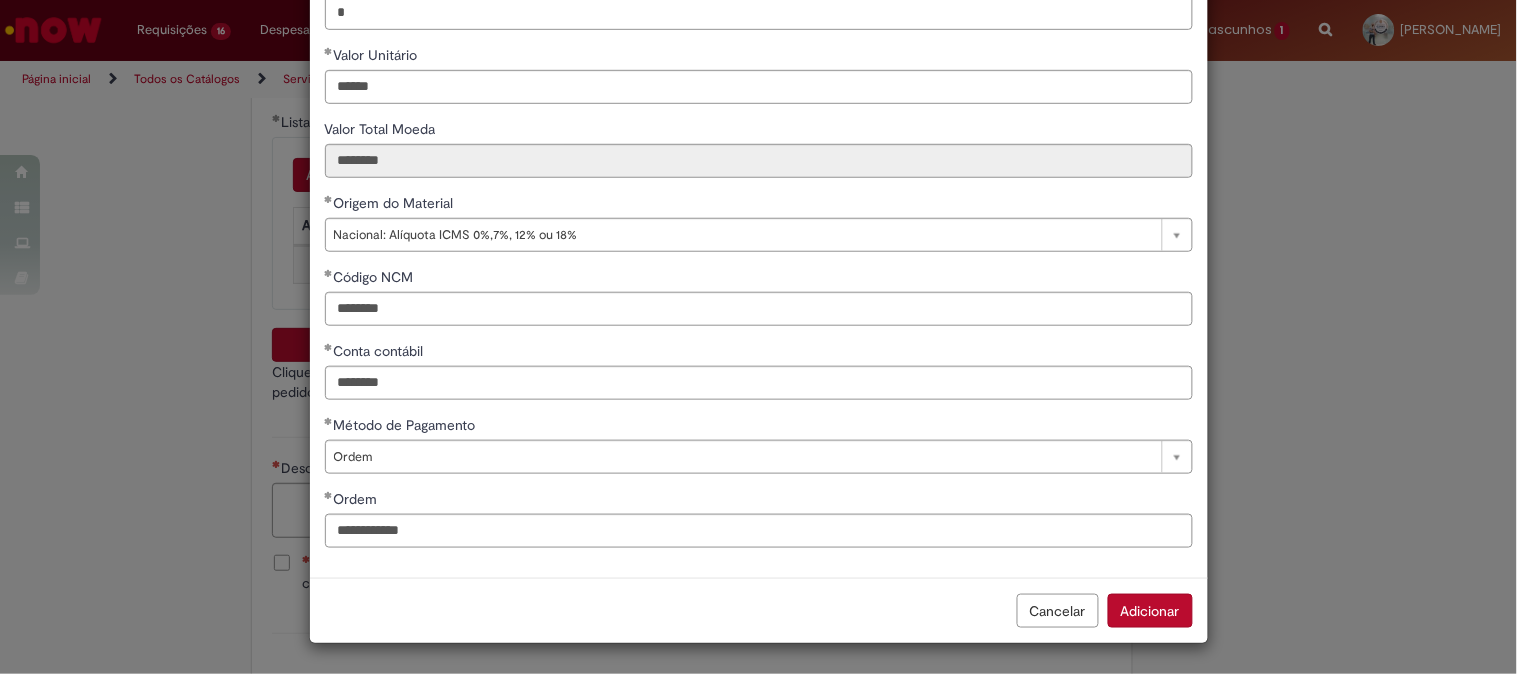click on "Adicionar" at bounding box center [1150, 611] 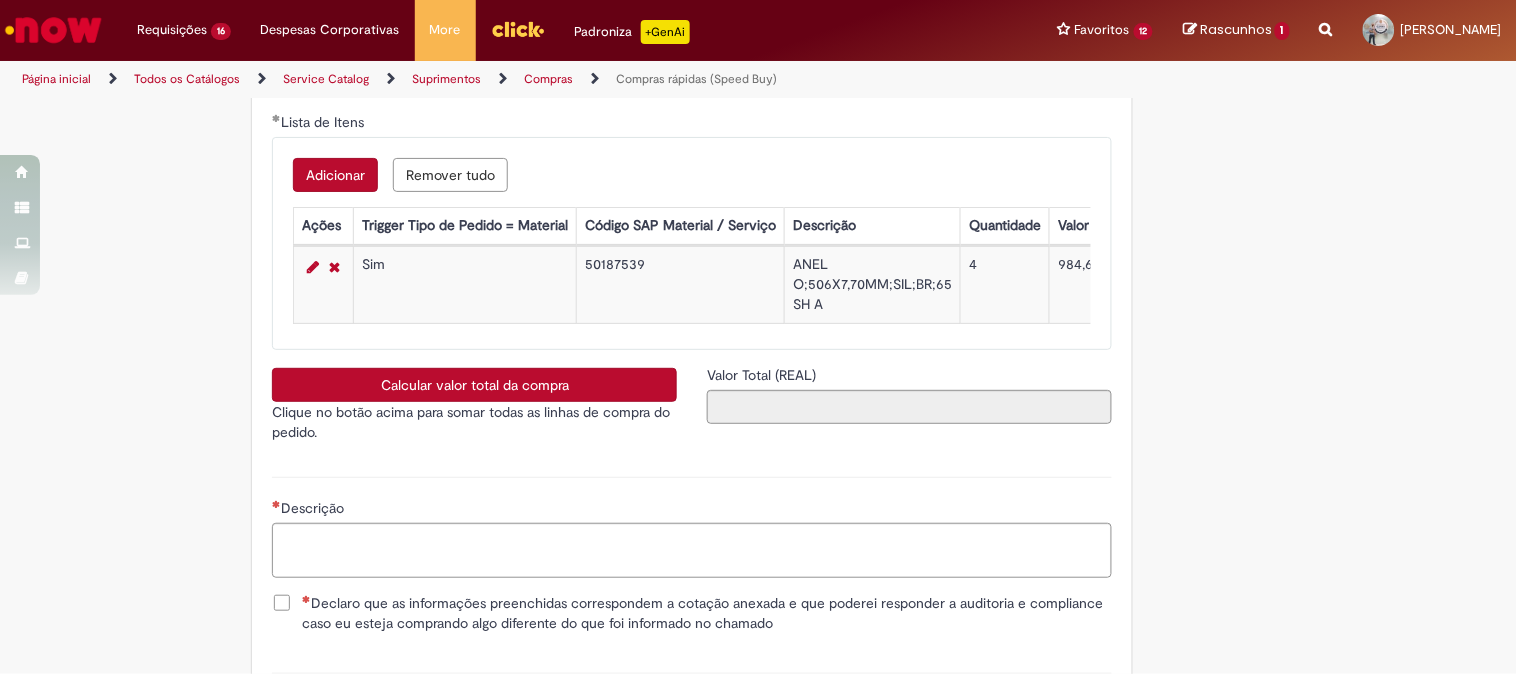 scroll, scrollTop: 3444, scrollLeft: 0, axis: vertical 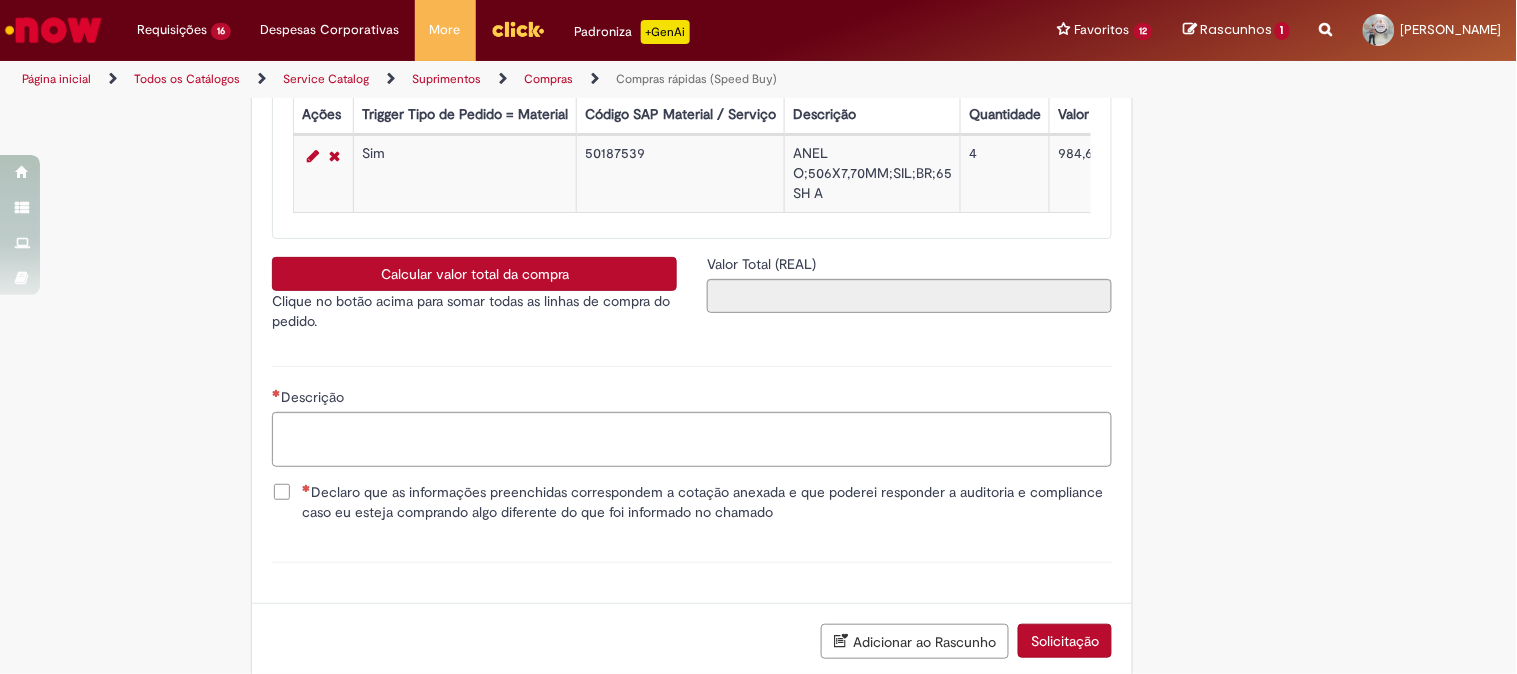 click on "Calcular valor total da compra" at bounding box center (474, 274) 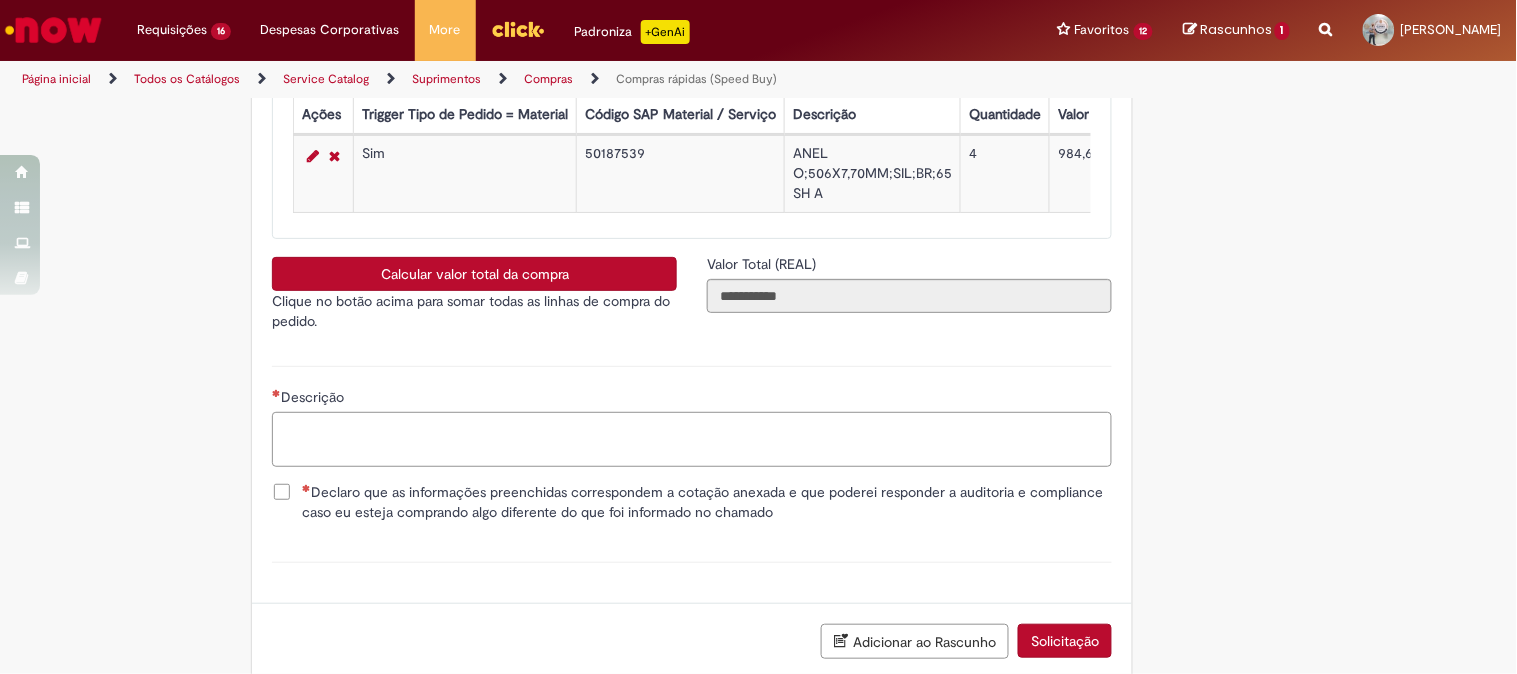 click on "Descrição" at bounding box center (692, 439) 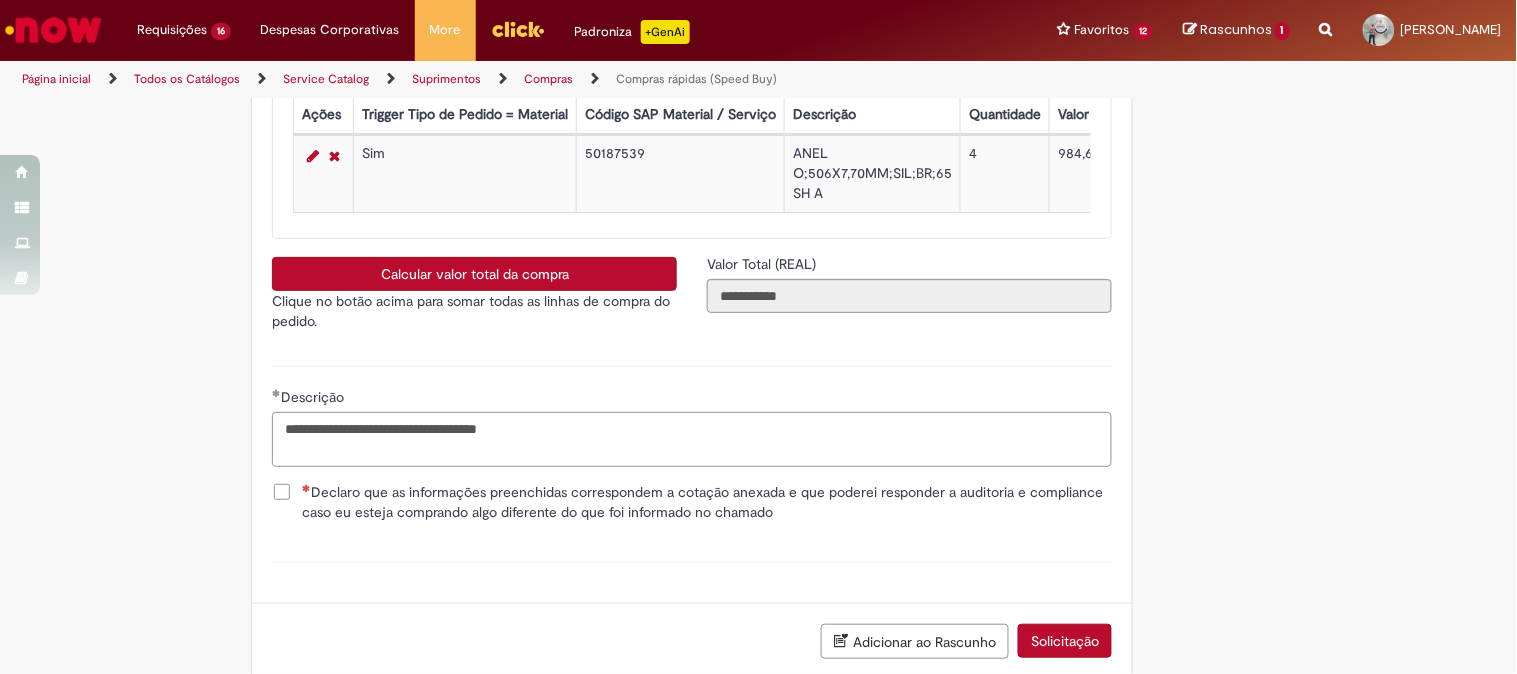 type on "**********" 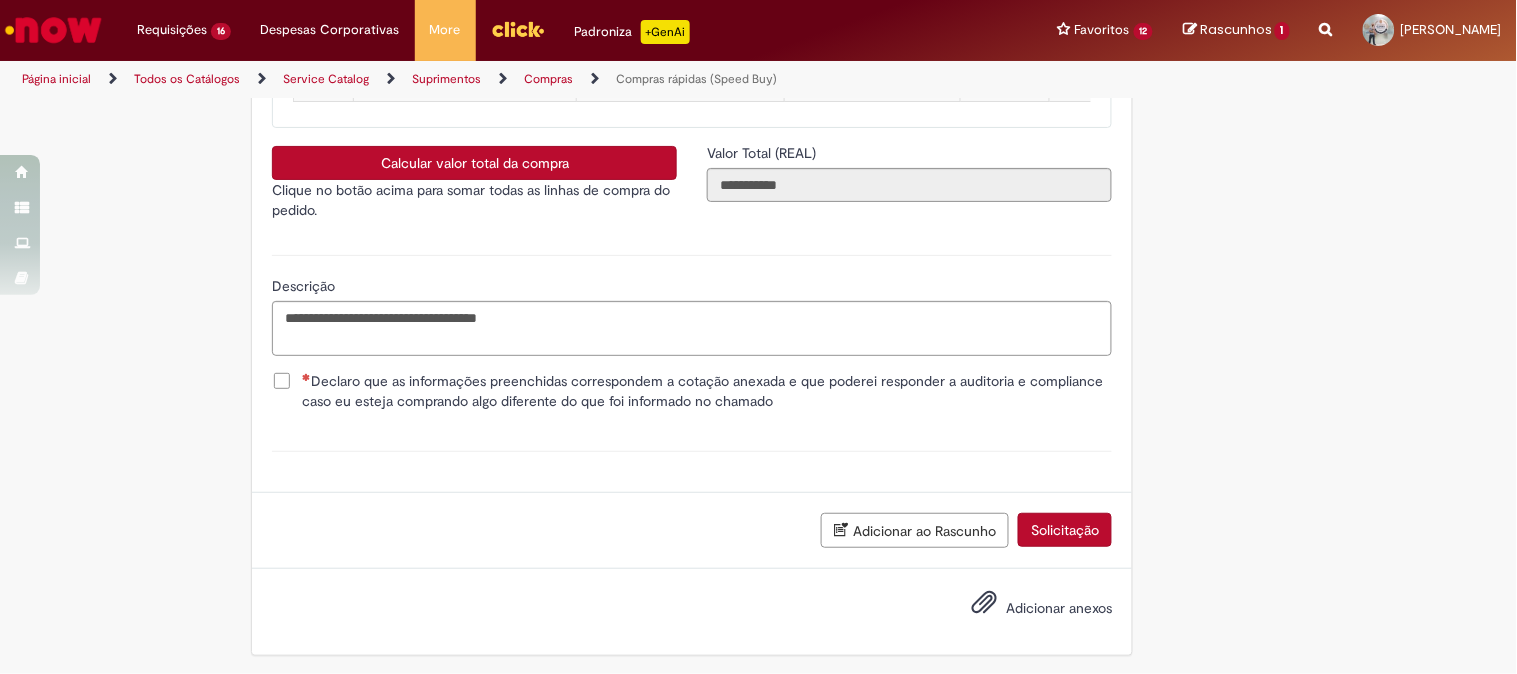 scroll, scrollTop: 3606, scrollLeft: 0, axis: vertical 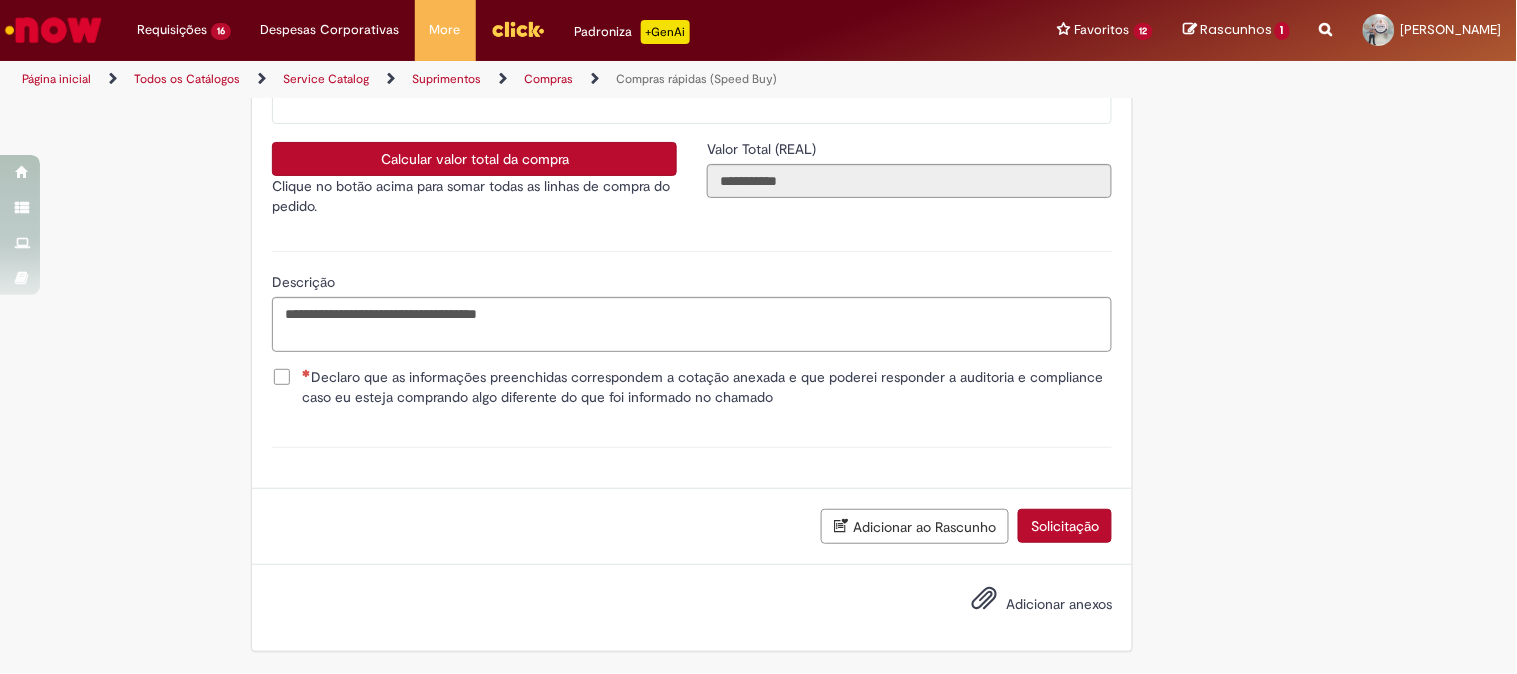 click on "Declaro que as informações preenchidas correspondem a cotação anexada e que poderei responder a auditoria e compliance caso eu esteja comprando algo diferente do que foi informado no chamado" at bounding box center [707, 387] 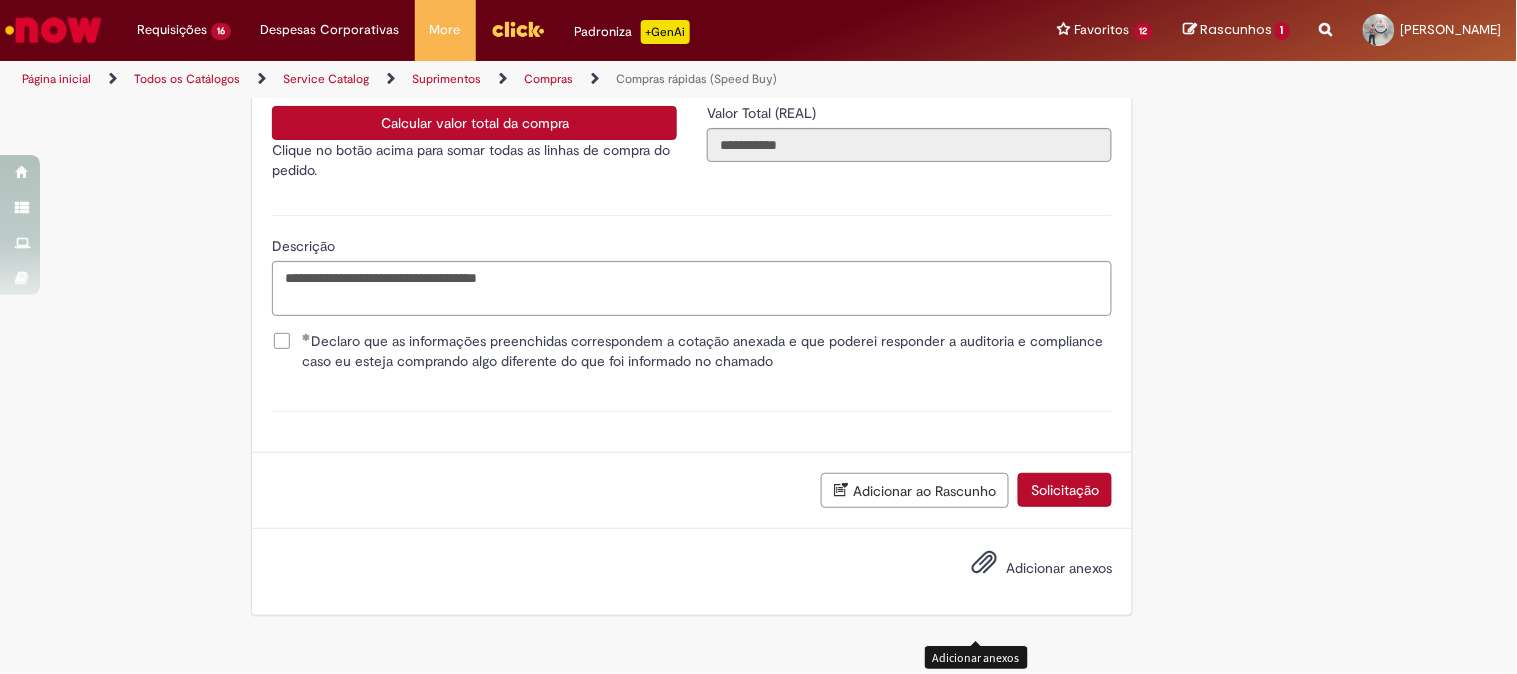 click at bounding box center (984, 563) 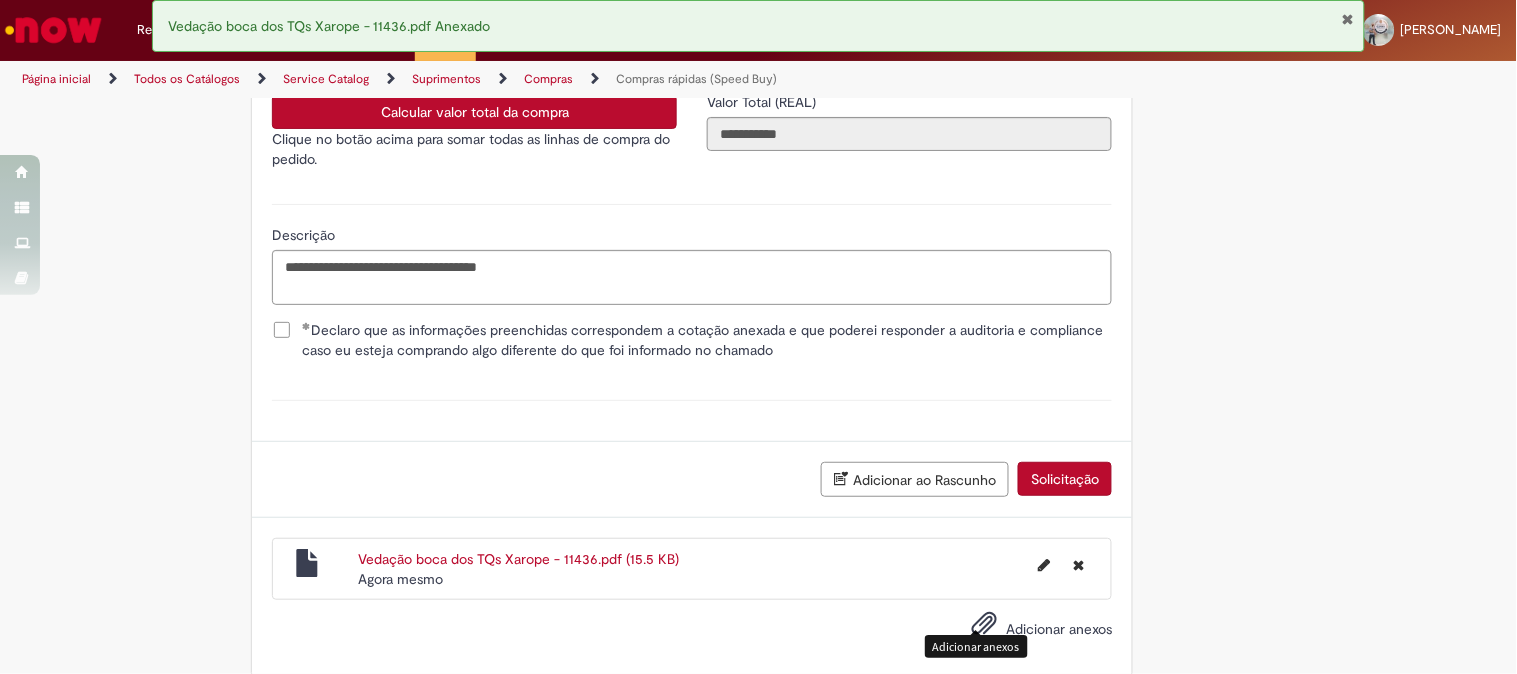 scroll, scrollTop: 3678, scrollLeft: 0, axis: vertical 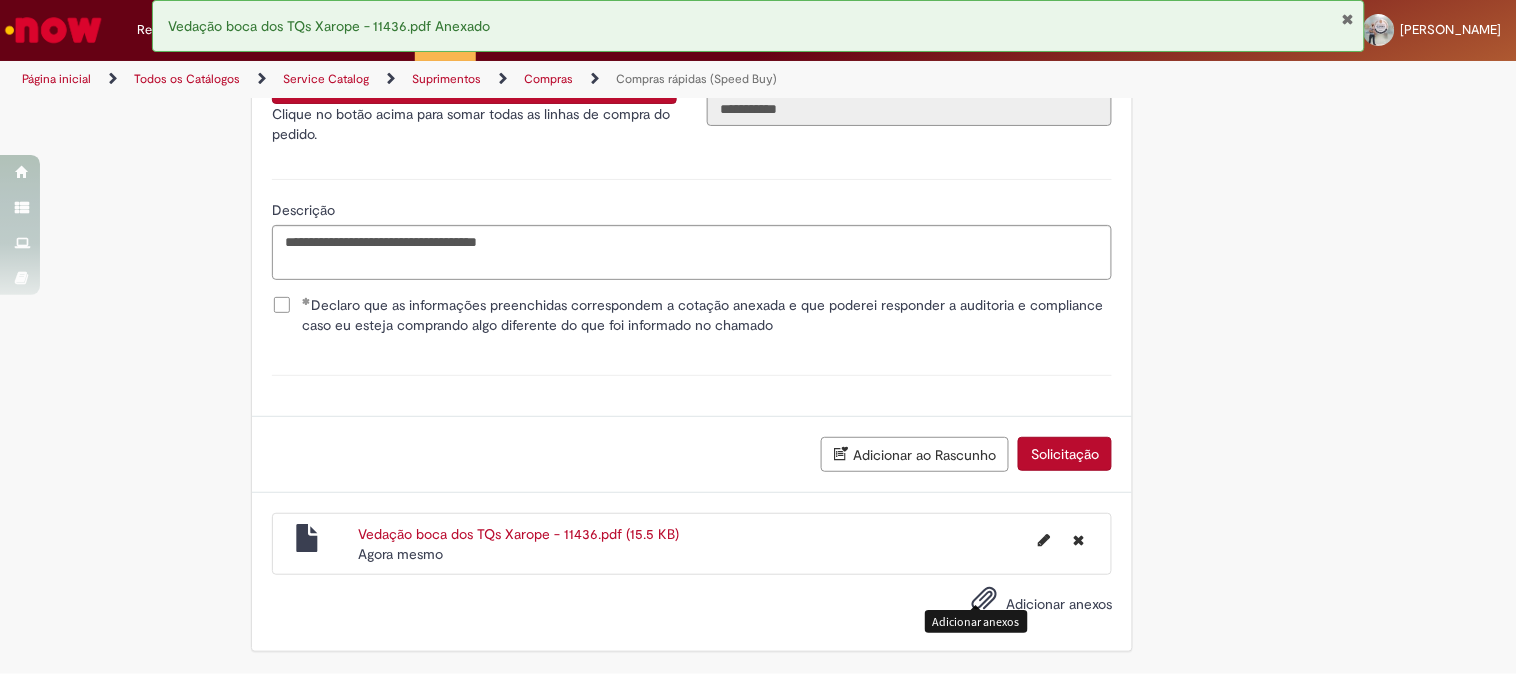 click on "Solicitação" at bounding box center [1065, 454] 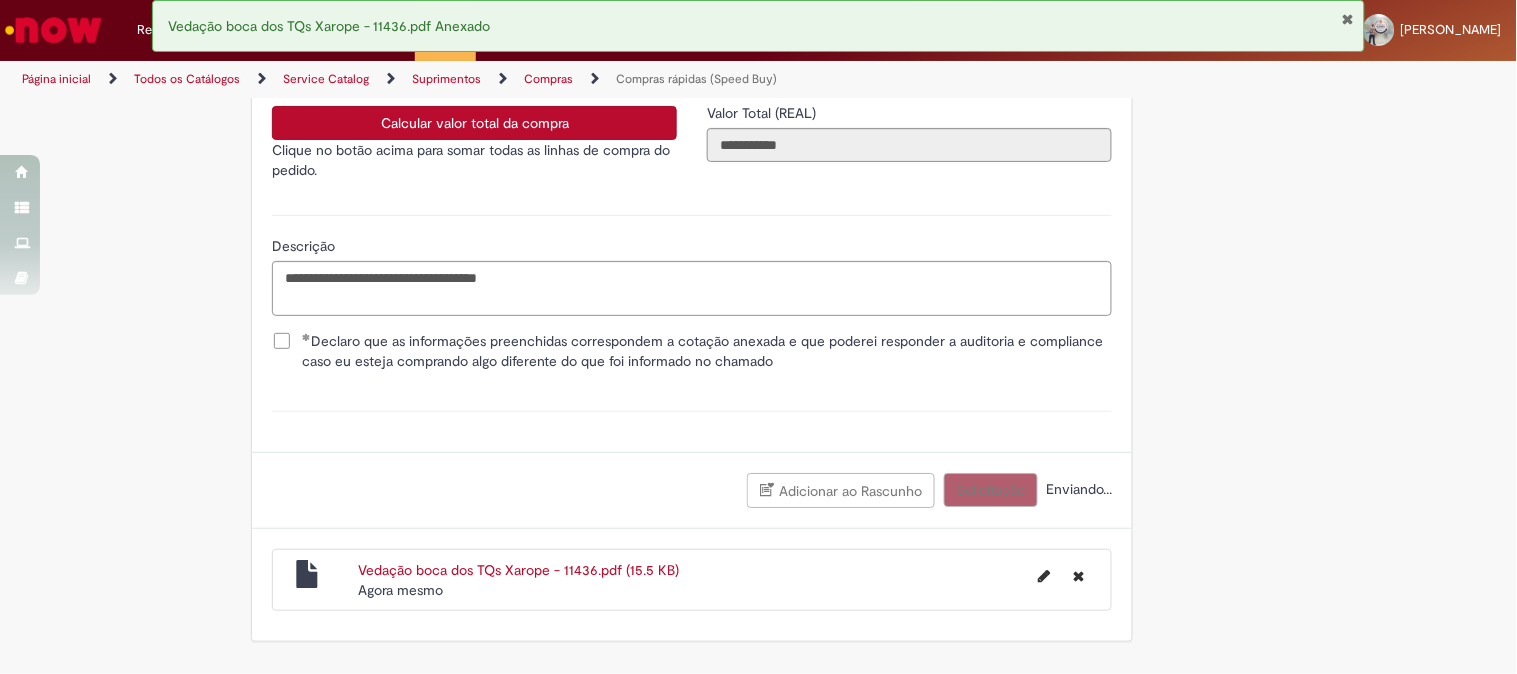 scroll, scrollTop: 3632, scrollLeft: 0, axis: vertical 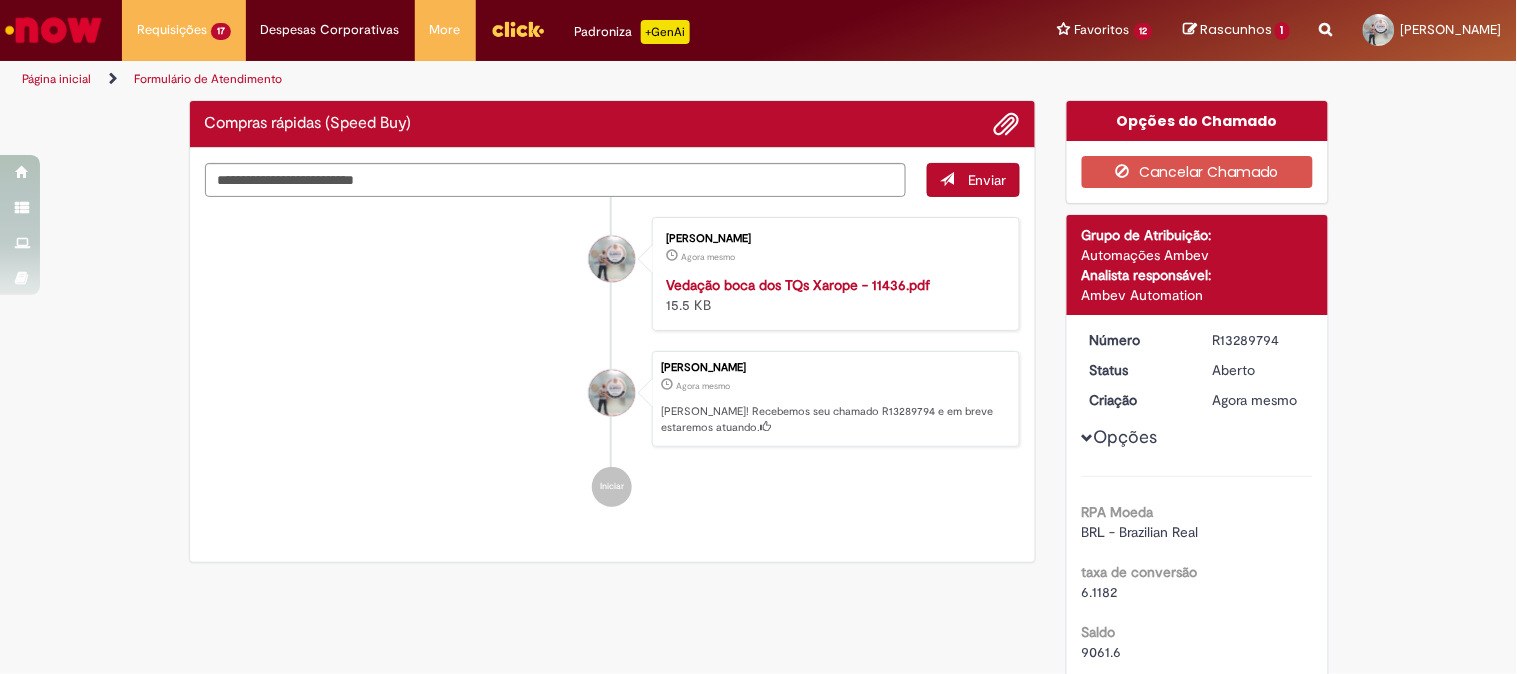 click on "R13289794" at bounding box center (1259, 340) 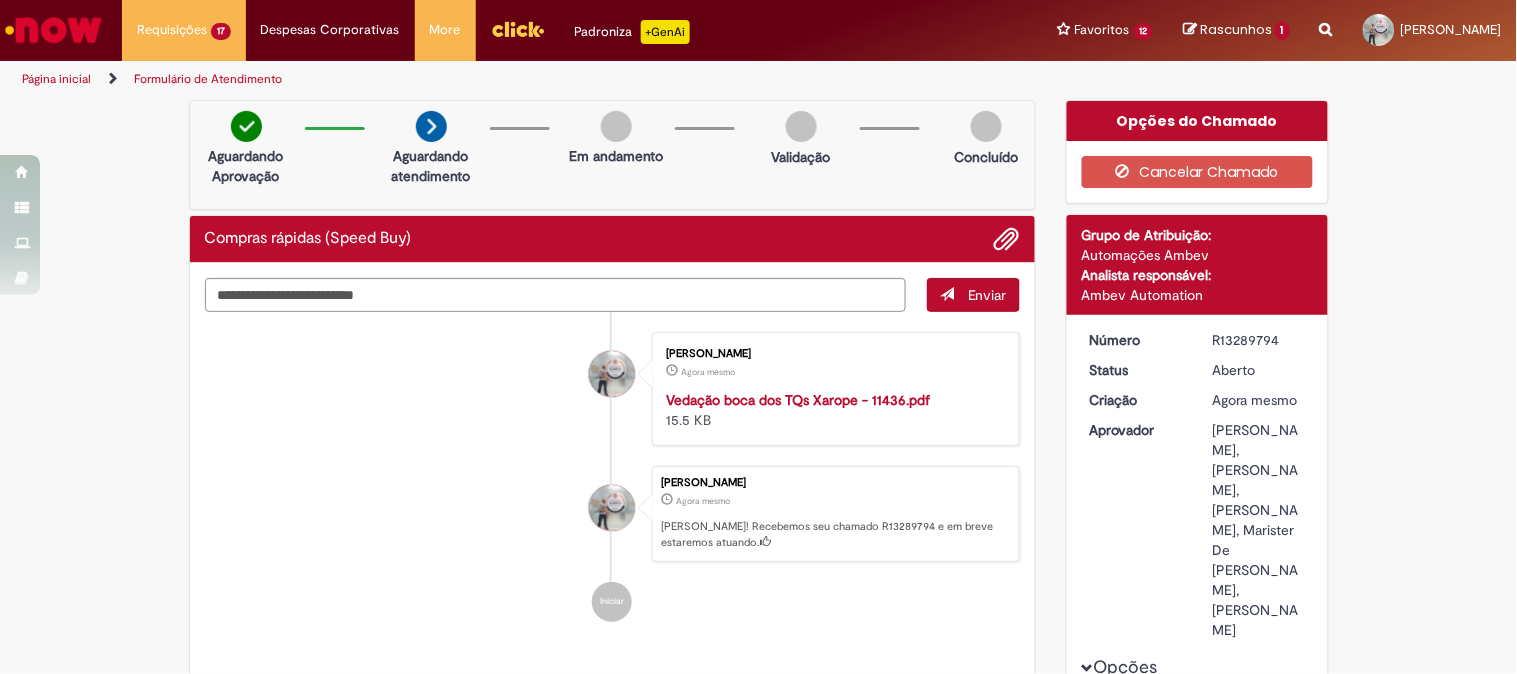 copy on "R13289794" 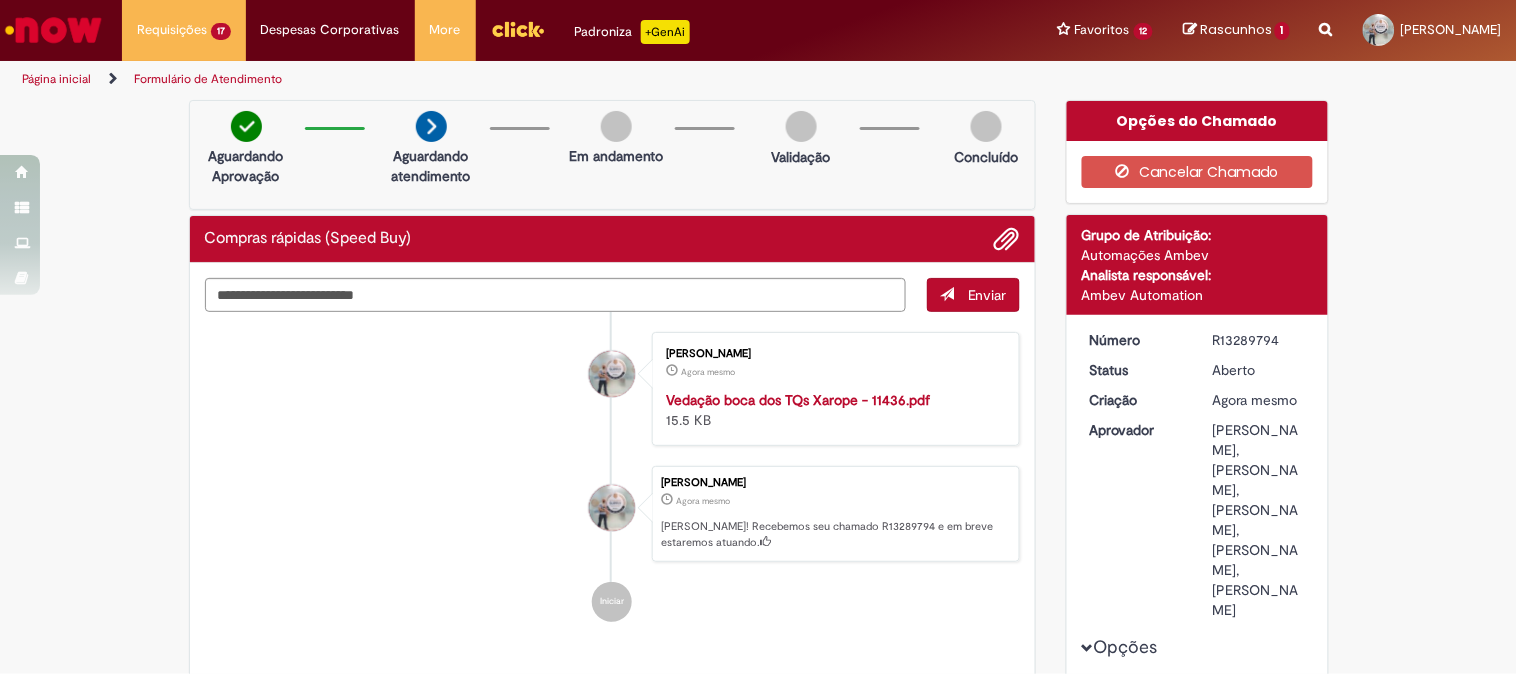 click on "R13289794" at bounding box center (1259, 340) 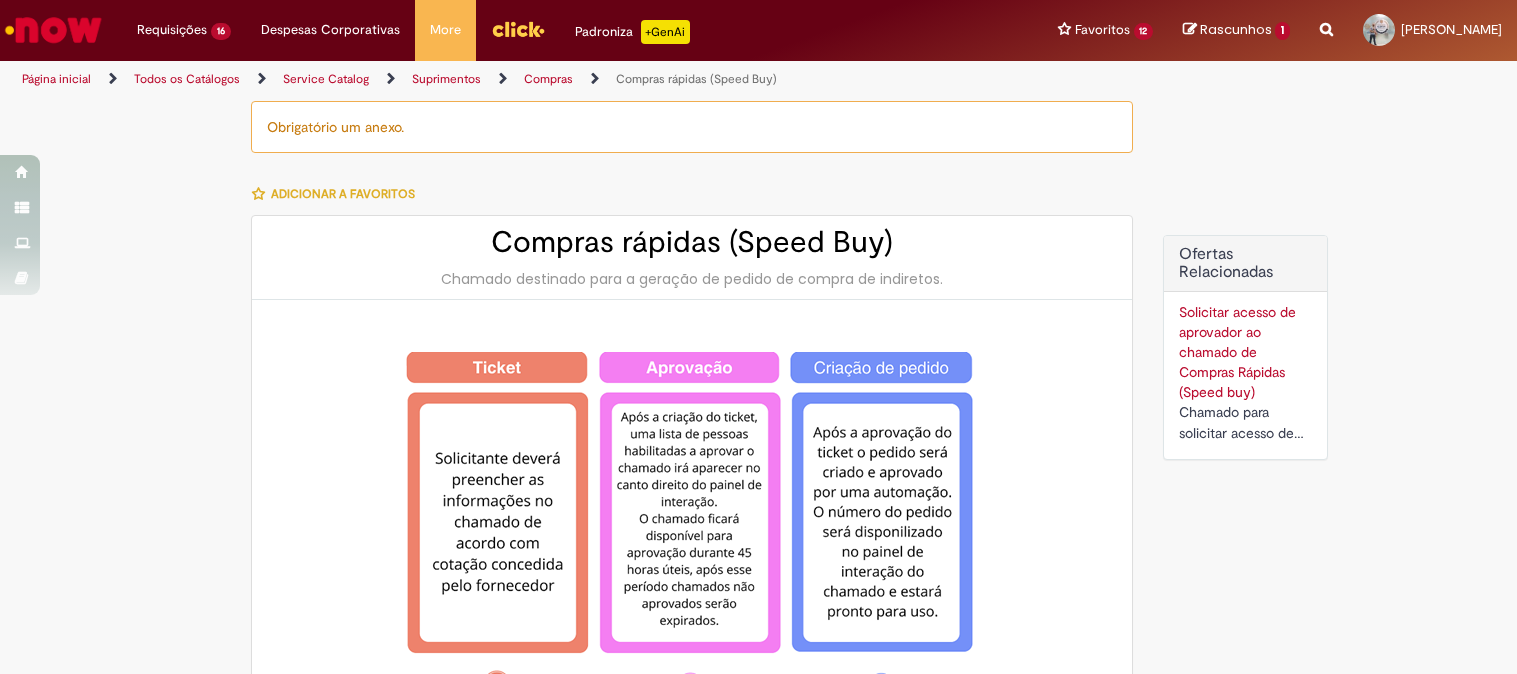 scroll, scrollTop: 0, scrollLeft: 0, axis: both 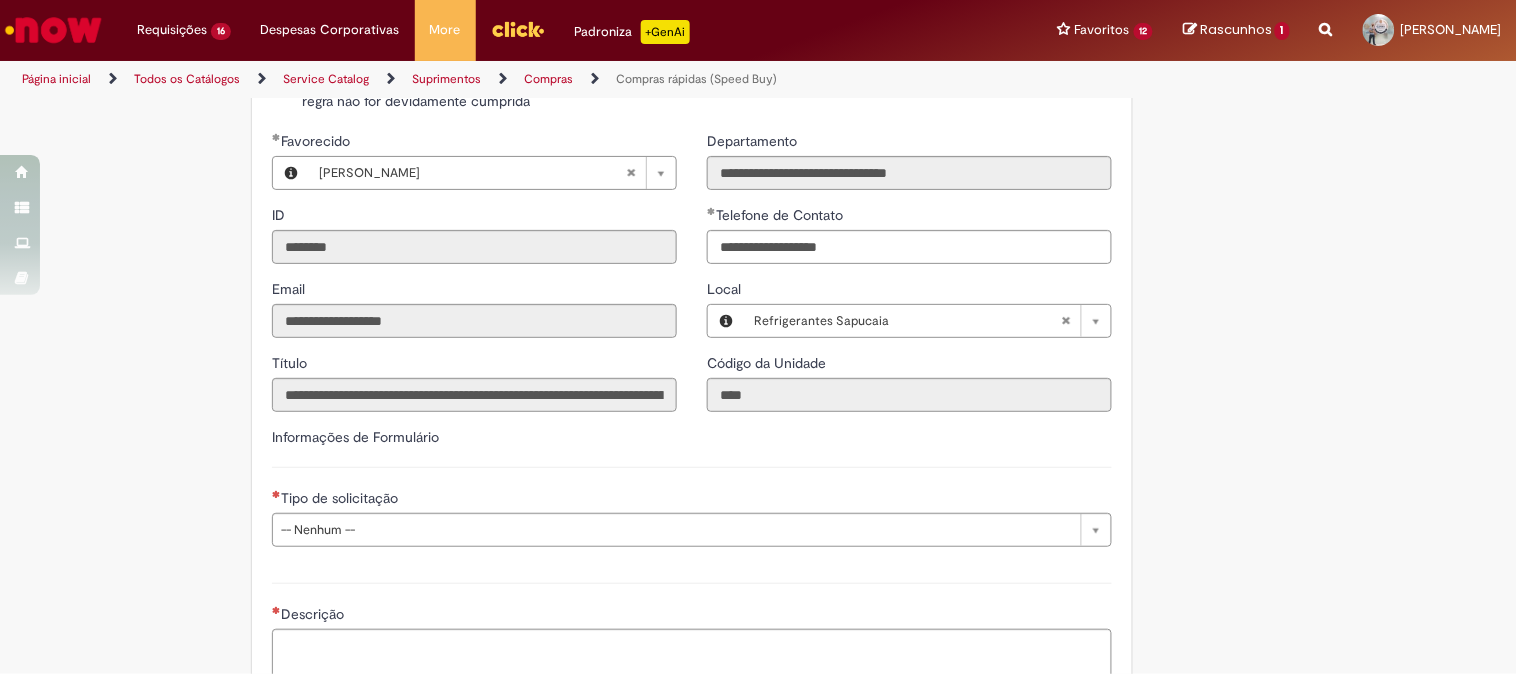 click on "Declaro que li e aceito as regras listadas na descrição da oferta e que poderei responder a auditoria e compliance caso alguma regra não for devidamente cumprida" at bounding box center [707, 91] 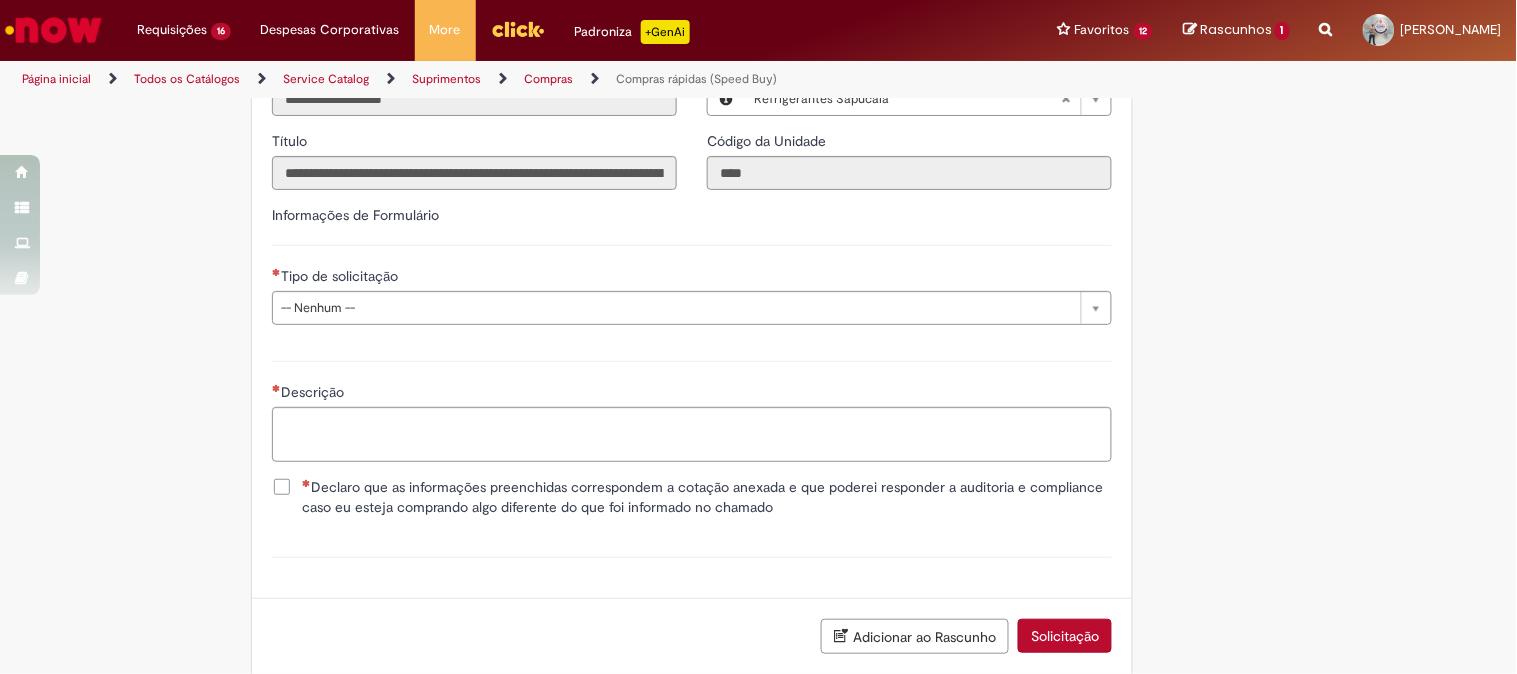click on "Tipo de solicitação" at bounding box center [692, 278] 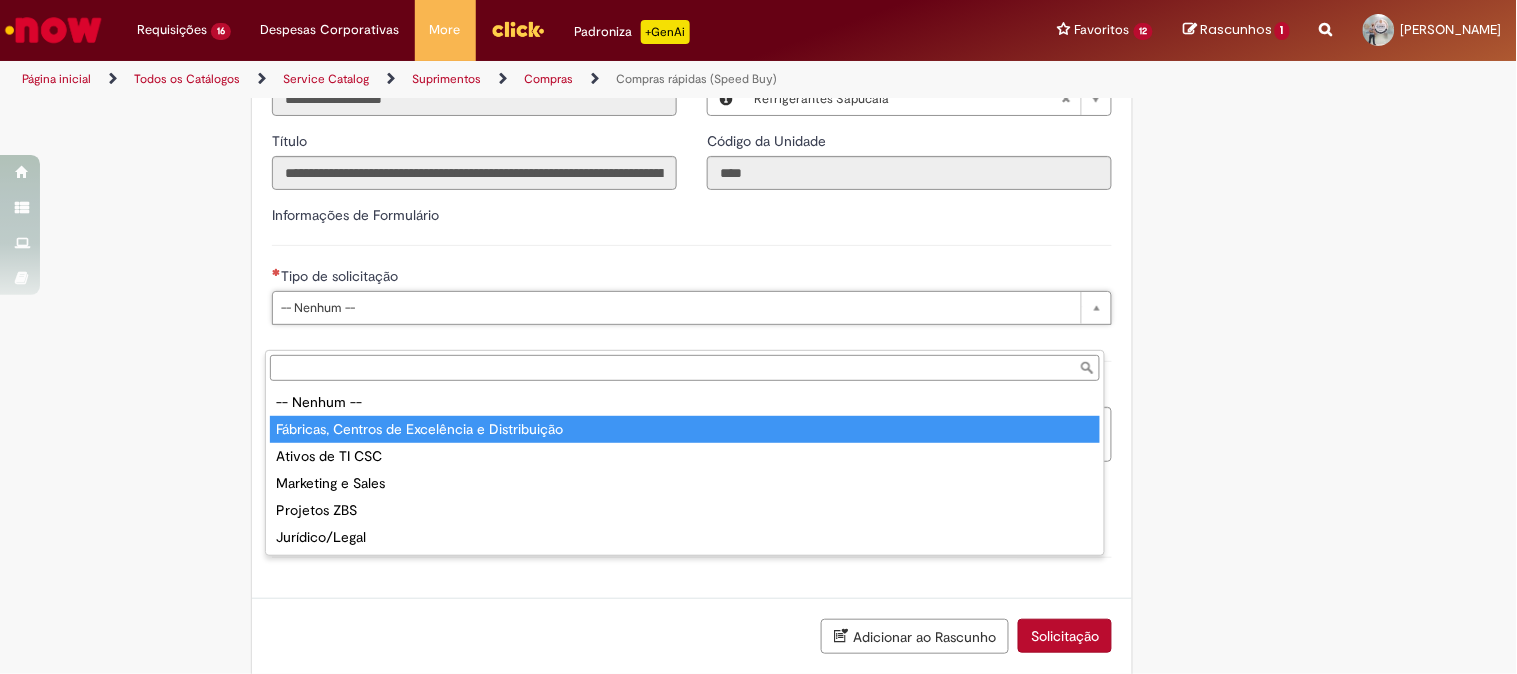 type on "**********" 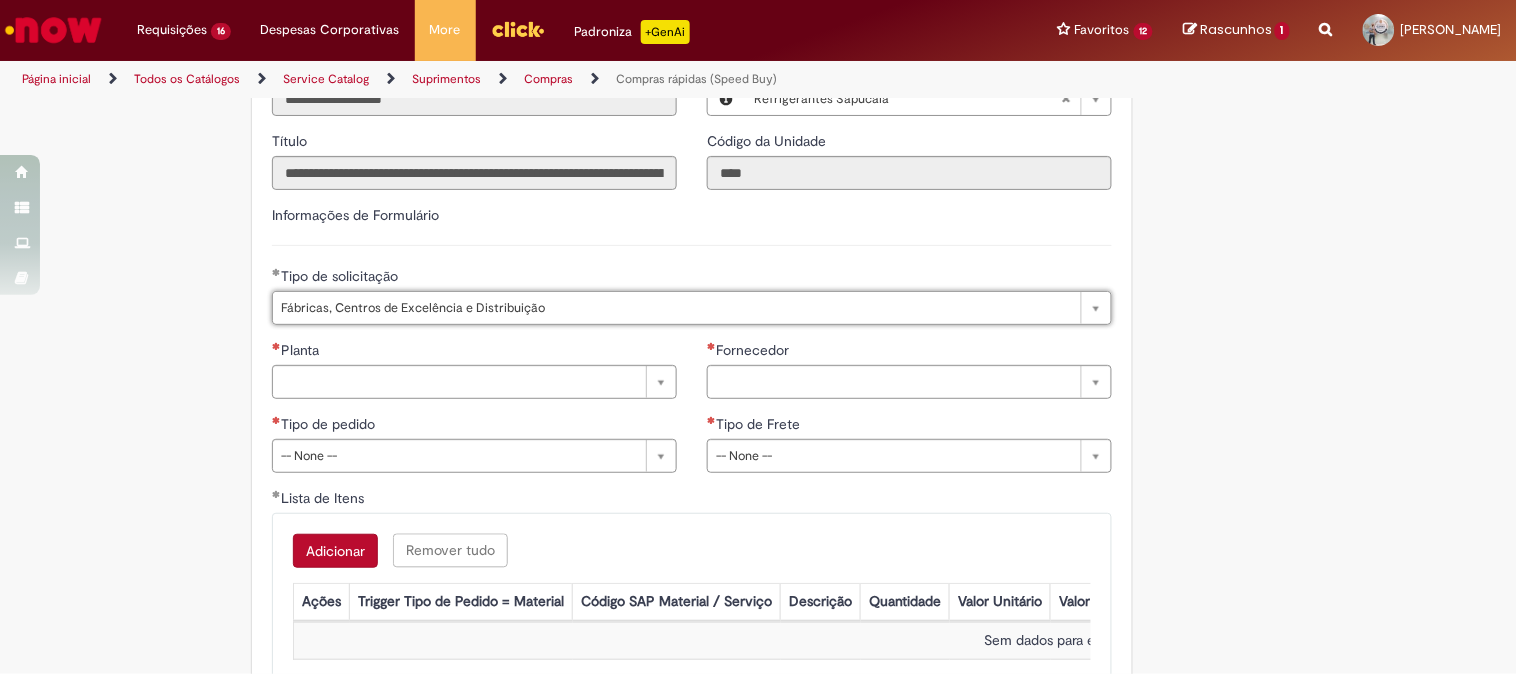 click on "Obrigatório um anexo.
Adicionar a Favoritos
Compras rápidas (Speed Buy)
Chamado destinado para a geração de pedido de compra de indiretos.
O Speed buy é a ferramenta oficial para a geração de pedidos de compra que atenda aos seguintes requisitos:
Compras de material e serviço indiretos
Compras inferiores a R$13.000 *
Compras com fornecedores nacionais
Compras de material sem contrato ativo no SAP para o centro solicitado
* Essa cota é referente ao tipo de solicitação padrão de Speed buy. Os chamados com cotas especiais podem possuir valores divergentes.
Regras de Utilização
No campo “Tipo de Solicitação” selecionar a opção correspondente a sua unidade de negócio.
Solicitação Padrão de Speed buy:
Fábricas, centros de Excelência e de Distribuição:  habilitado para todos usuários ambev
Ativos   de TI:" at bounding box center [759, -721] 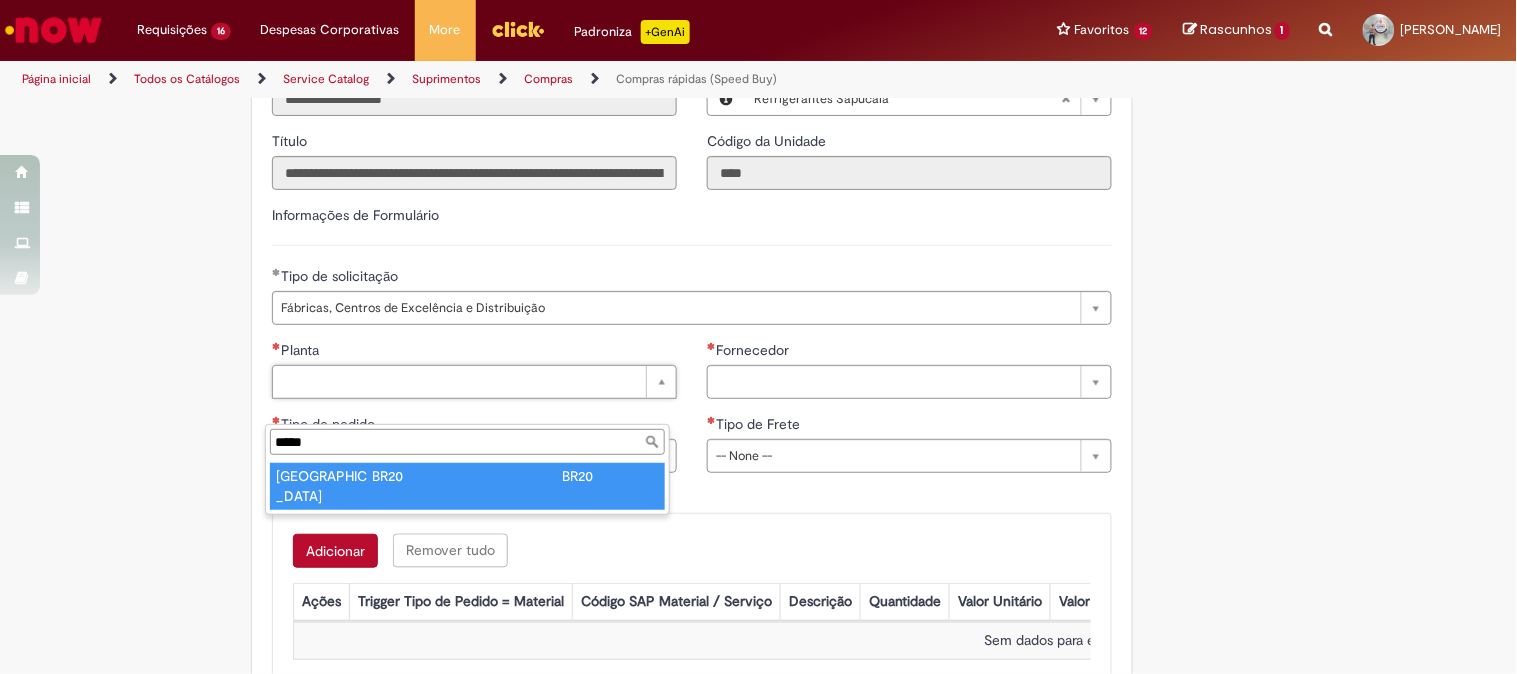 type on "*****" 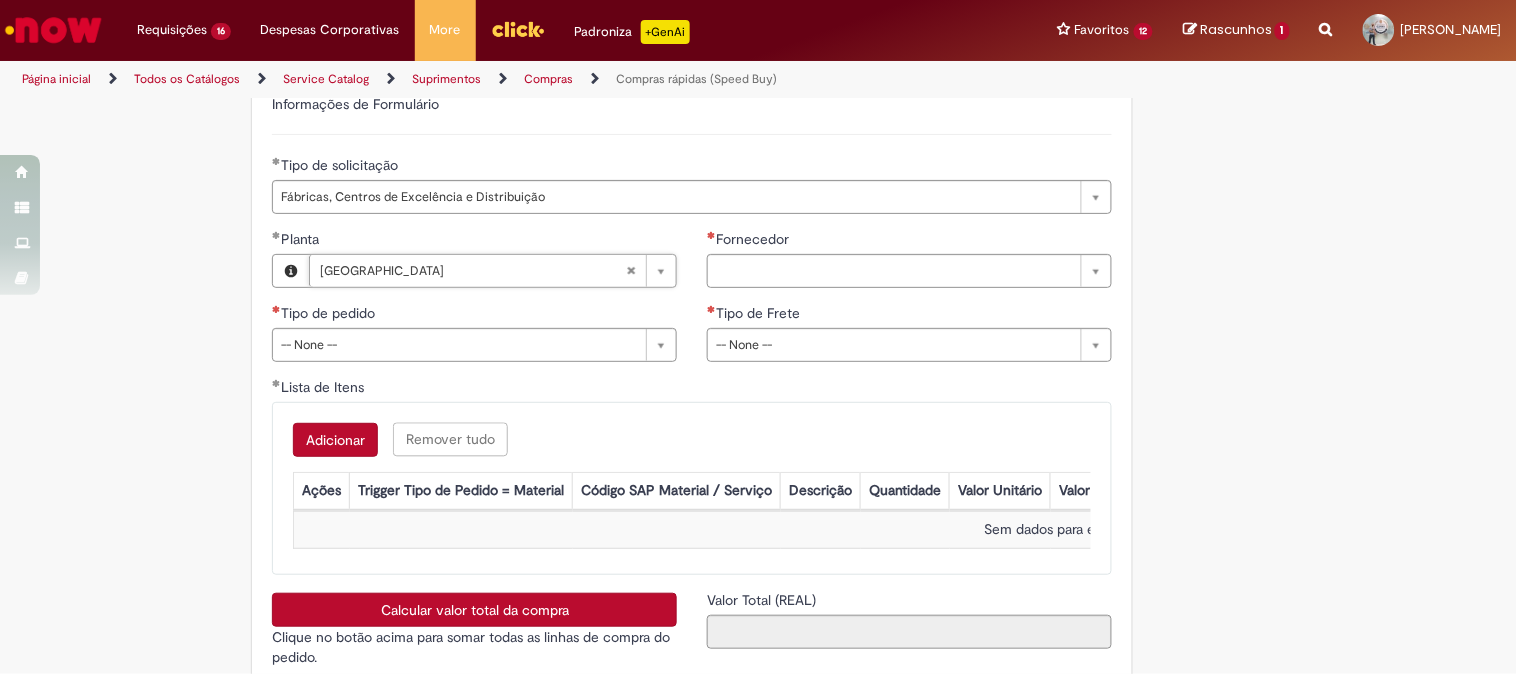 scroll, scrollTop: 3000, scrollLeft: 0, axis: vertical 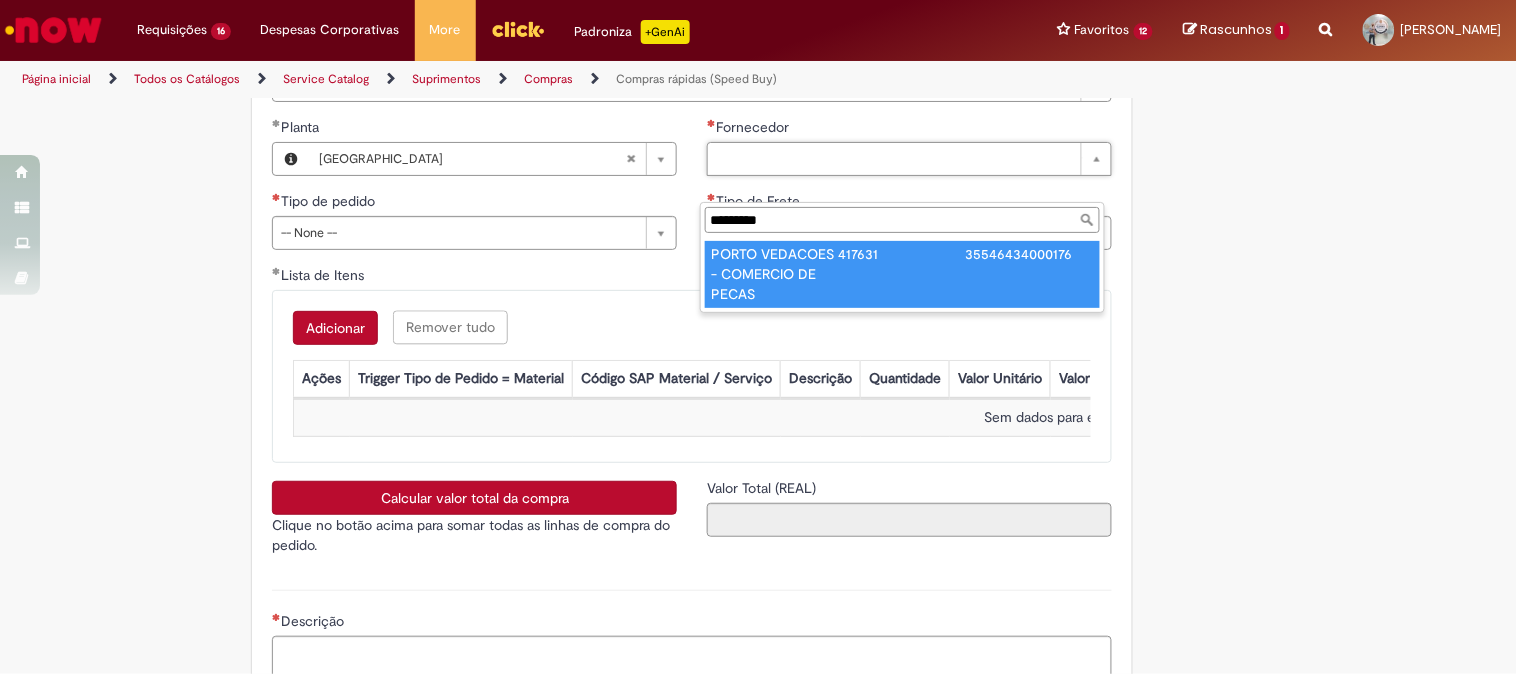 type on "*********" 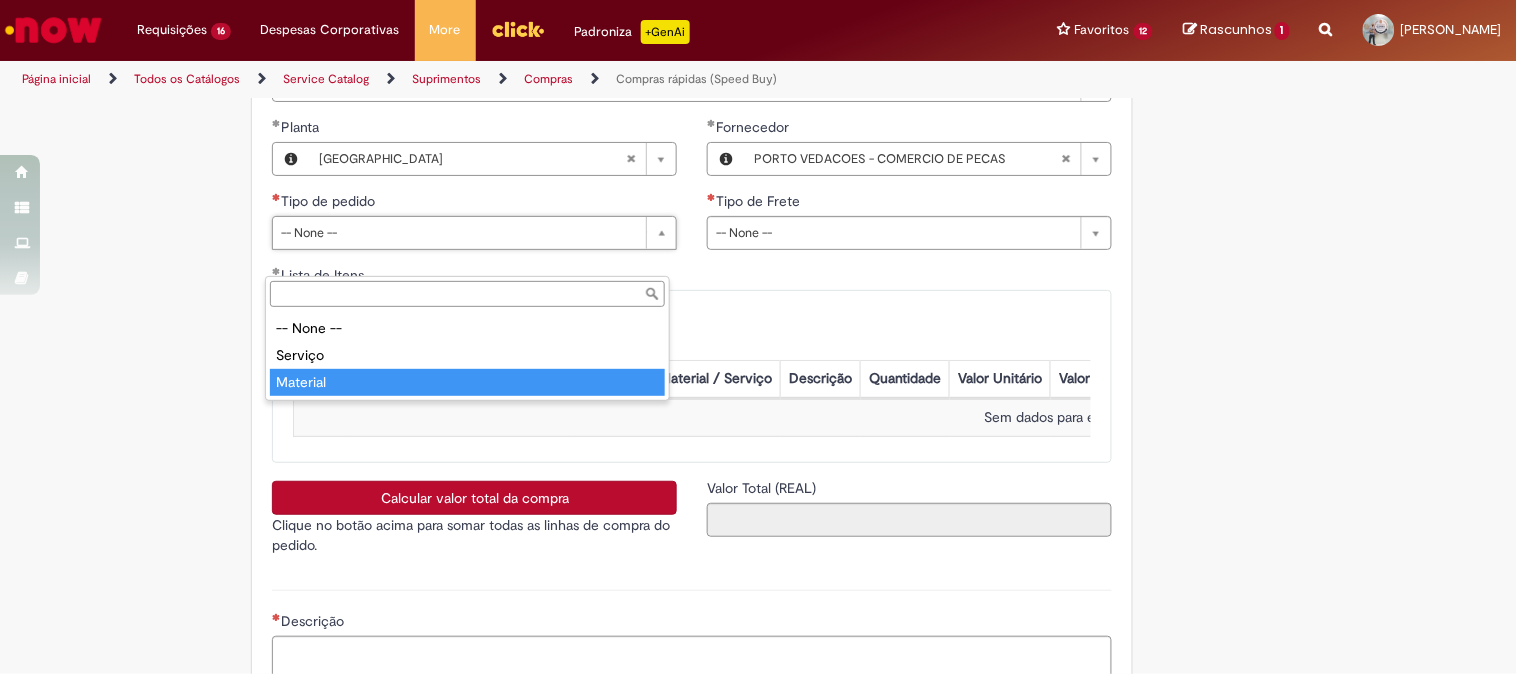 type on "********" 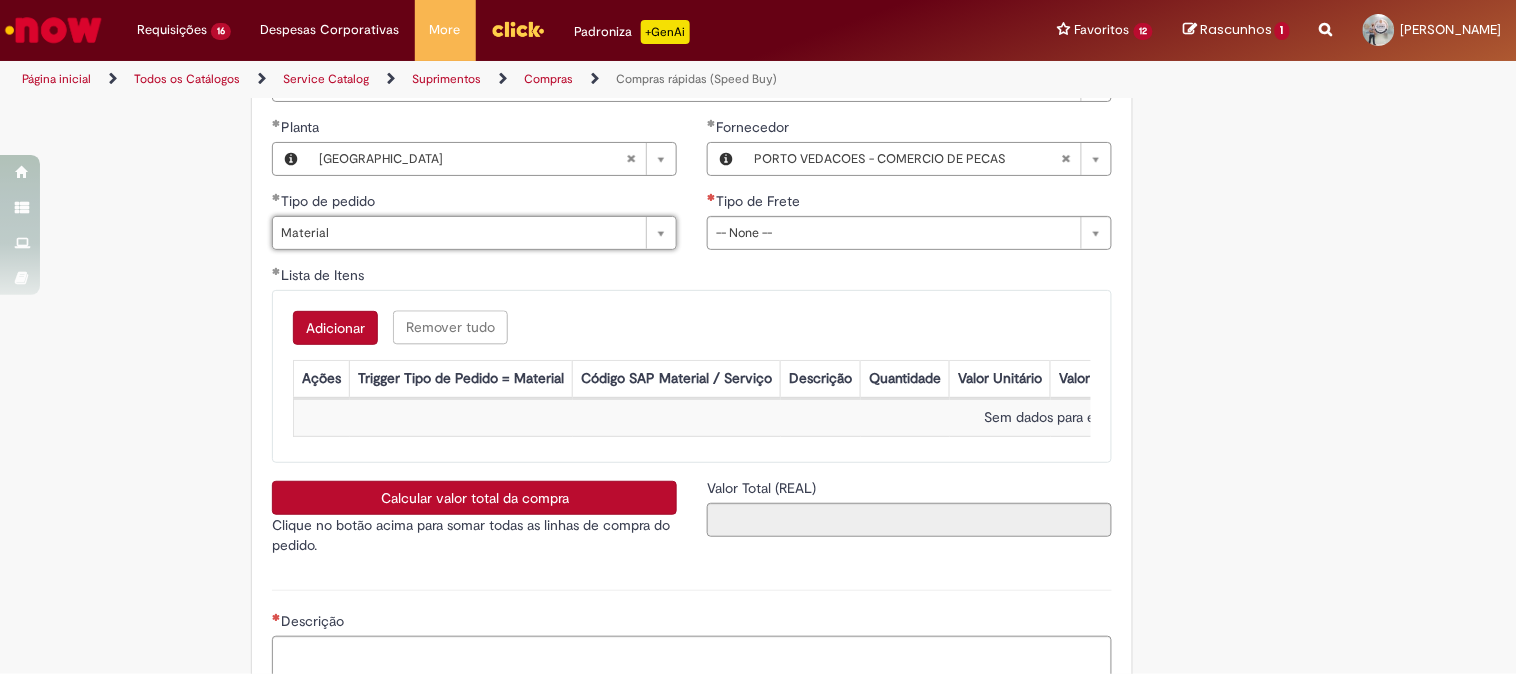 click on "Tipo de Frete" at bounding box center [909, 203] 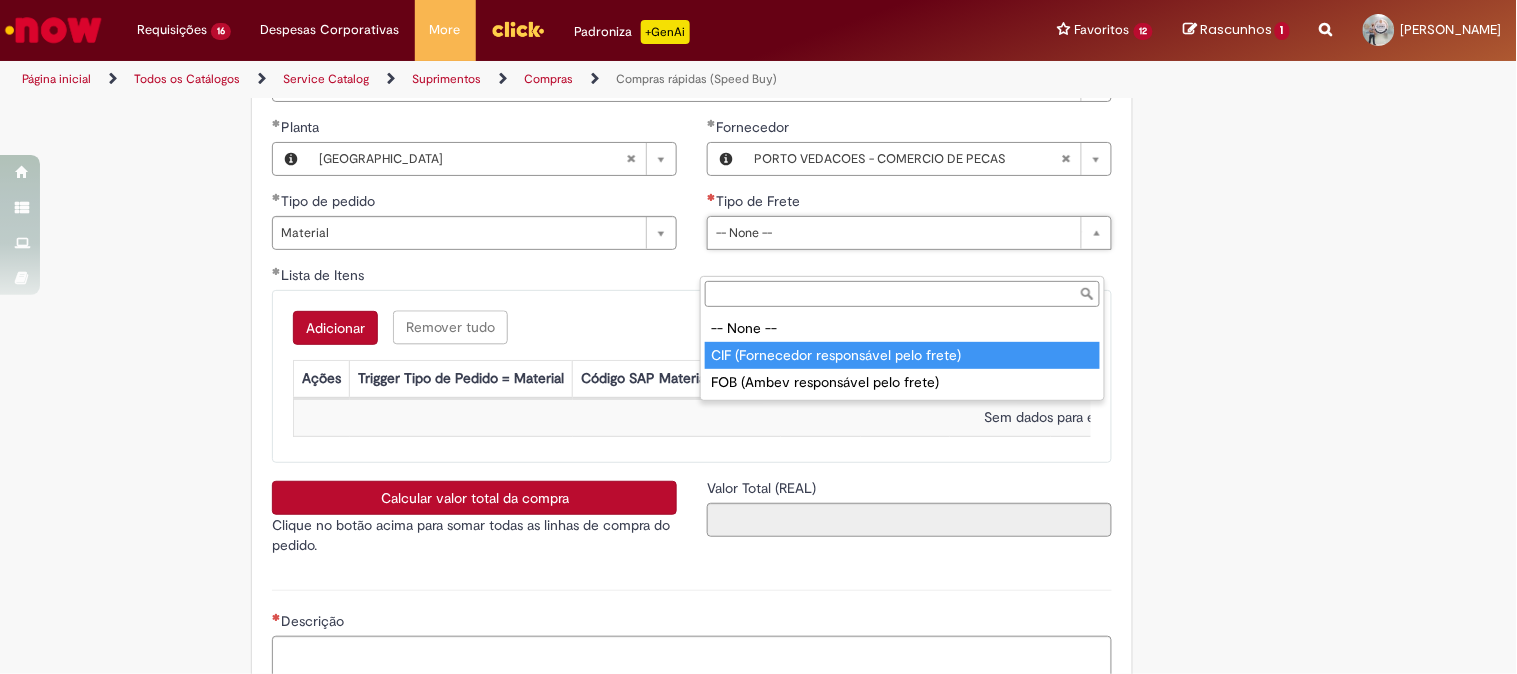 drag, startPoint x: 802, startPoint y: 356, endPoint x: 1078, endPoint y: 353, distance: 276.0163 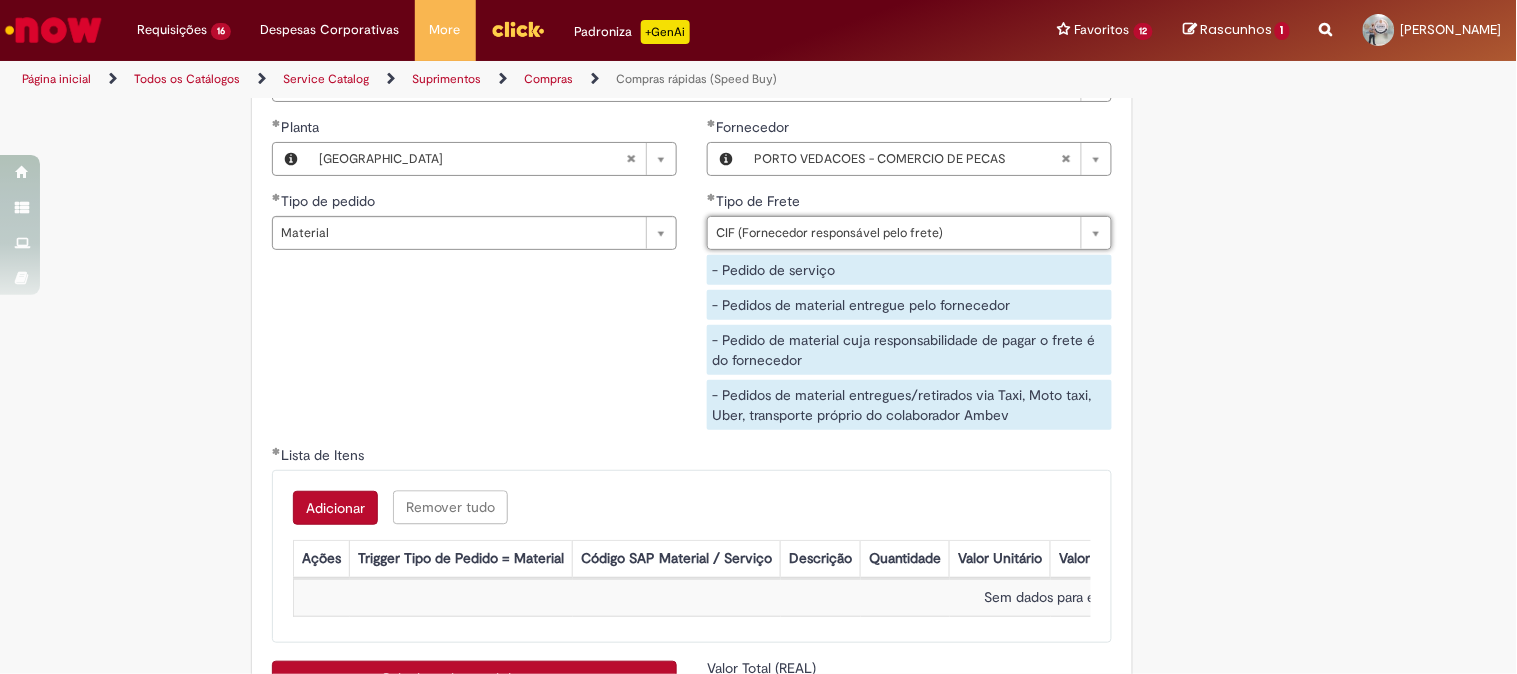 click on "Obrigatório um anexo.
Adicionar a Favoritos
Compras rápidas (Speed Buy)
Chamado destinado para a geração de pedido de compra de indiretos.
O Speed buy é a ferramenta oficial para a geração de pedidos de compra que atenda aos seguintes requisitos:
Compras de material e serviço indiretos
Compras inferiores a R$13.000 *
Compras com fornecedores nacionais
Compras de material sem contrato ativo no SAP para o centro solicitado
* Essa cota é referente ao tipo de solicitação padrão de Speed buy. Os chamados com cotas especiais podem possuir valores divergentes.
Regras de Utilização
No campo “Tipo de Solicitação” selecionar a opção correspondente a sua unidade de negócio.
Solicitação Padrão de Speed buy:
Fábricas, centros de Excelência e de Distribuição:  habilitado para todos usuários ambev
Ativos   de TI:" at bounding box center (759, -854) 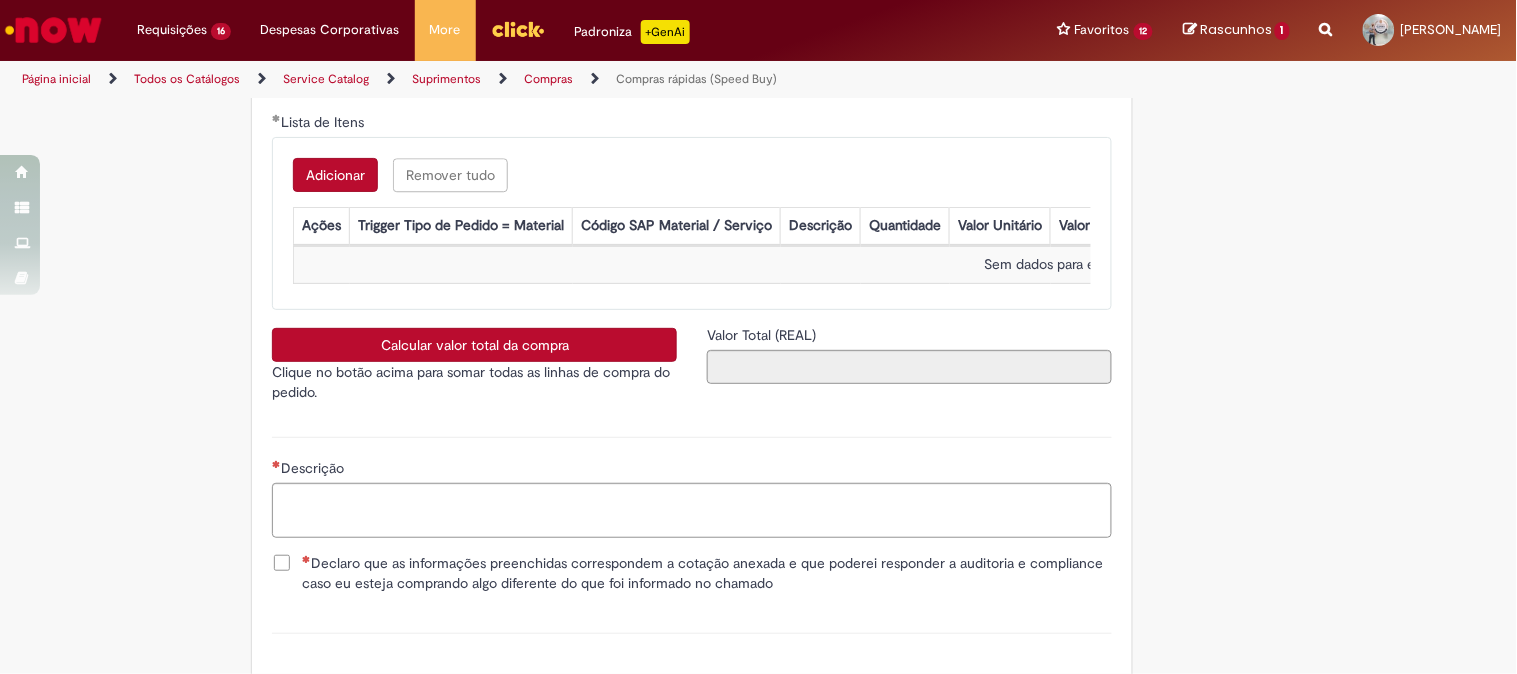 scroll, scrollTop: 3111, scrollLeft: 0, axis: vertical 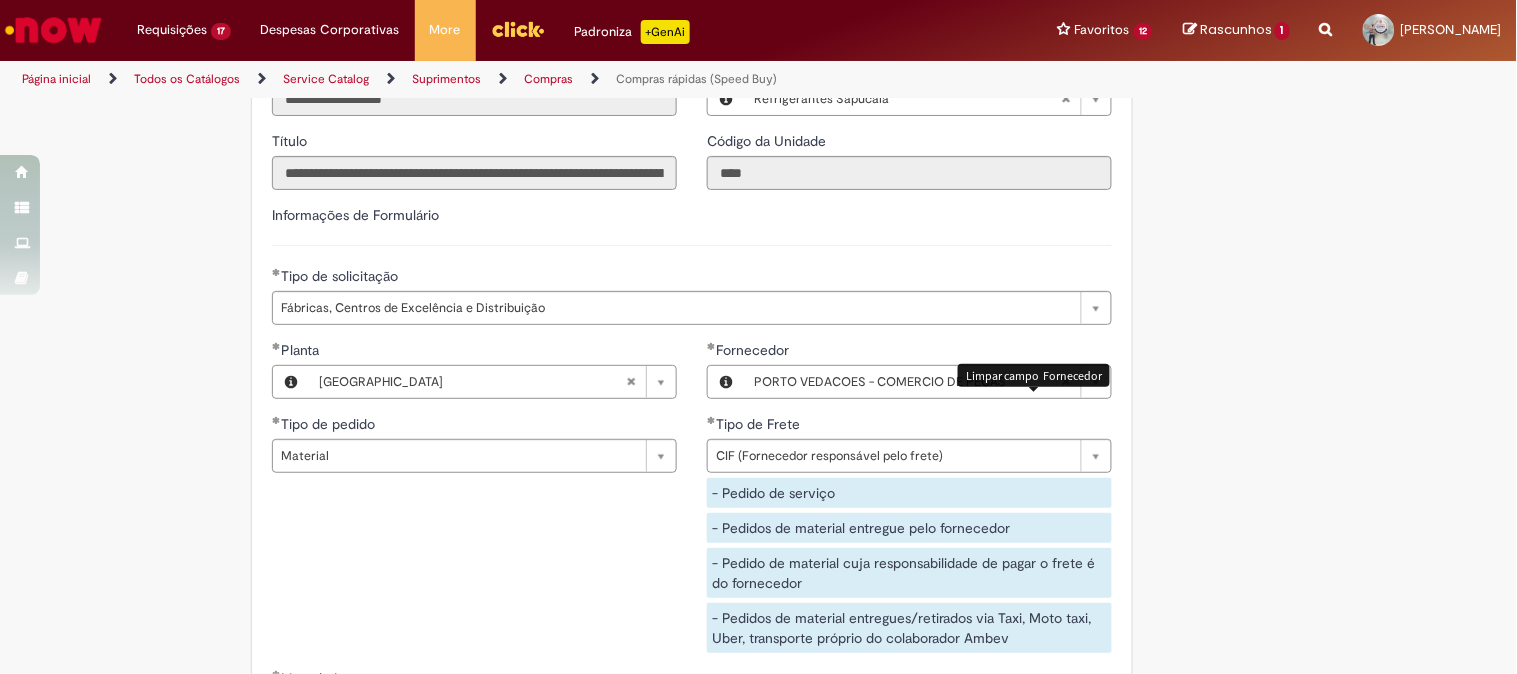 click at bounding box center [1066, 382] 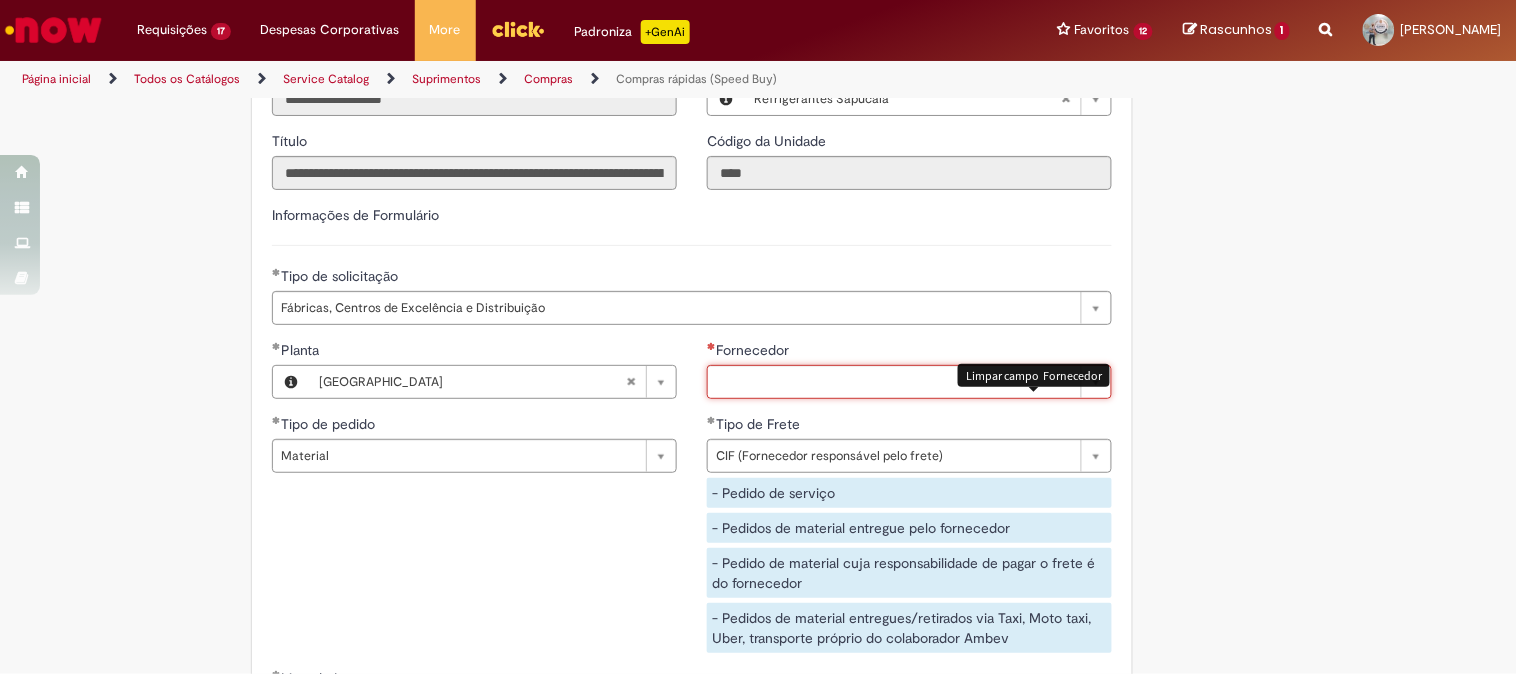 scroll, scrollTop: 0, scrollLeft: 0, axis: both 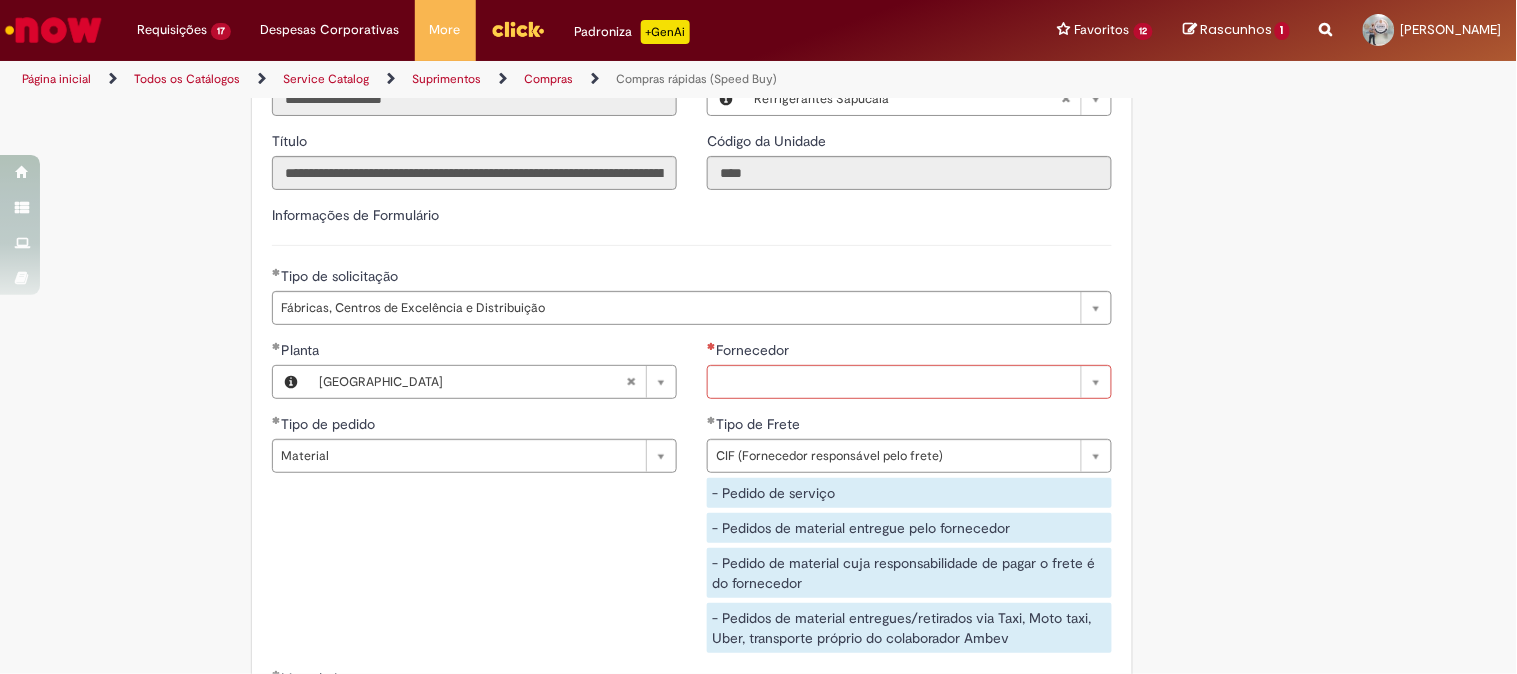 click on "Obrigatório um anexo.
Adicionar a Favoritos
Compras rápidas (Speed Buy)
Chamado destinado para a geração de pedido de compra de indiretos.
O Speed buy é a ferramenta oficial para a geração de pedidos de compra que atenda aos seguintes requisitos:
Compras de material e serviço indiretos
Compras inferiores a R$13.000 *
Compras com fornecedores nacionais
Compras de material sem contrato ativo no SAP para o centro solicitado
* Essa cota é referente ao tipo de solicitação padrão de Speed buy. Os chamados com cotas especiais podem possuir valores divergentes.
Regras de Utilização
No campo “Tipo de Solicitação” selecionar a opção correspondente a sua unidade de negócio.
Solicitação Padrão de Speed buy:
Fábricas, centros de Excelência e de Distribuição:  habilitado para todos usuários ambev
Ativos   de TI:" at bounding box center [759, -631] 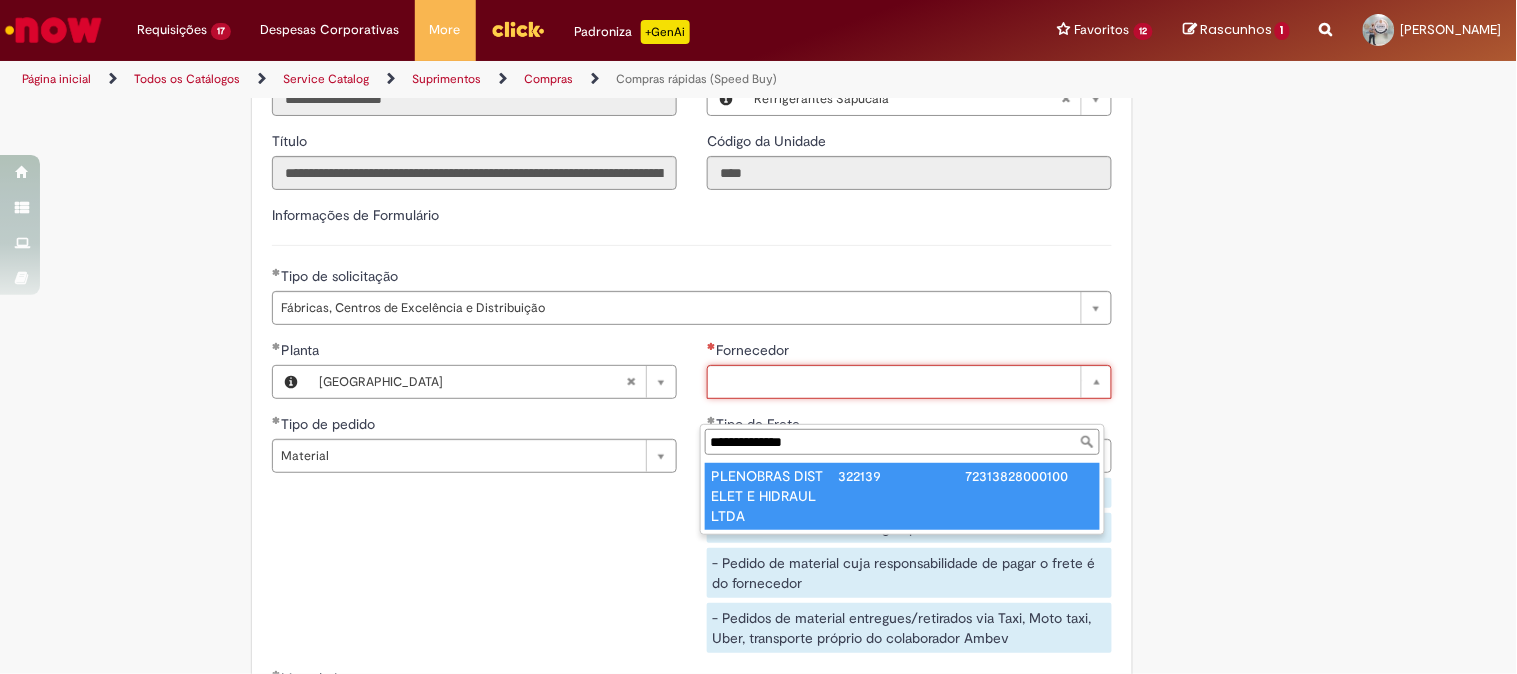 type on "**********" 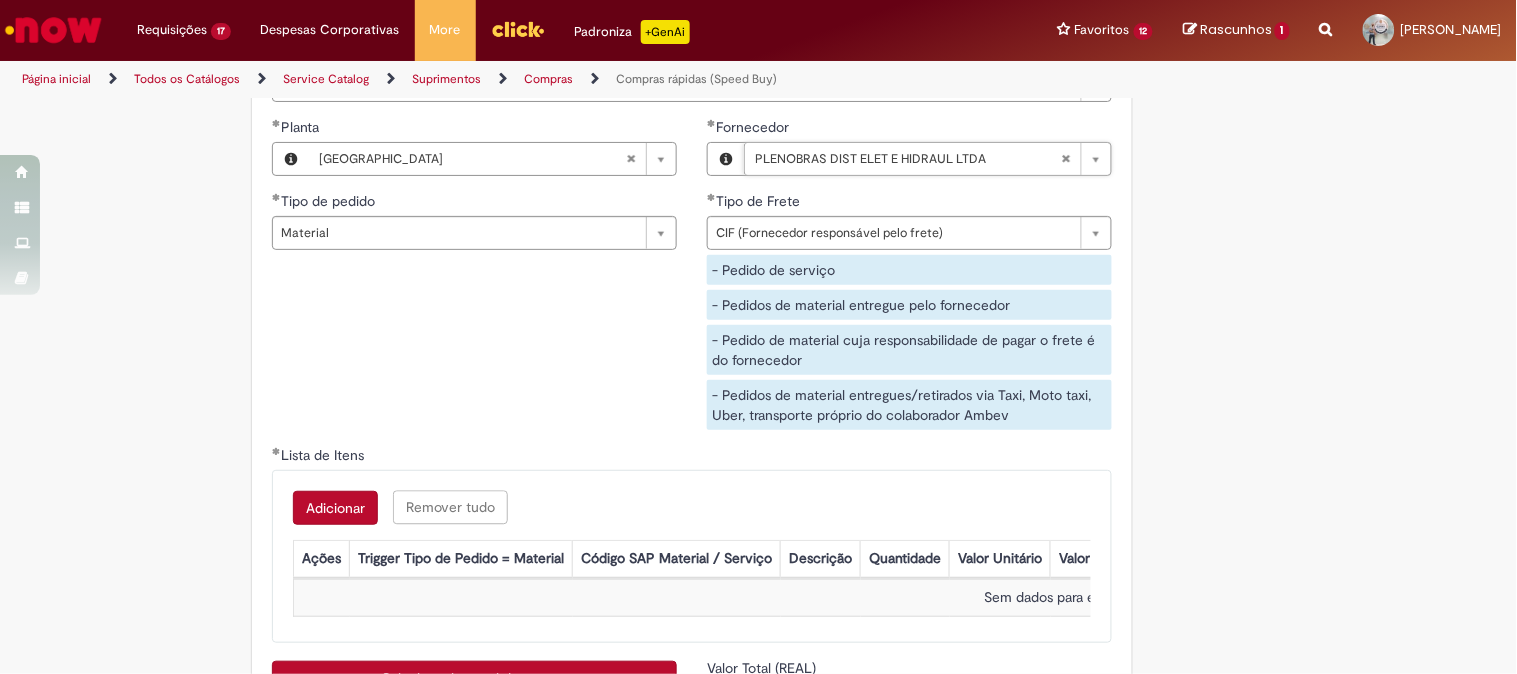 scroll, scrollTop: 3222, scrollLeft: 0, axis: vertical 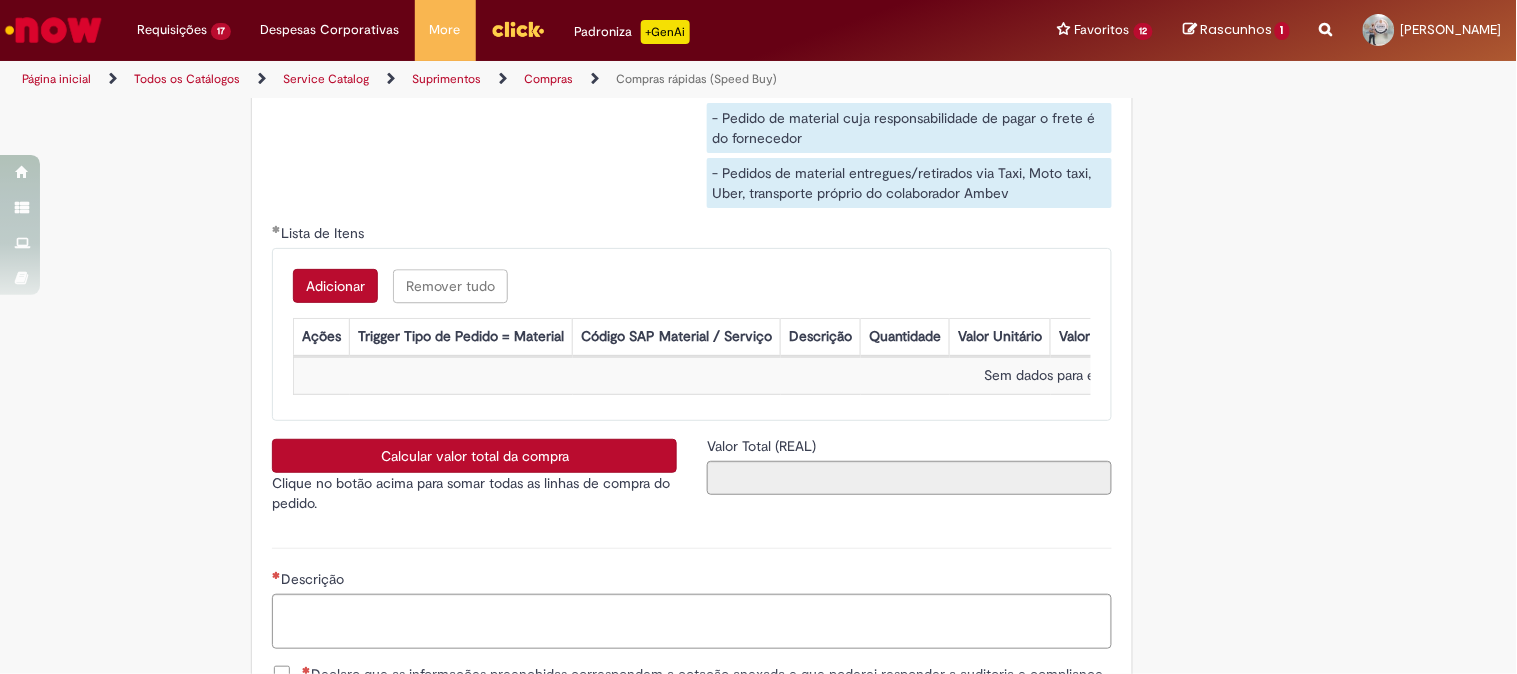 click on "Adicionar" at bounding box center [335, 286] 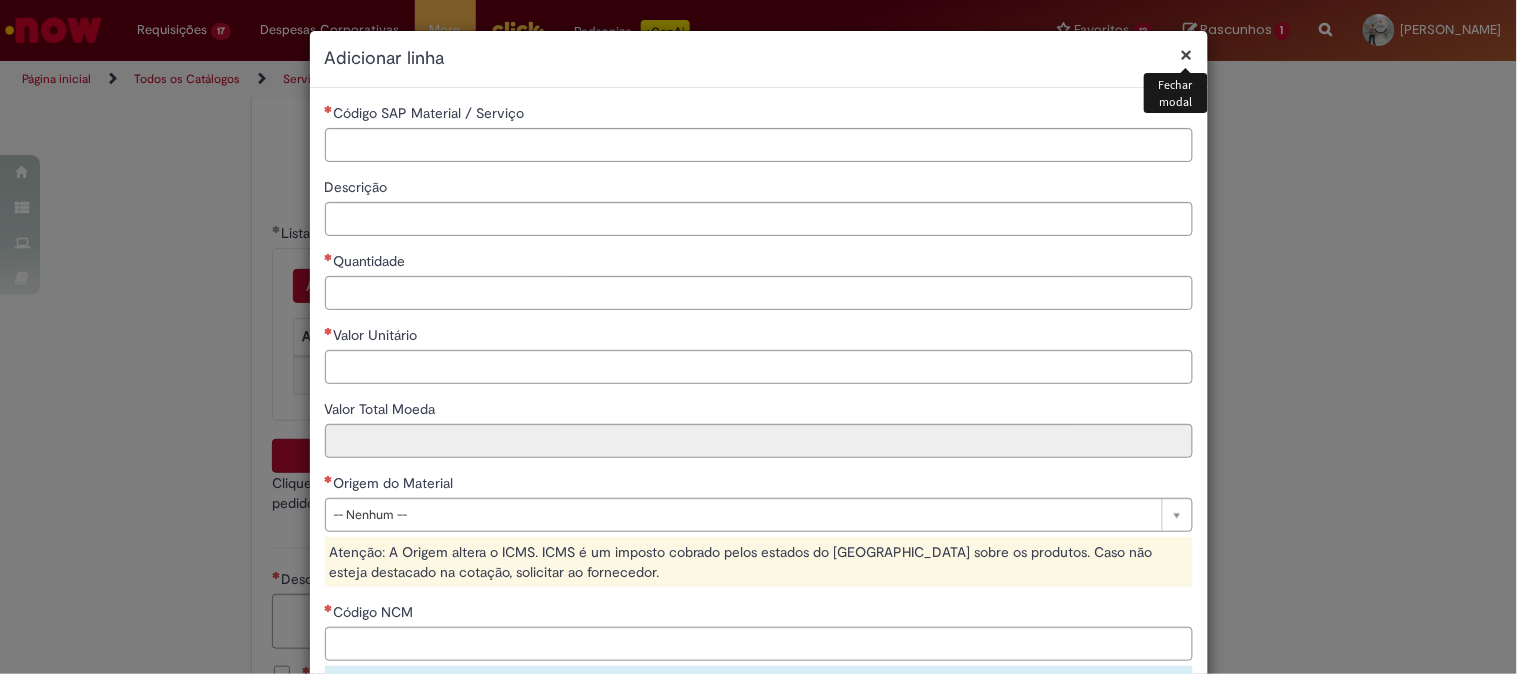 type 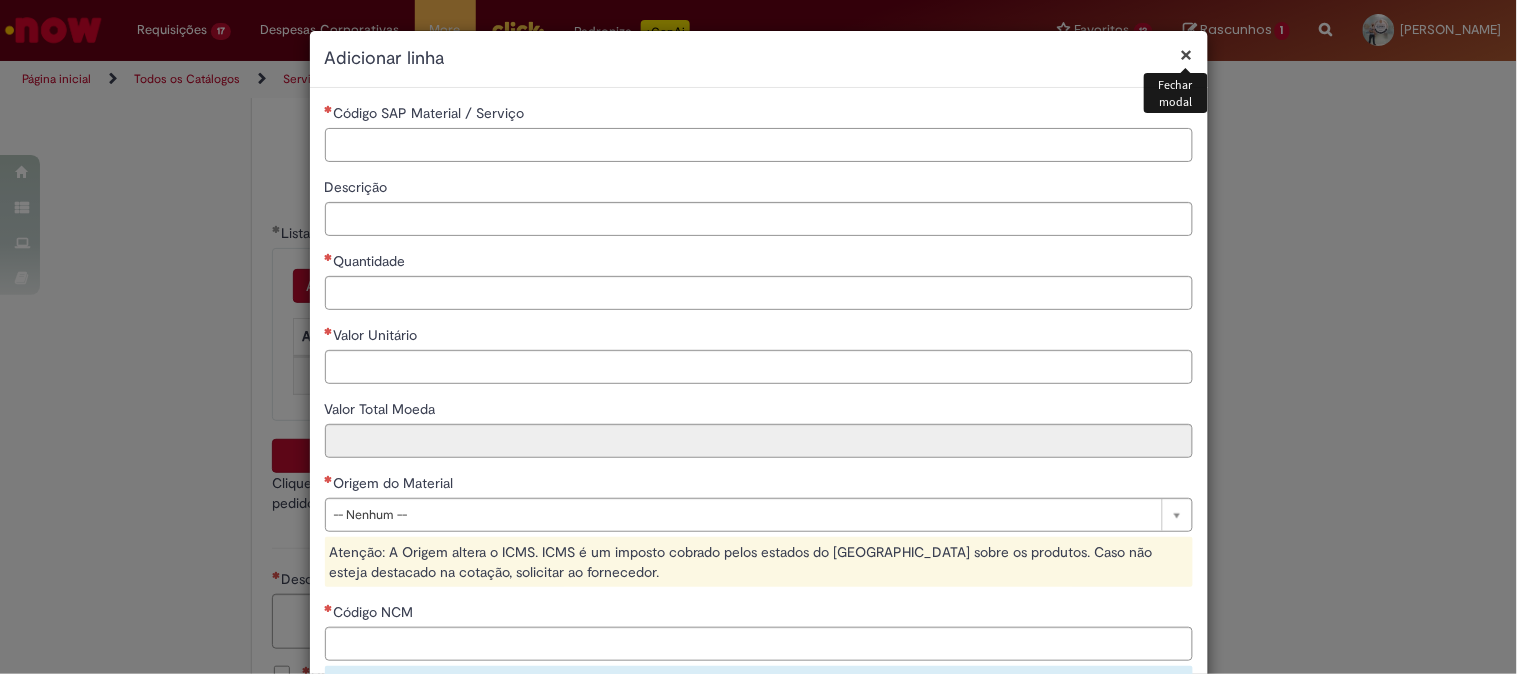click on "Código SAP Material / Serviço" at bounding box center [759, 145] 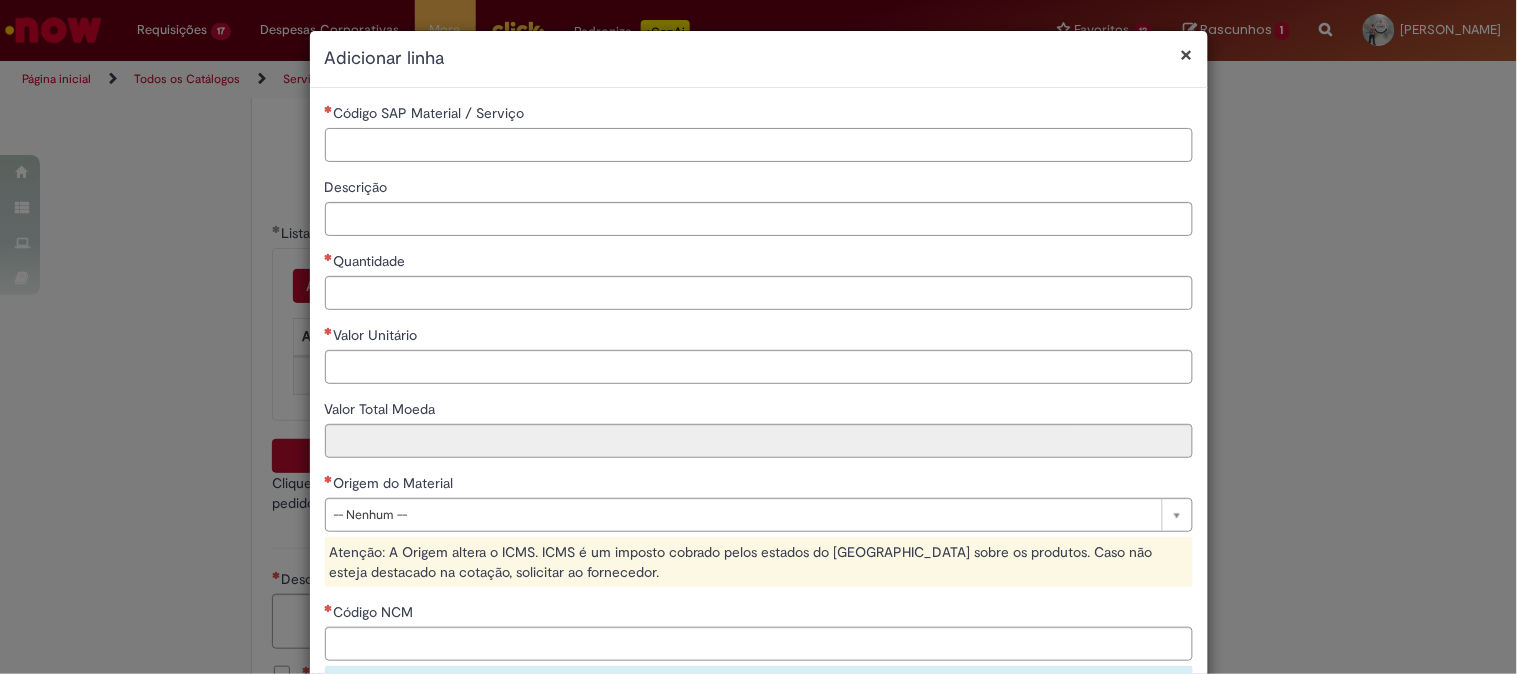 paste on "********" 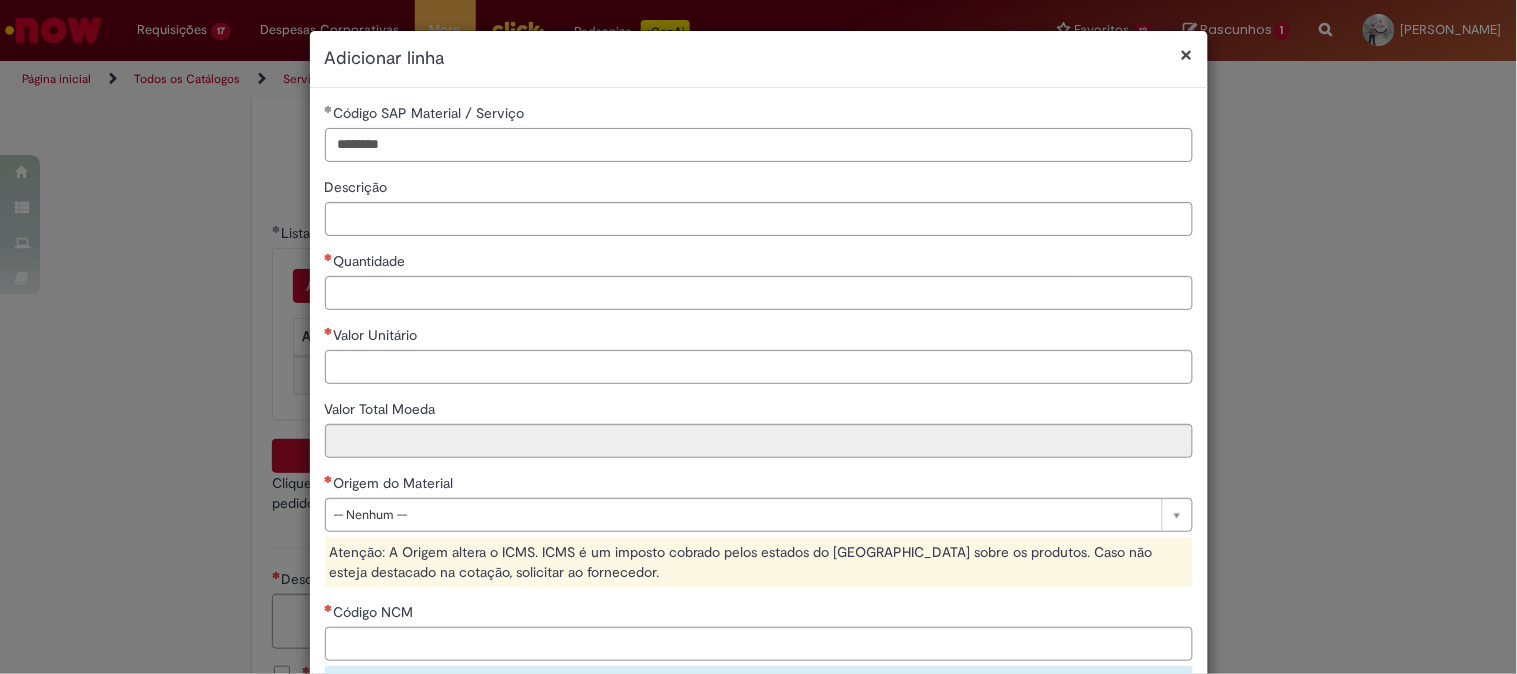 type on "********" 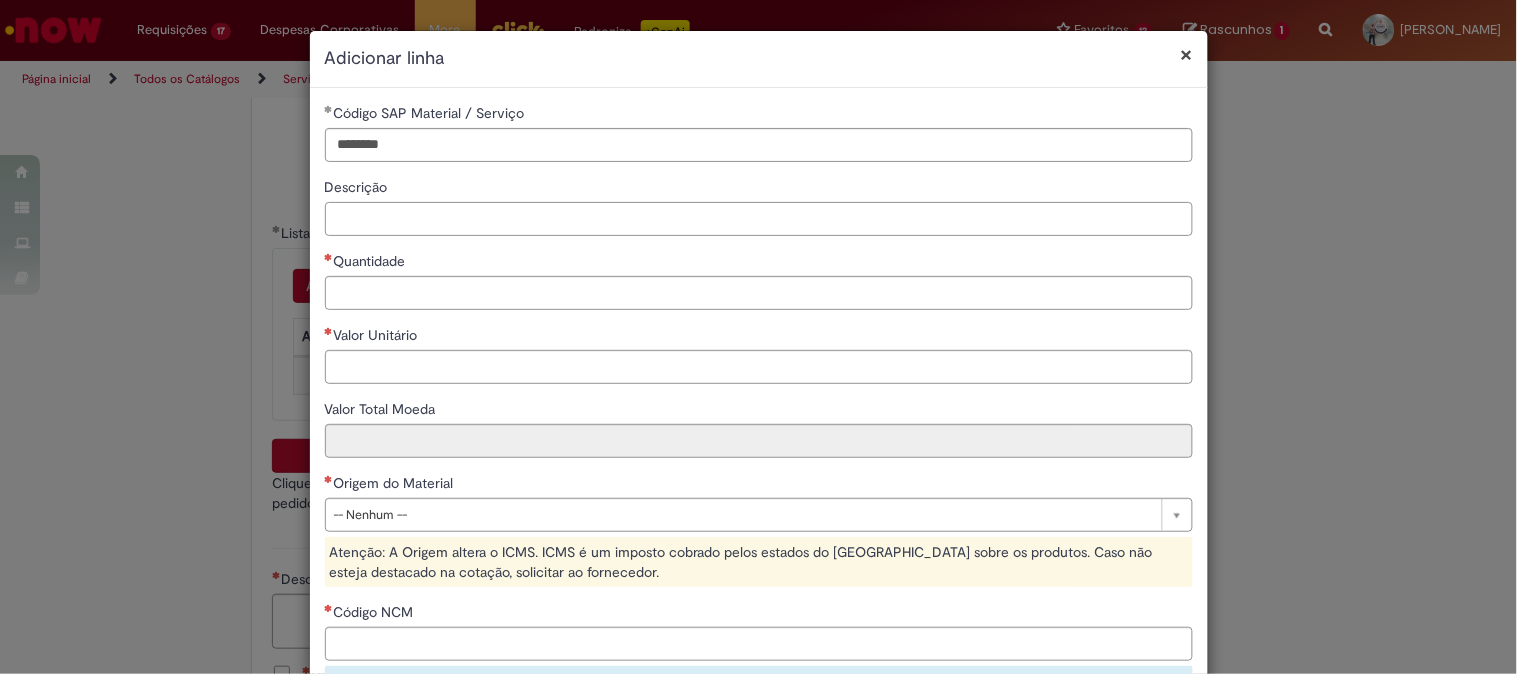 paste on "**********" 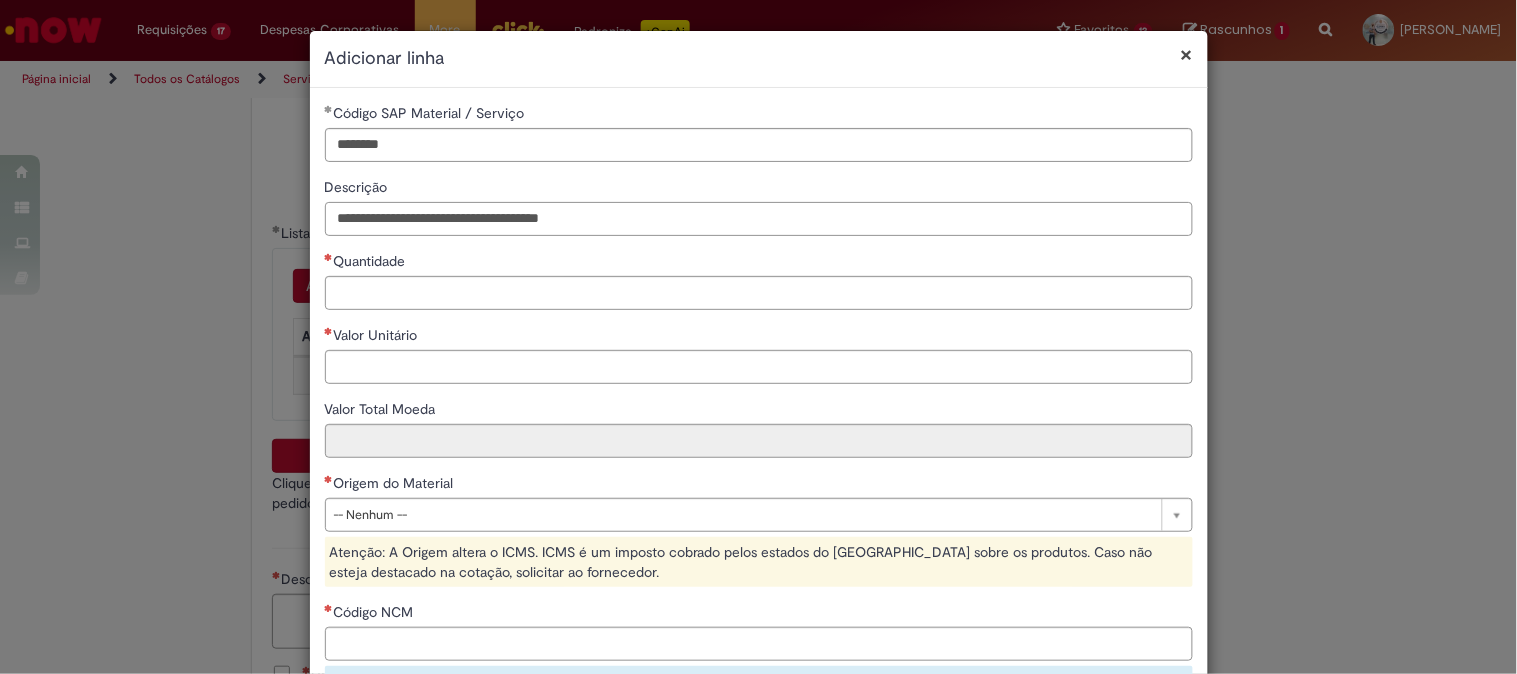 type on "**********" 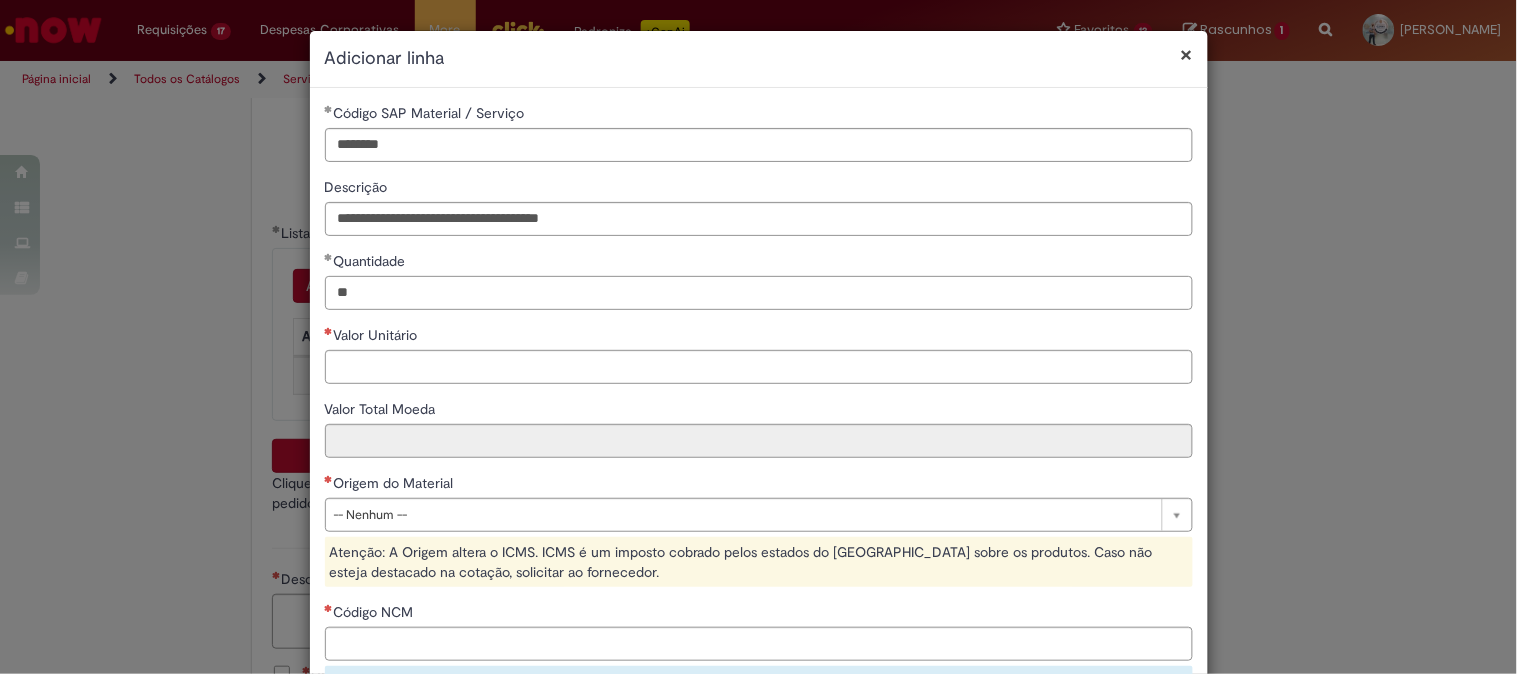 type on "**" 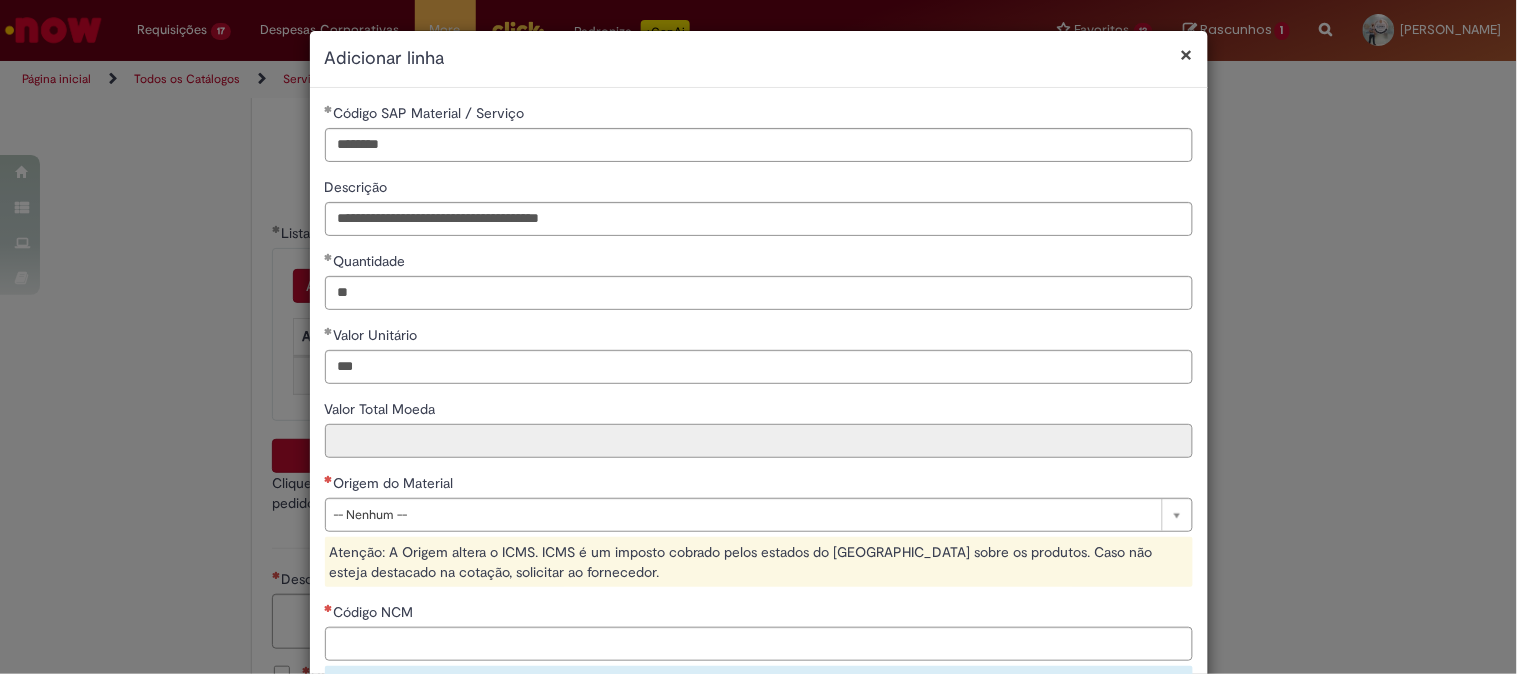 type on "****" 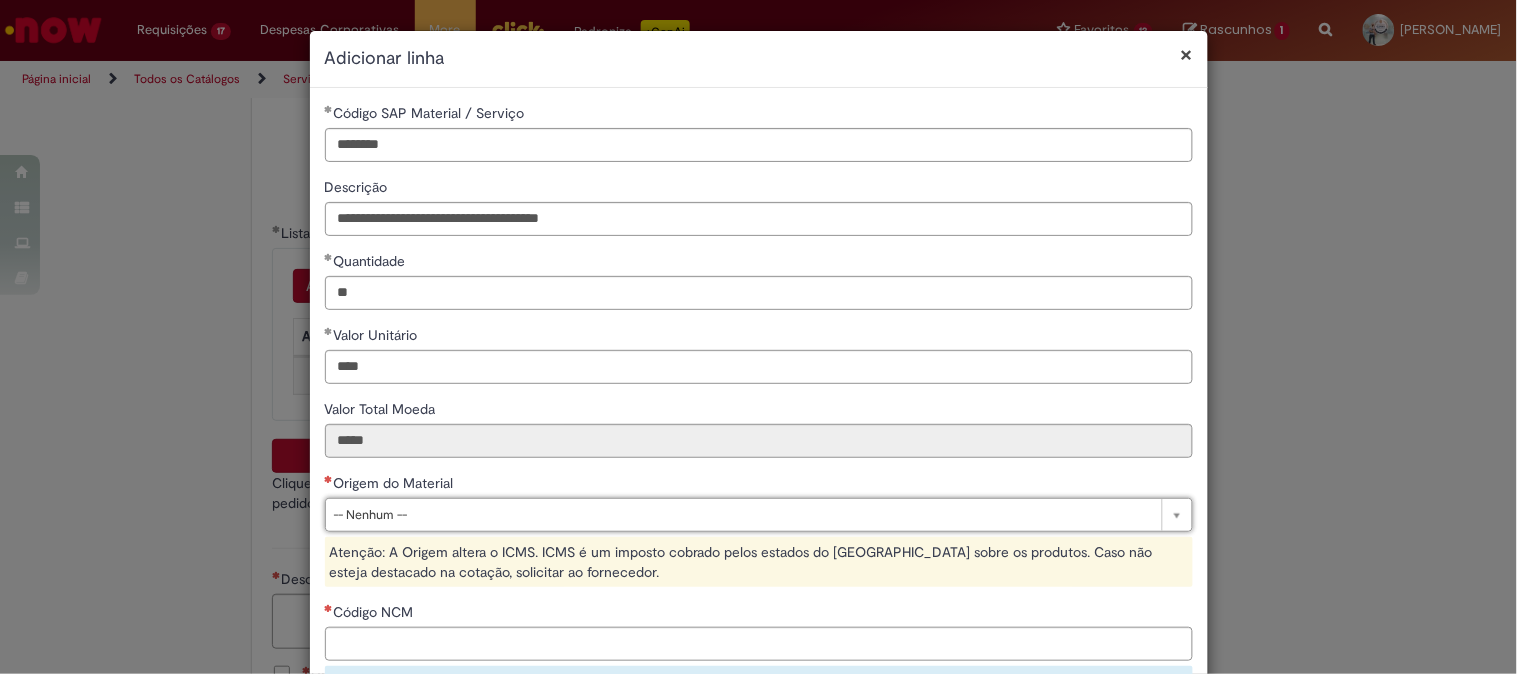 type on "*" 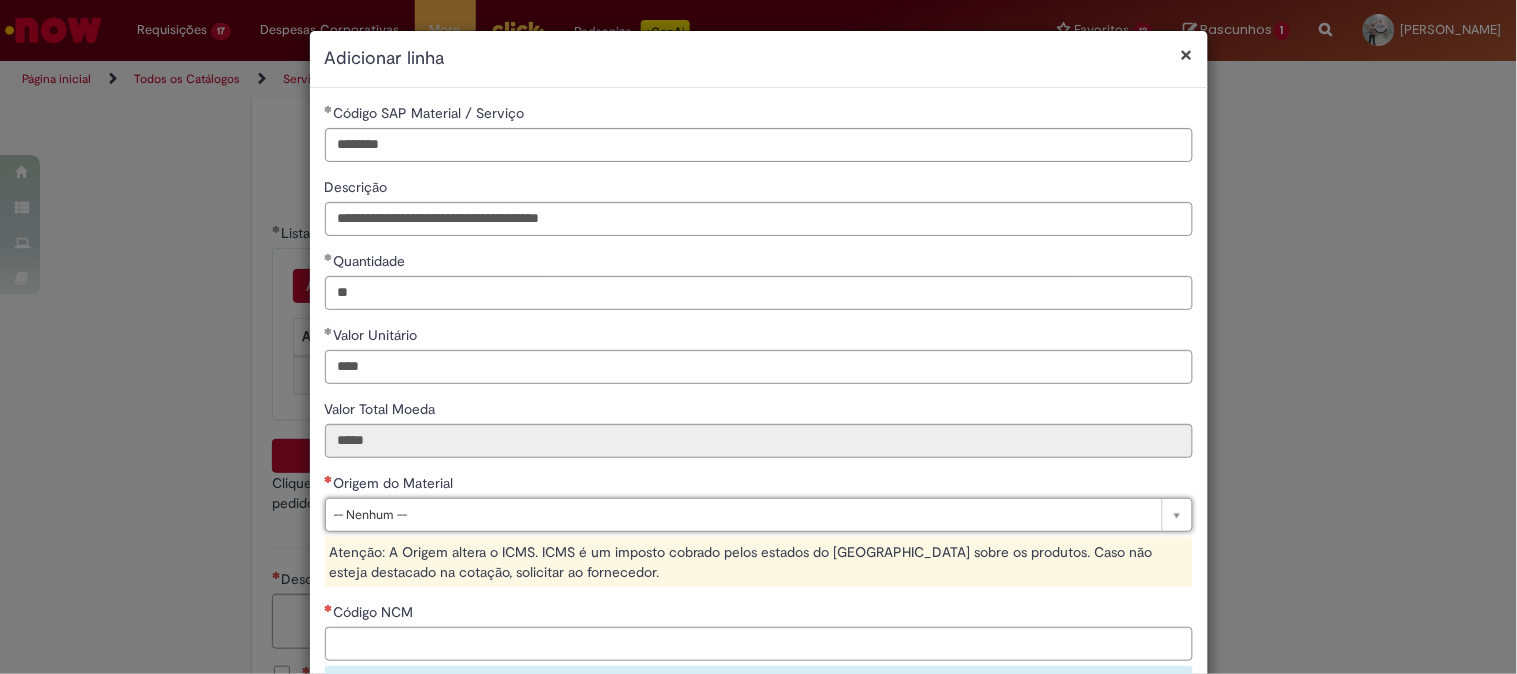 type 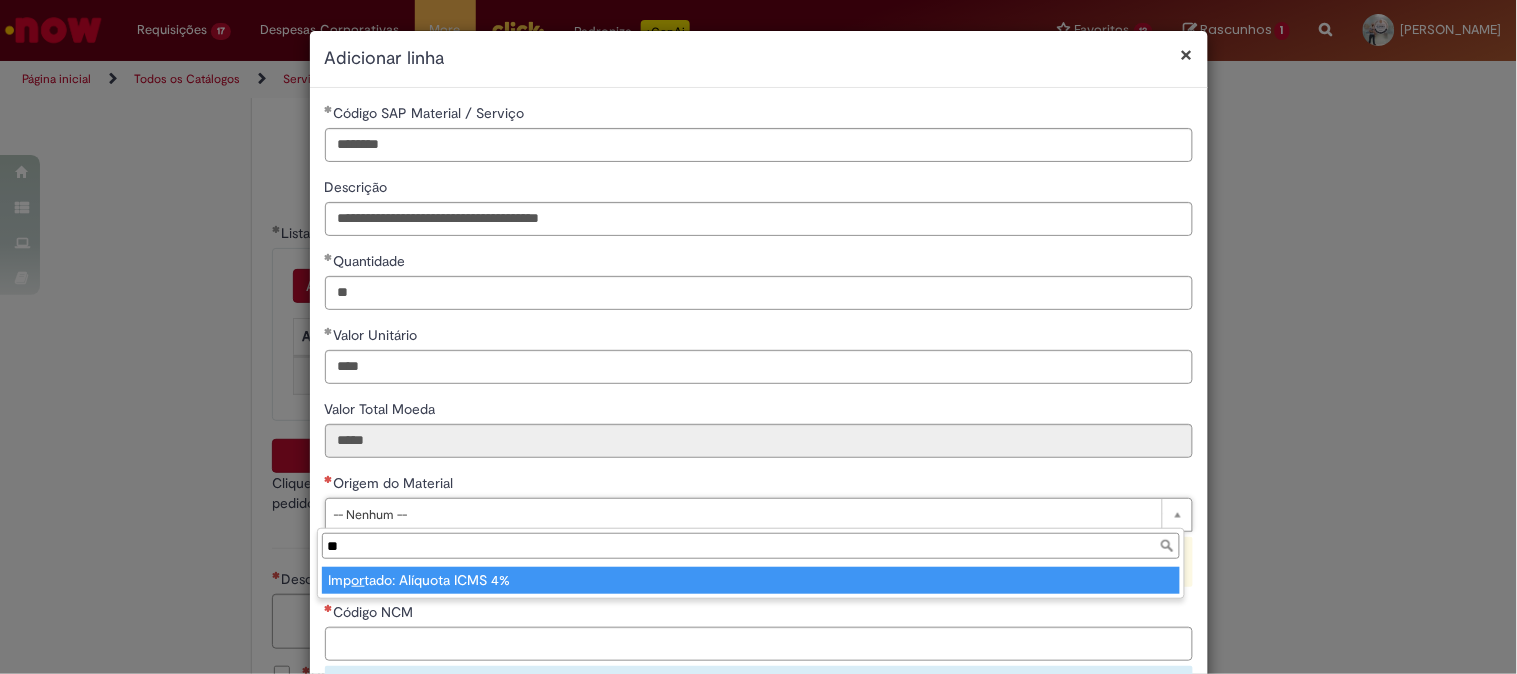 type on "*" 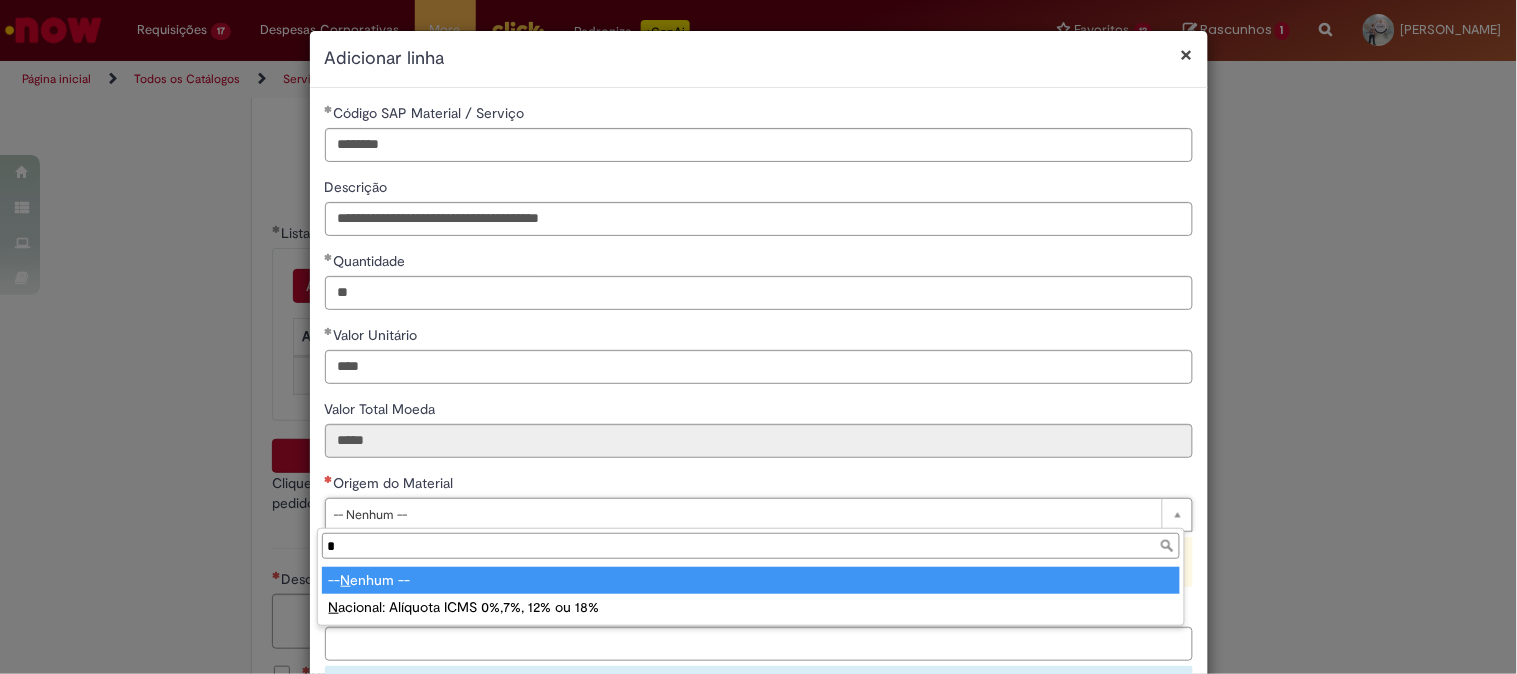 type on "**" 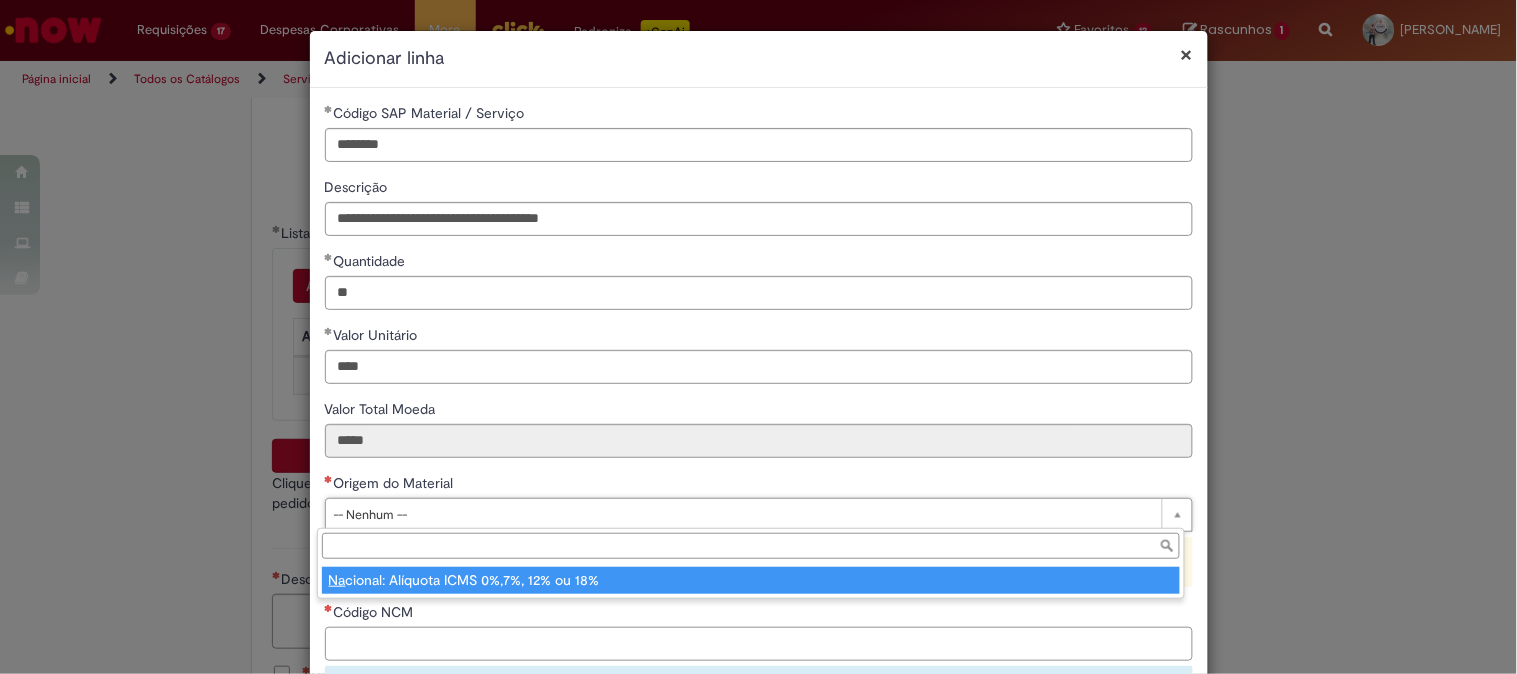 type on "**********" 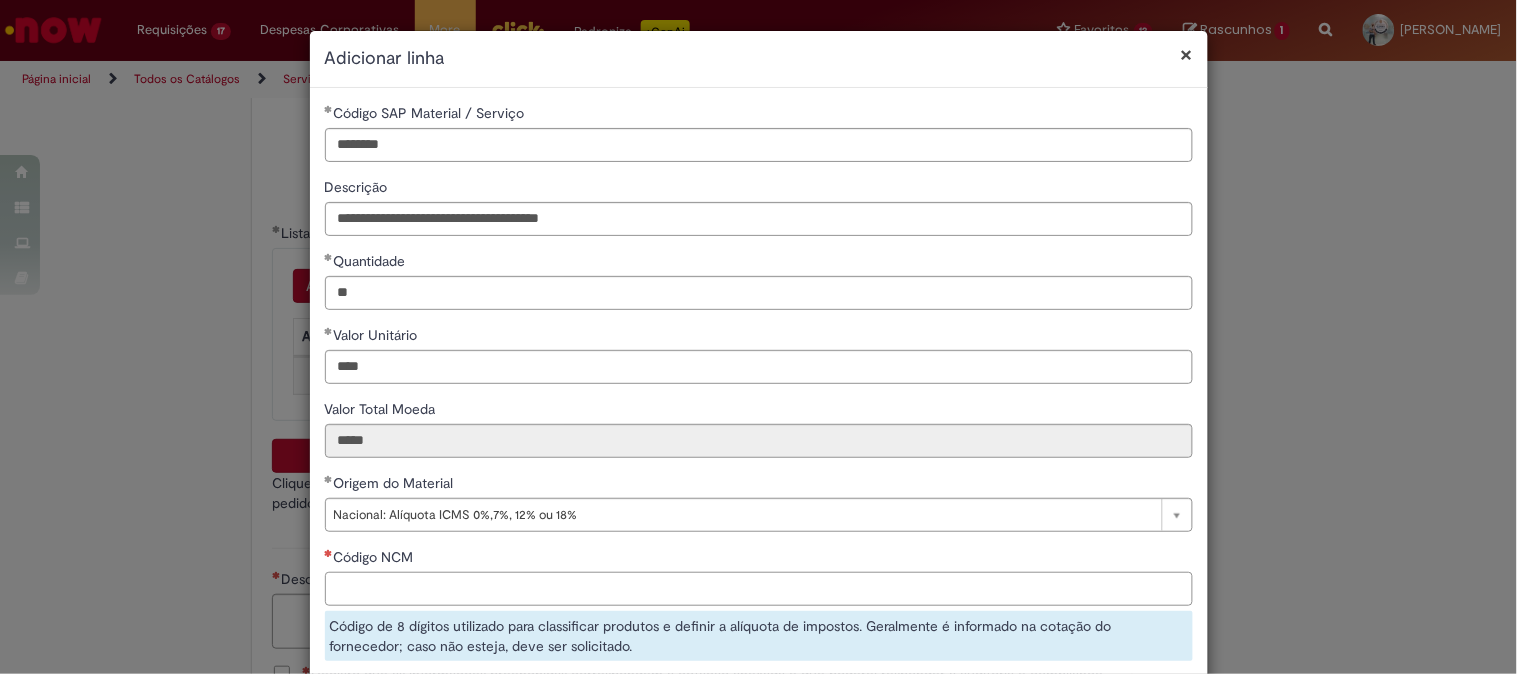 paste on "**********" 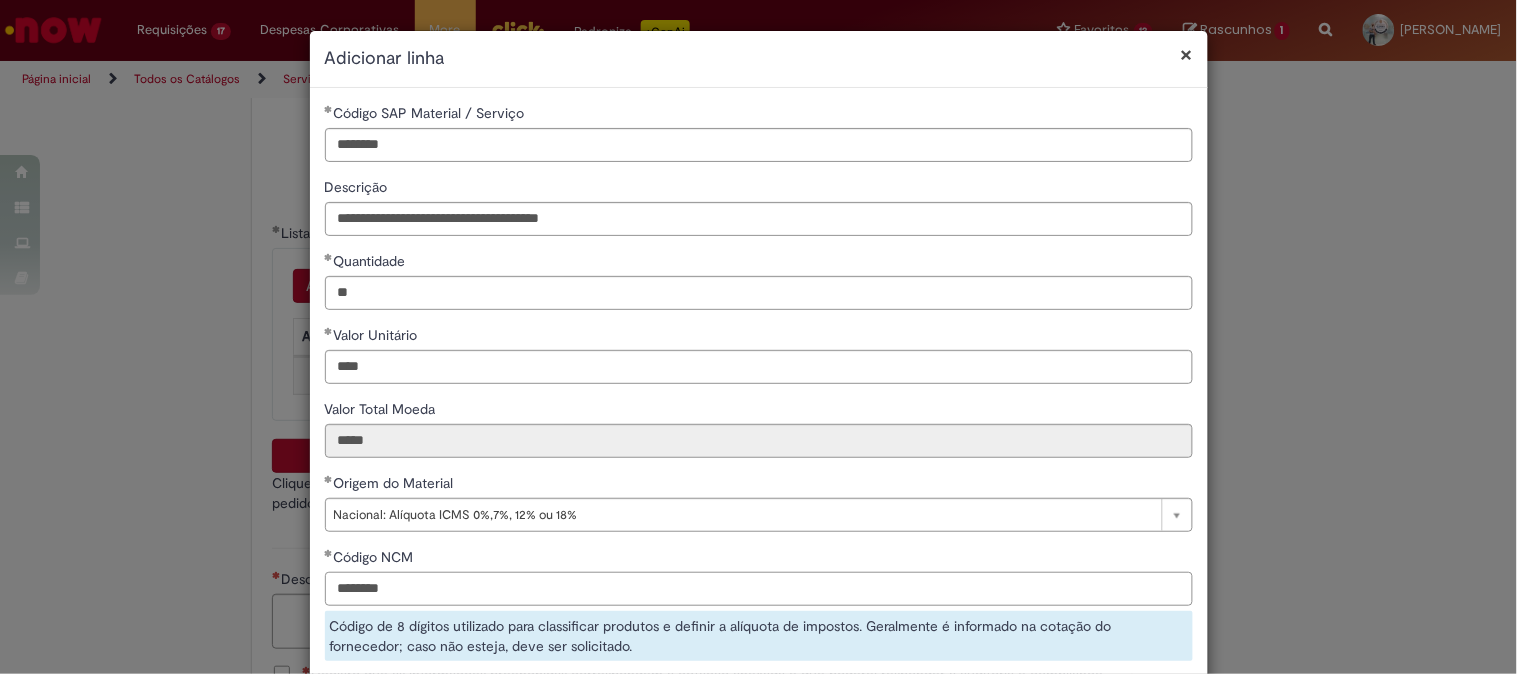 type on "********" 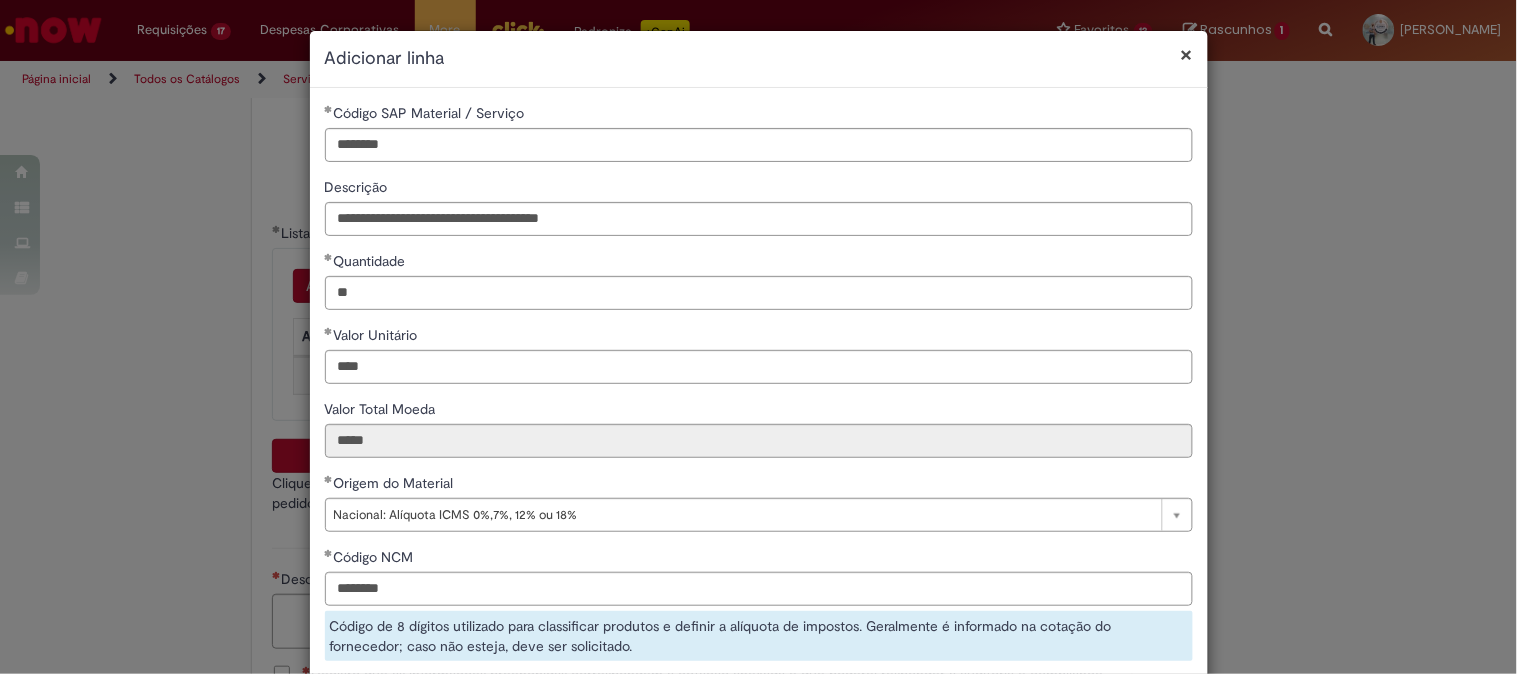 scroll, scrollTop: 5, scrollLeft: 0, axis: vertical 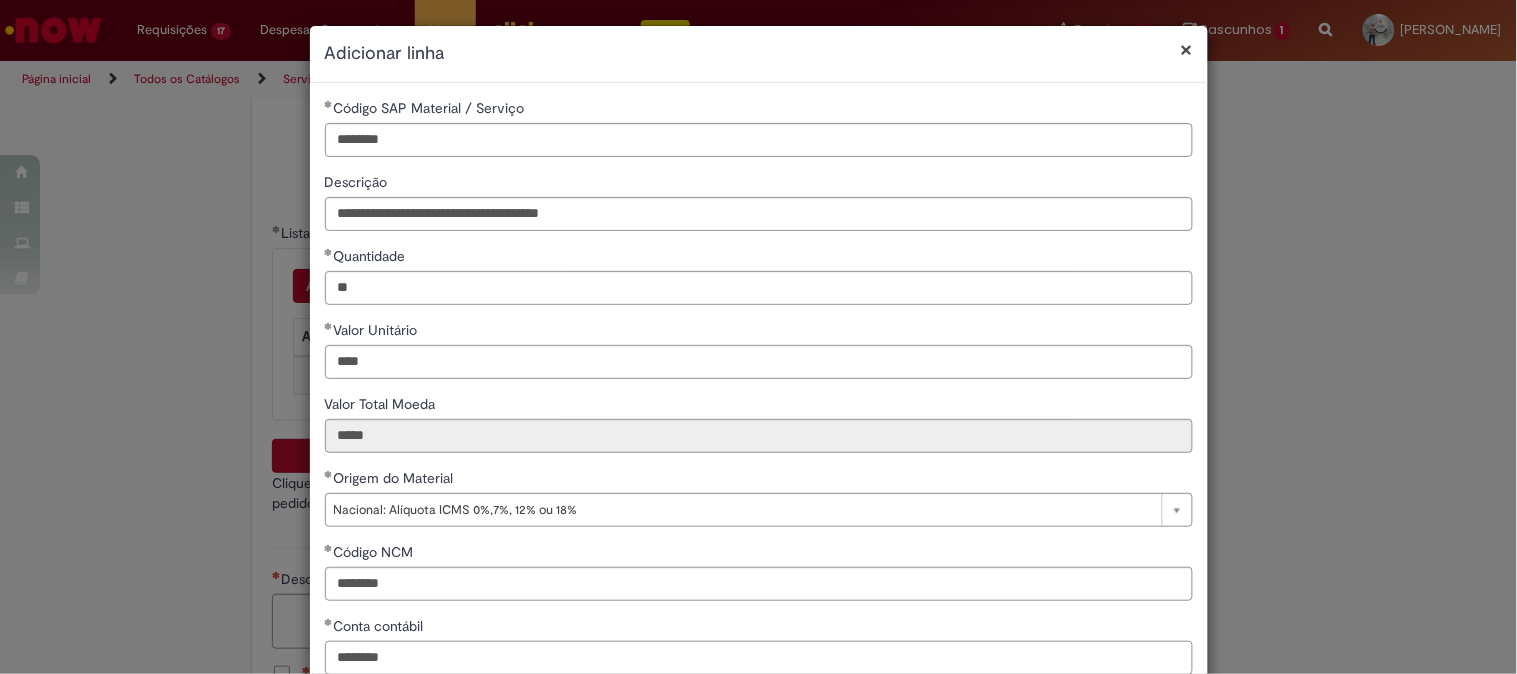 type on "********" 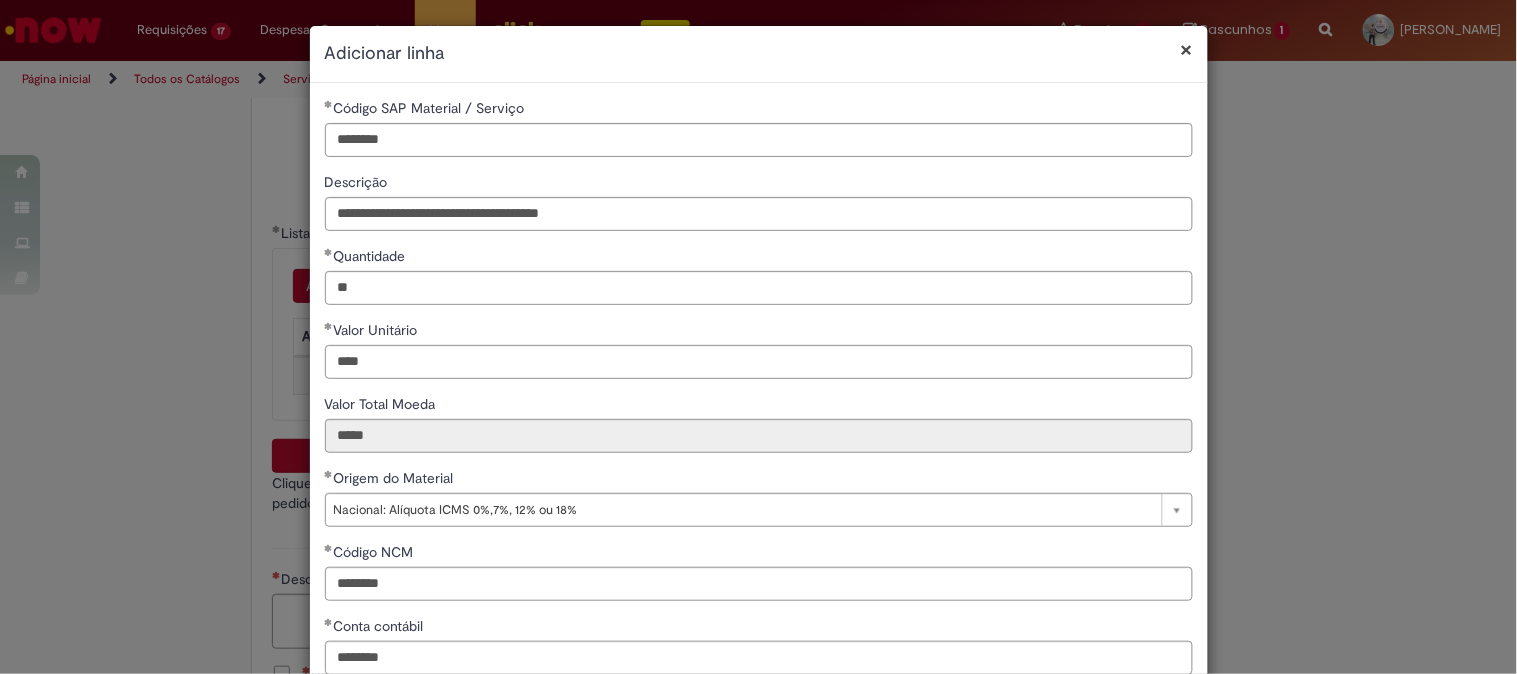 scroll, scrollTop: 206, scrollLeft: 0, axis: vertical 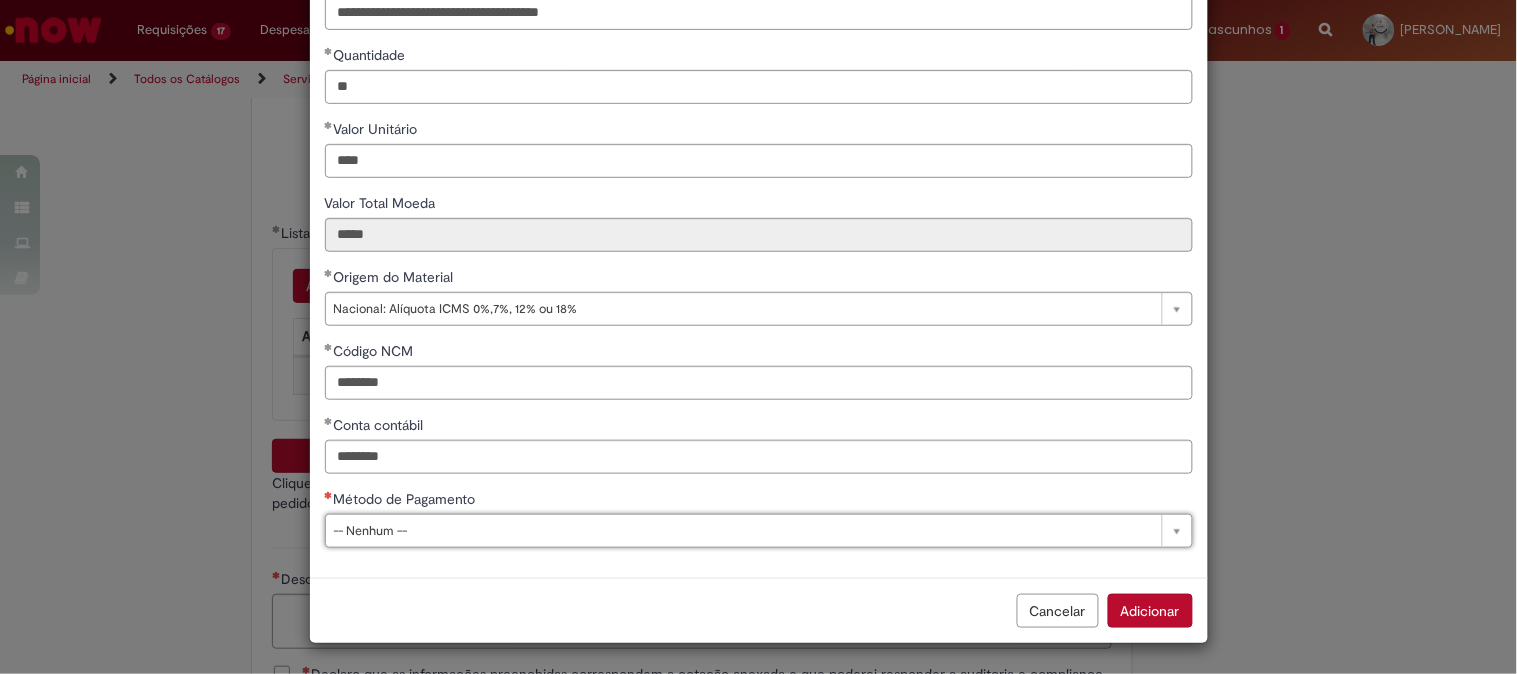 type on "*" 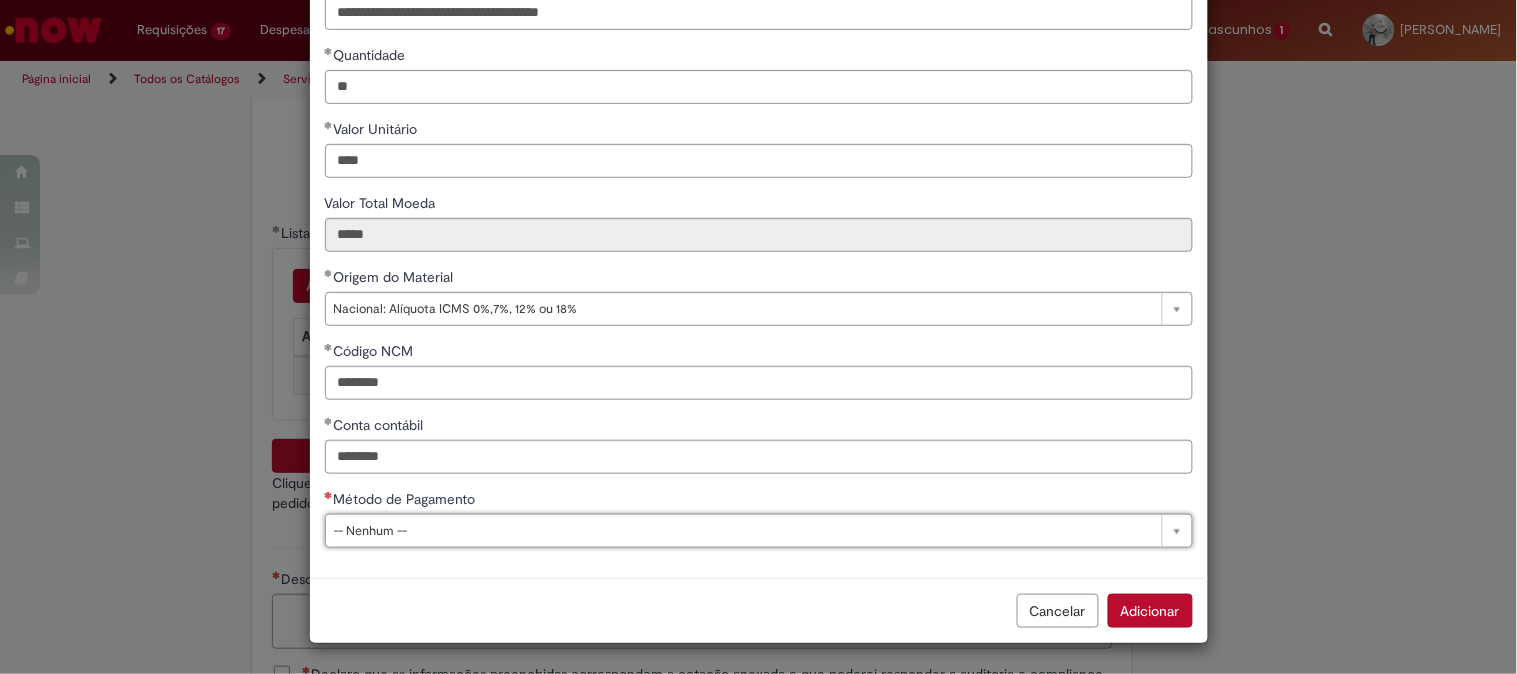 type 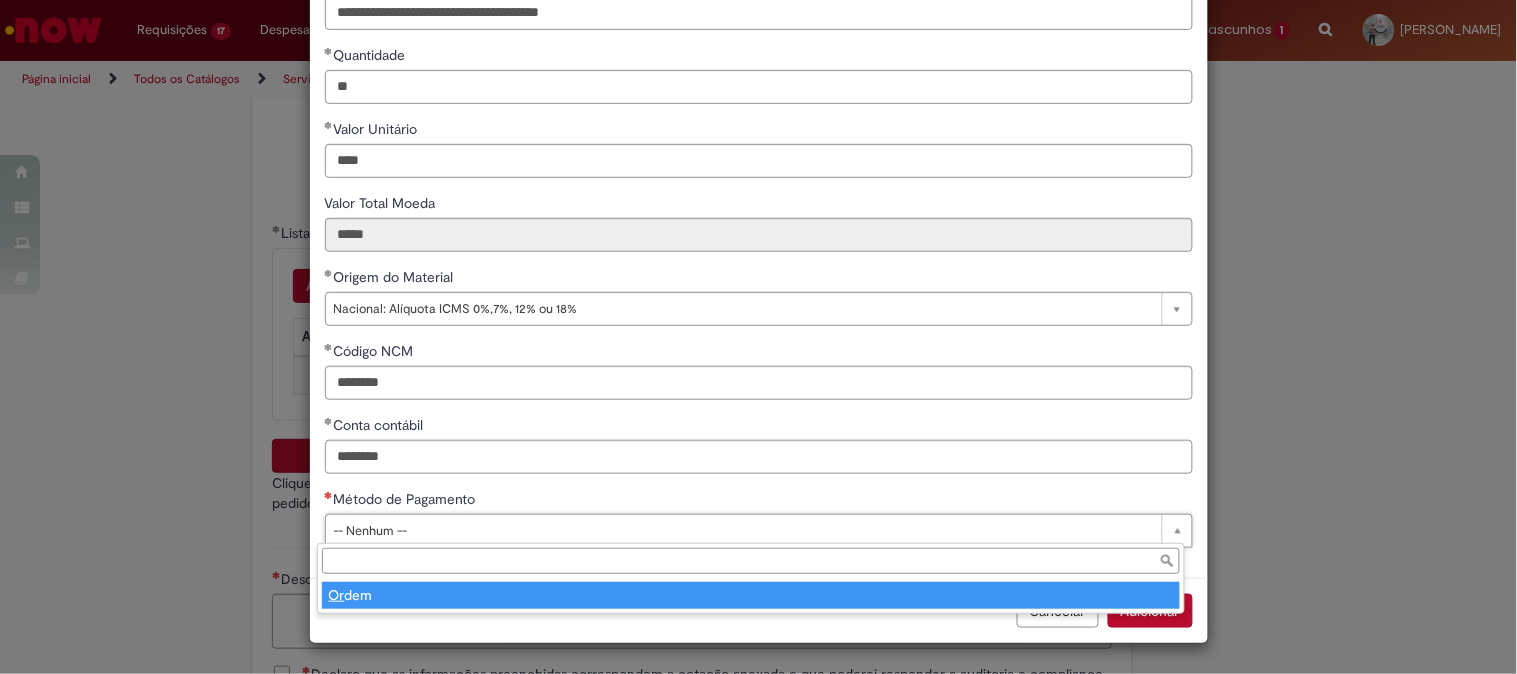 type on "*****" 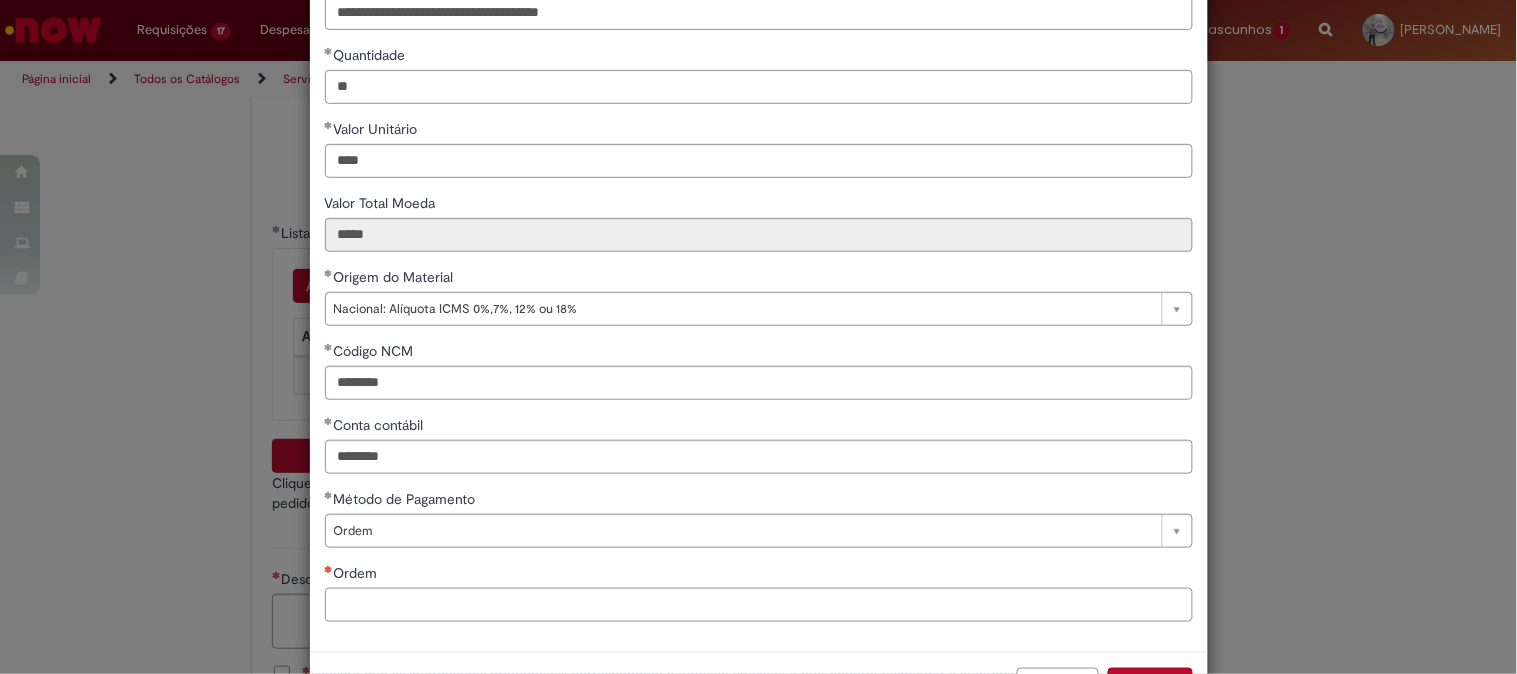 paste on "**********" 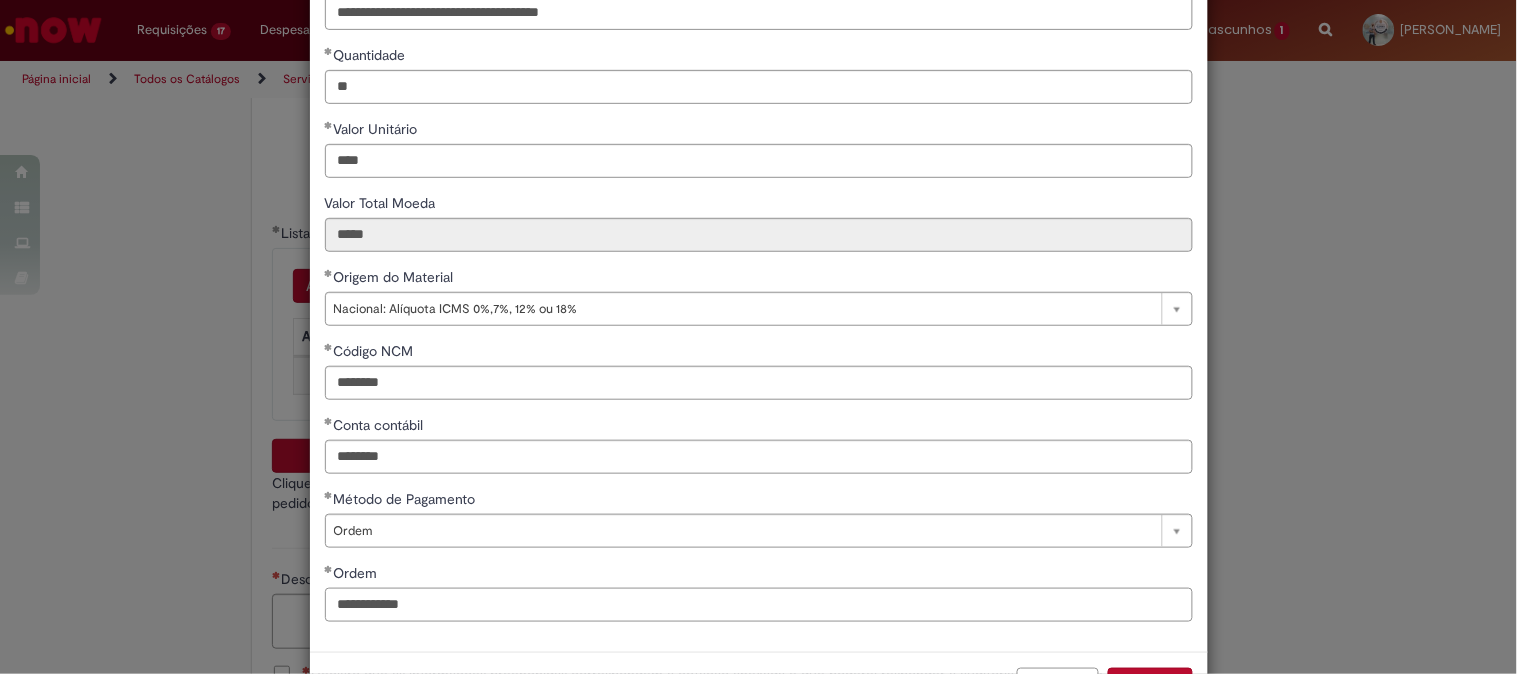 scroll, scrollTop: 280, scrollLeft: 0, axis: vertical 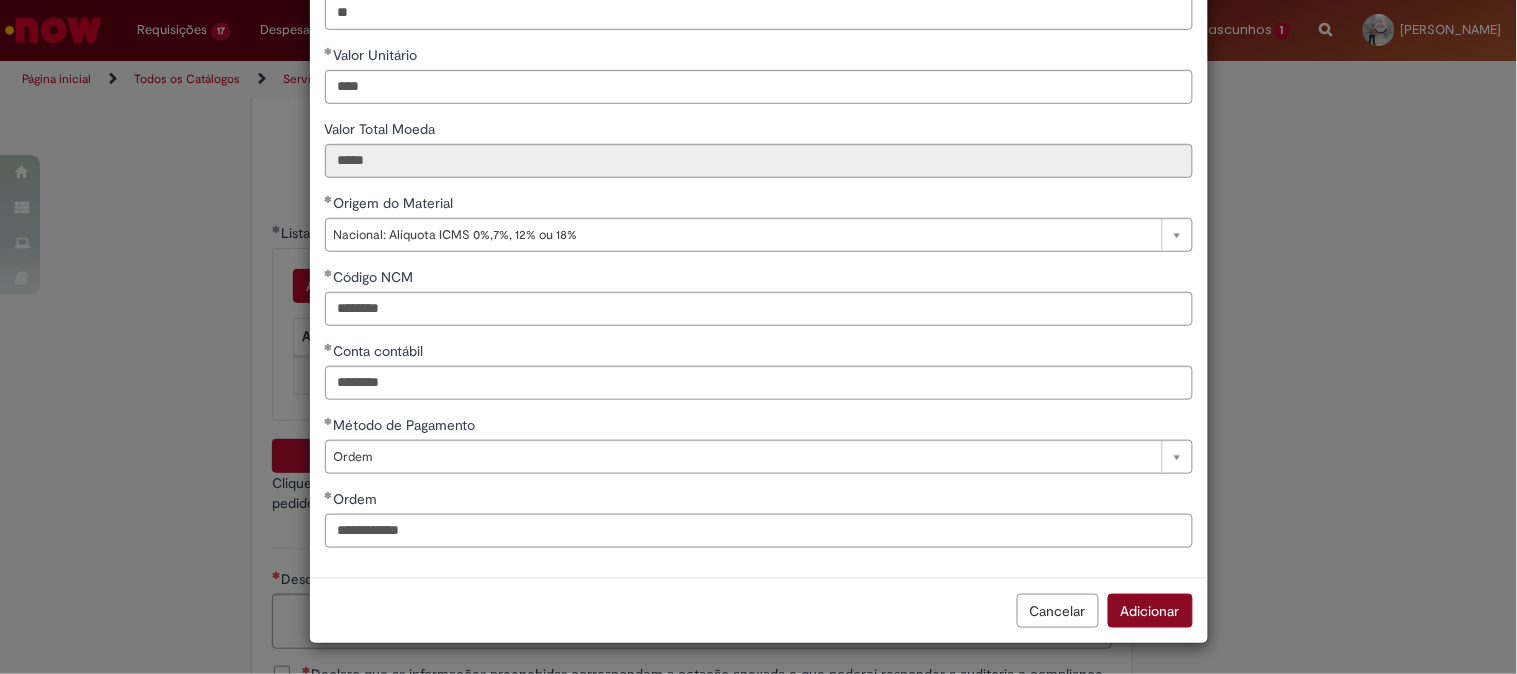 type on "**********" 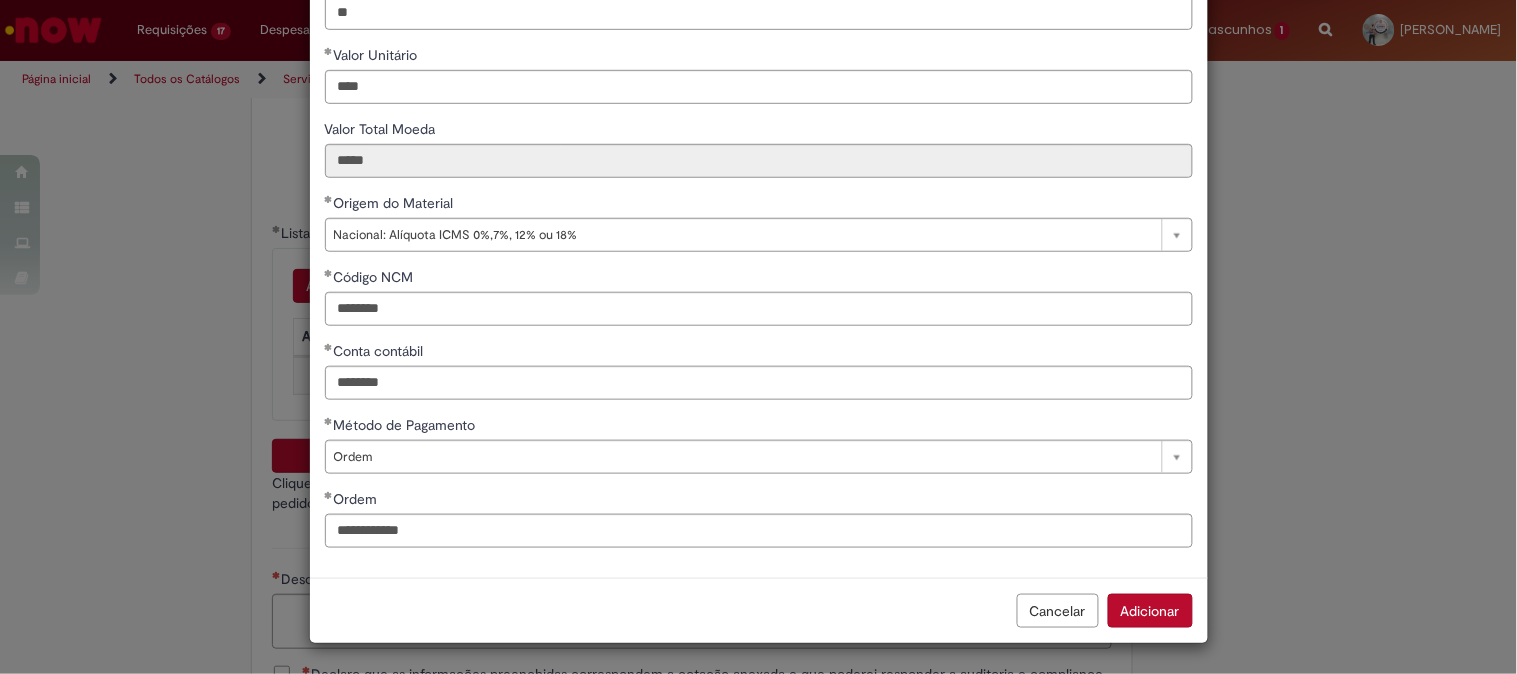 click on "Adicionar" at bounding box center [1150, 611] 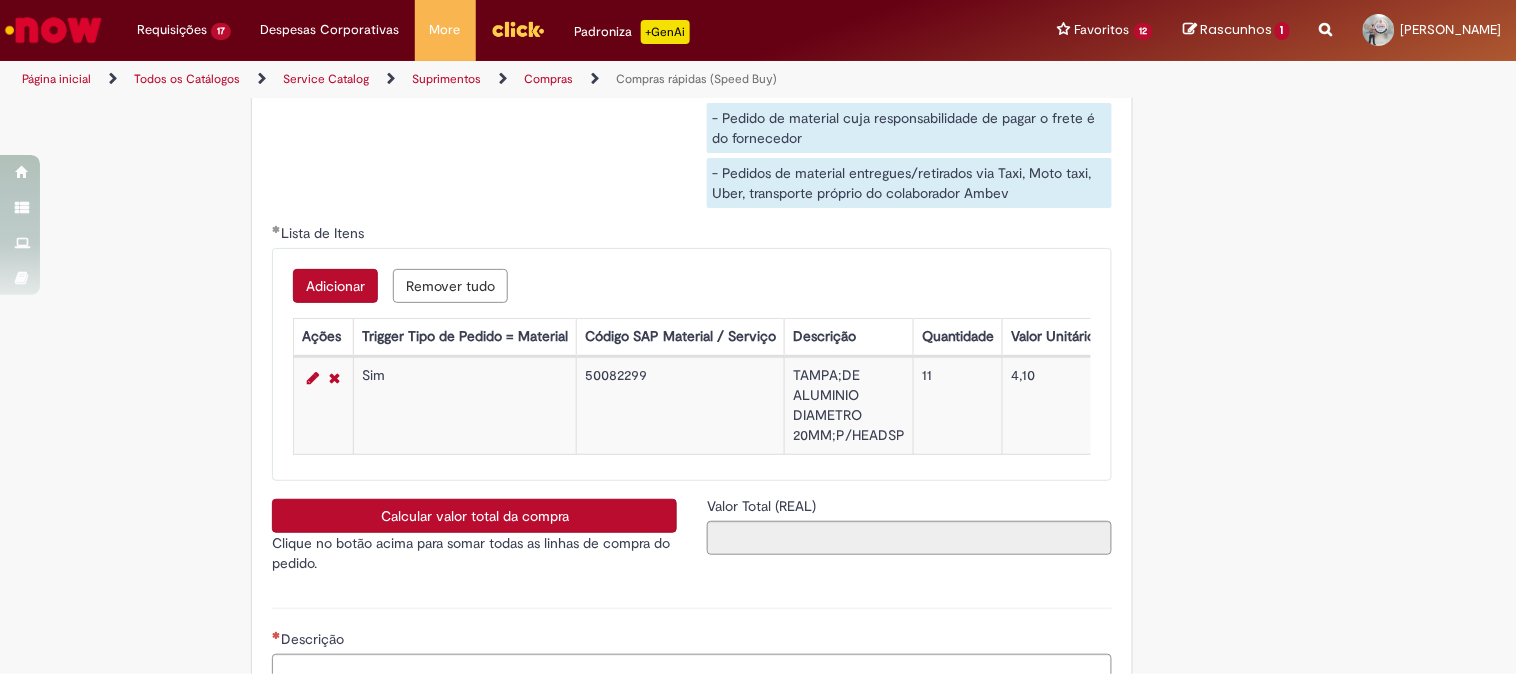 click on "Adicionar" at bounding box center (335, 286) 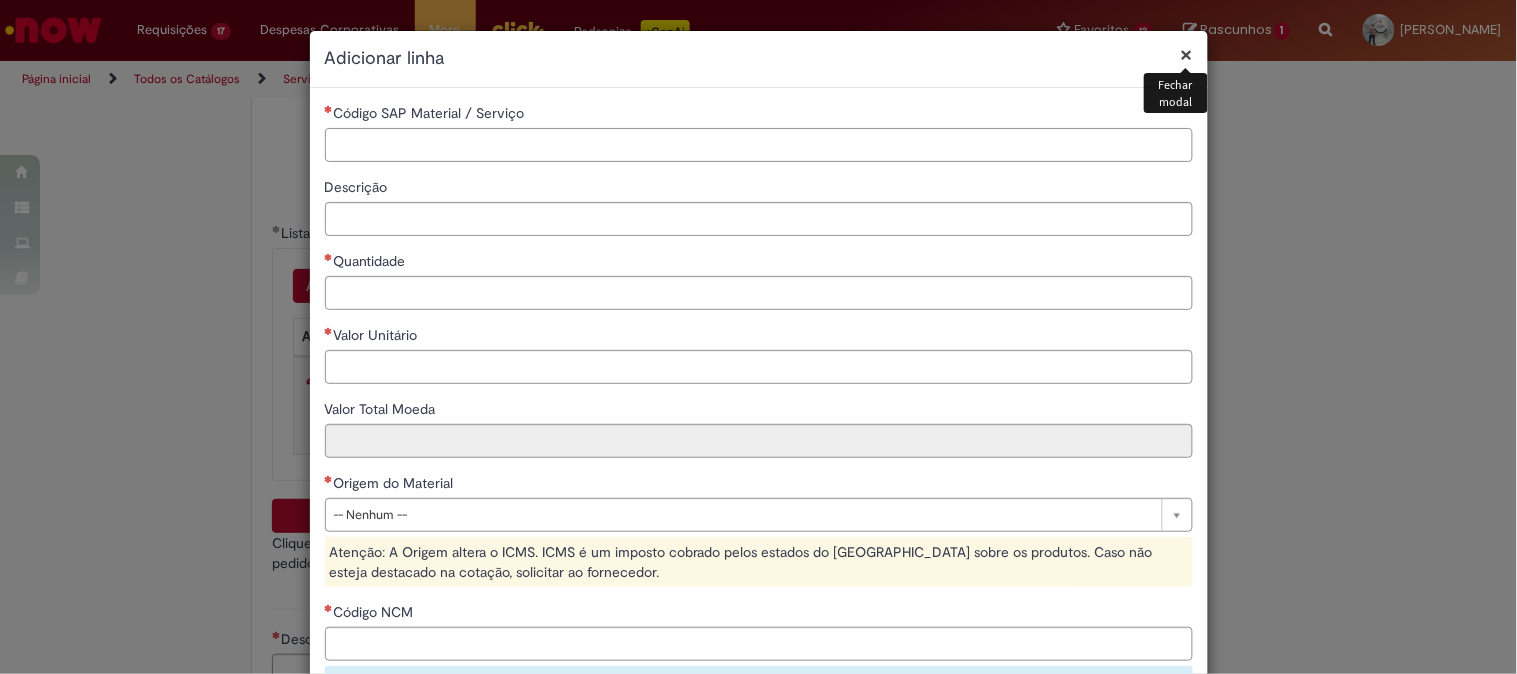 click on "Código SAP Material / Serviço" at bounding box center [759, 145] 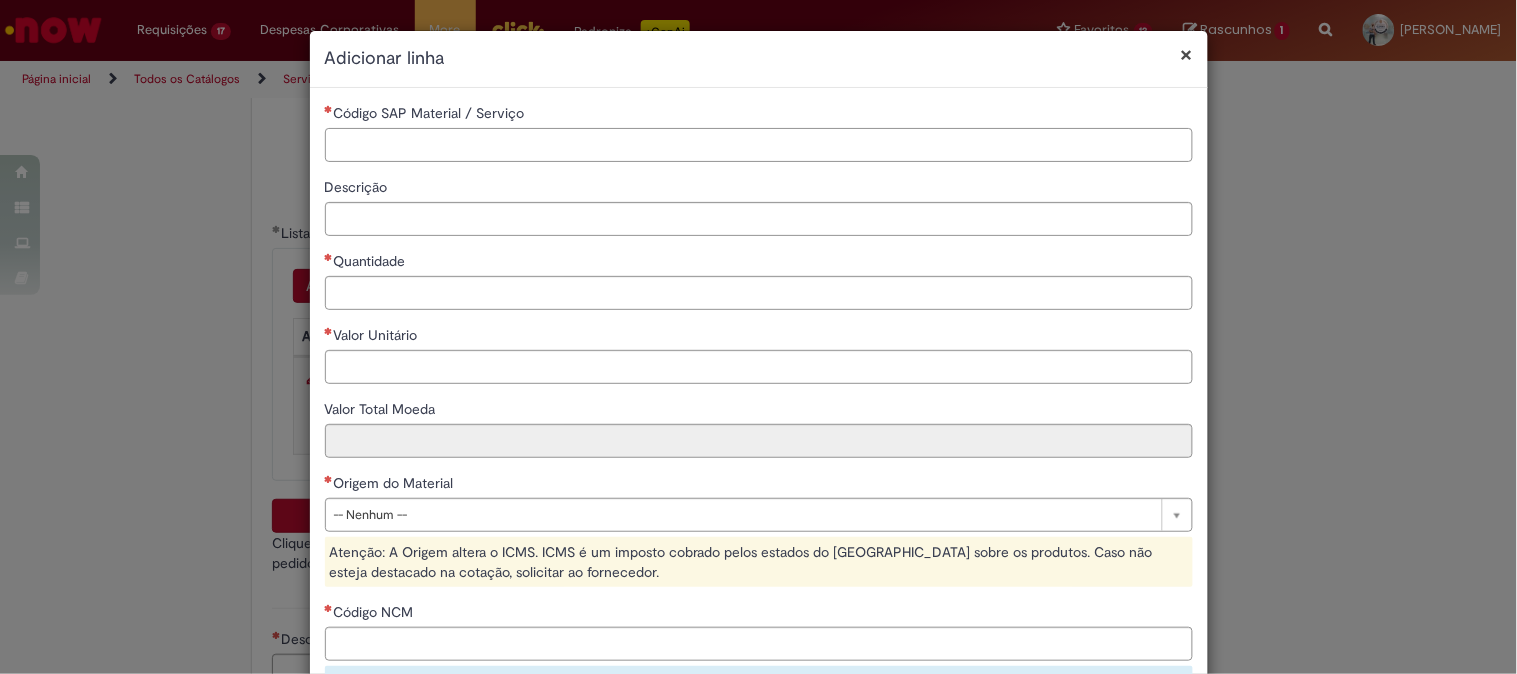 paste on "********" 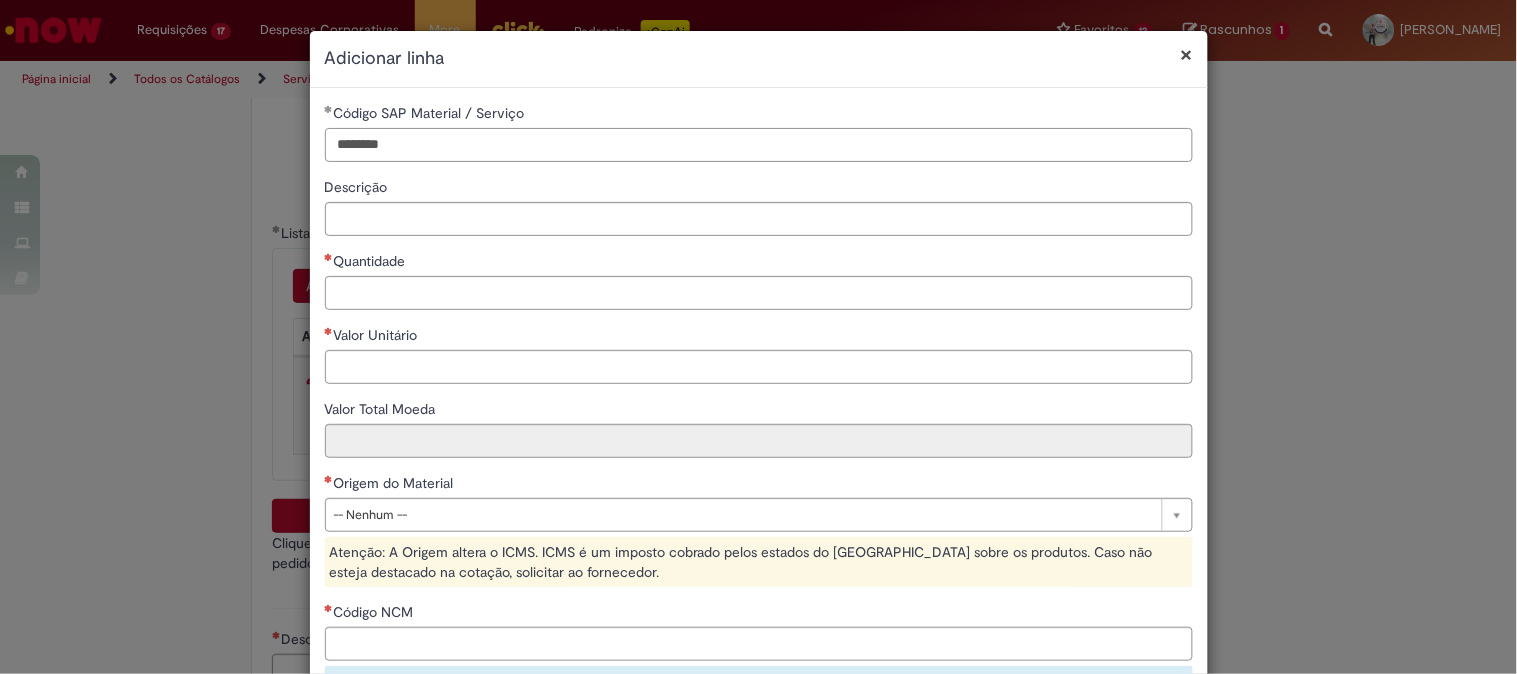 type on "********" 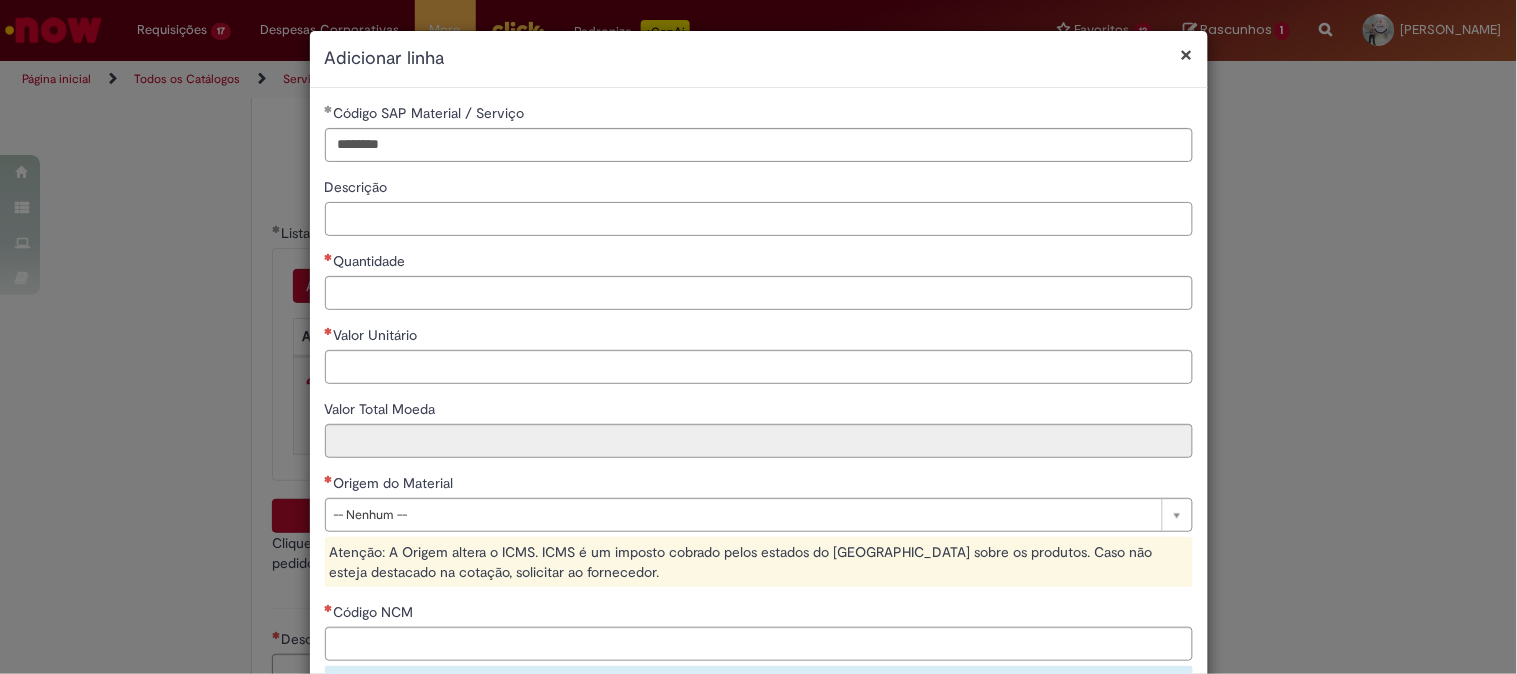 paste on "**********" 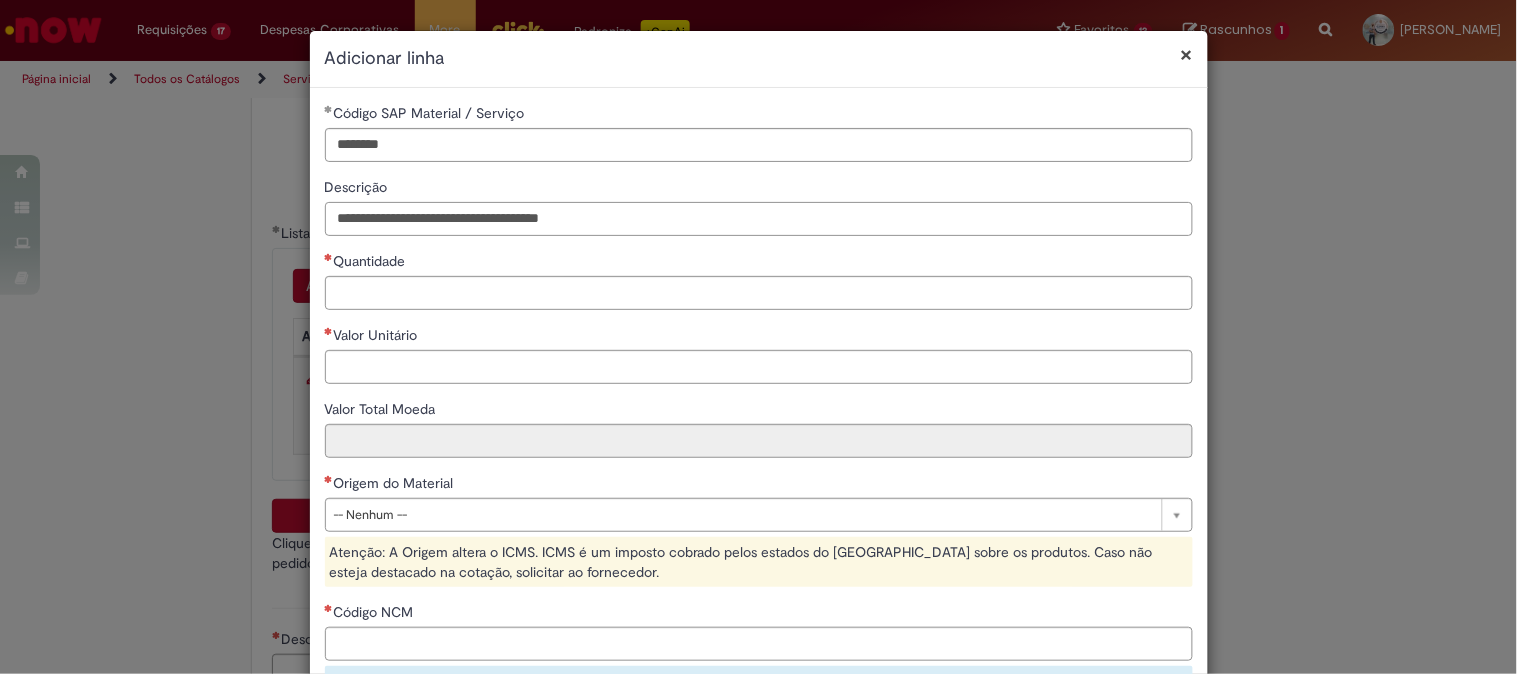 type on "**********" 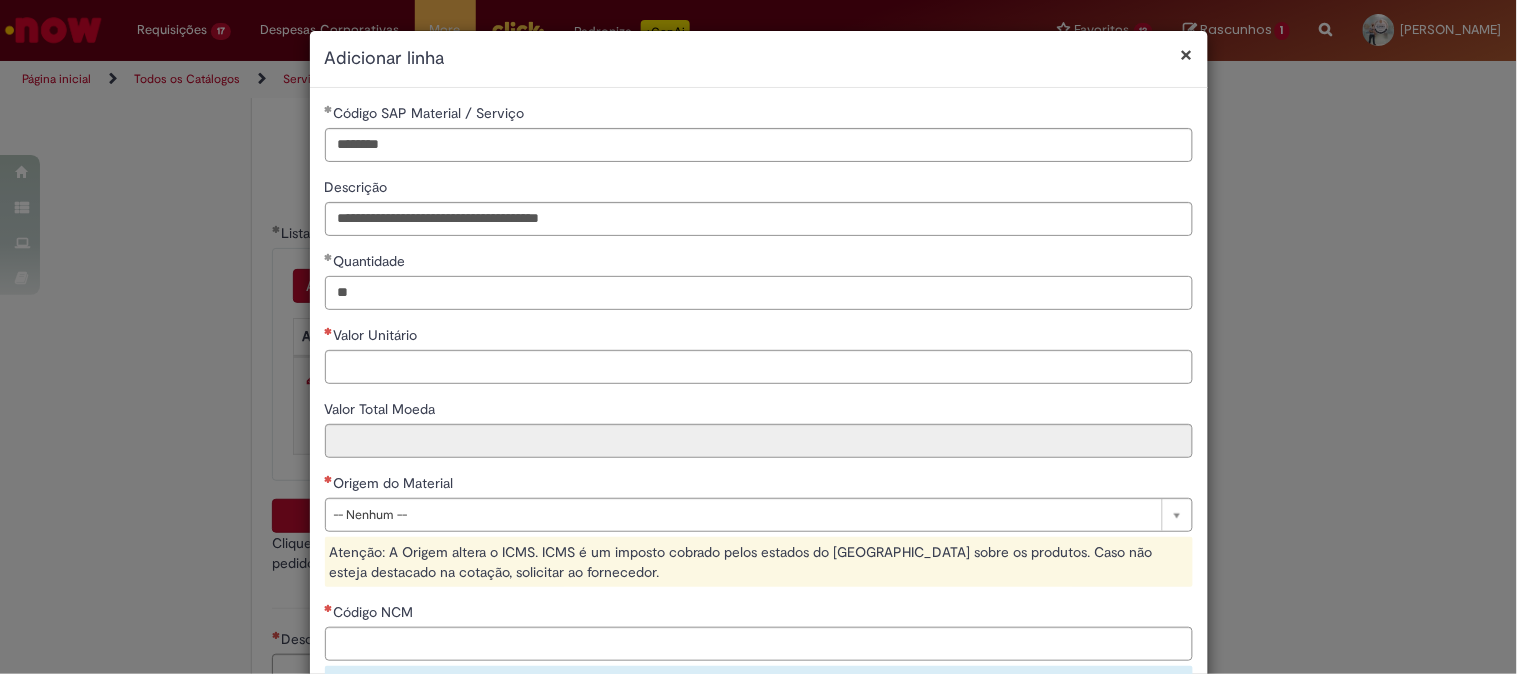 type on "**" 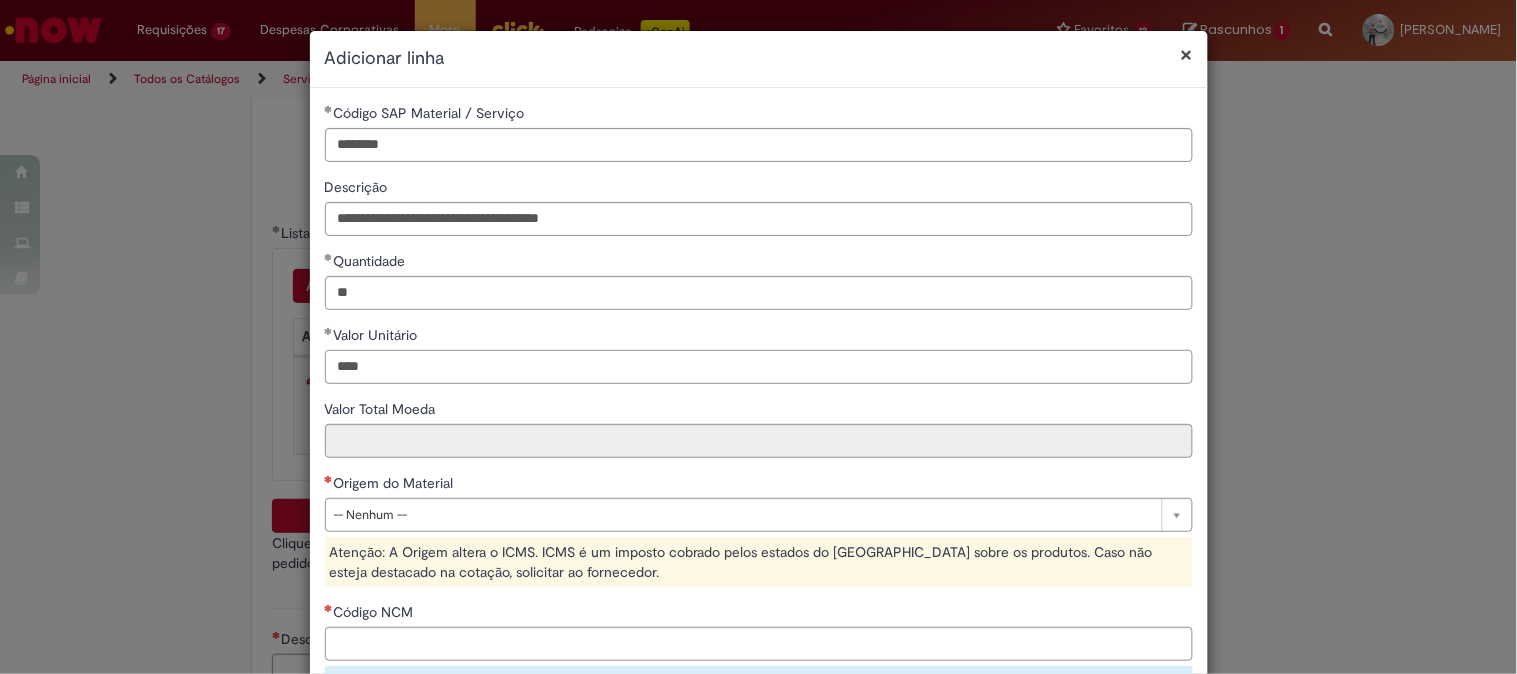 type on "****" 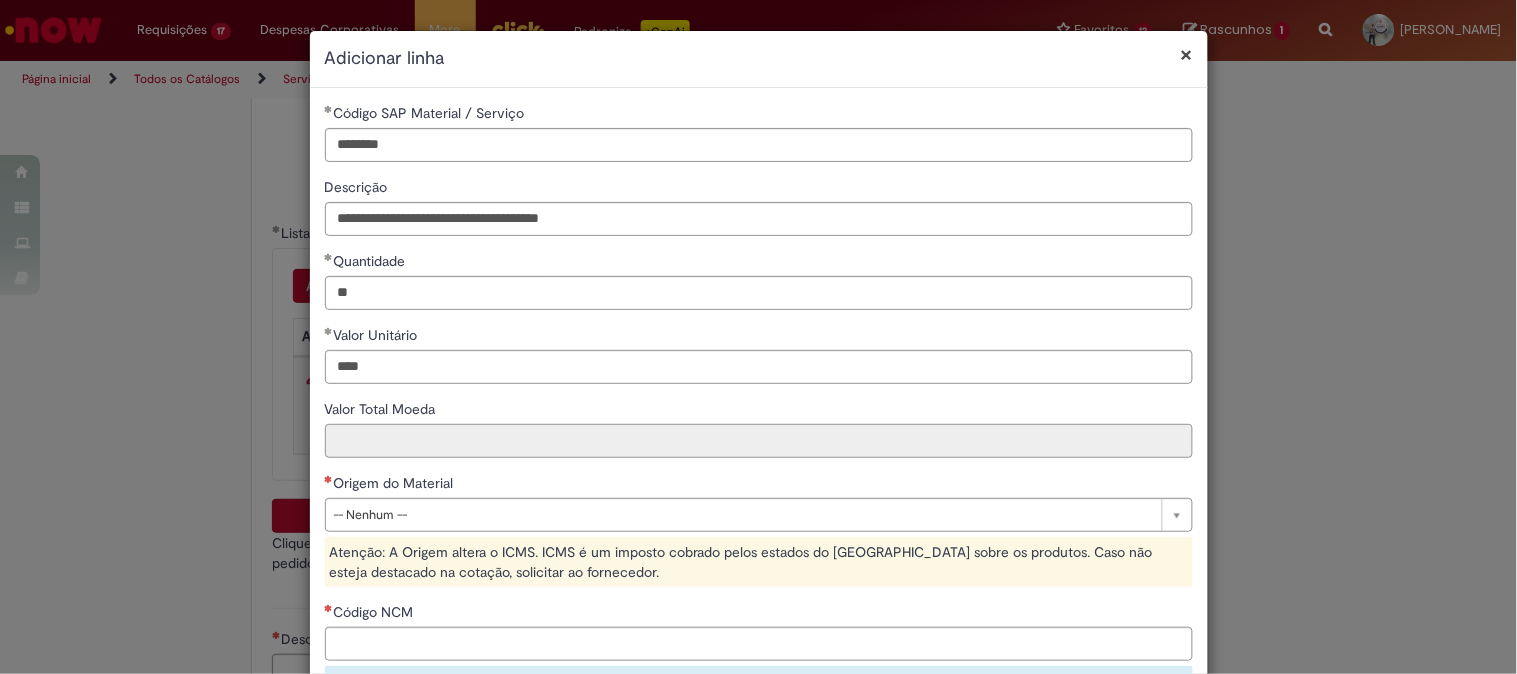 type on "*****" 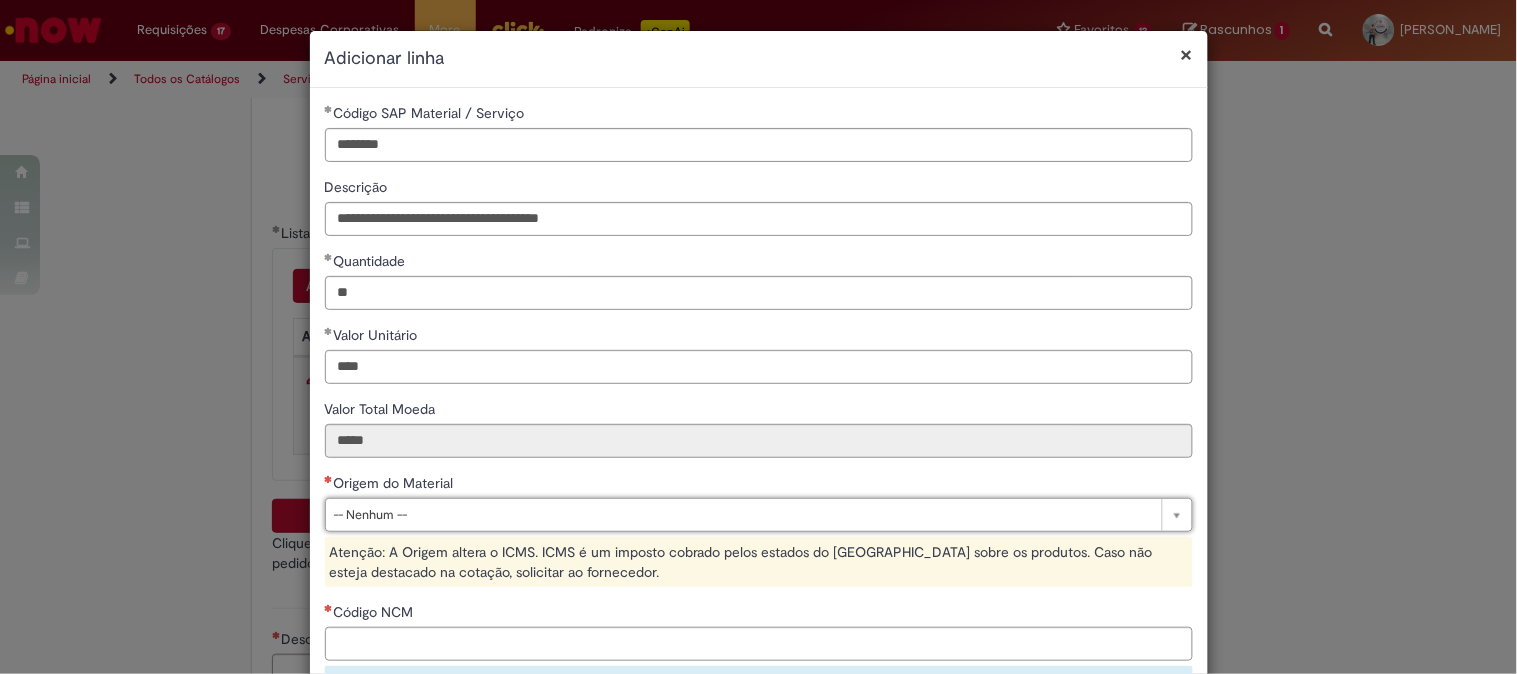 type on "*" 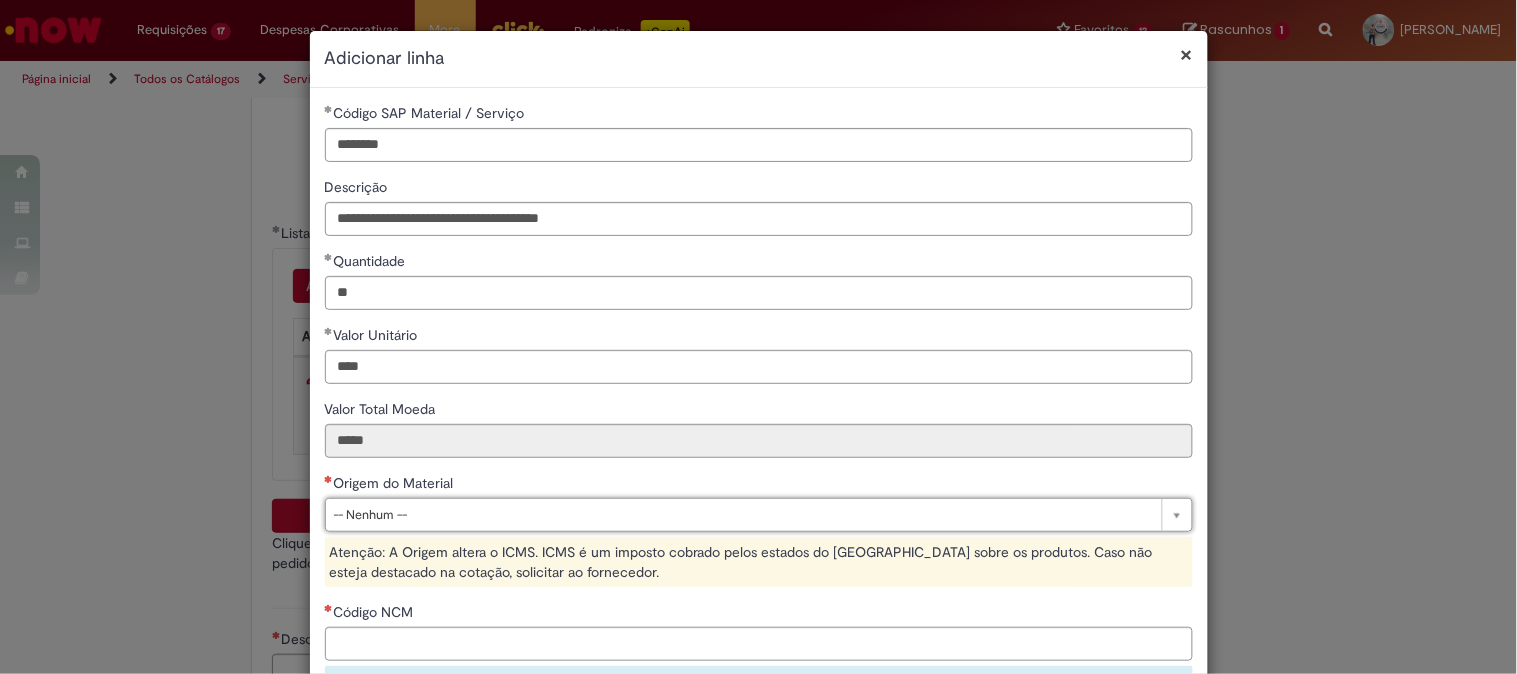 type on "**" 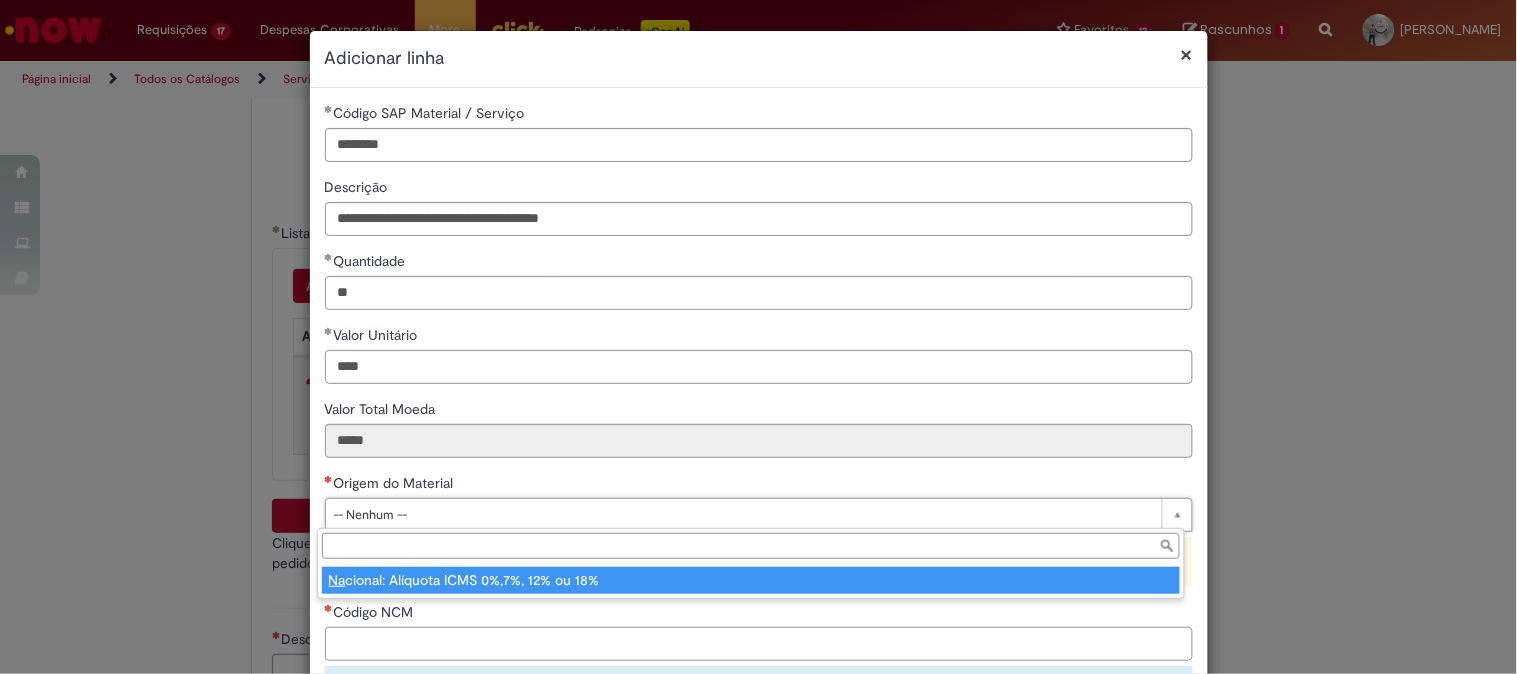 type on "**********" 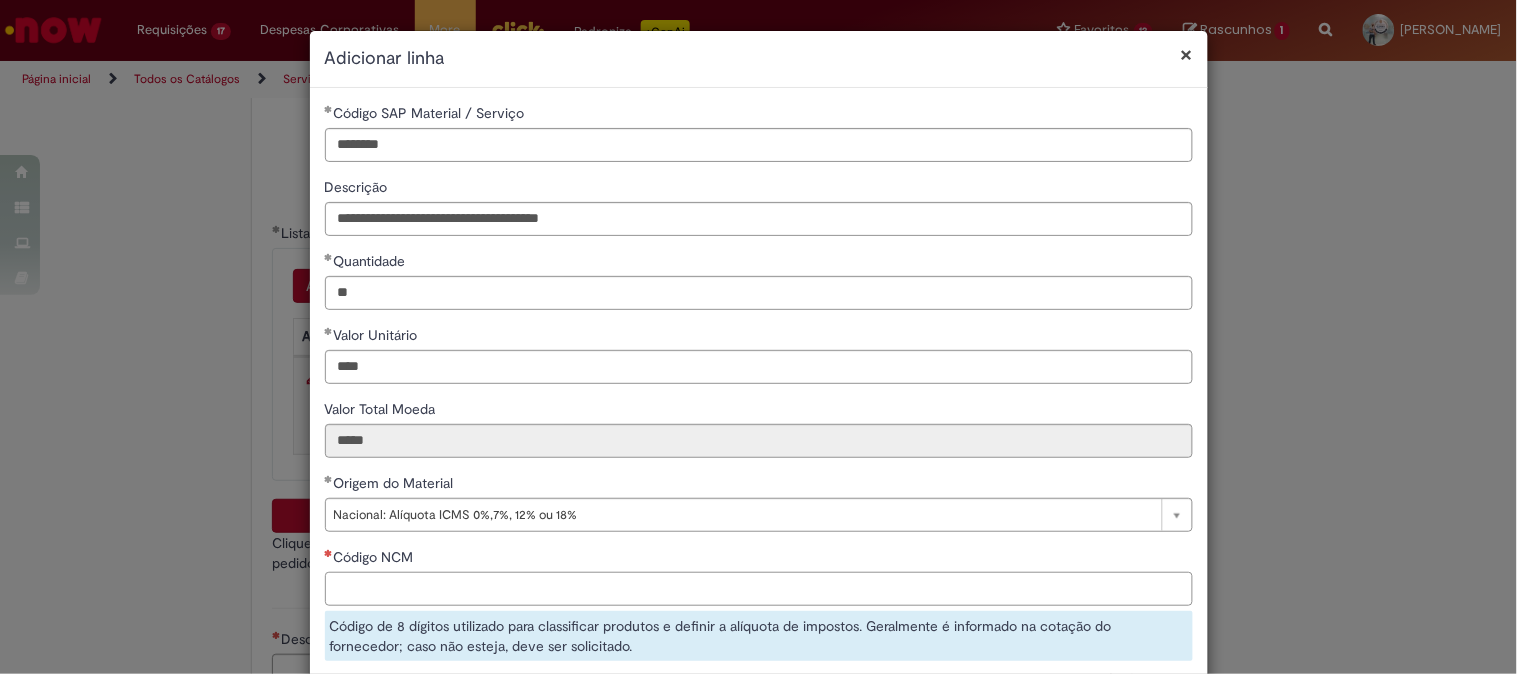 paste on "**********" 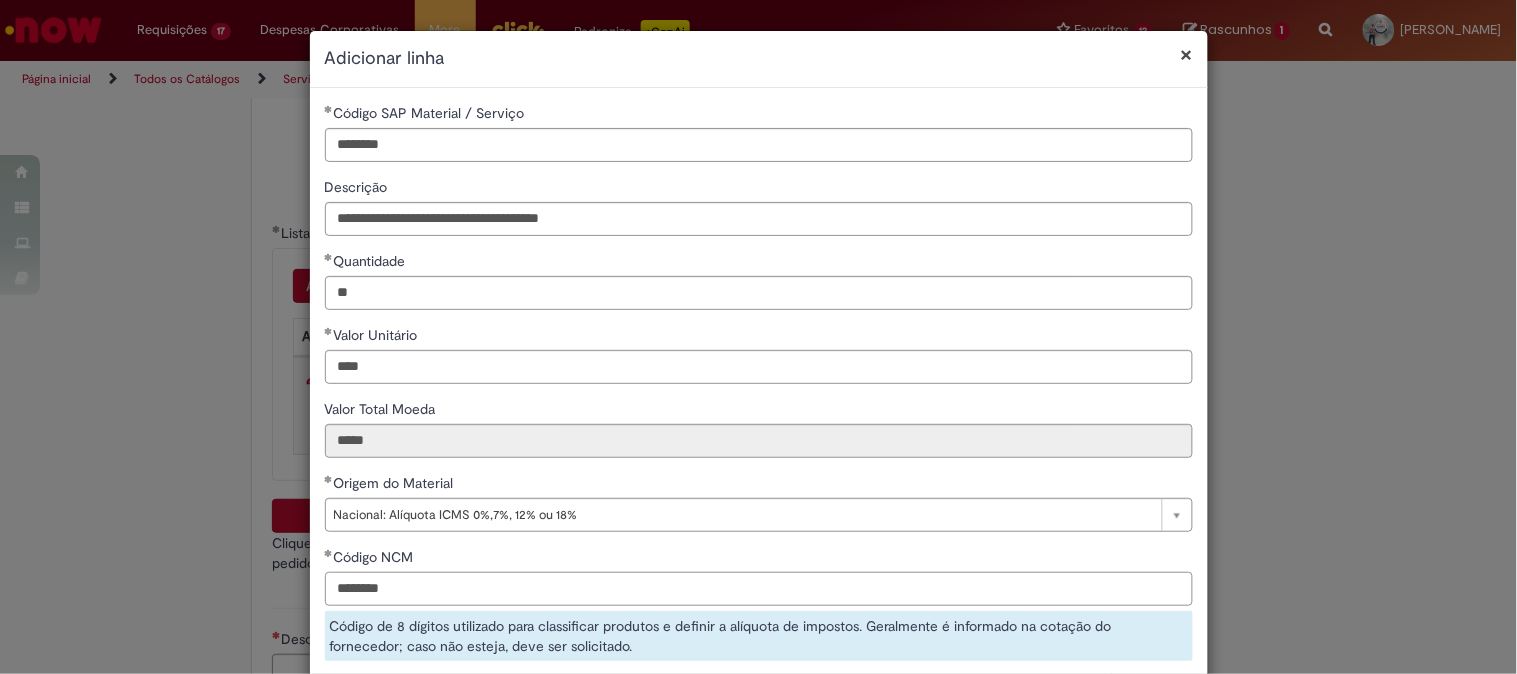 type on "********" 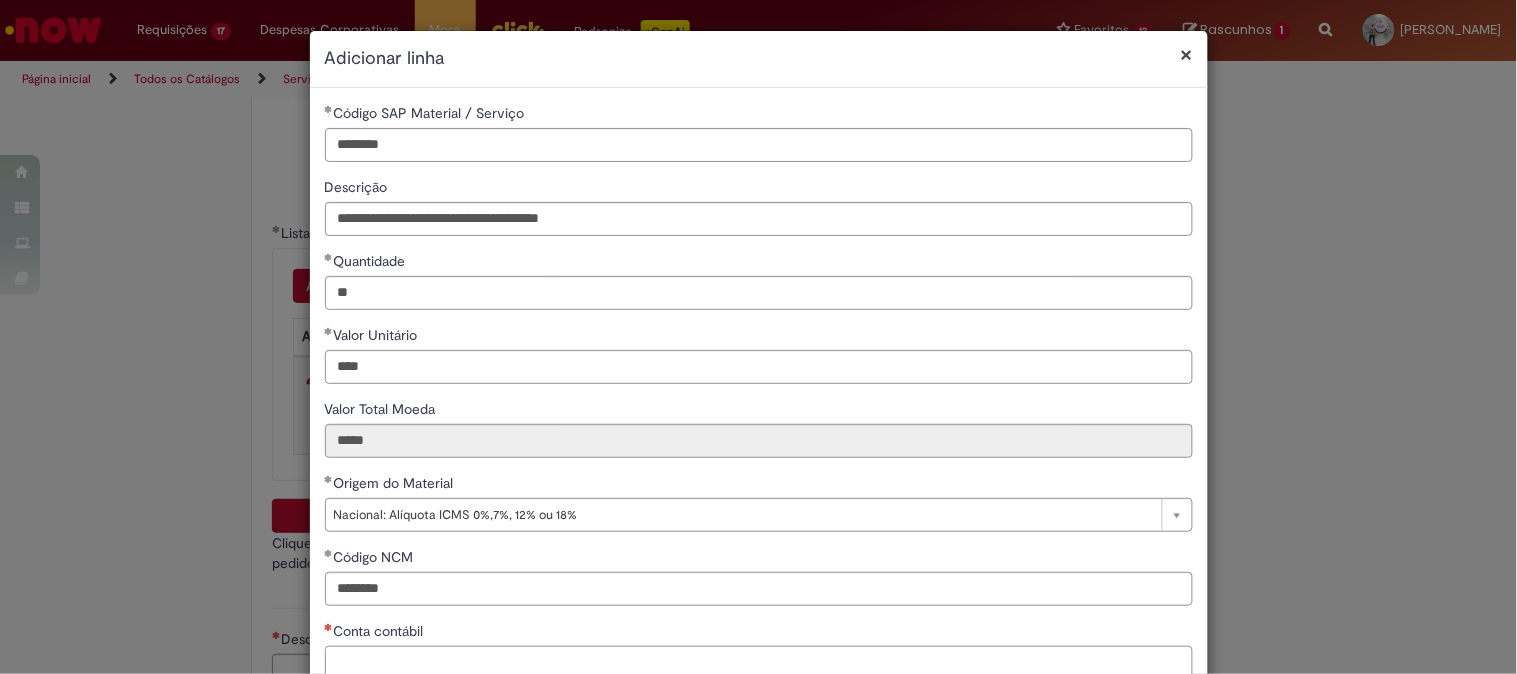scroll, scrollTop: 5, scrollLeft: 0, axis: vertical 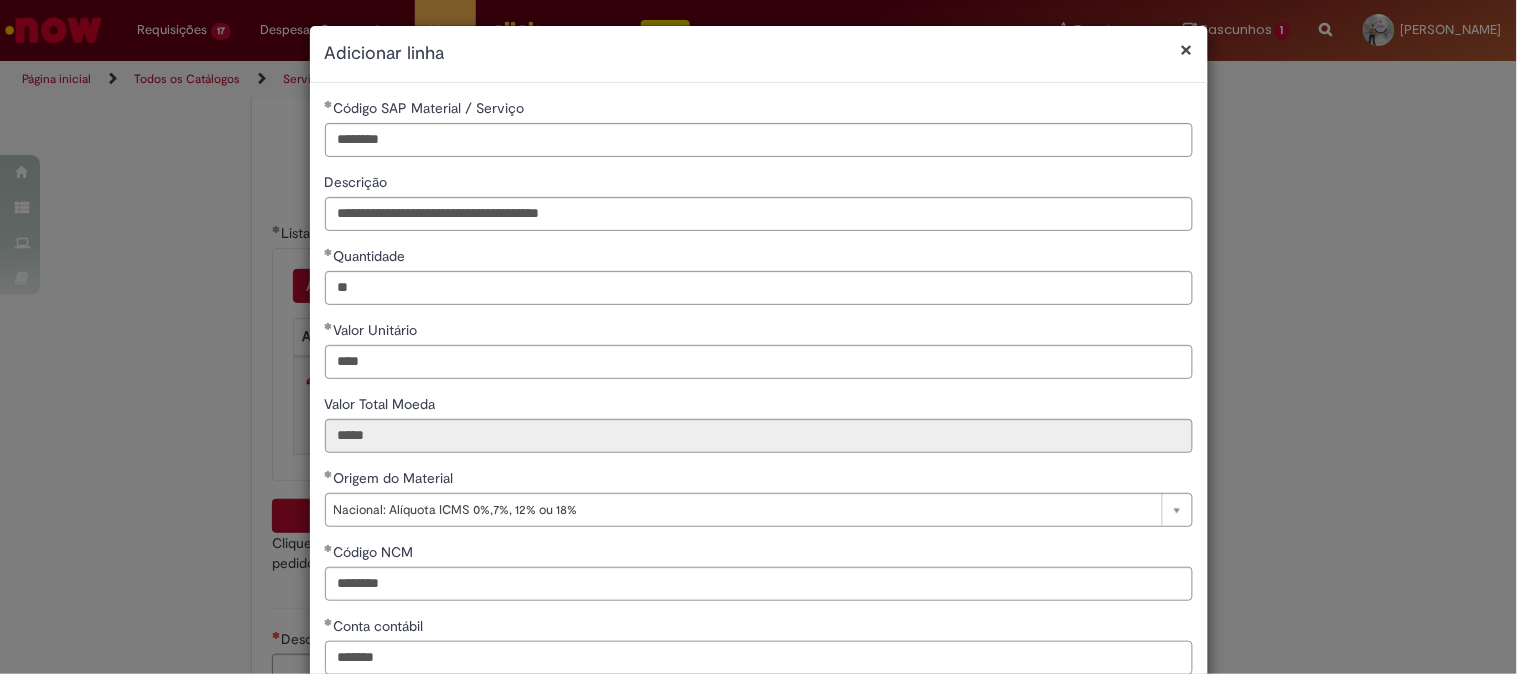 type on "*******" 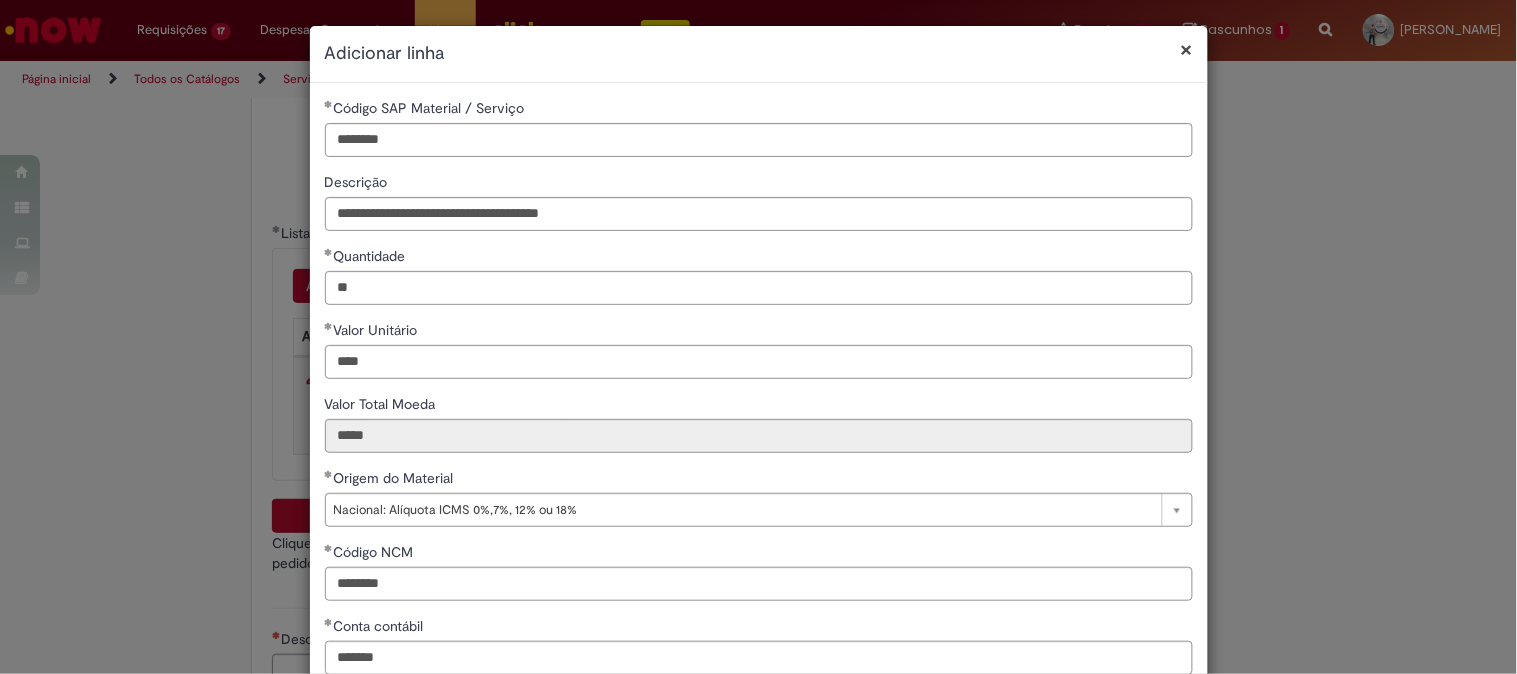 scroll, scrollTop: 206, scrollLeft: 0, axis: vertical 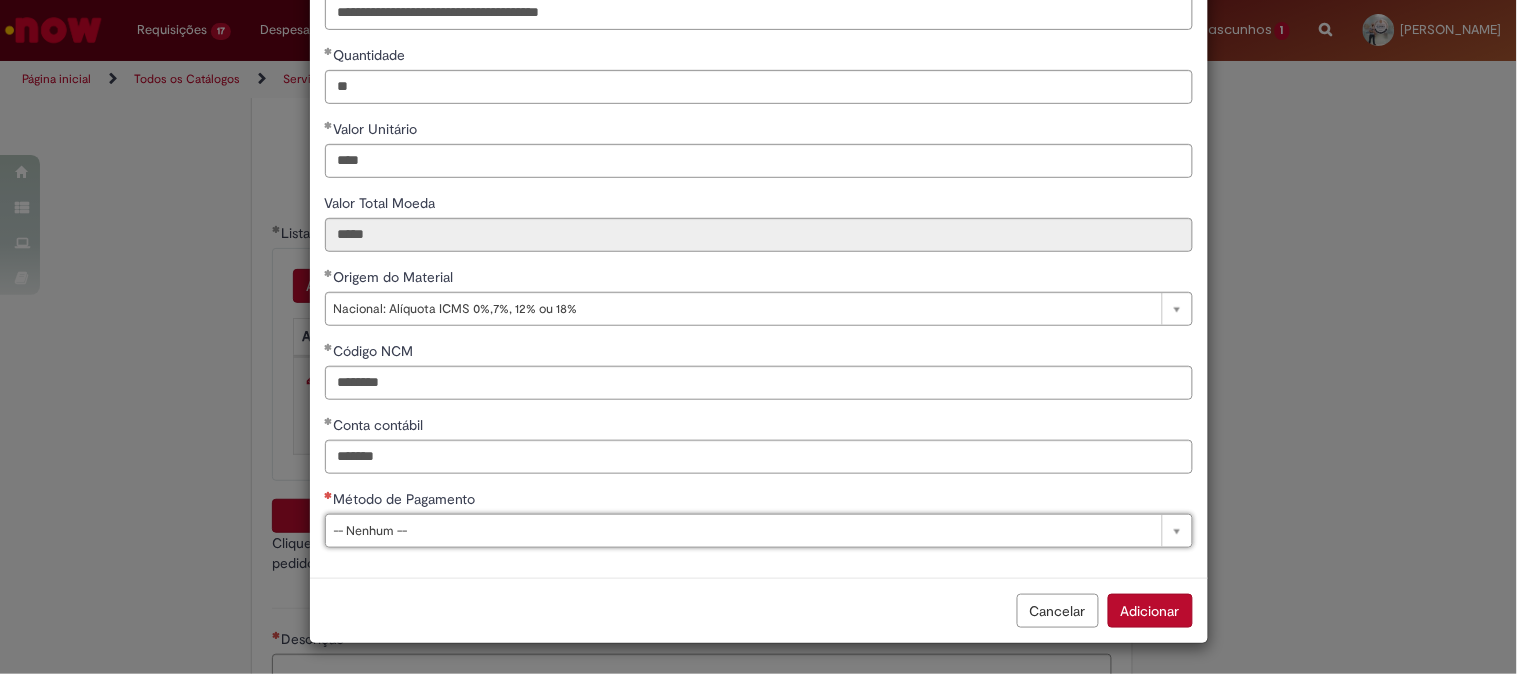 type on "*" 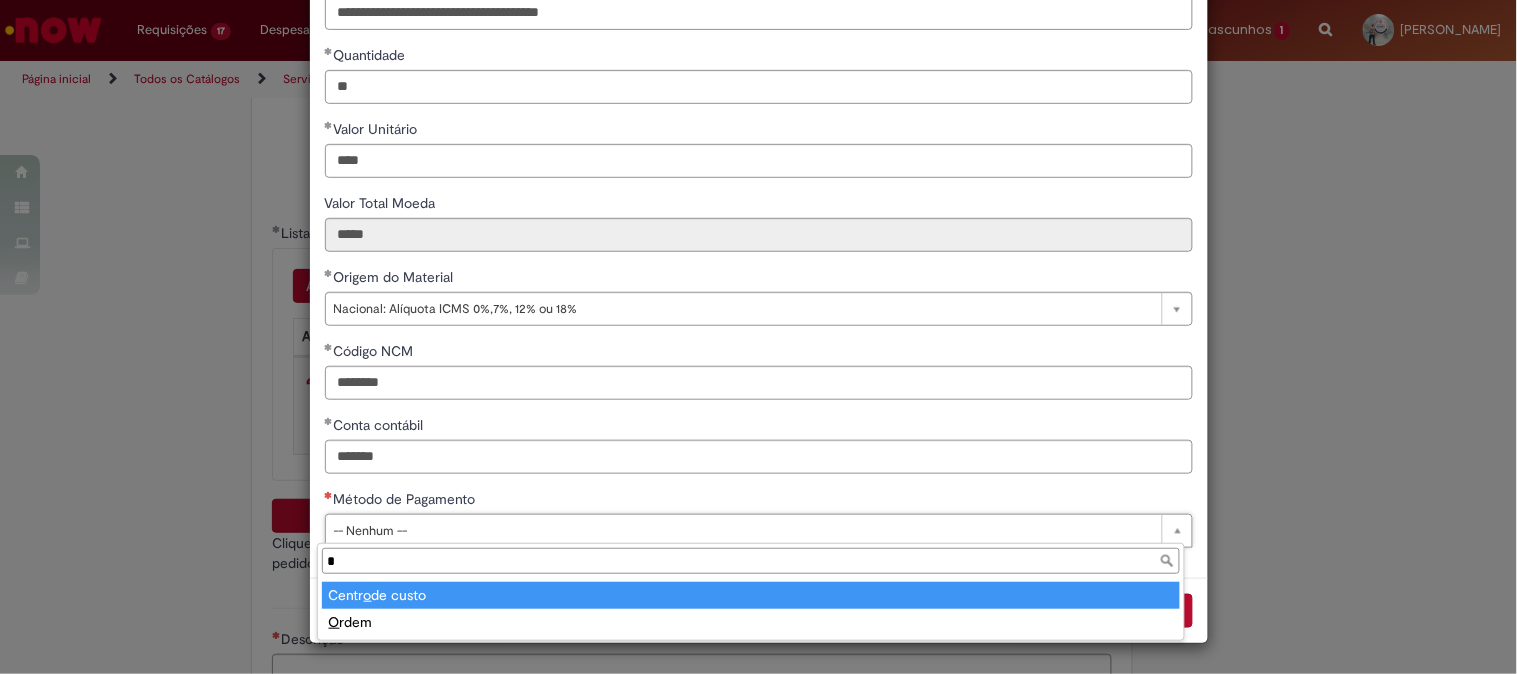 type 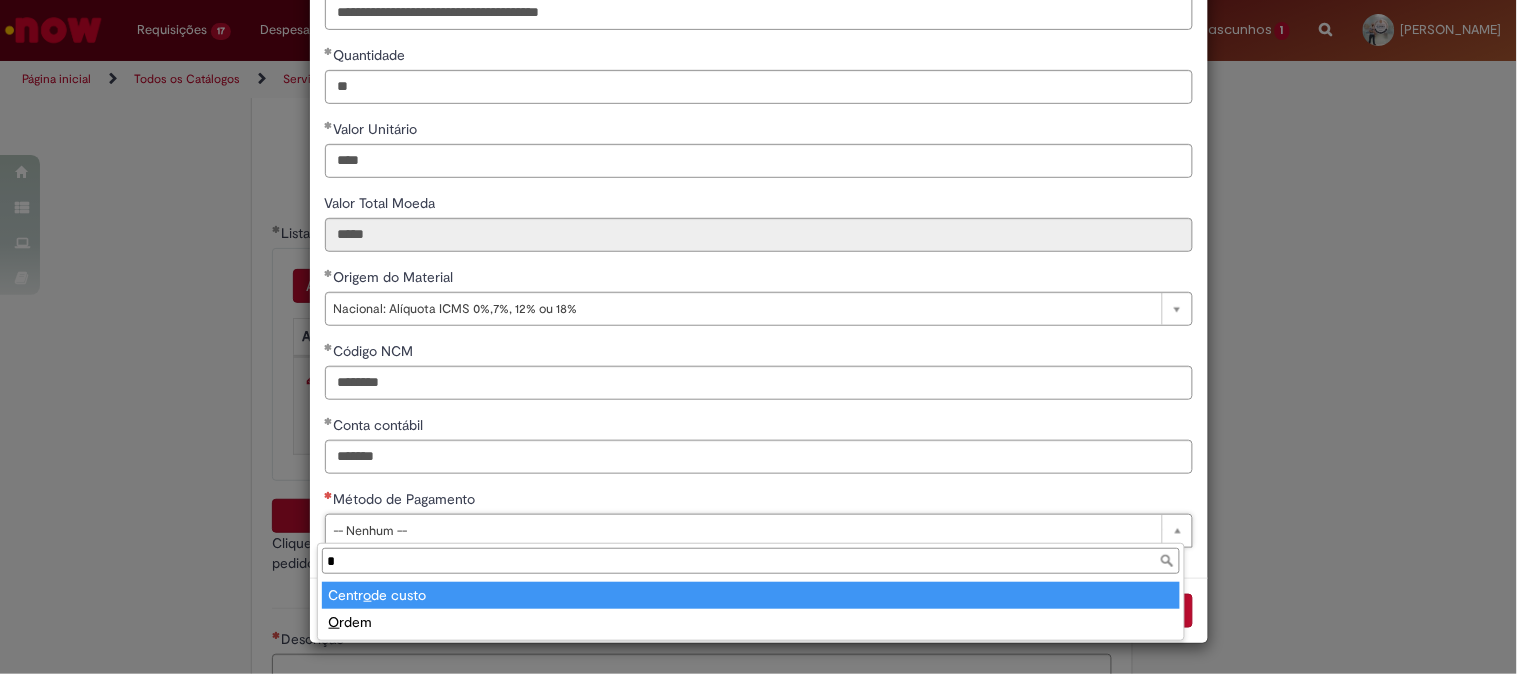 type on "**" 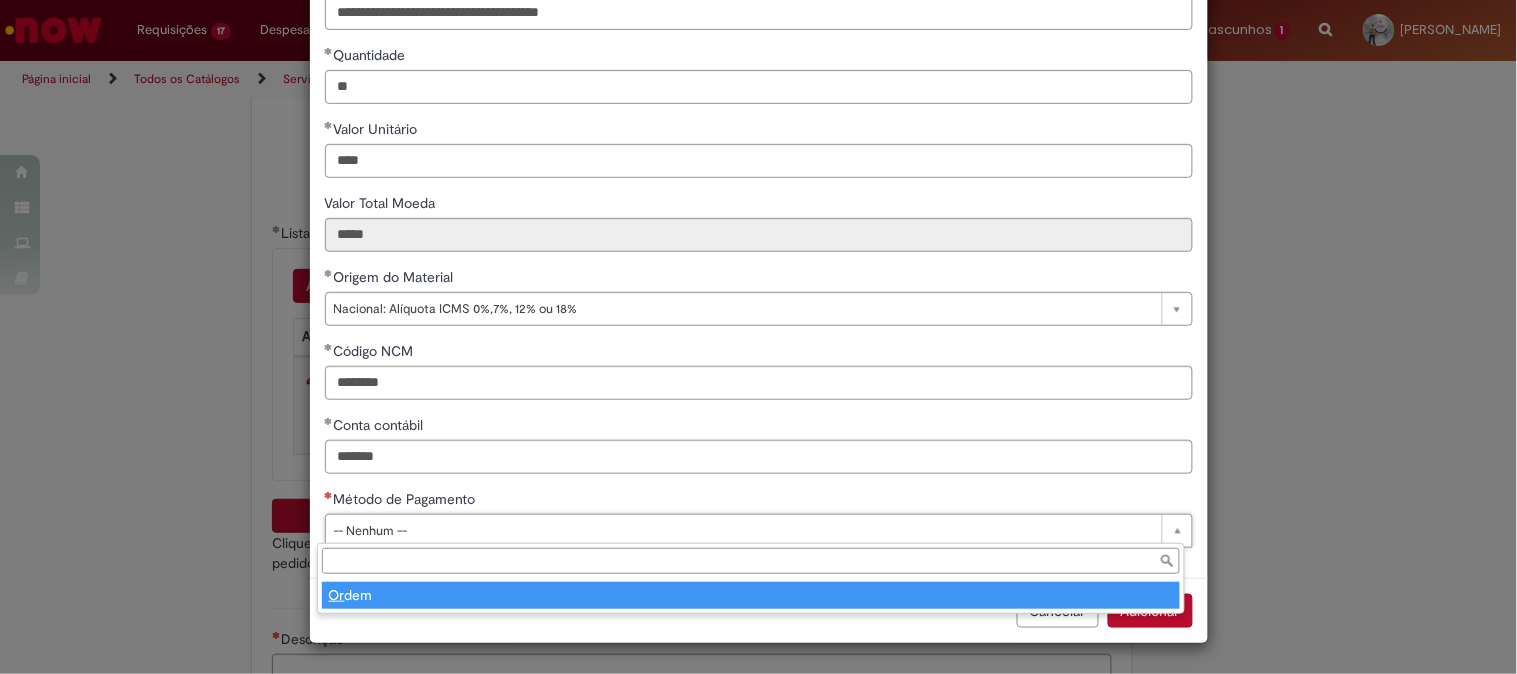 type on "*****" 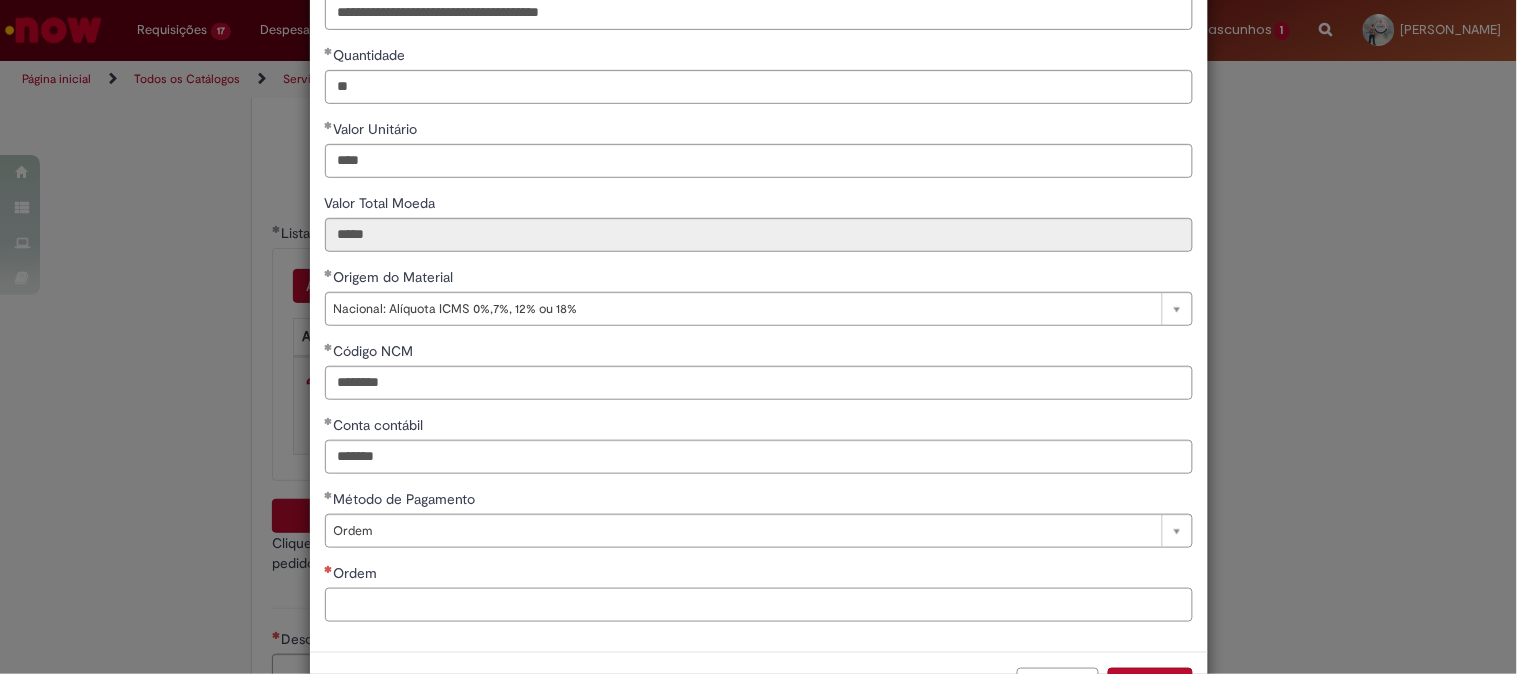 scroll, scrollTop: 280, scrollLeft: 0, axis: vertical 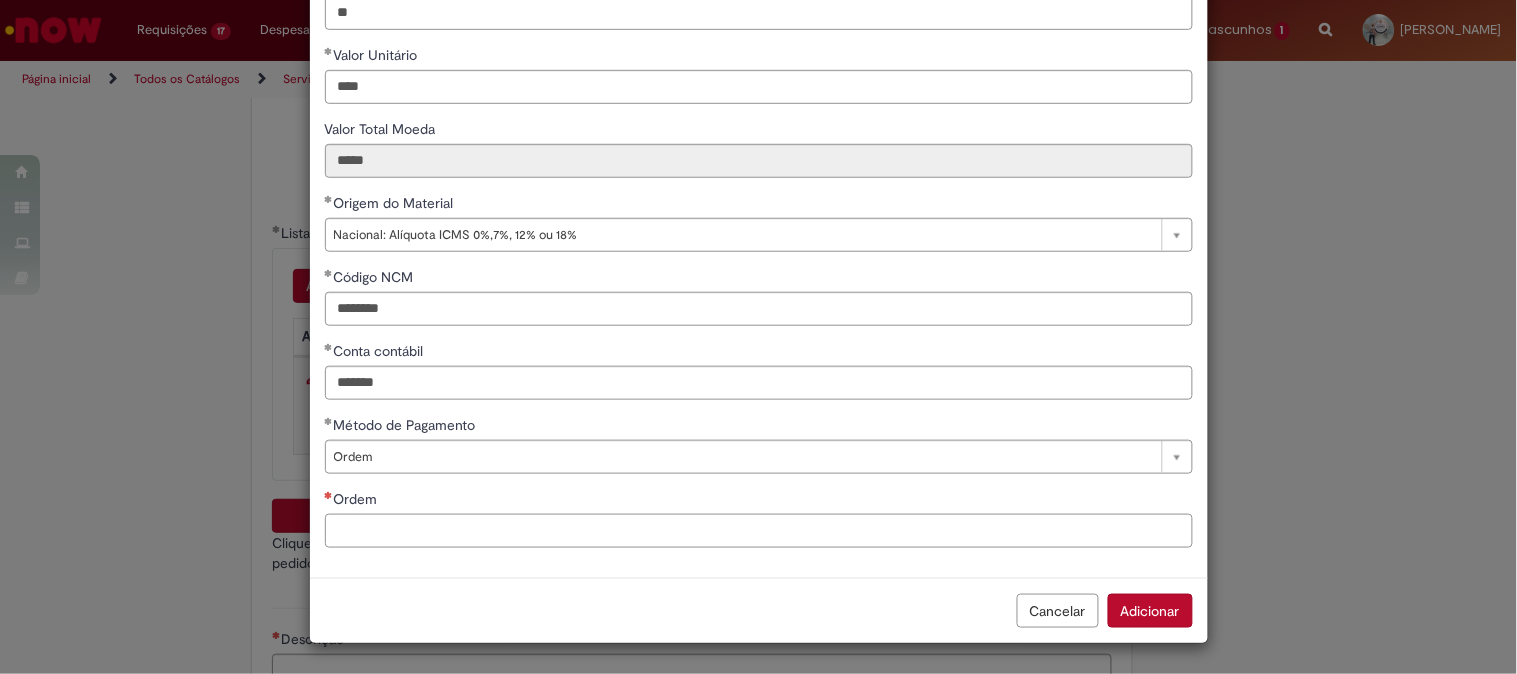 paste on "**********" 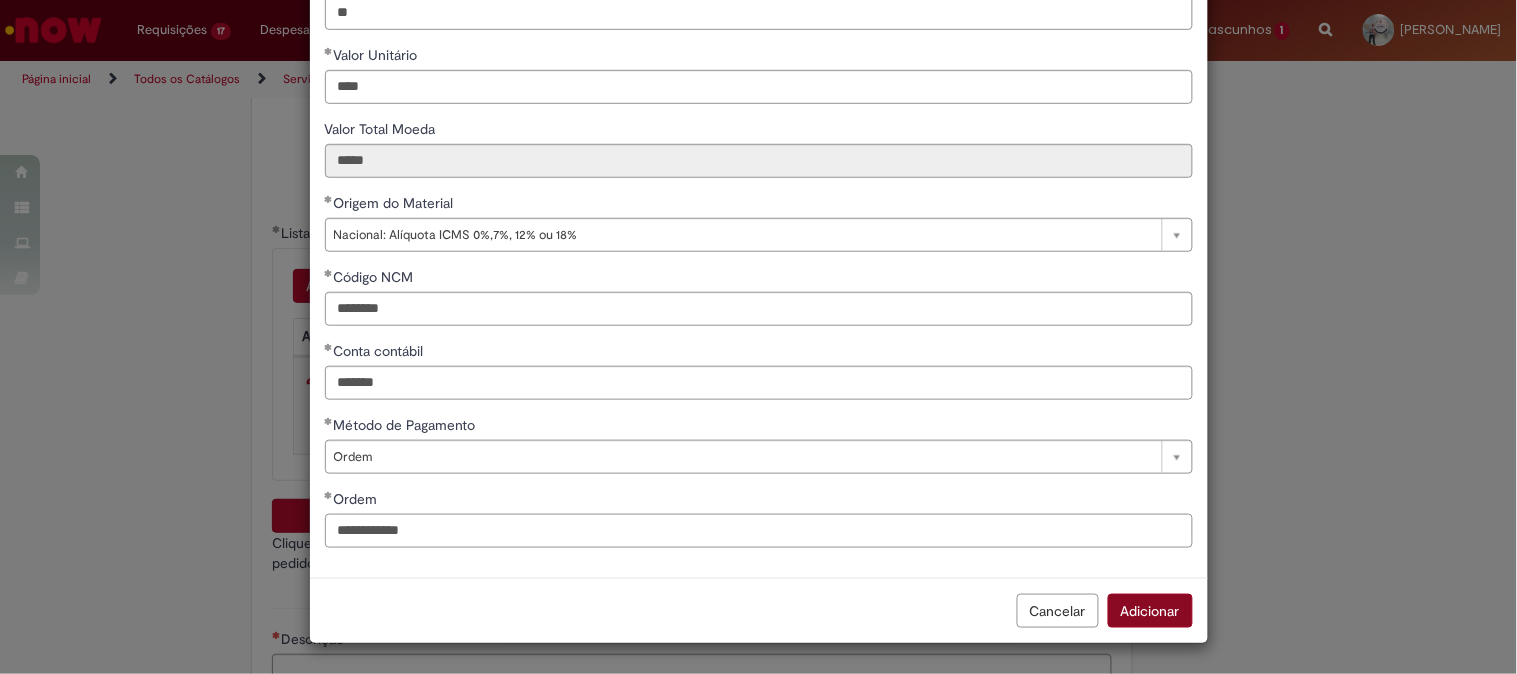 type on "**********" 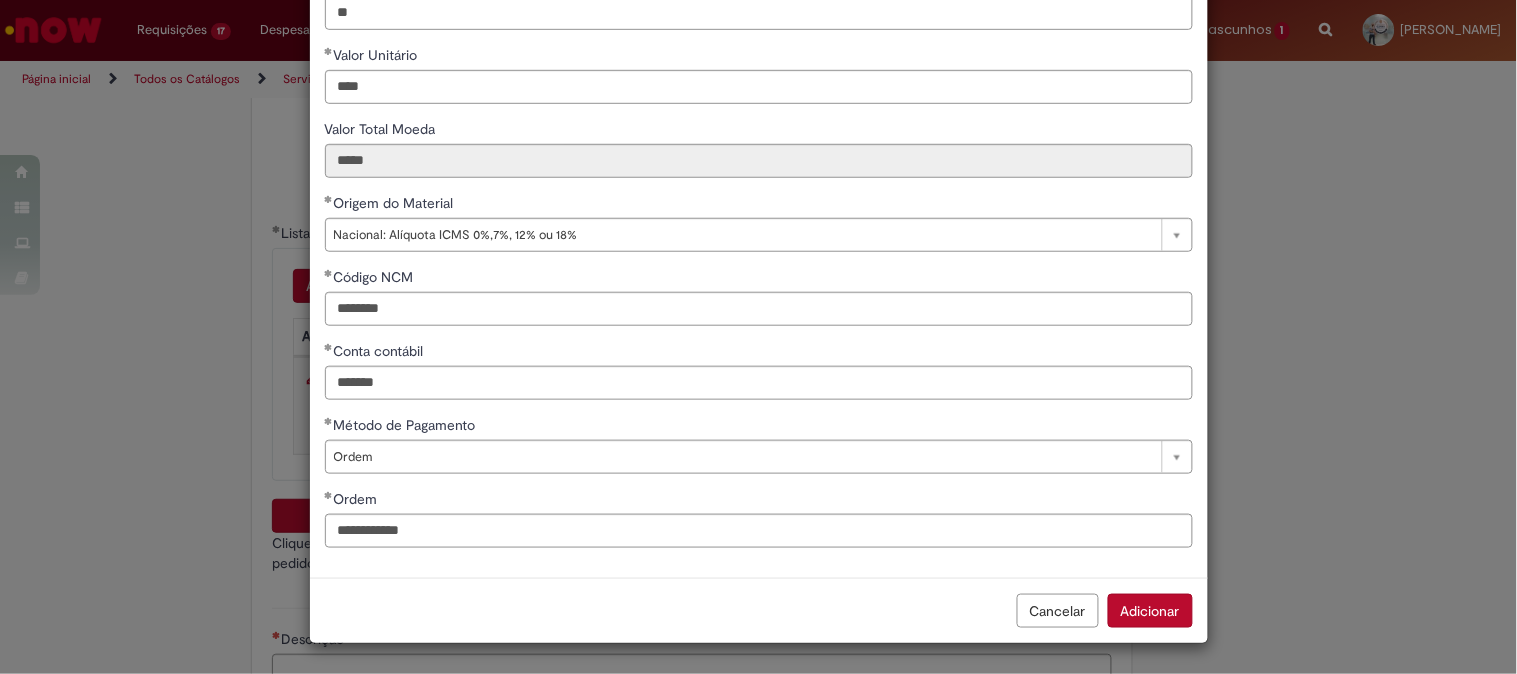 click on "Adicionar" at bounding box center (1150, 611) 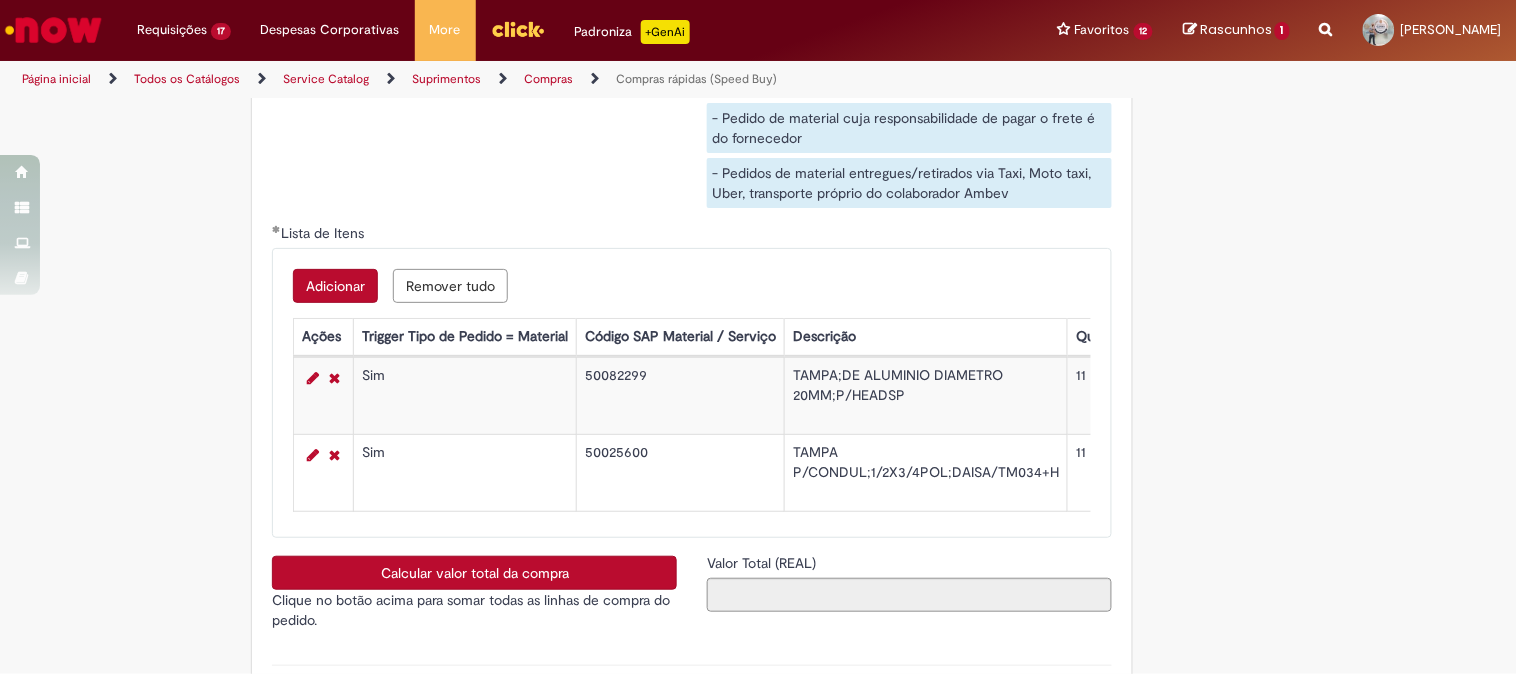 click on "Adicionar" at bounding box center [335, 286] 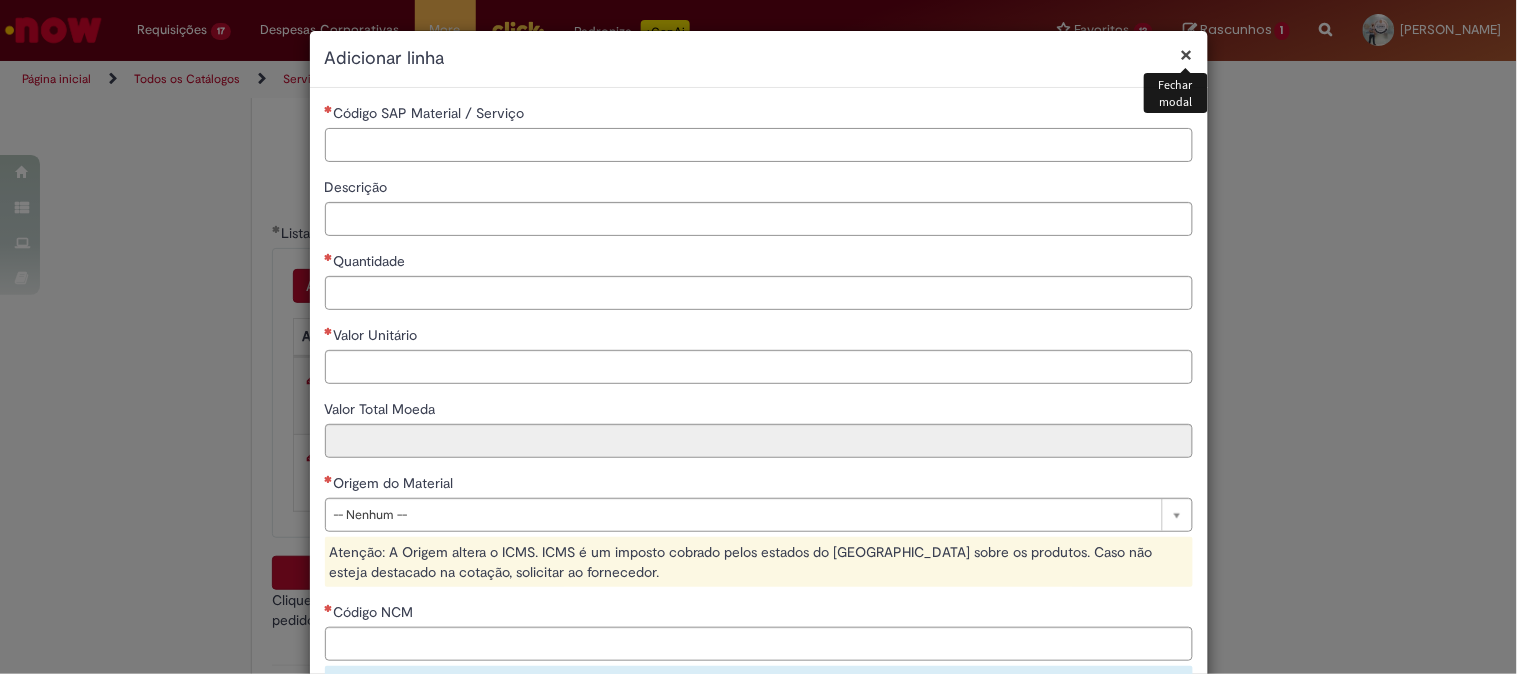 click on "Código SAP Material / Serviço" at bounding box center [759, 145] 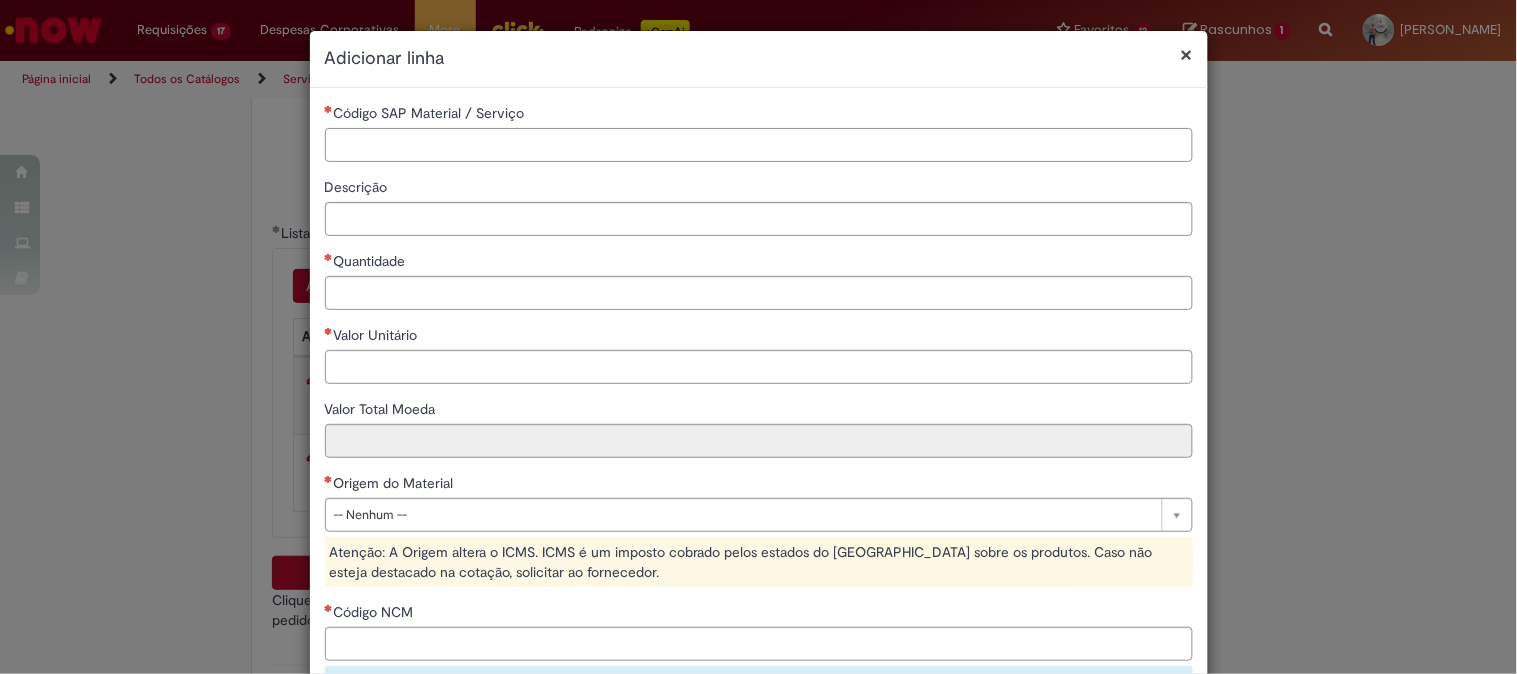 paste on "********" 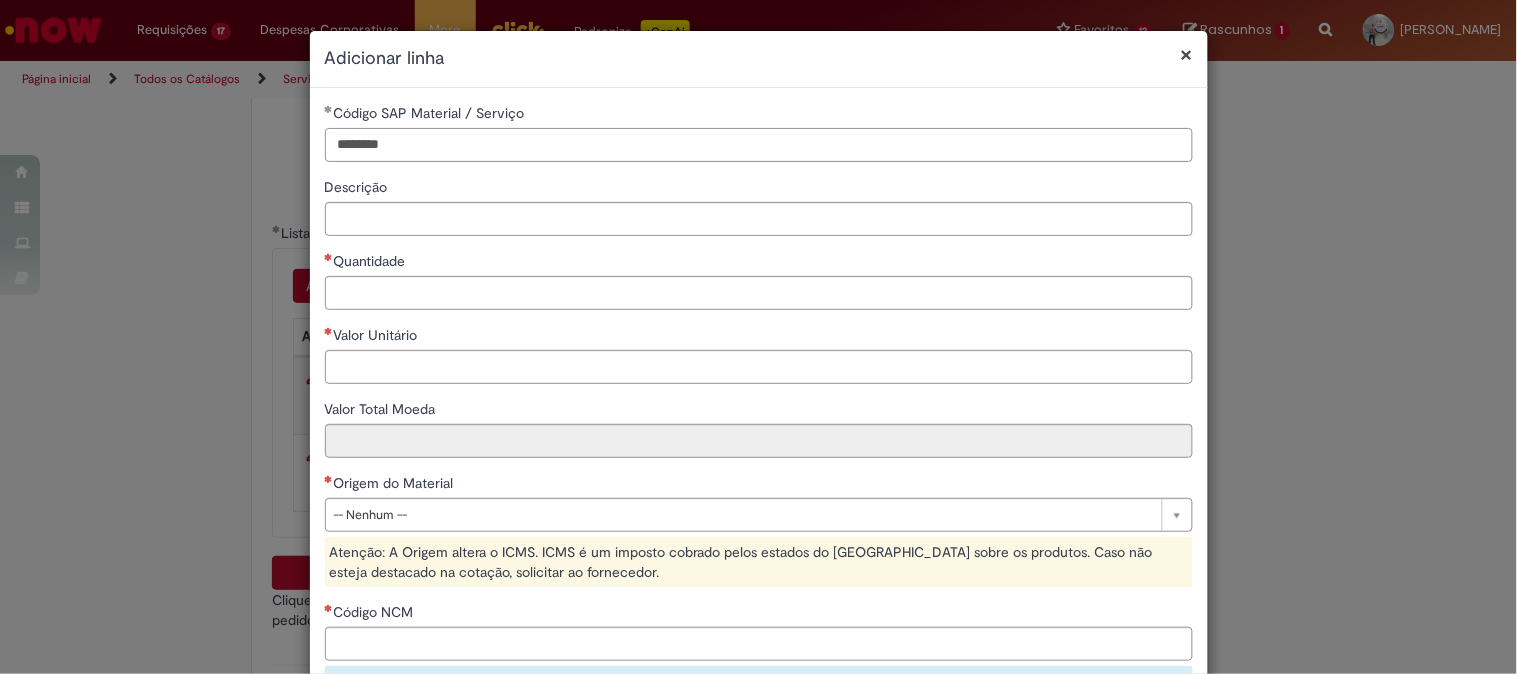 type on "********" 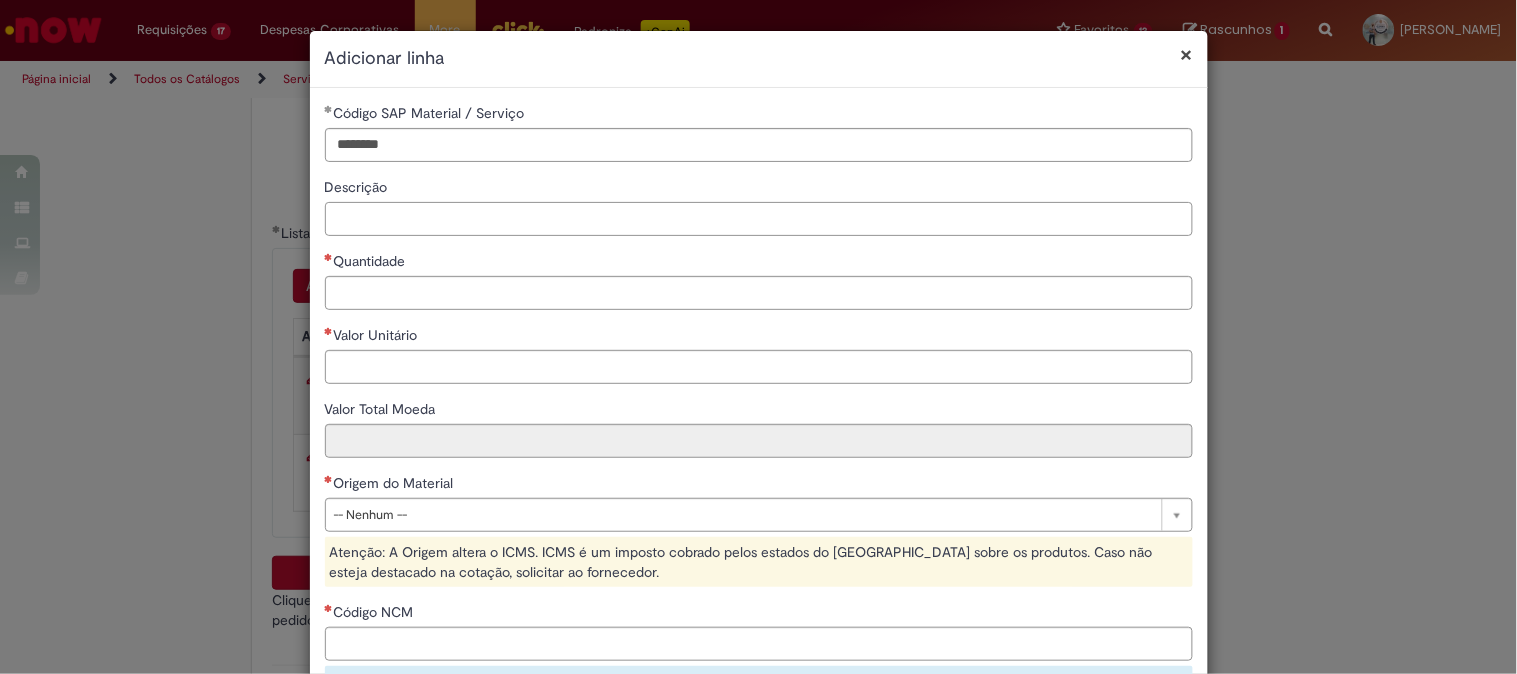 paste on "**********" 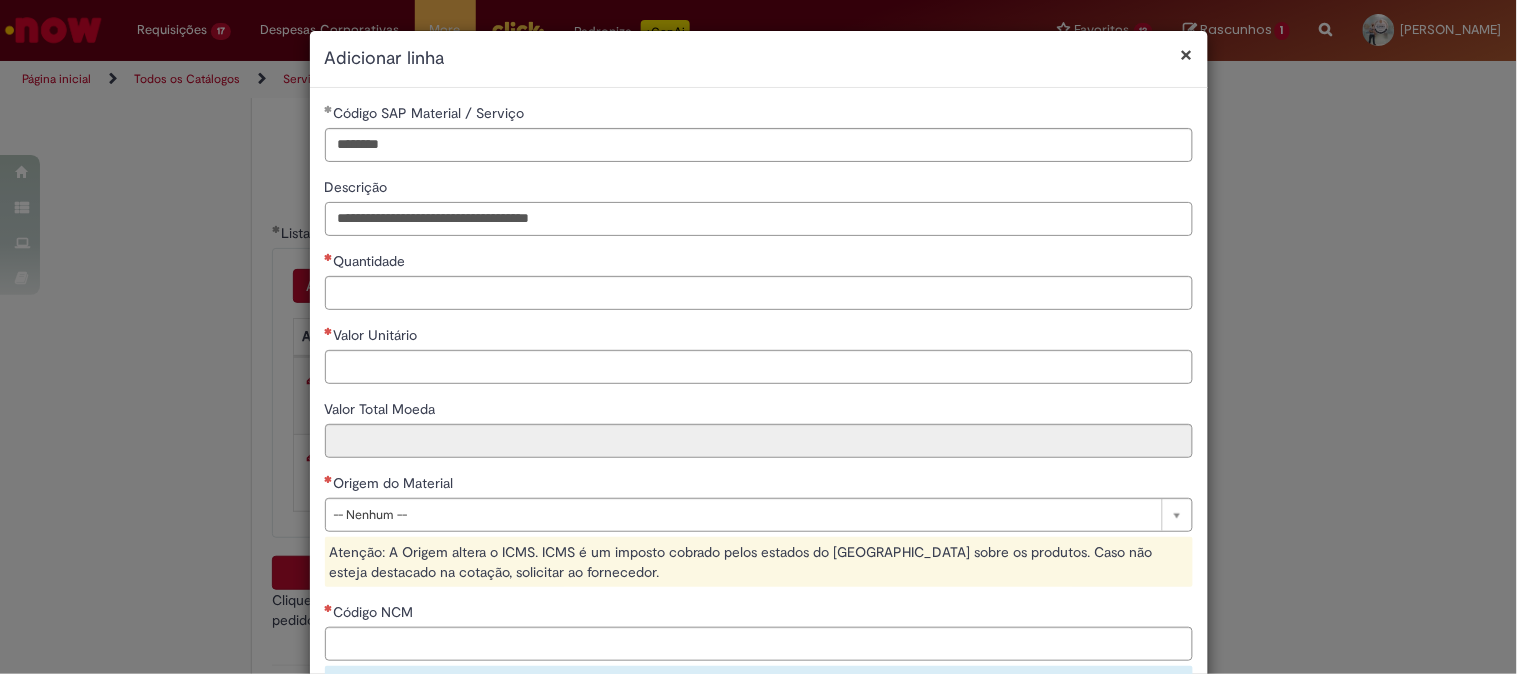 type on "**********" 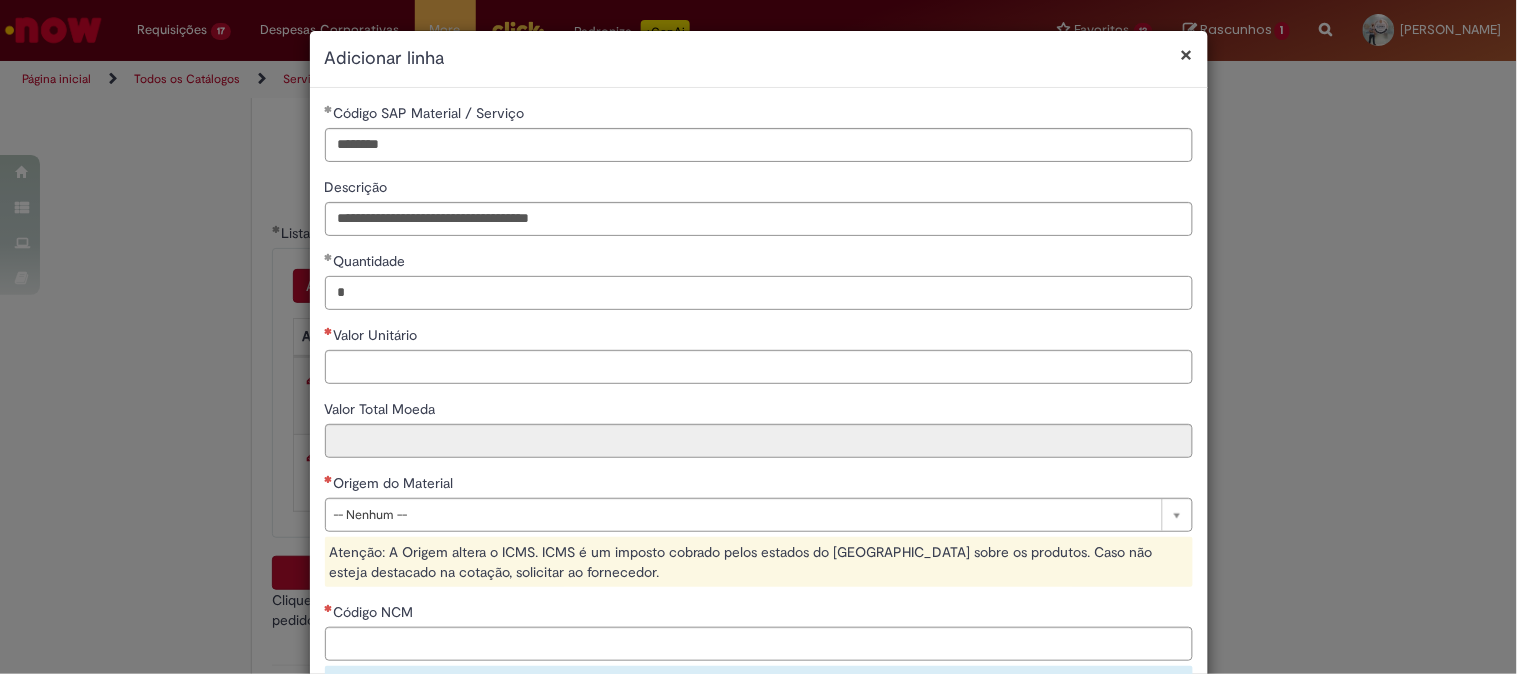 type on "*" 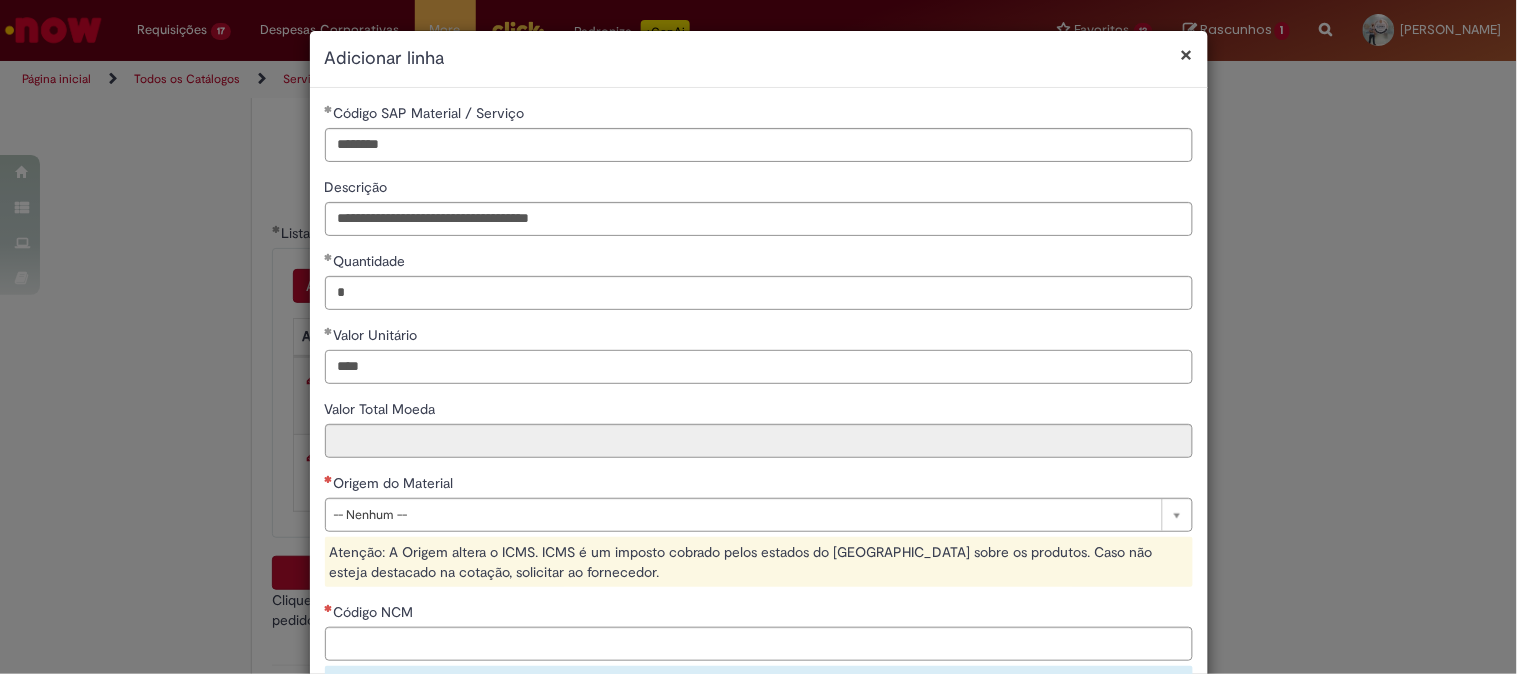 type on "****" 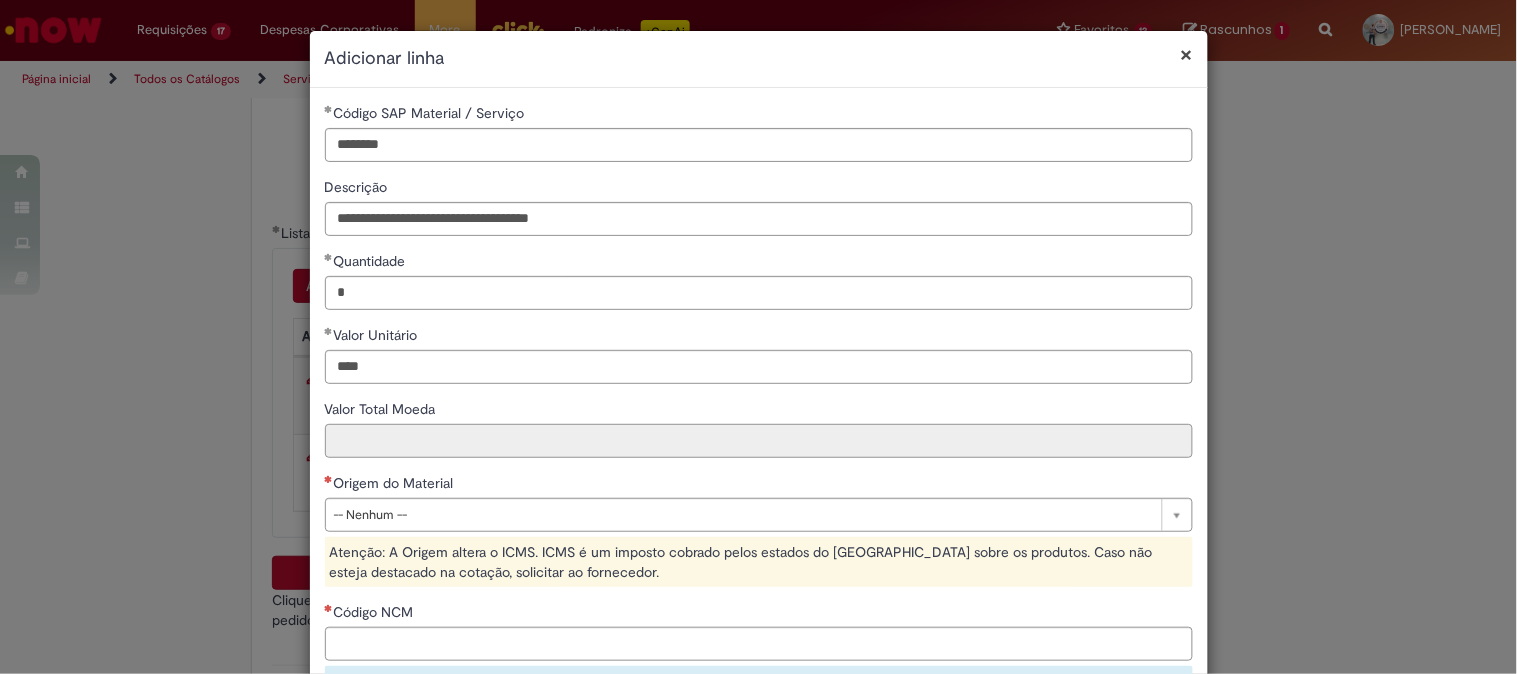 type on "****" 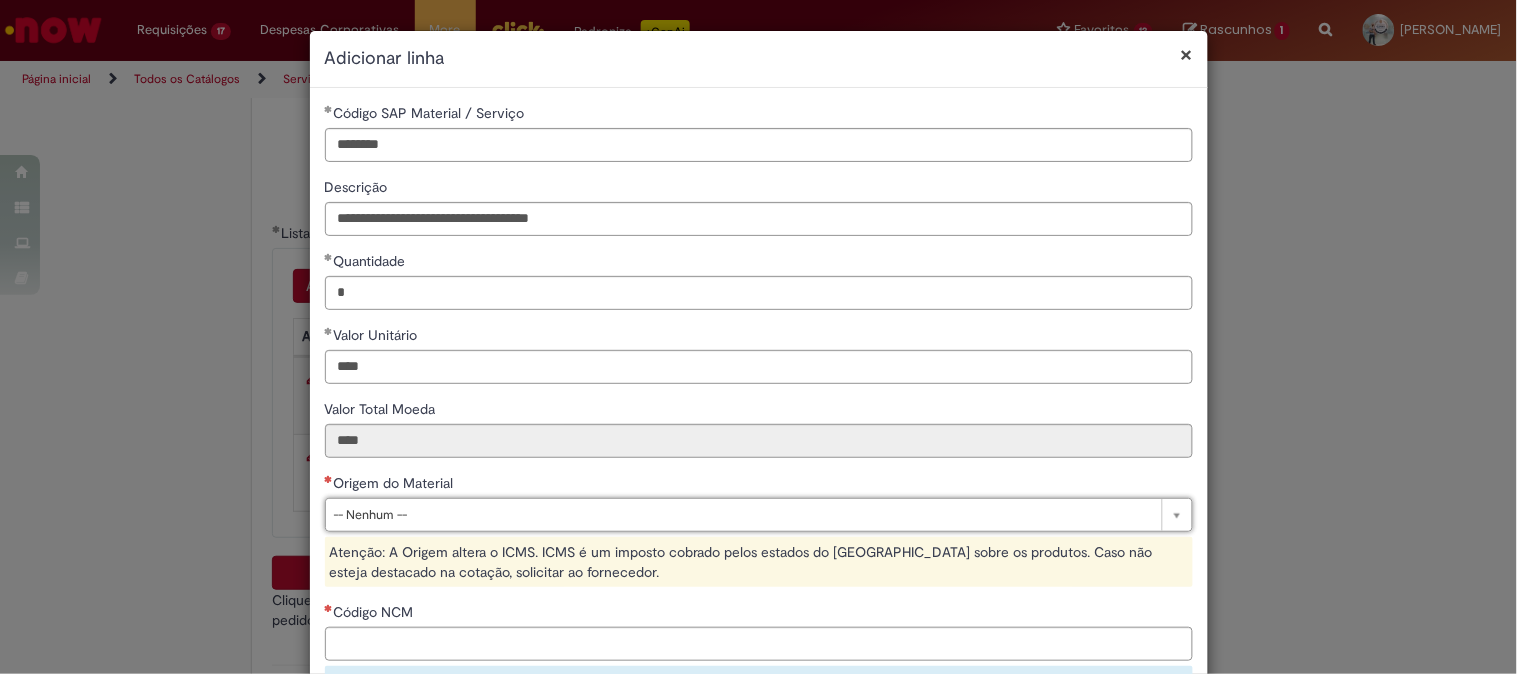 type on "*" 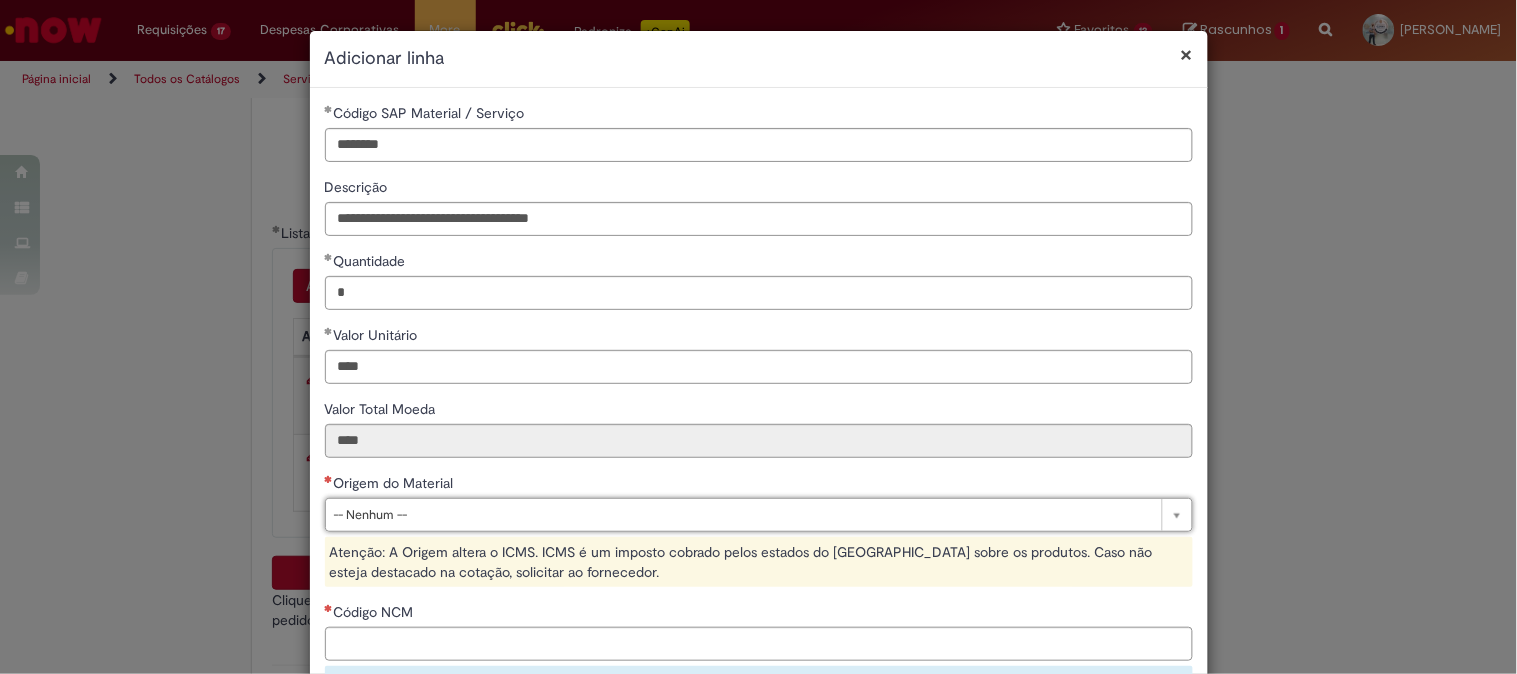 type on "**" 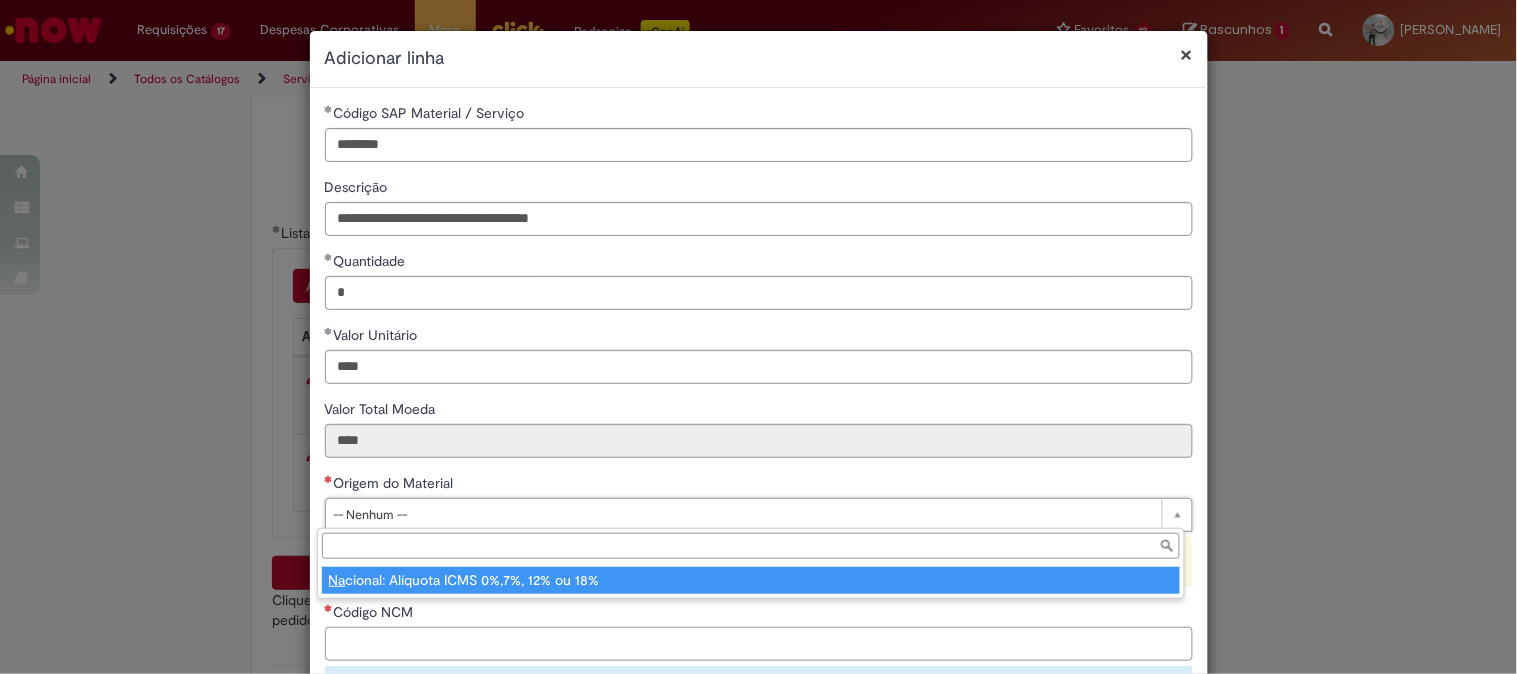 type on "**********" 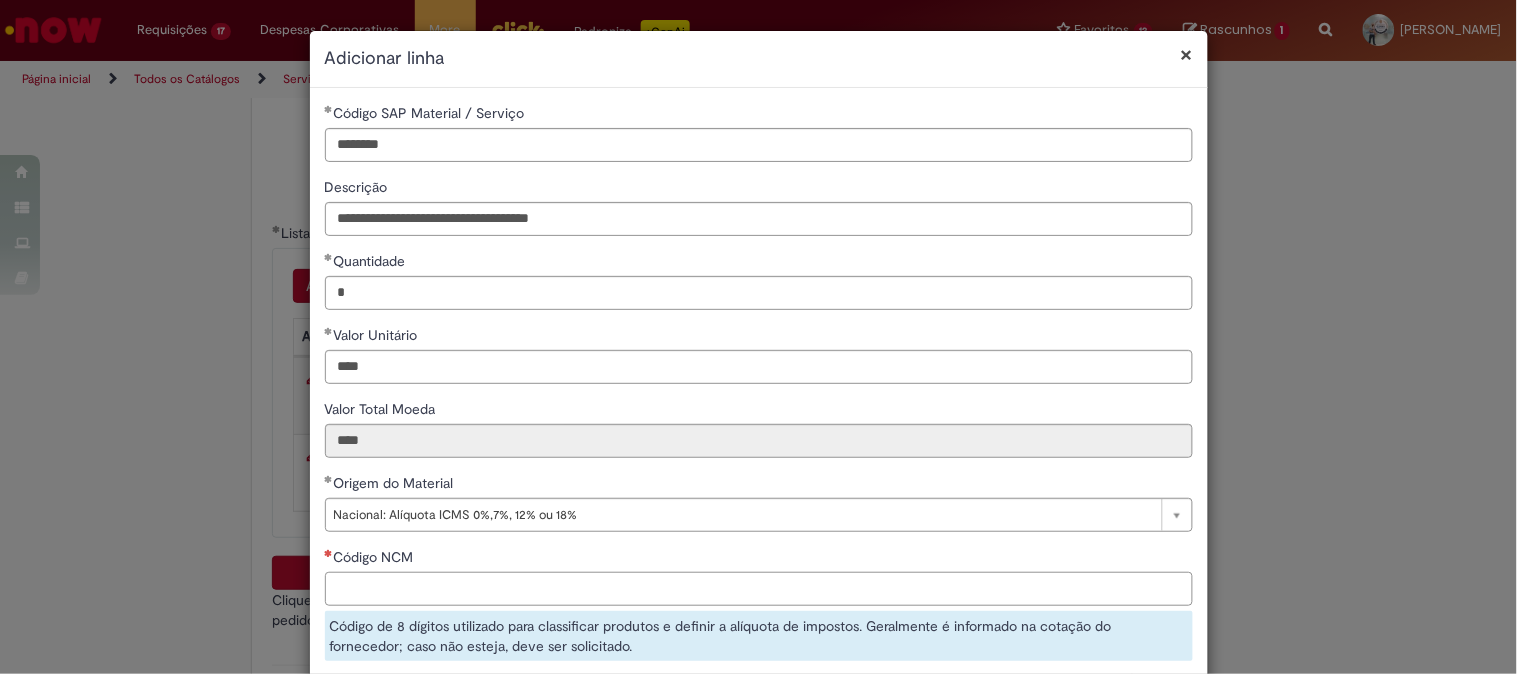 paste on "**********" 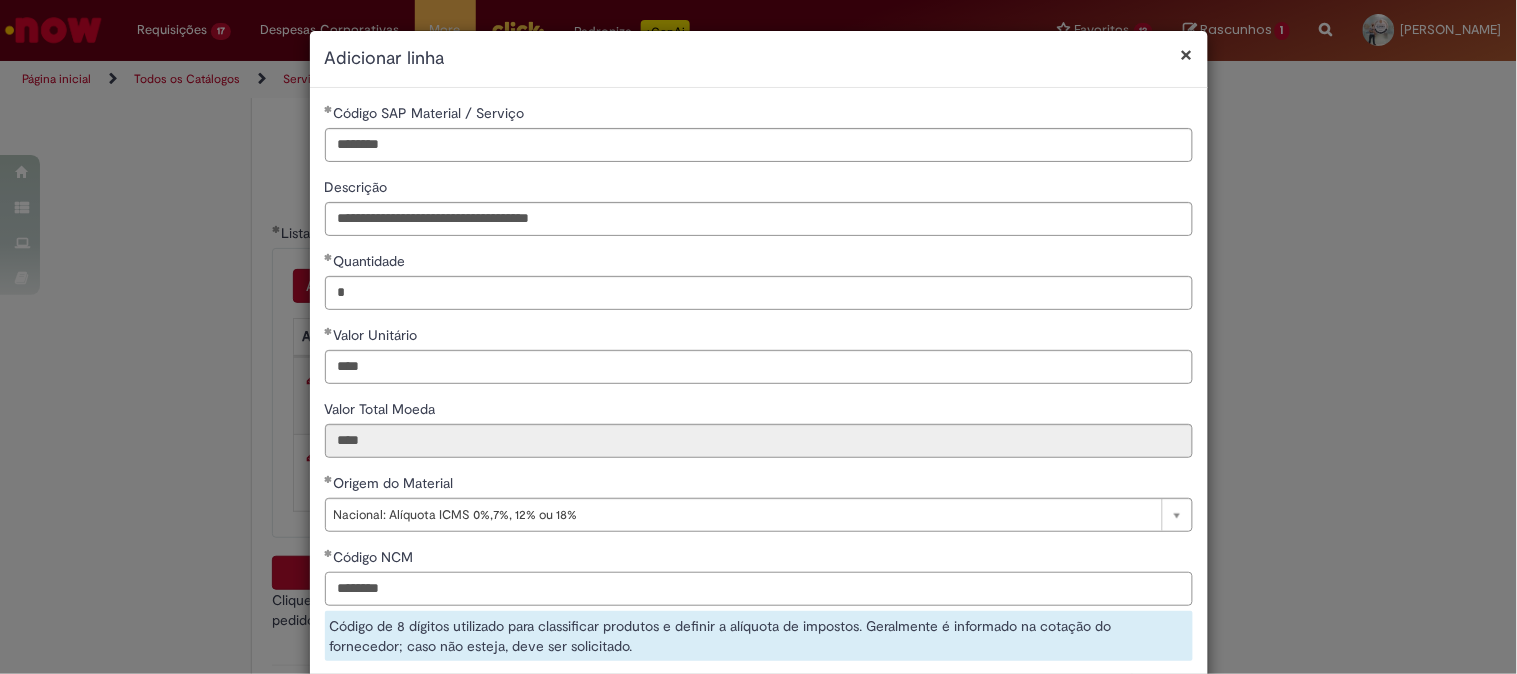 type on "********" 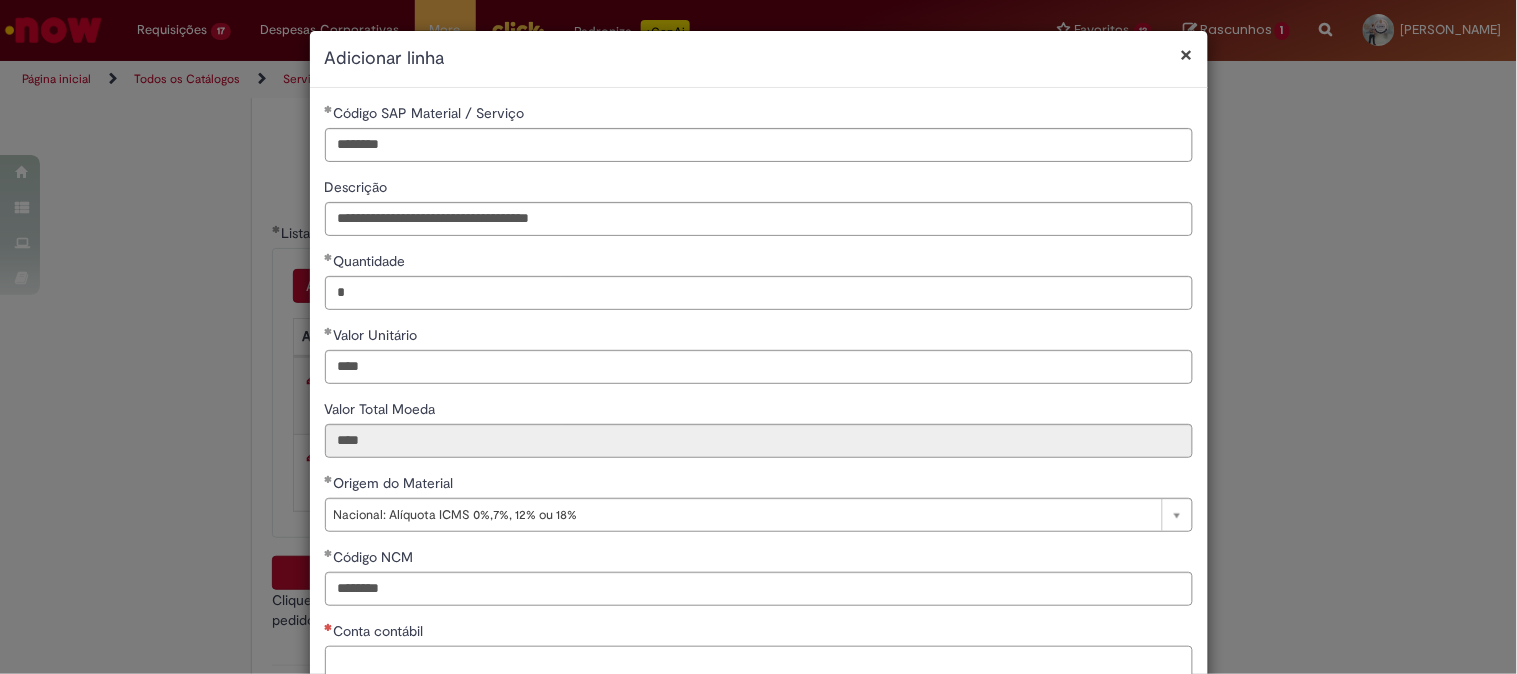 scroll, scrollTop: 5, scrollLeft: 0, axis: vertical 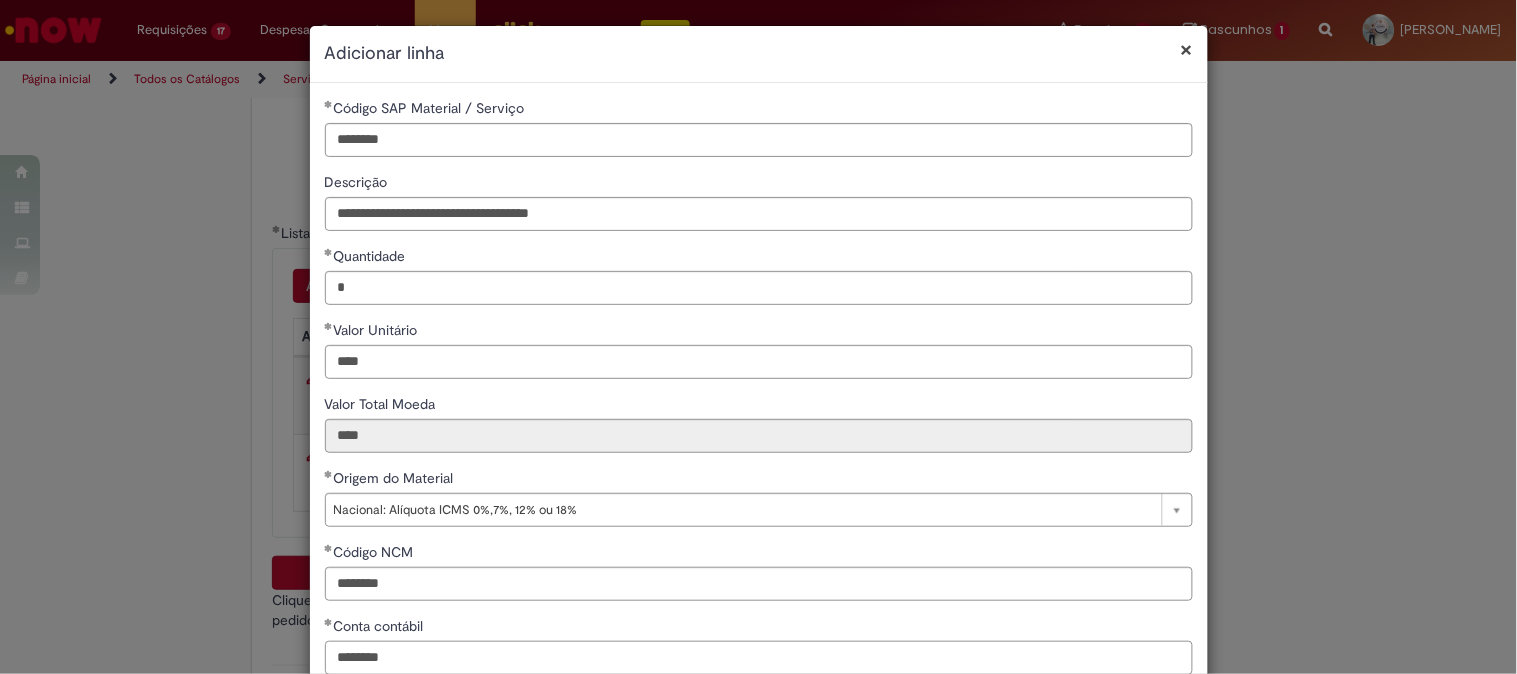 type on "********" 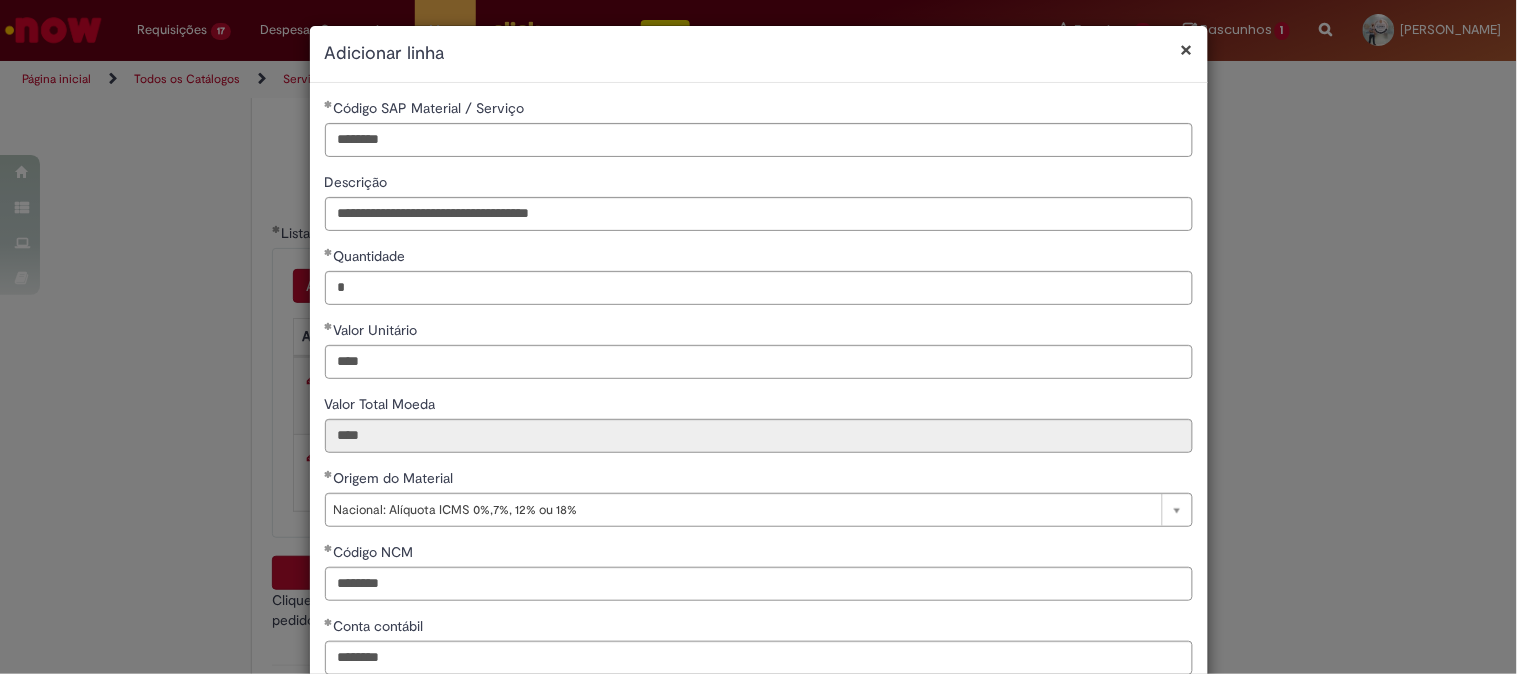 scroll, scrollTop: 206, scrollLeft: 0, axis: vertical 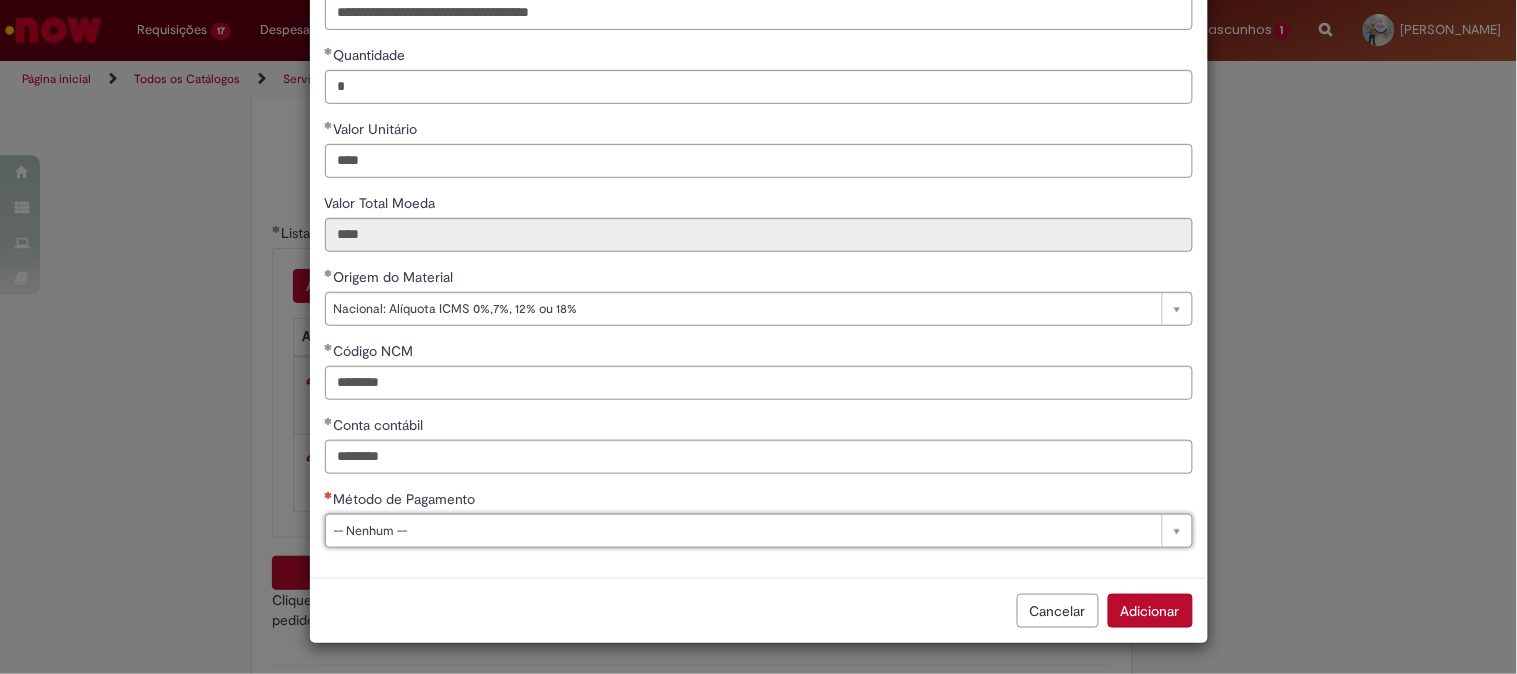 click on "Método de Pagamento" at bounding box center (759, 501) 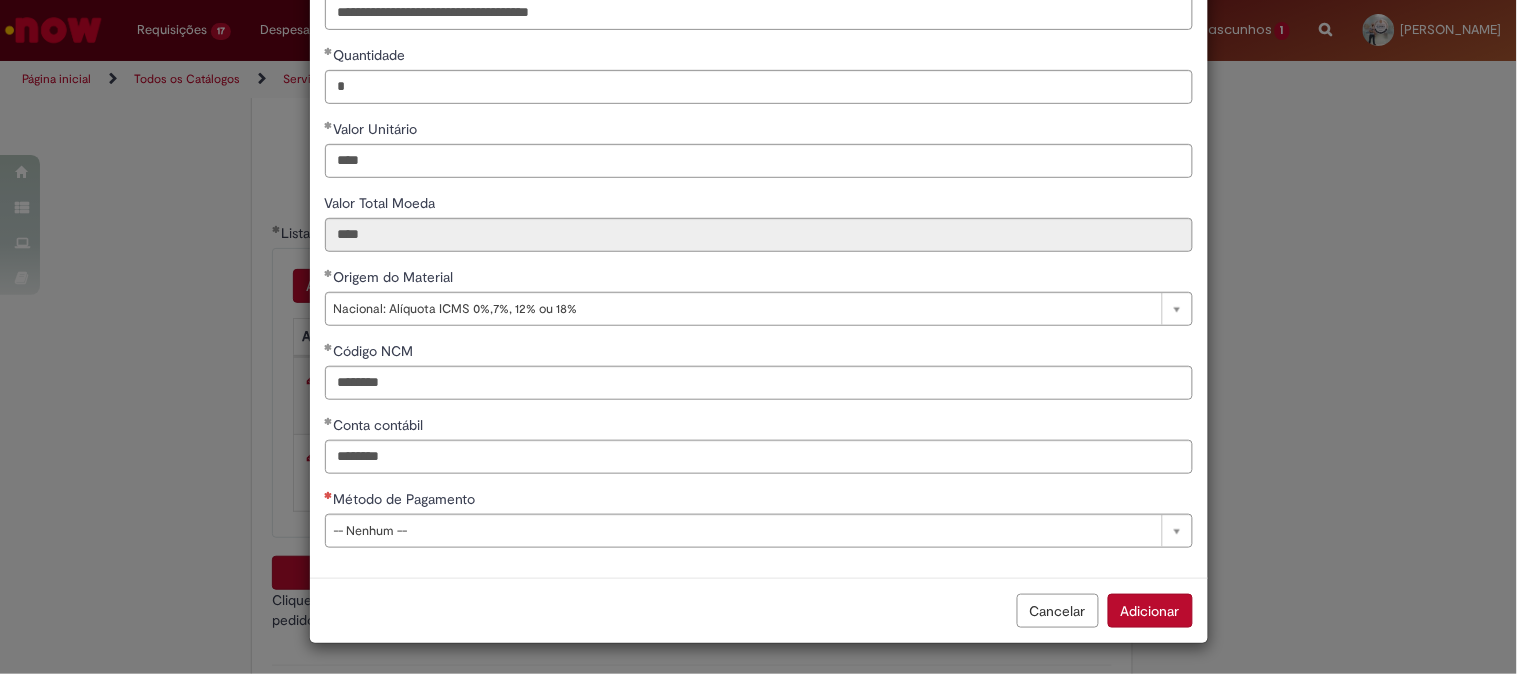scroll, scrollTop: 206, scrollLeft: 0, axis: vertical 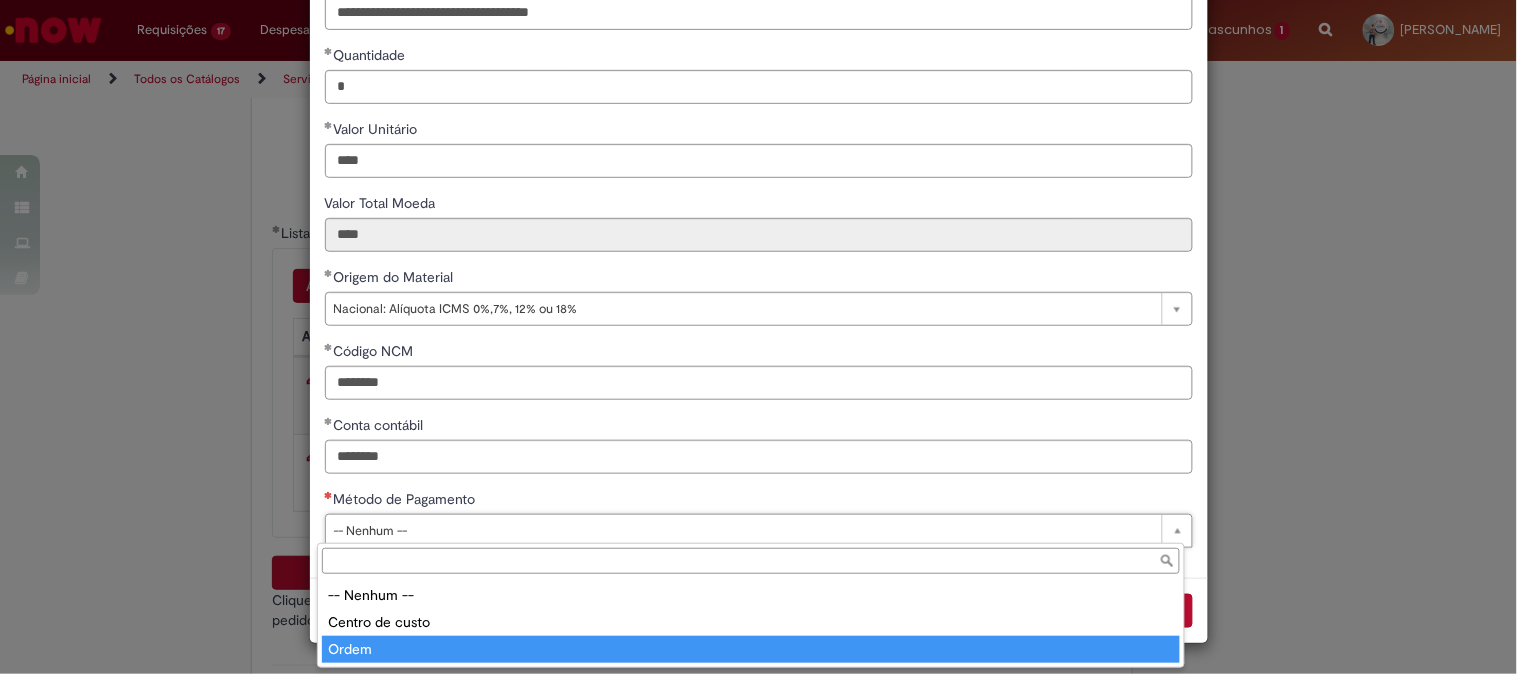 type on "*****" 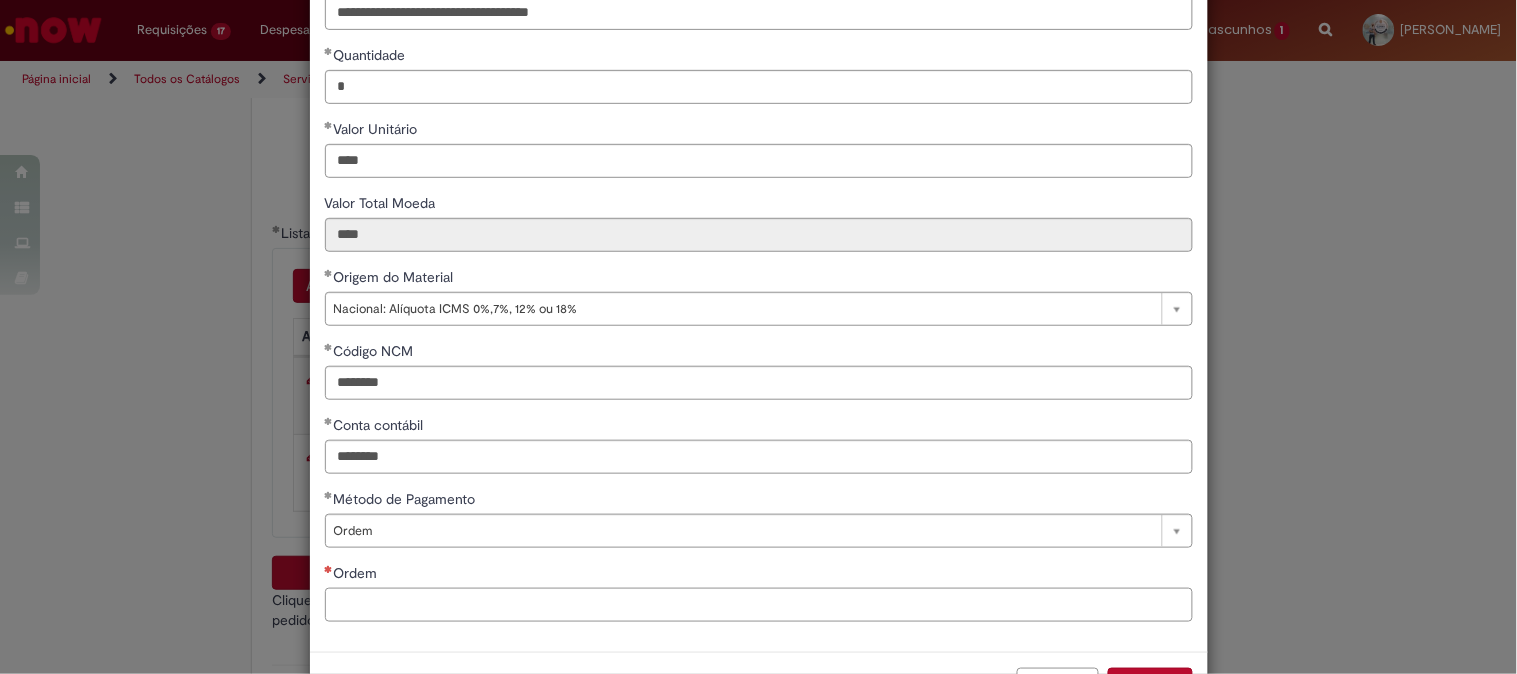 paste on "**********" 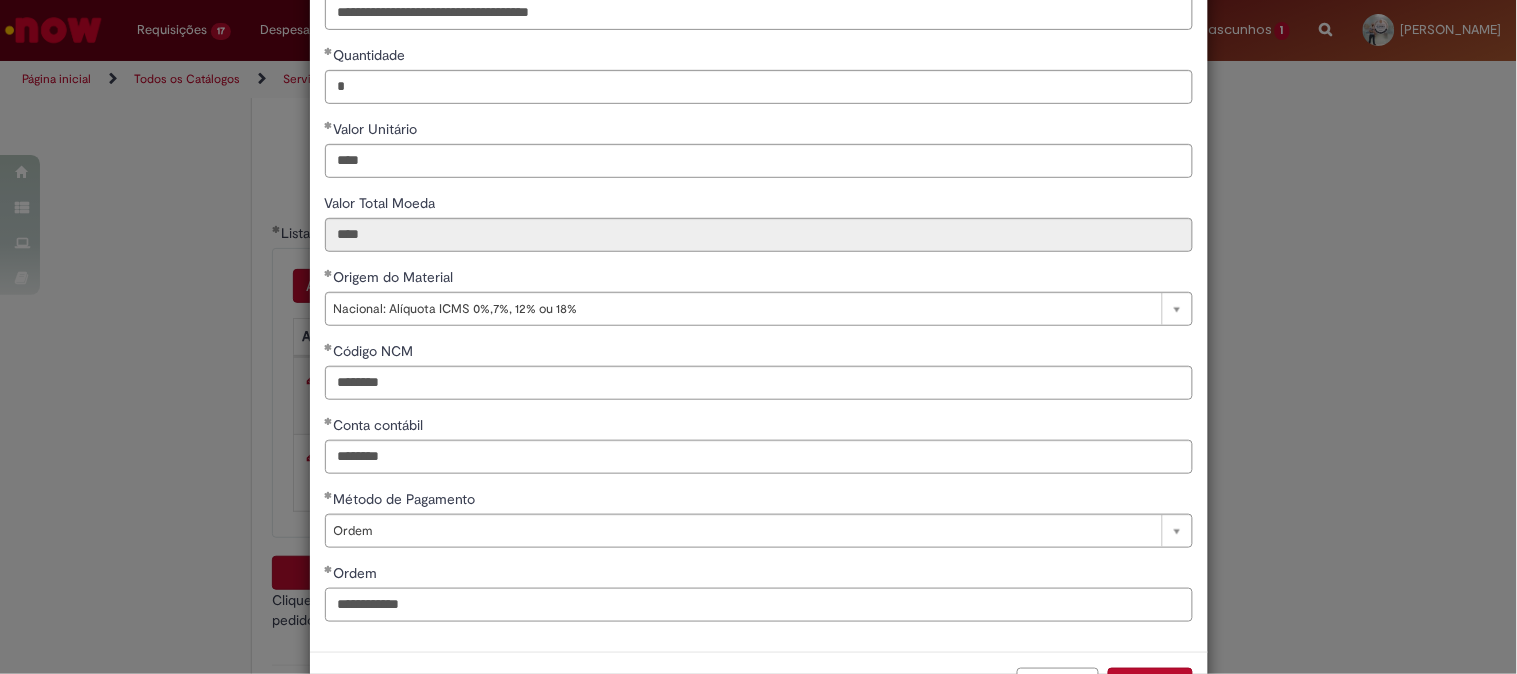 type on "**********" 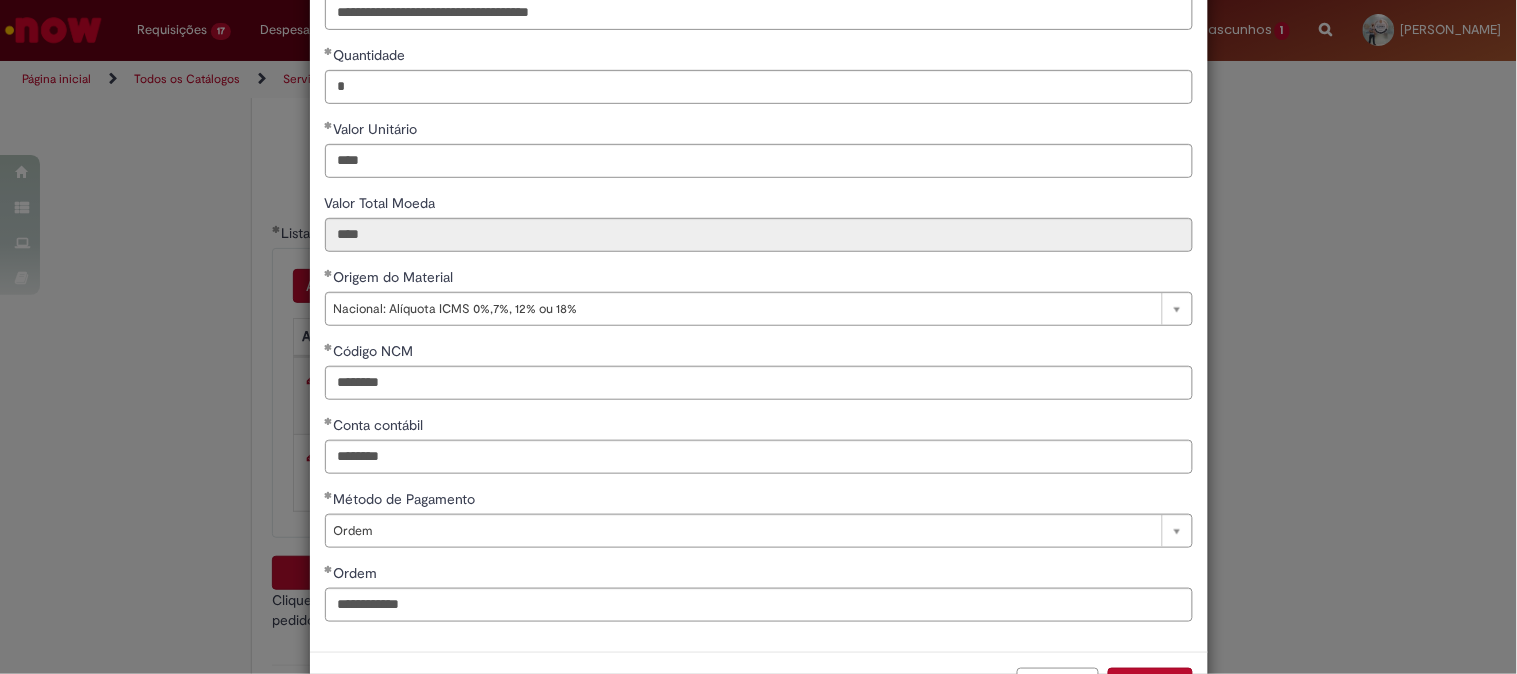 type 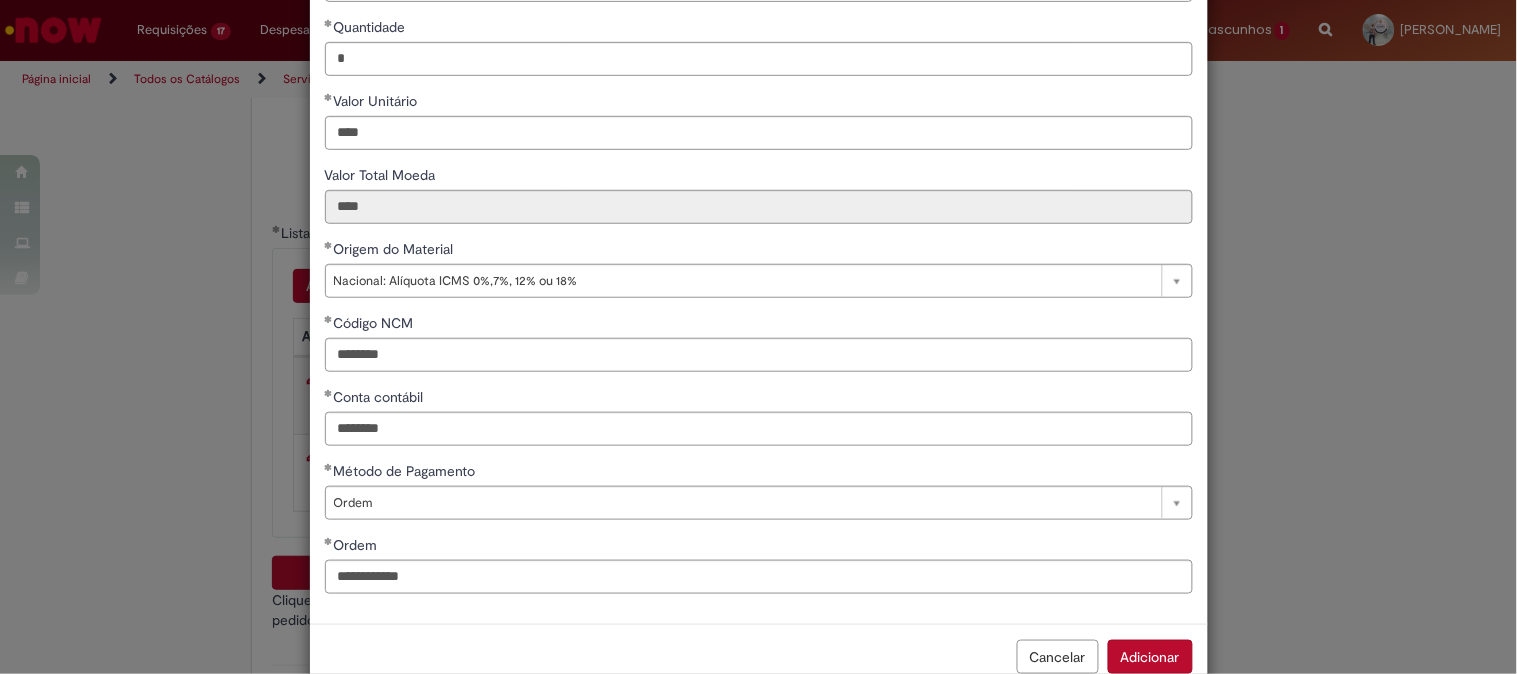 scroll, scrollTop: 280, scrollLeft: 0, axis: vertical 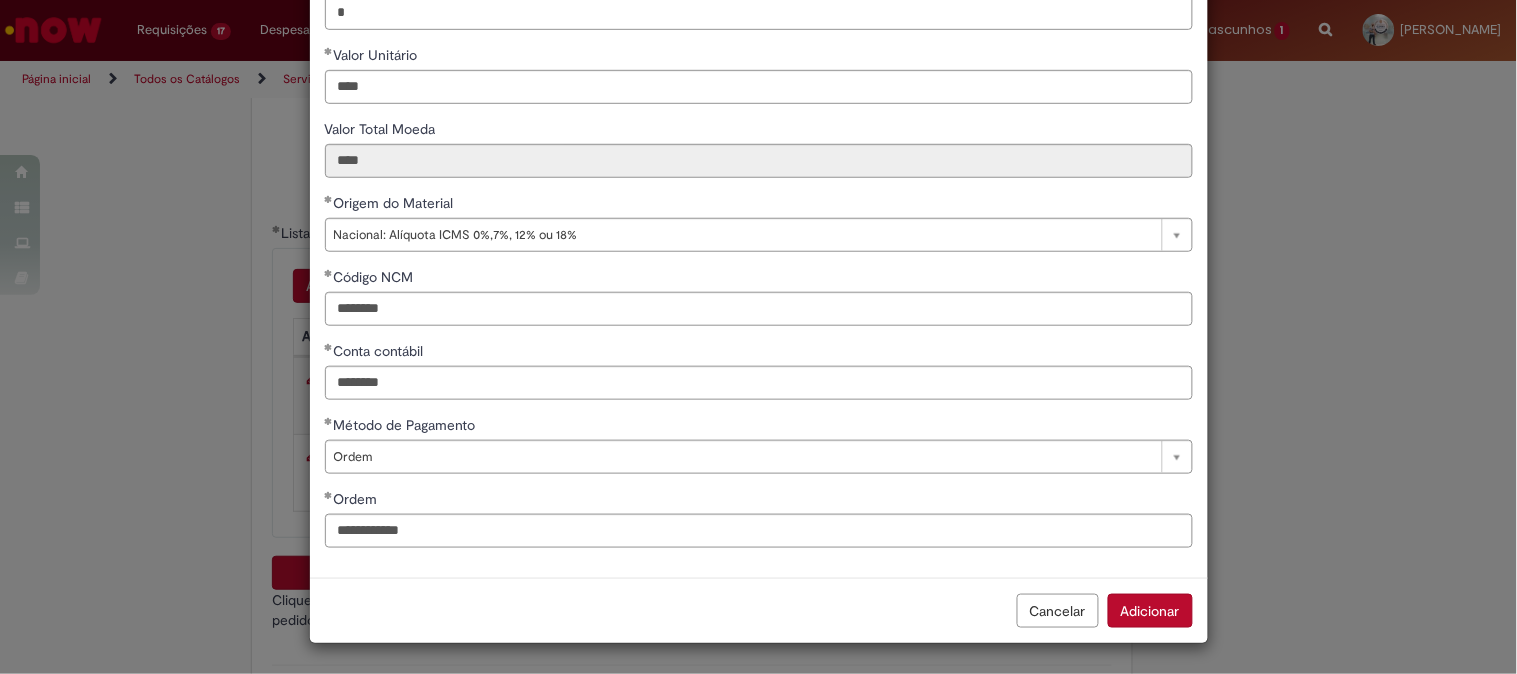 click on "Adicionar" at bounding box center [1150, 611] 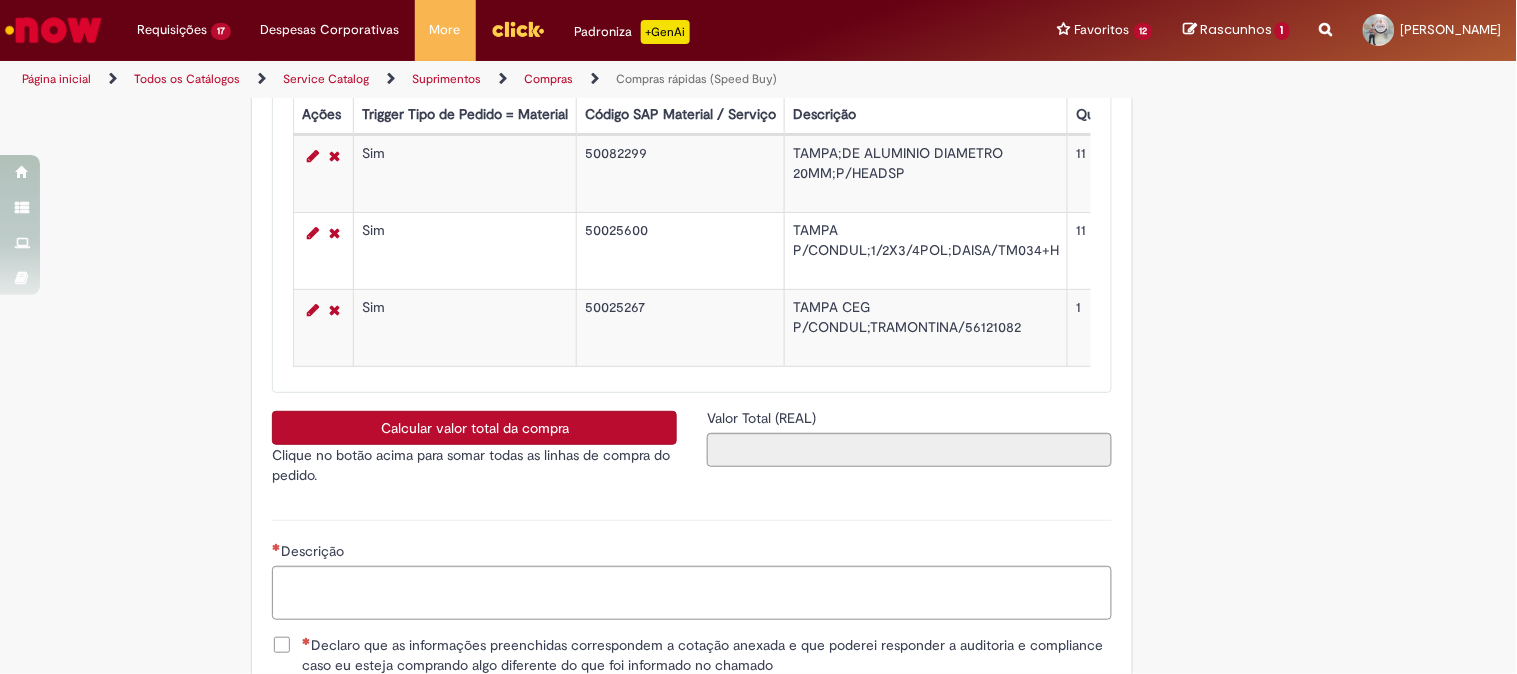 scroll, scrollTop: 3333, scrollLeft: 0, axis: vertical 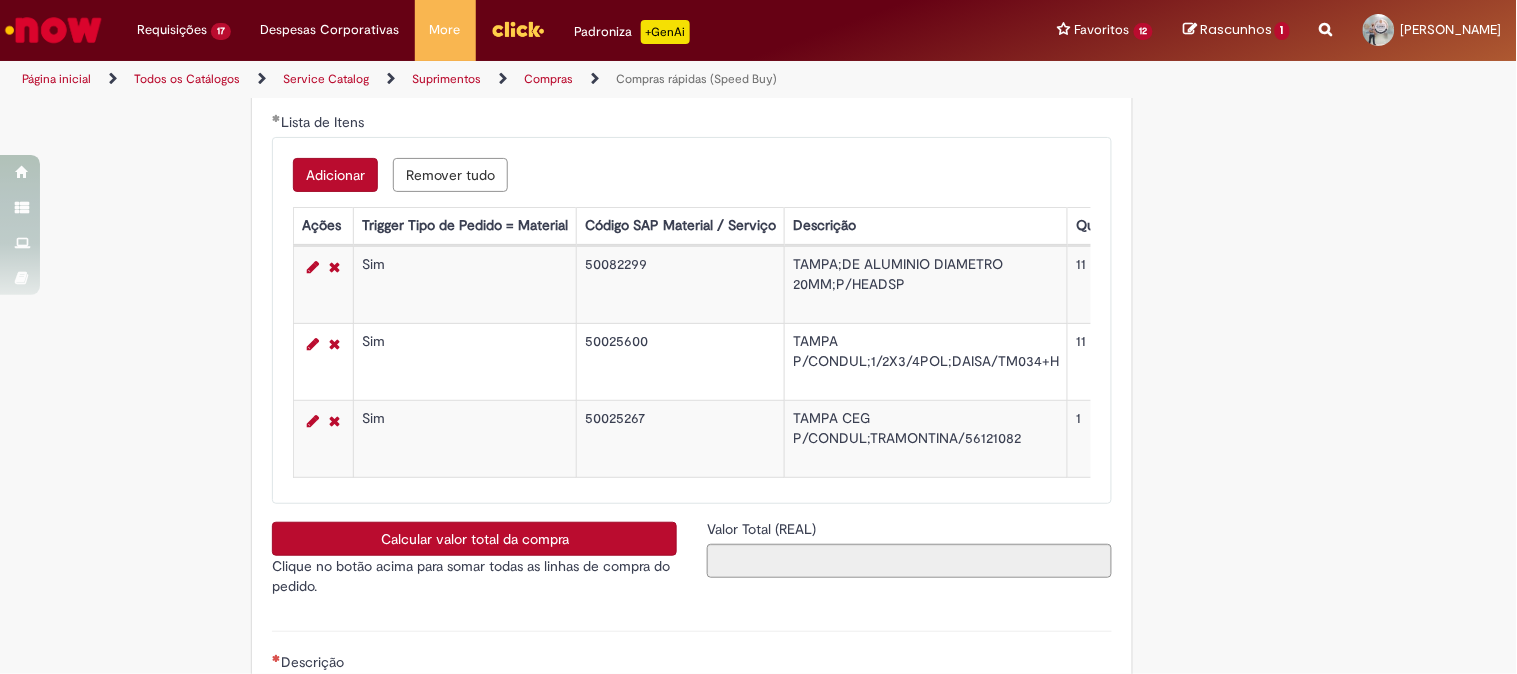click on "Adicionar" at bounding box center [335, 175] 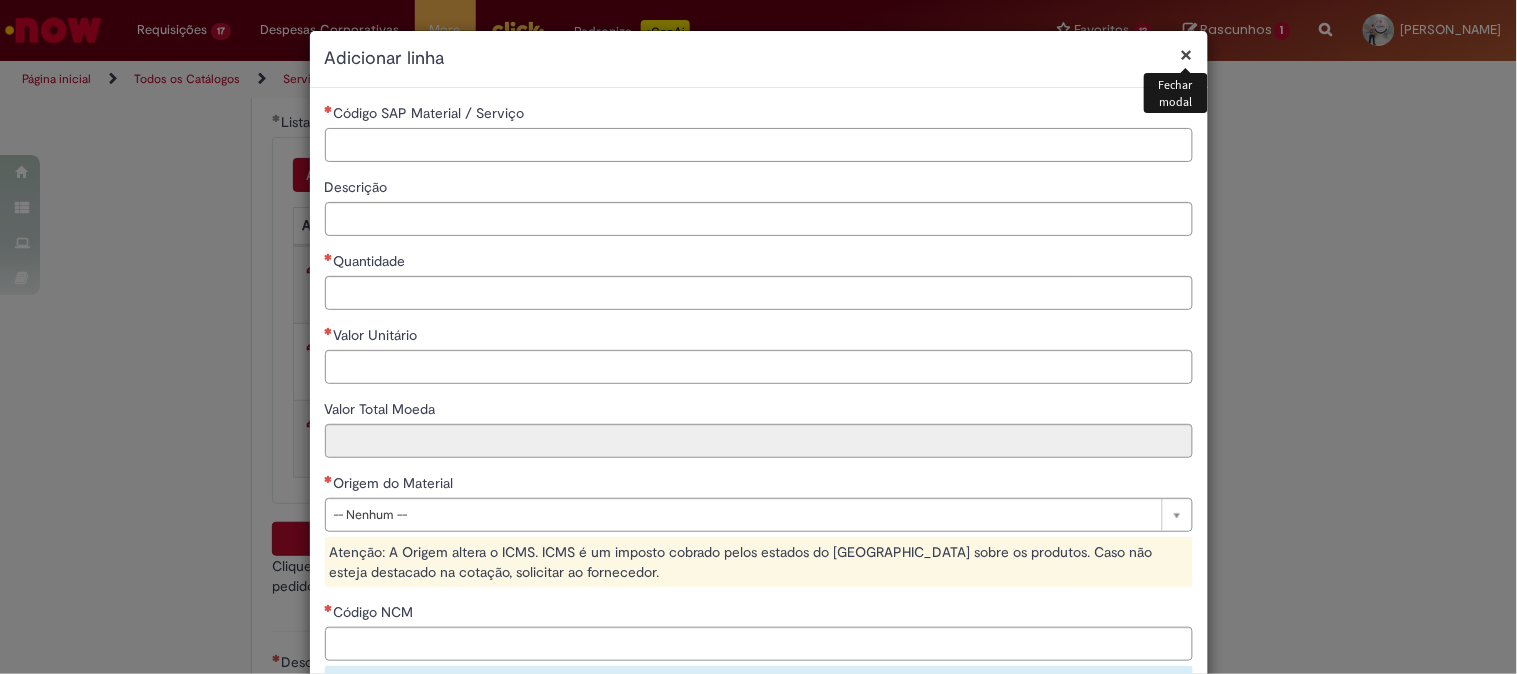 click on "Código SAP Material / Serviço" at bounding box center [759, 145] 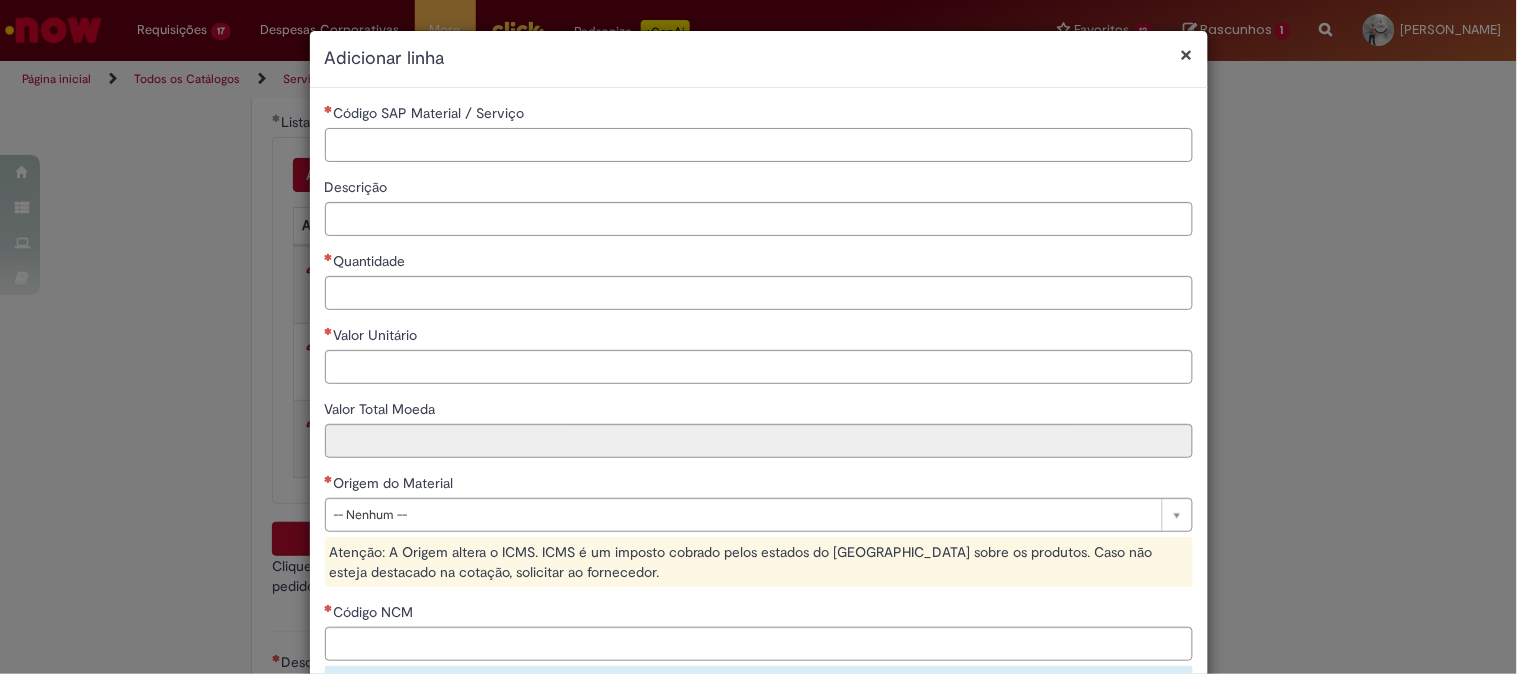 paste on "********" 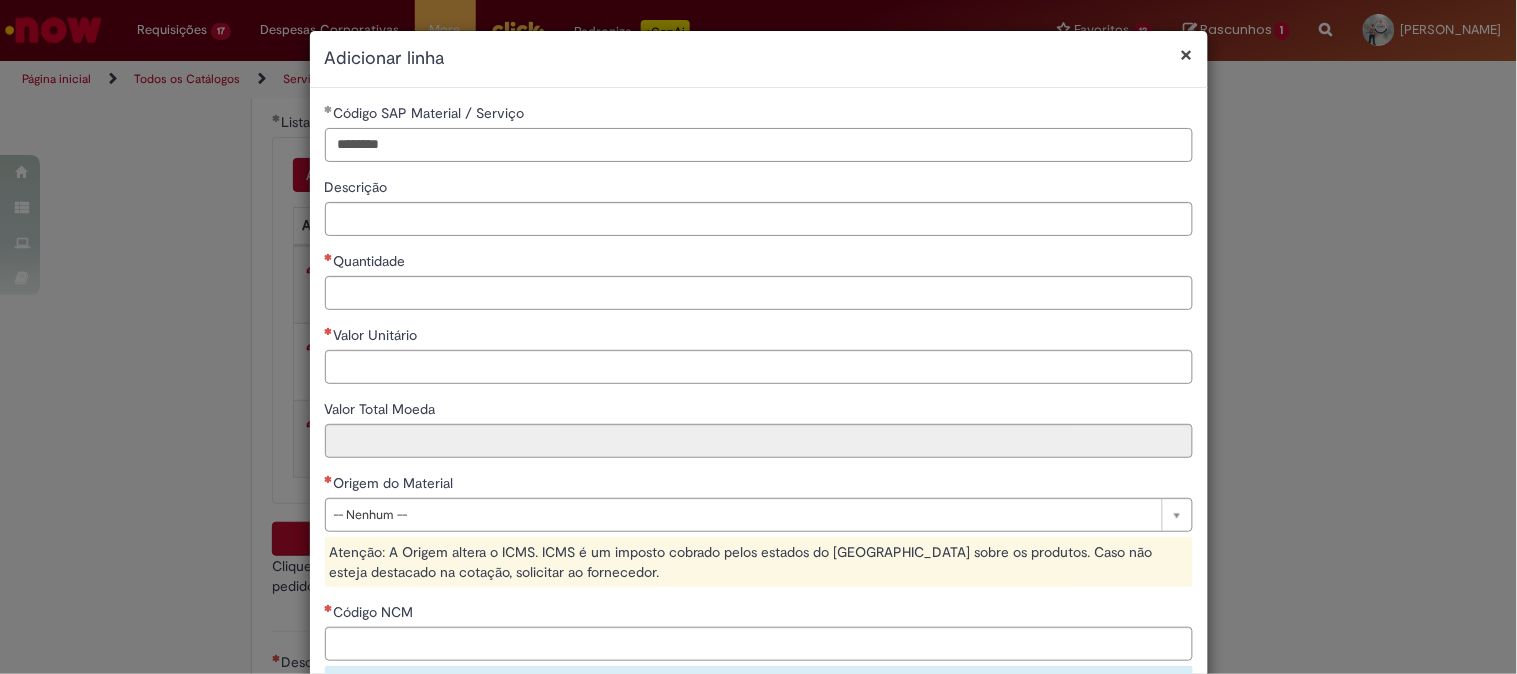 type on "********" 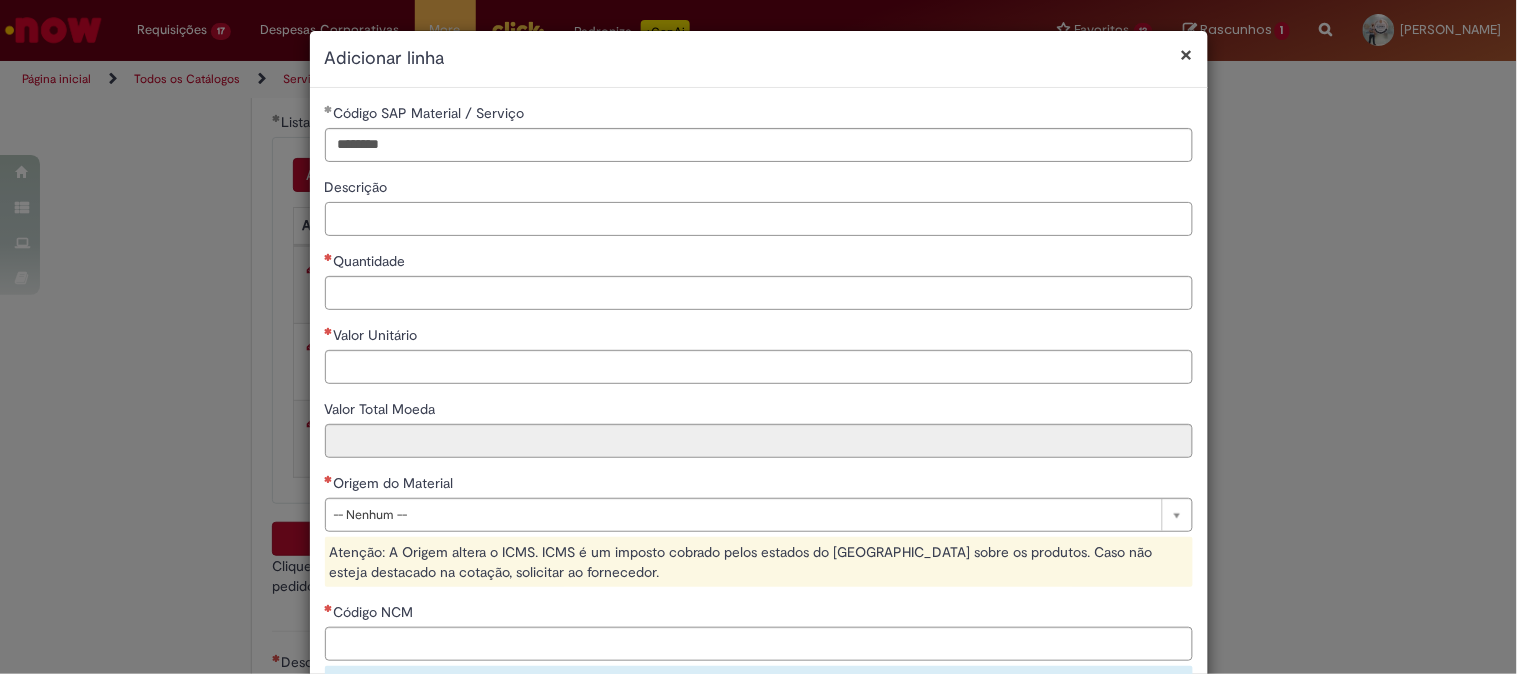 paste on "**********" 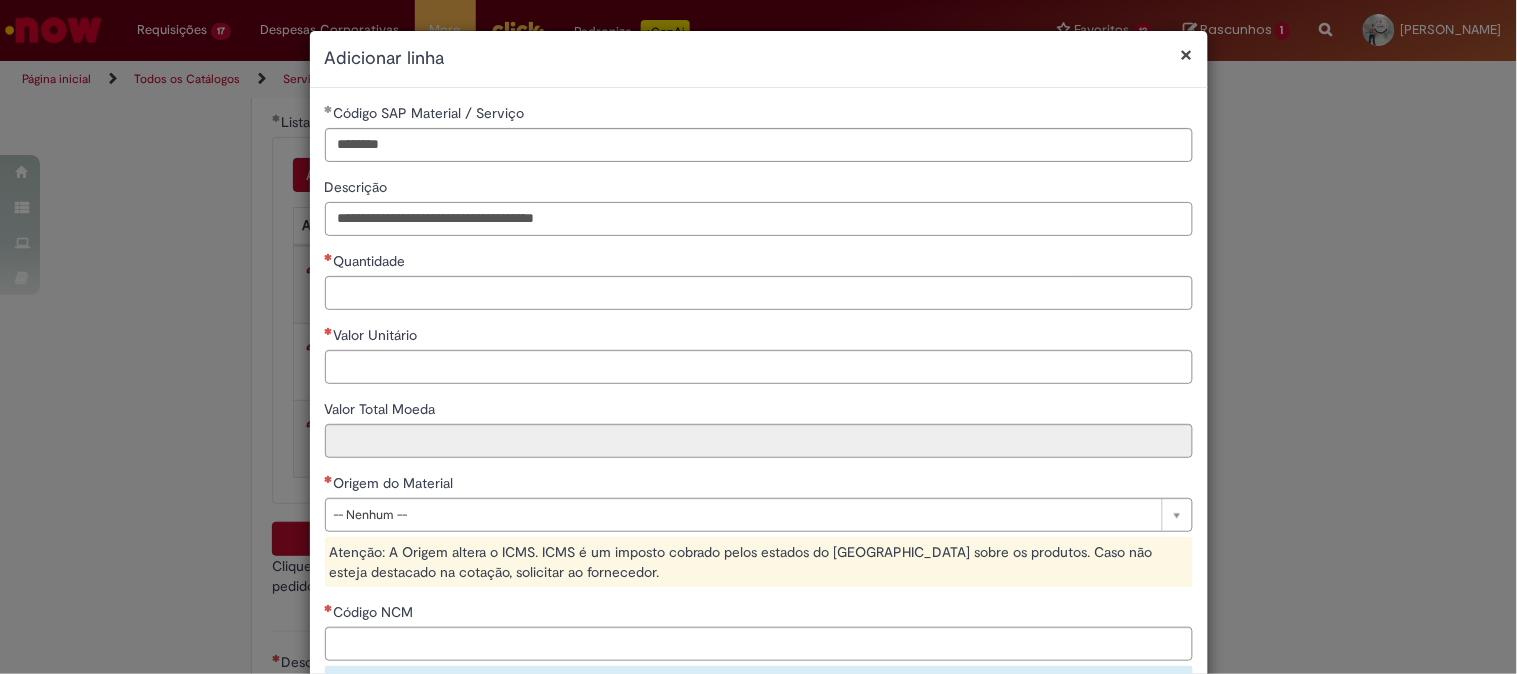type on "**********" 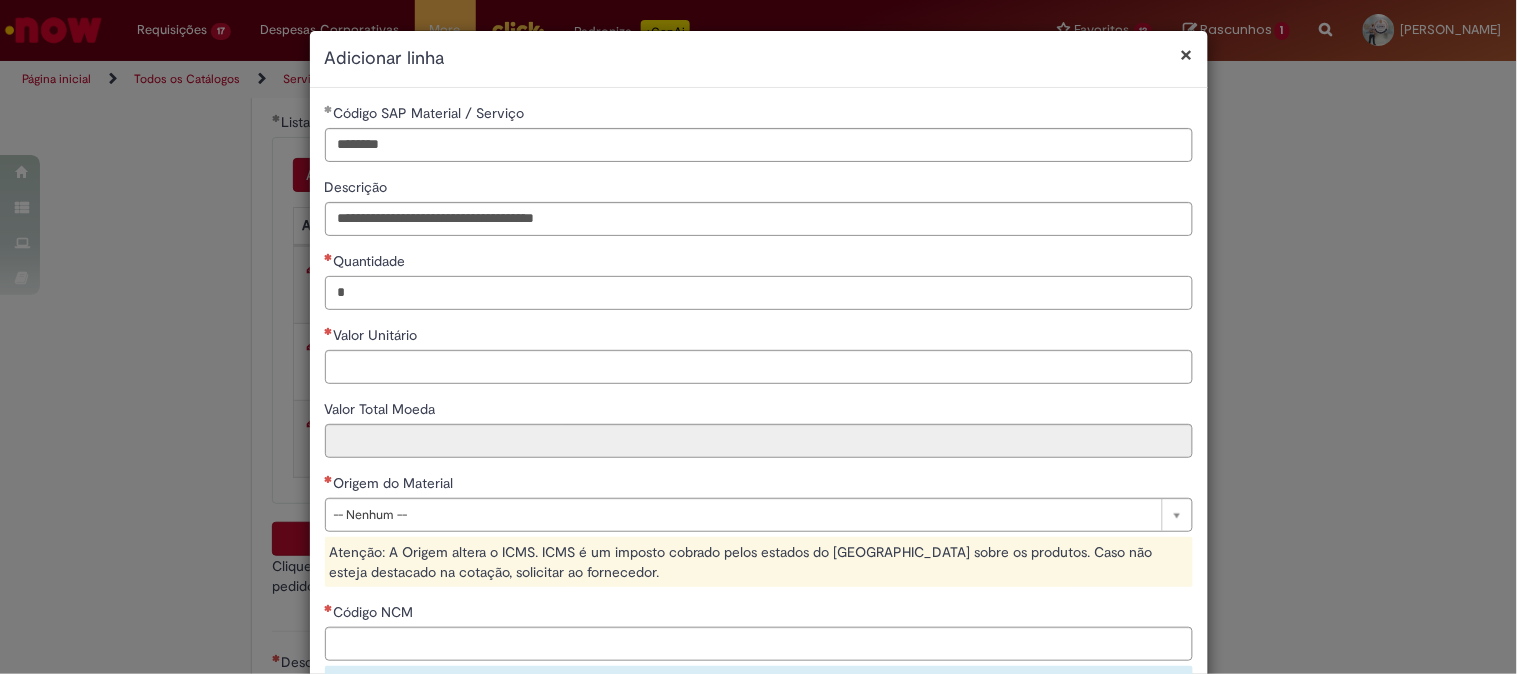 type on "*" 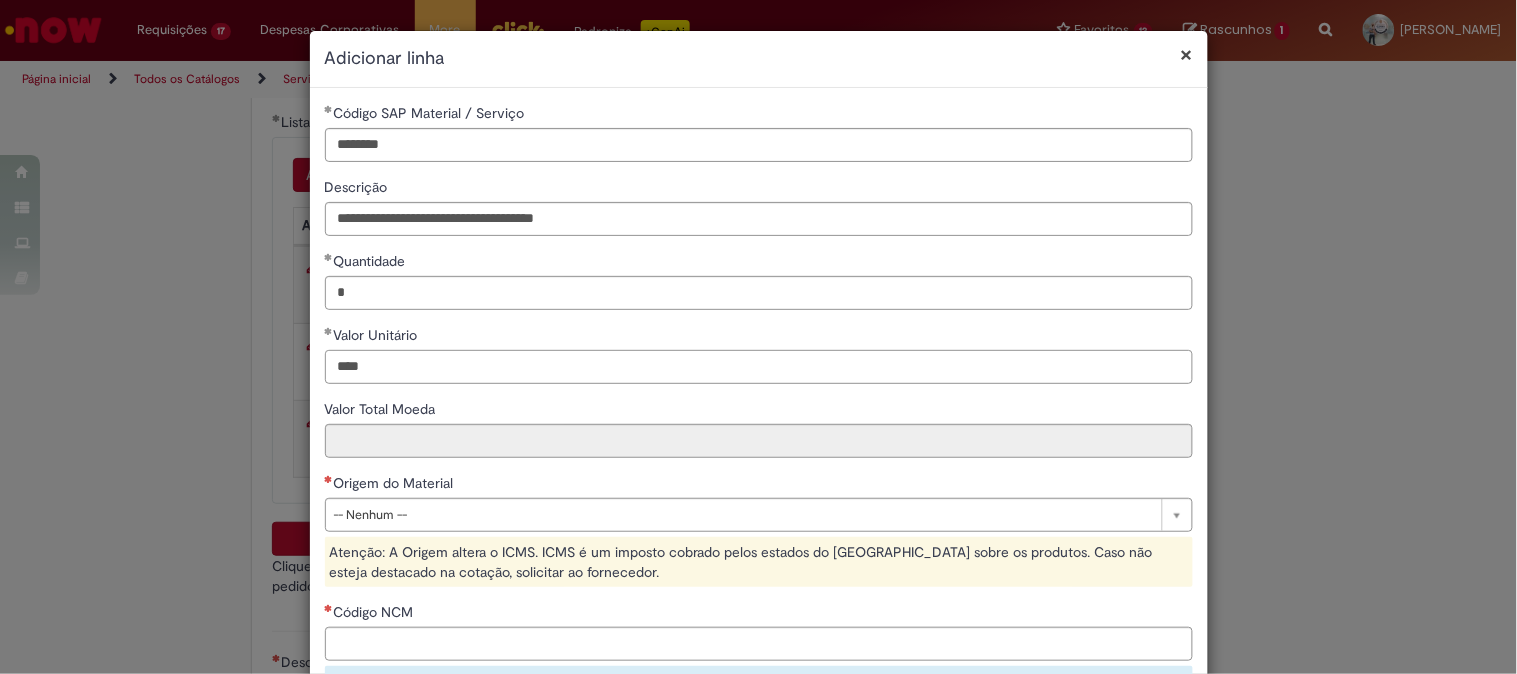 type on "****" 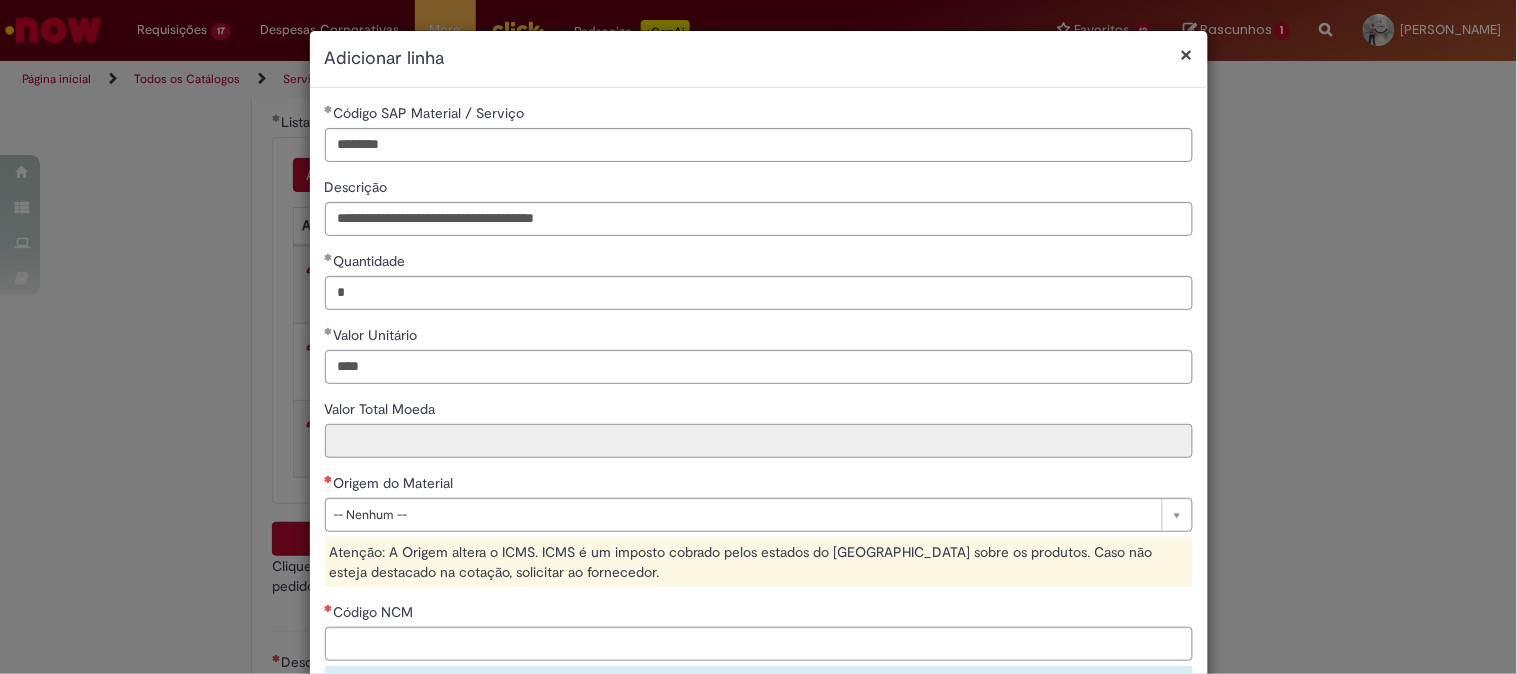 type on "****" 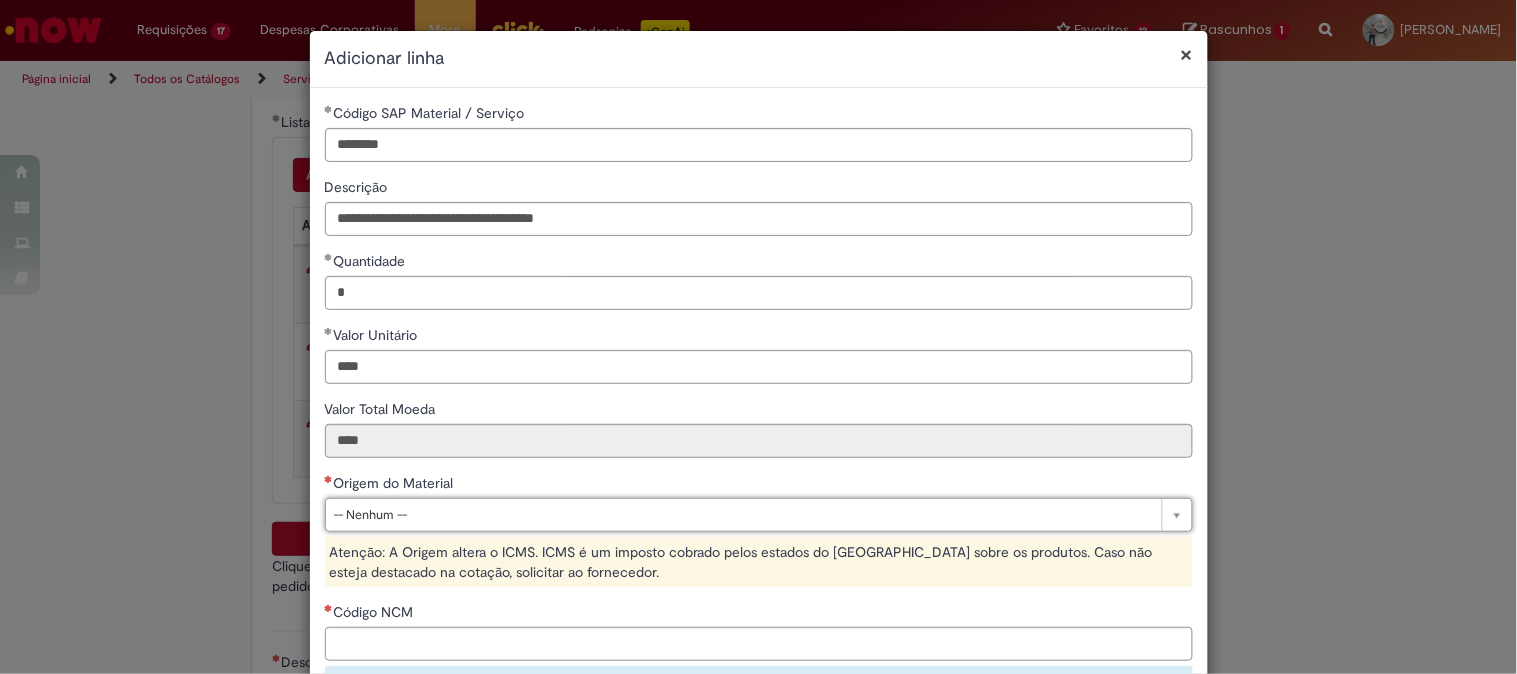 type on "*" 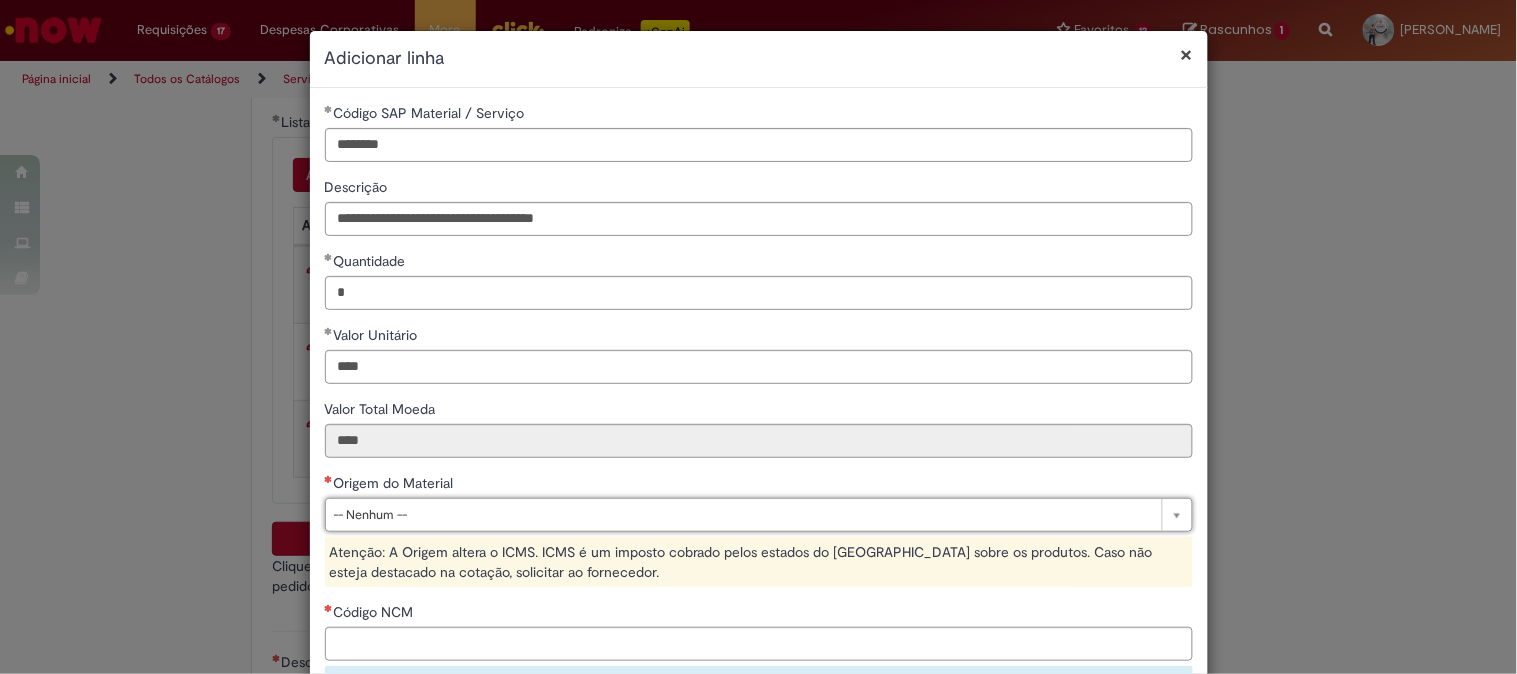 type on "*" 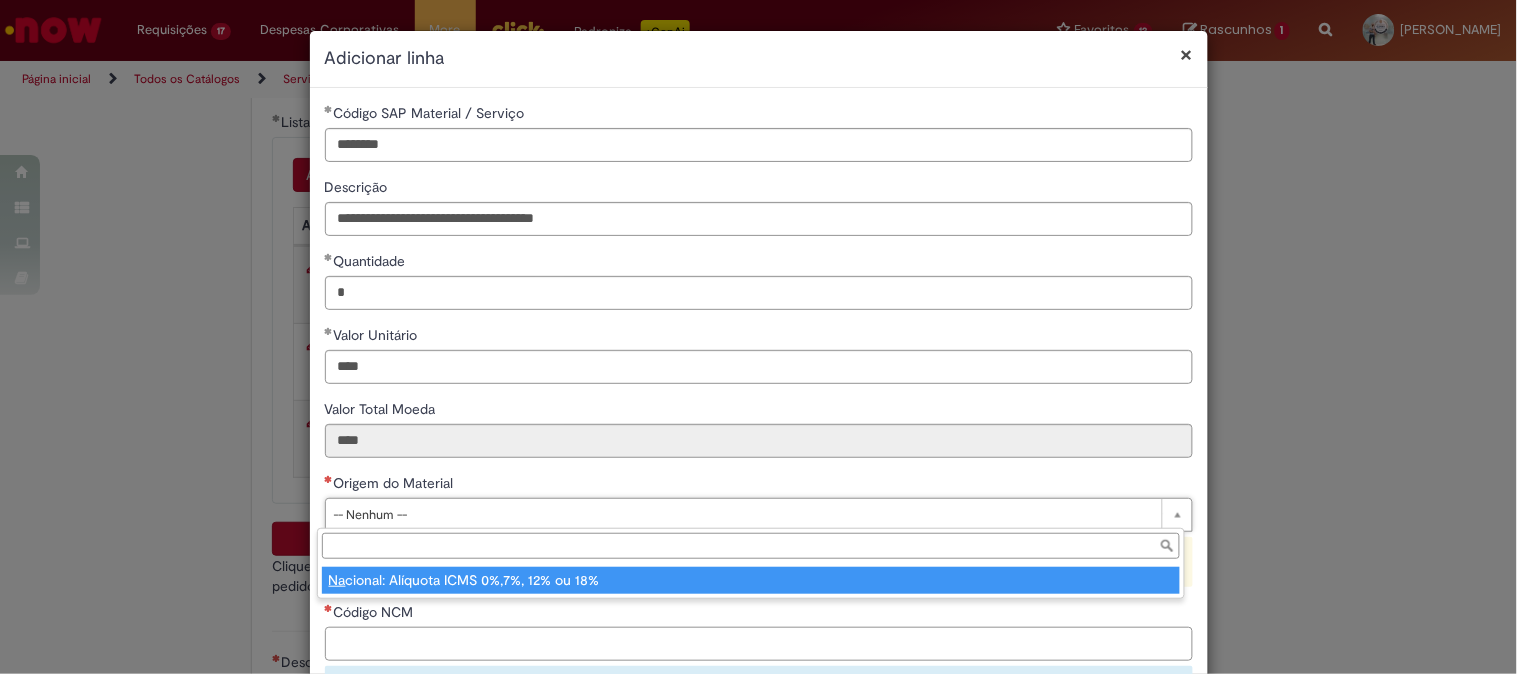 type on "**********" 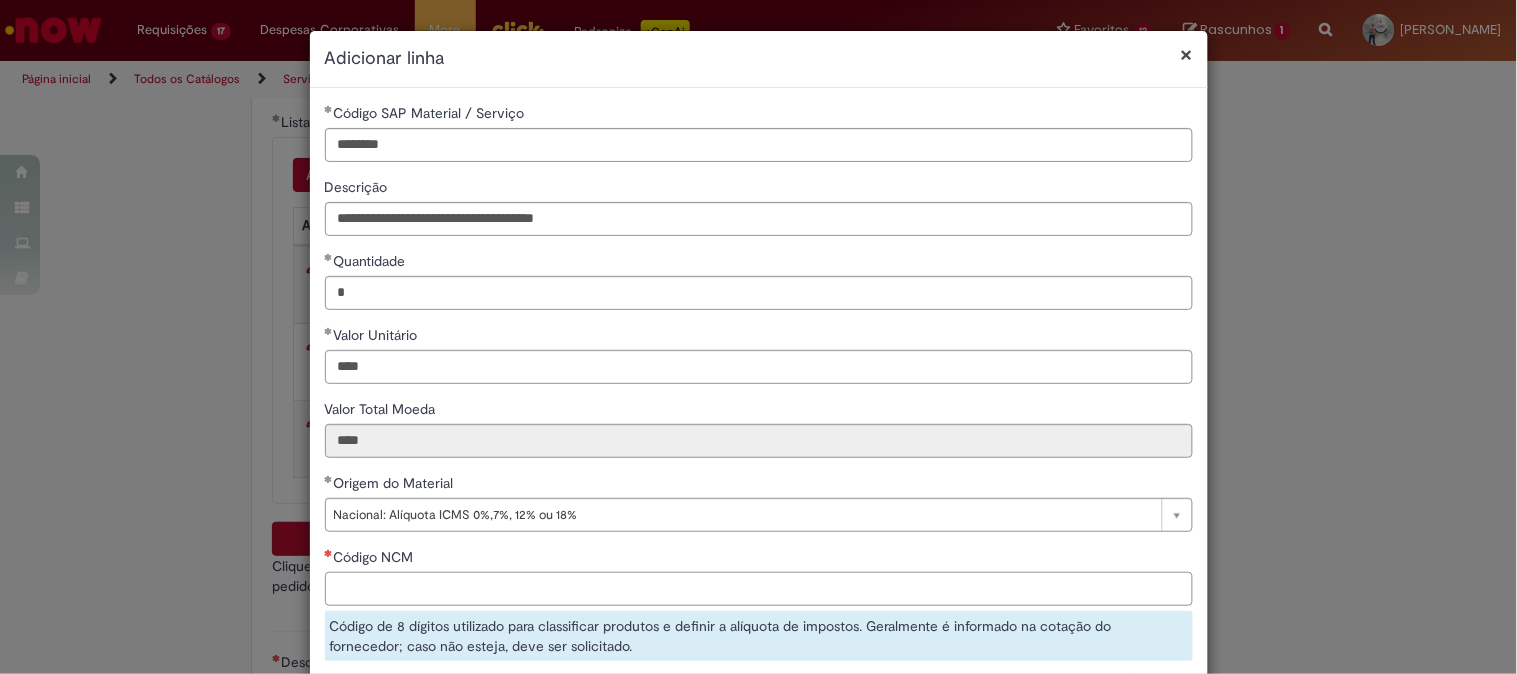 scroll, scrollTop: 111, scrollLeft: 0, axis: vertical 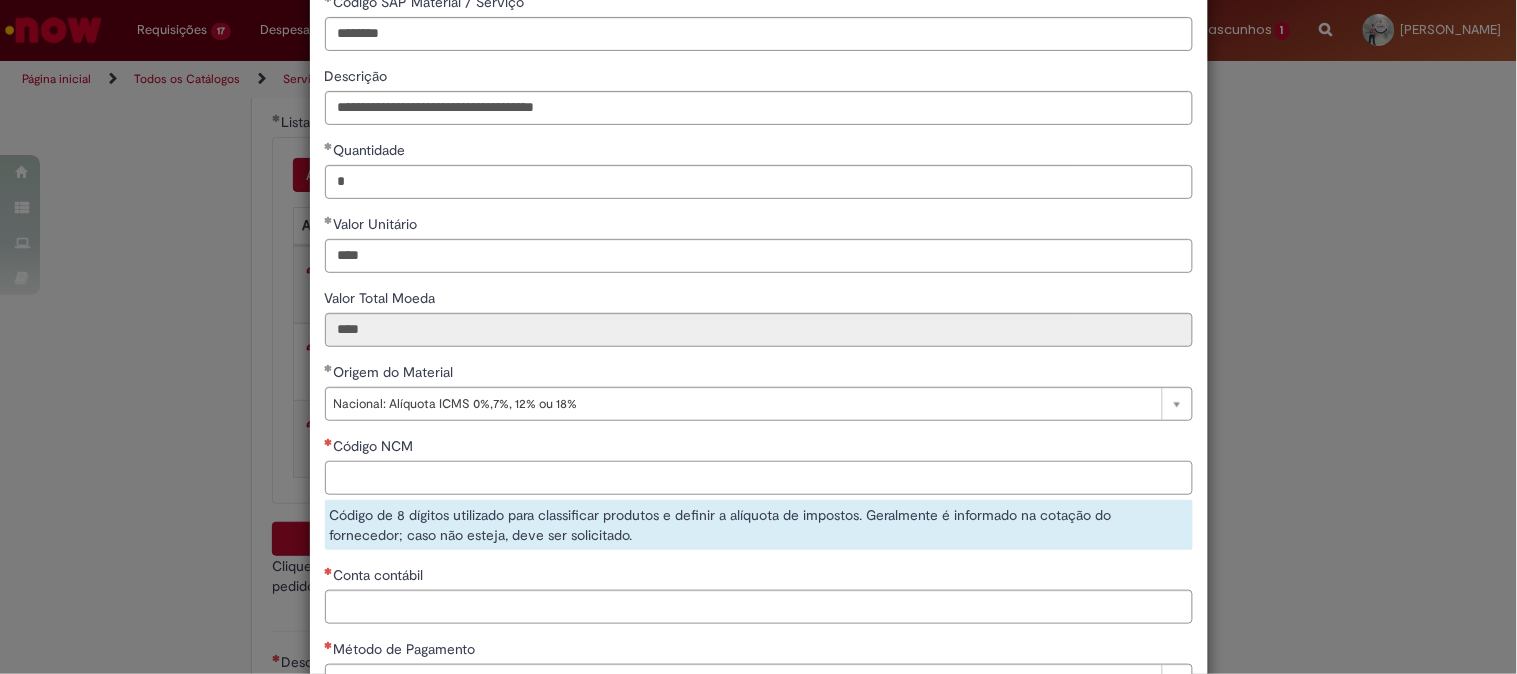 paste on "**********" 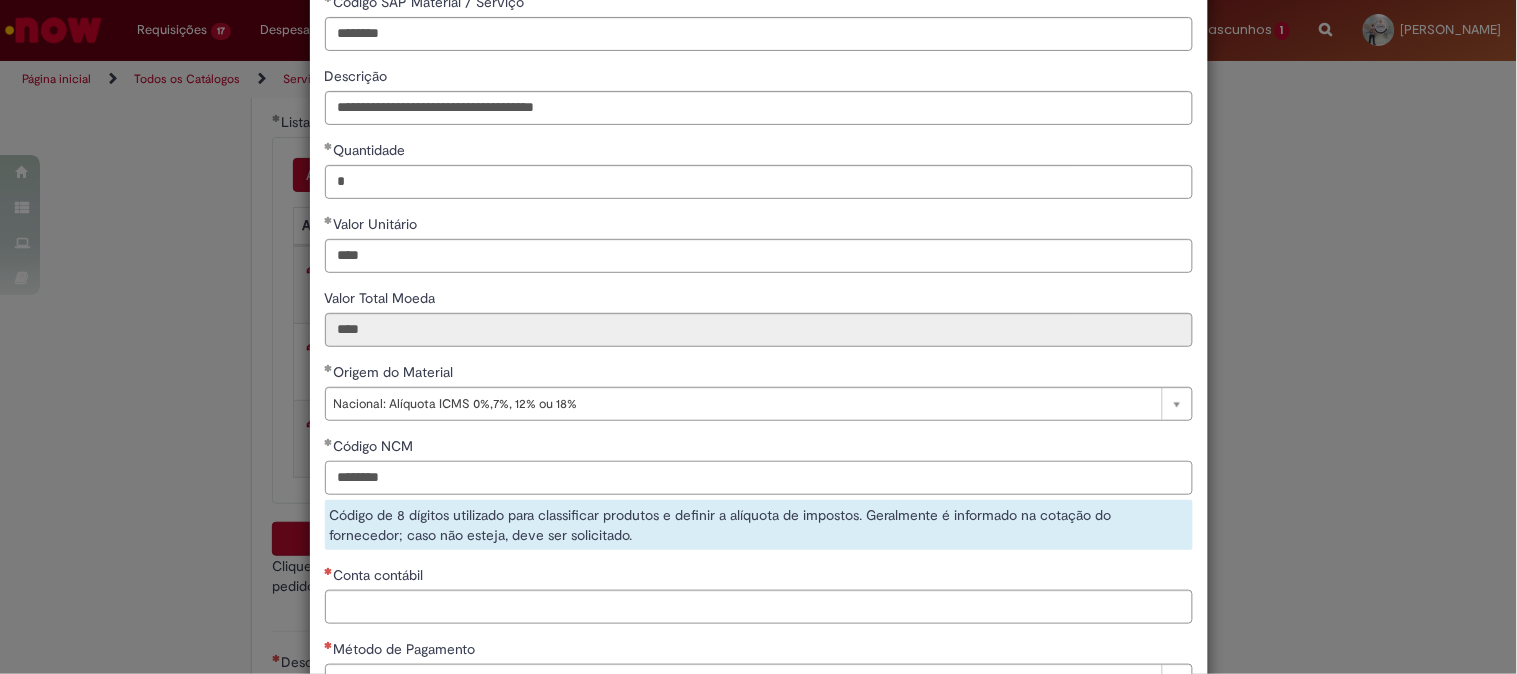 type on "********" 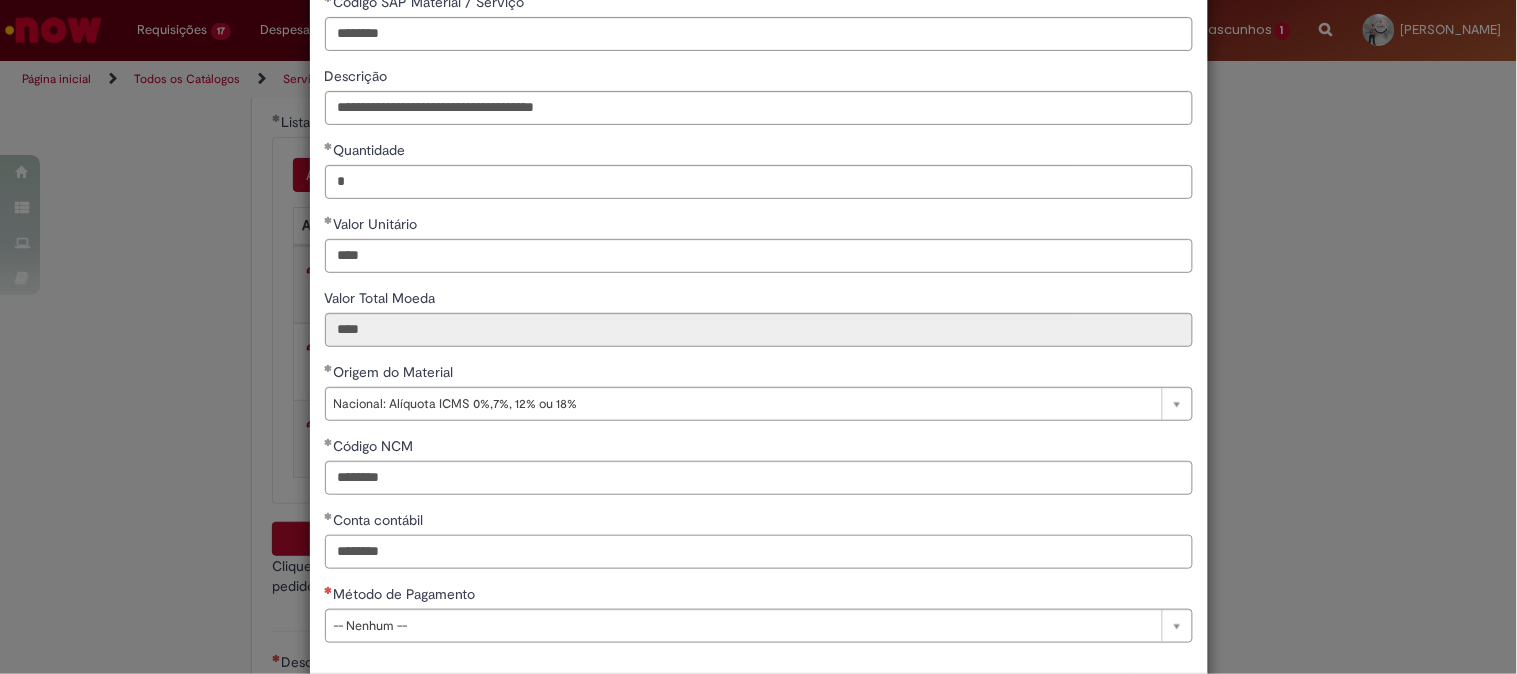 type on "********" 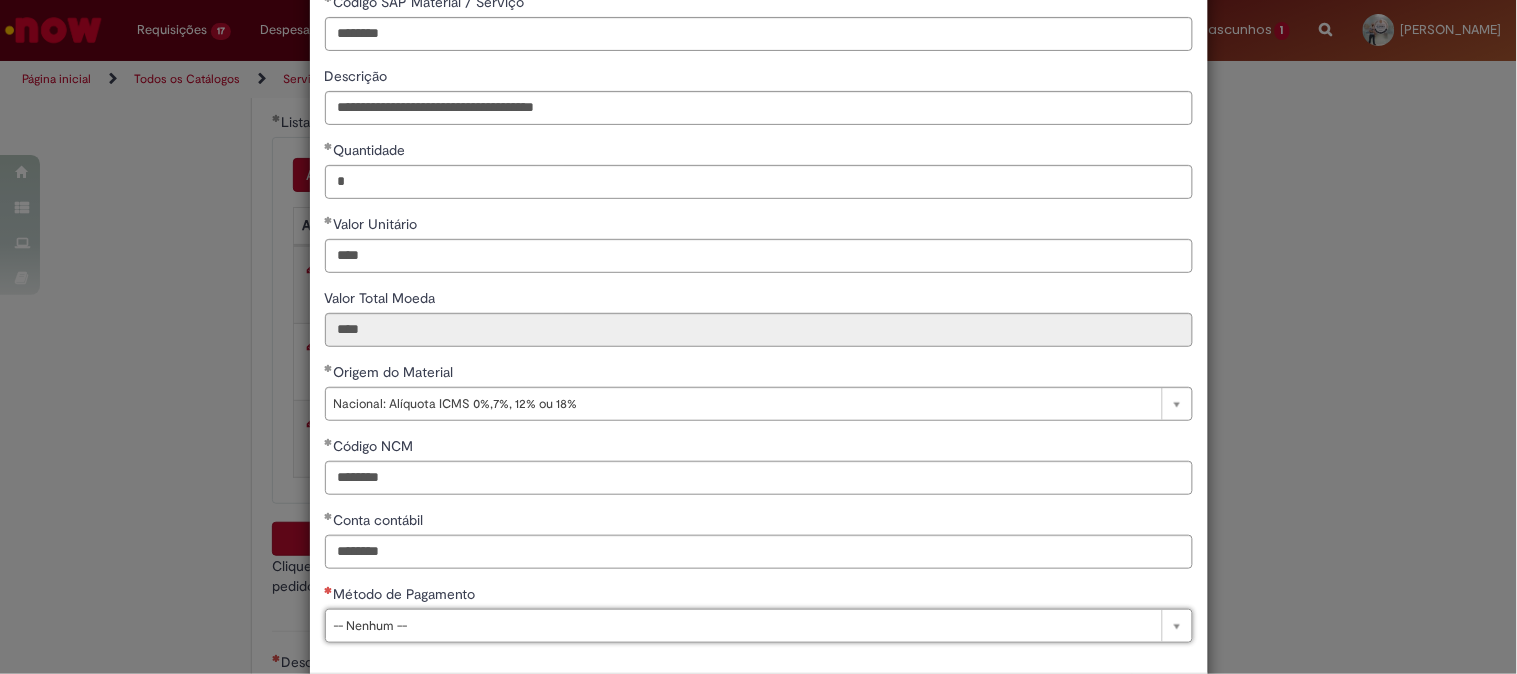 type on "*" 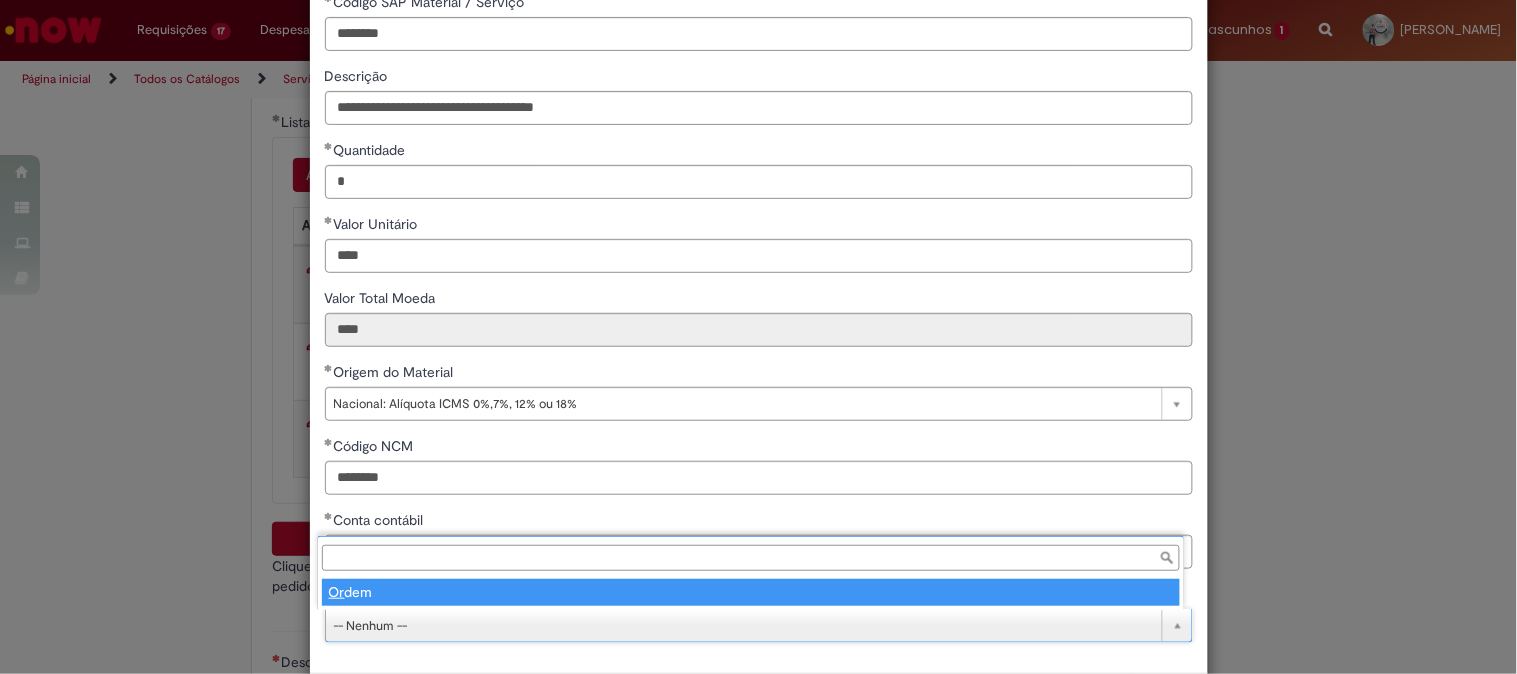 type on "*****" 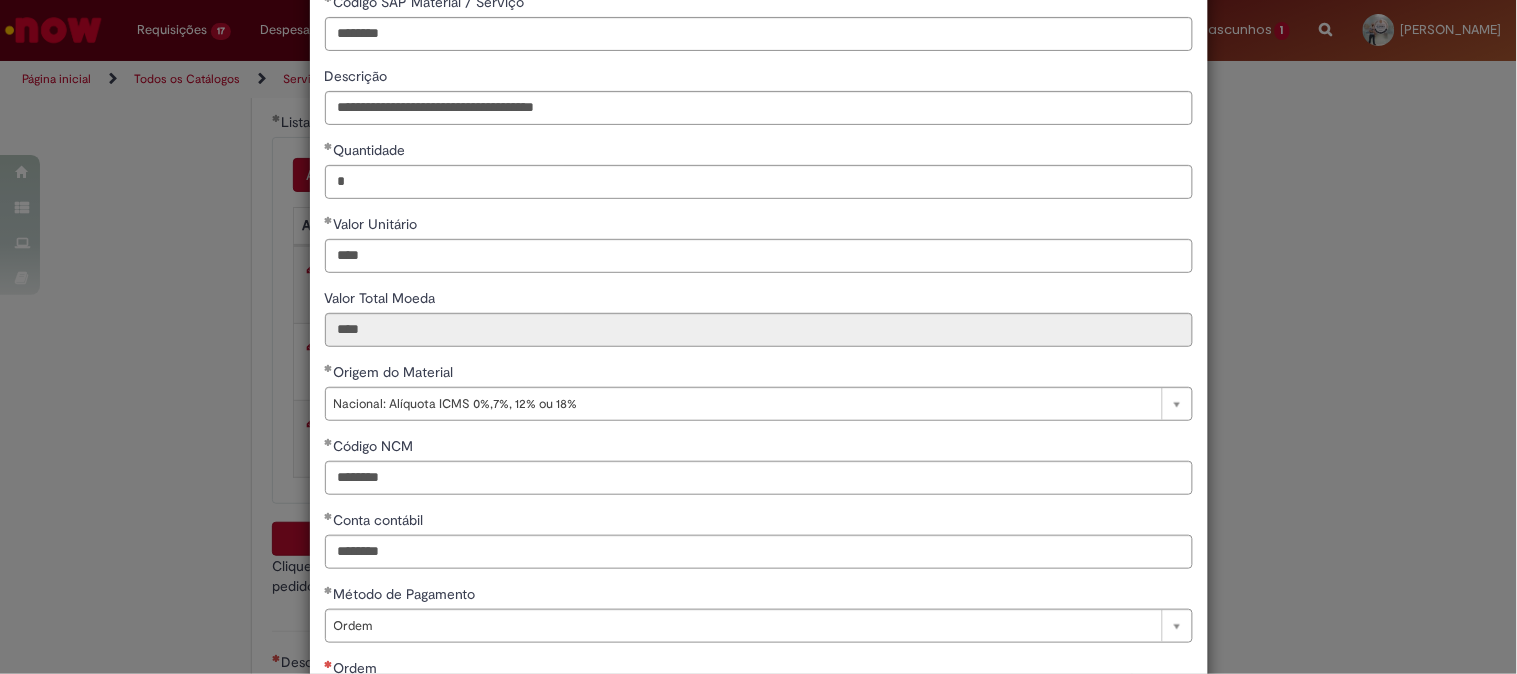 scroll, scrollTop: 280, scrollLeft: 0, axis: vertical 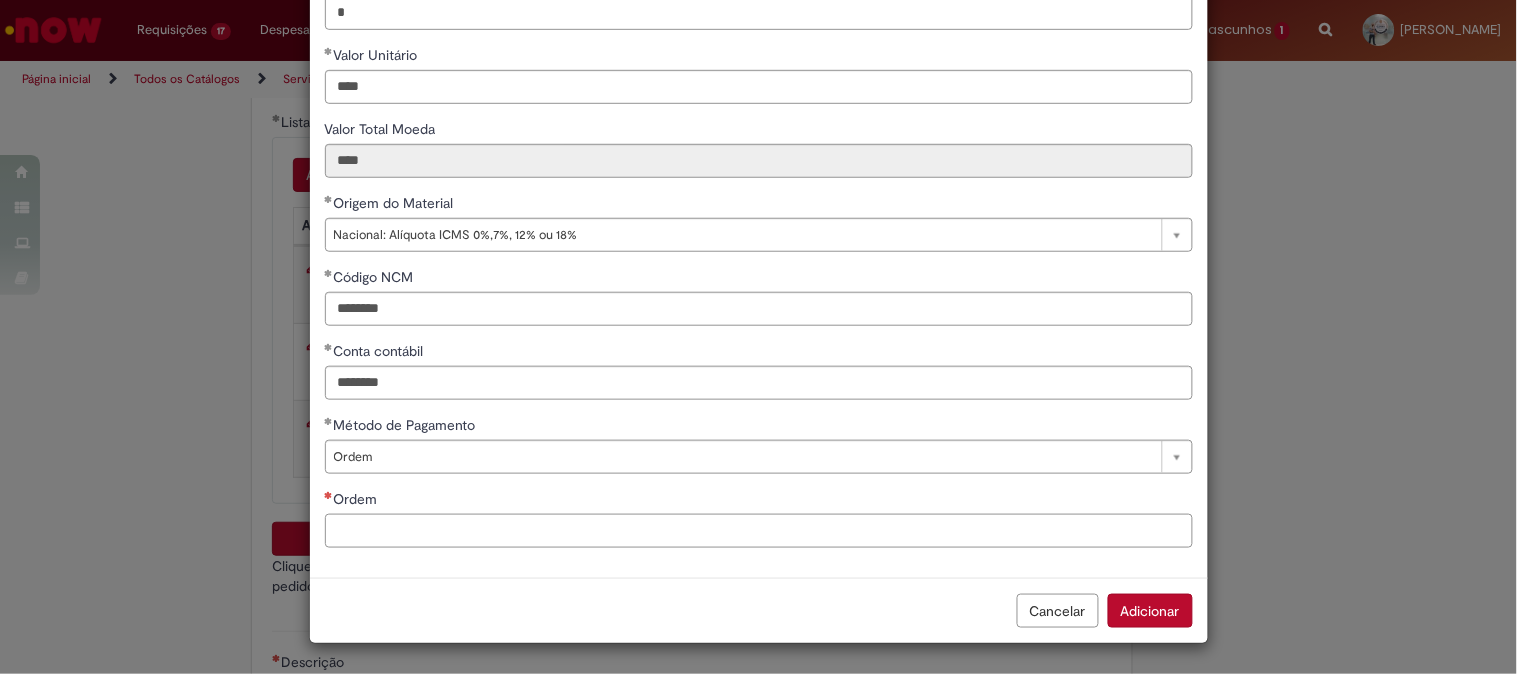 paste on "**********" 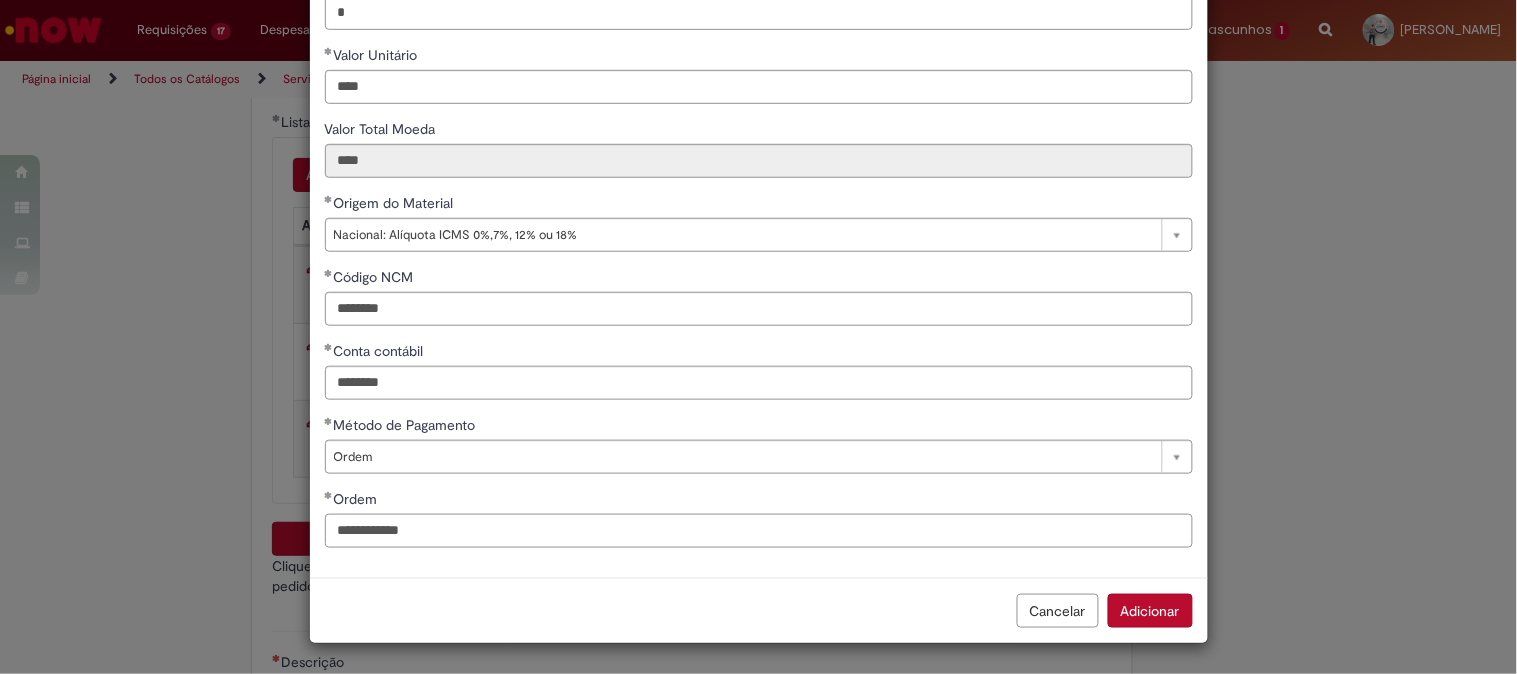 type on "**********" 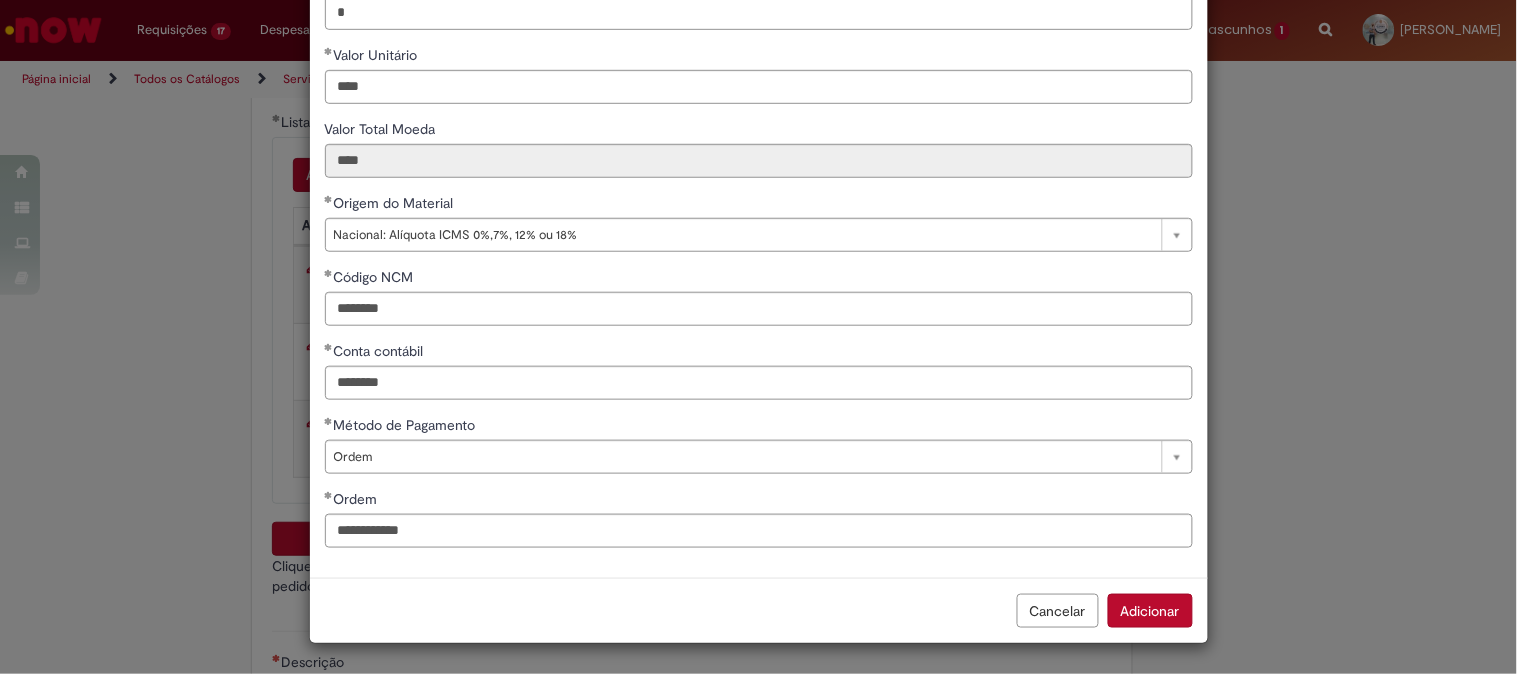 type 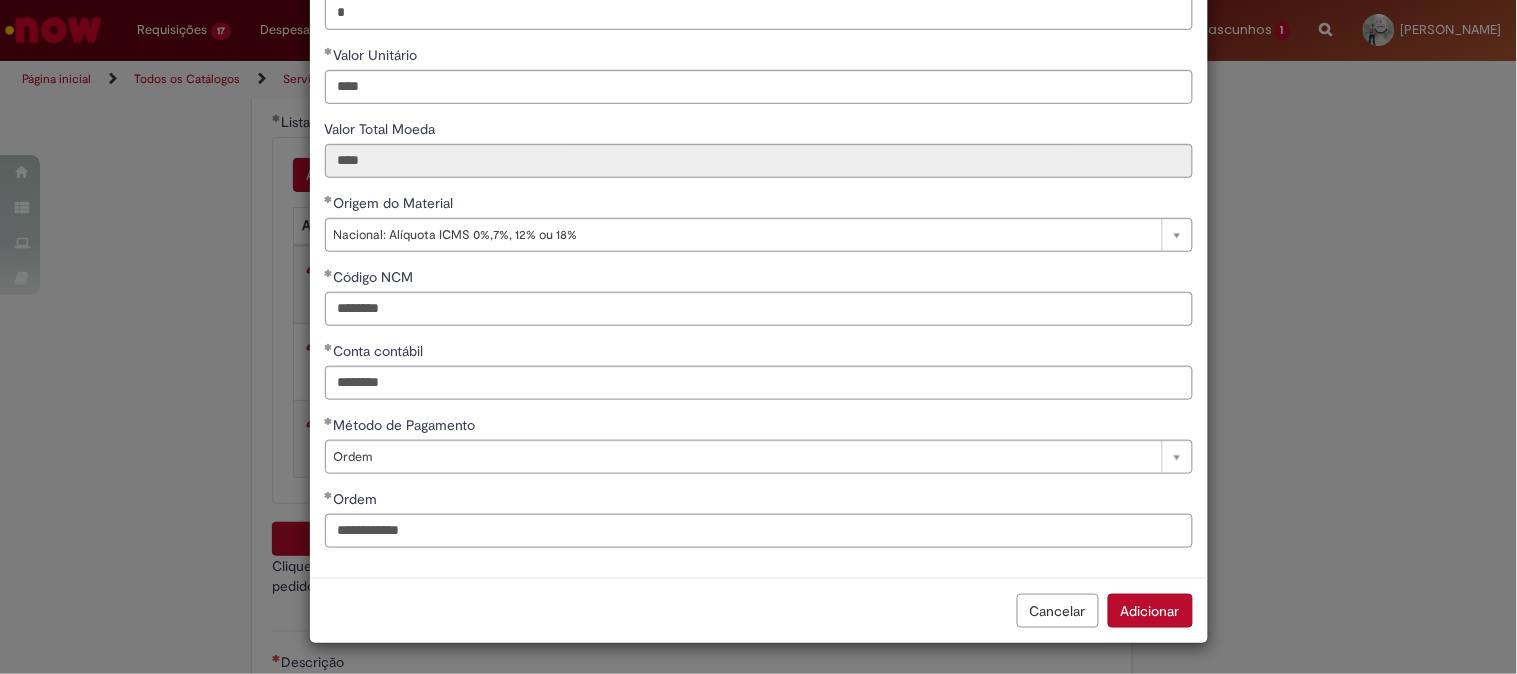 click on "Adicionar" at bounding box center [1150, 611] 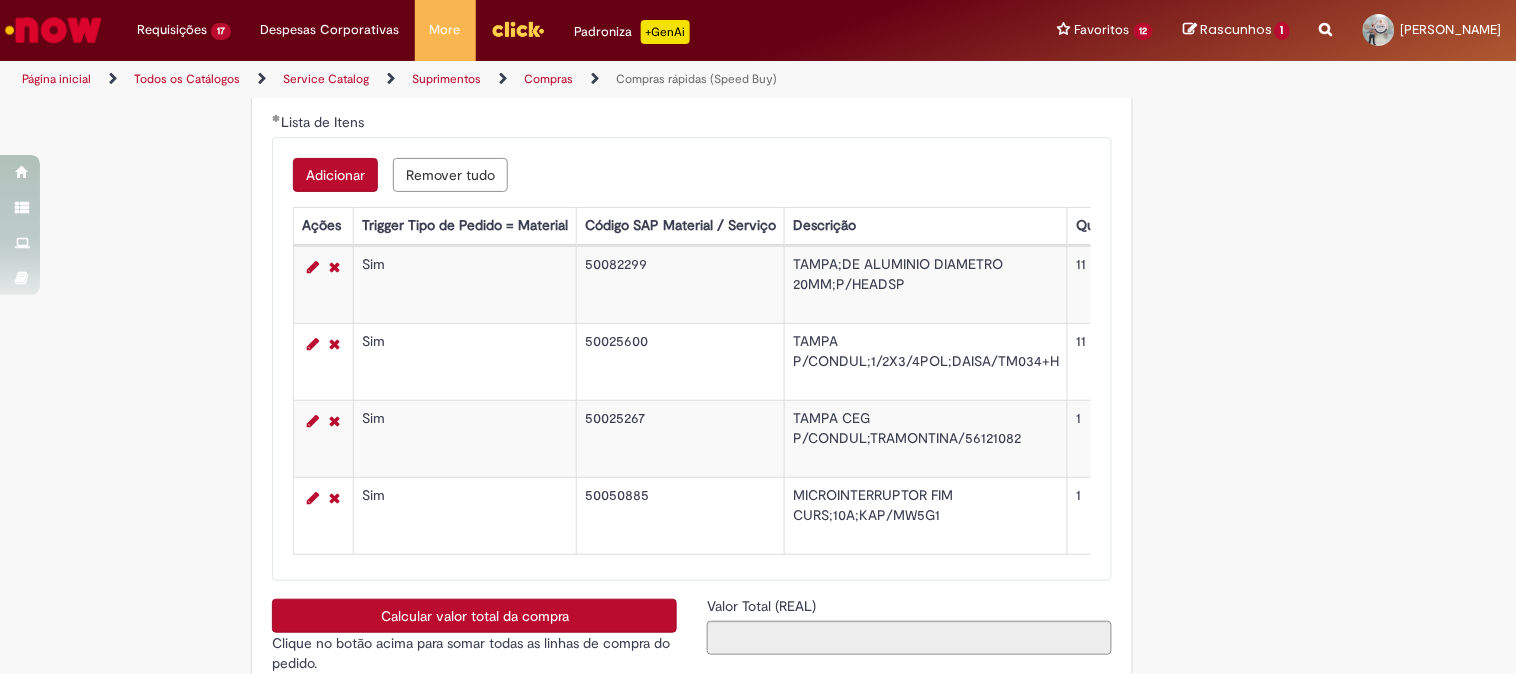 click on "Adicionar" at bounding box center (335, 175) 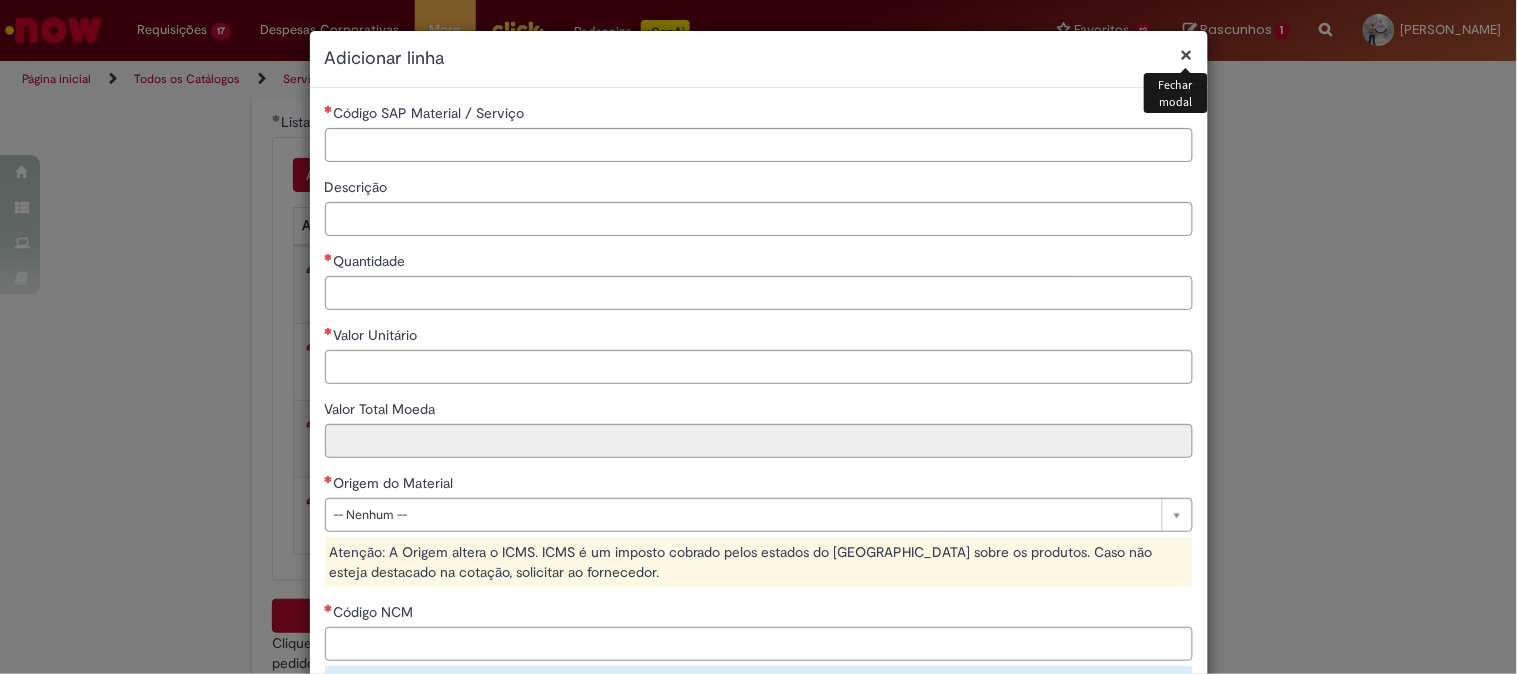 type 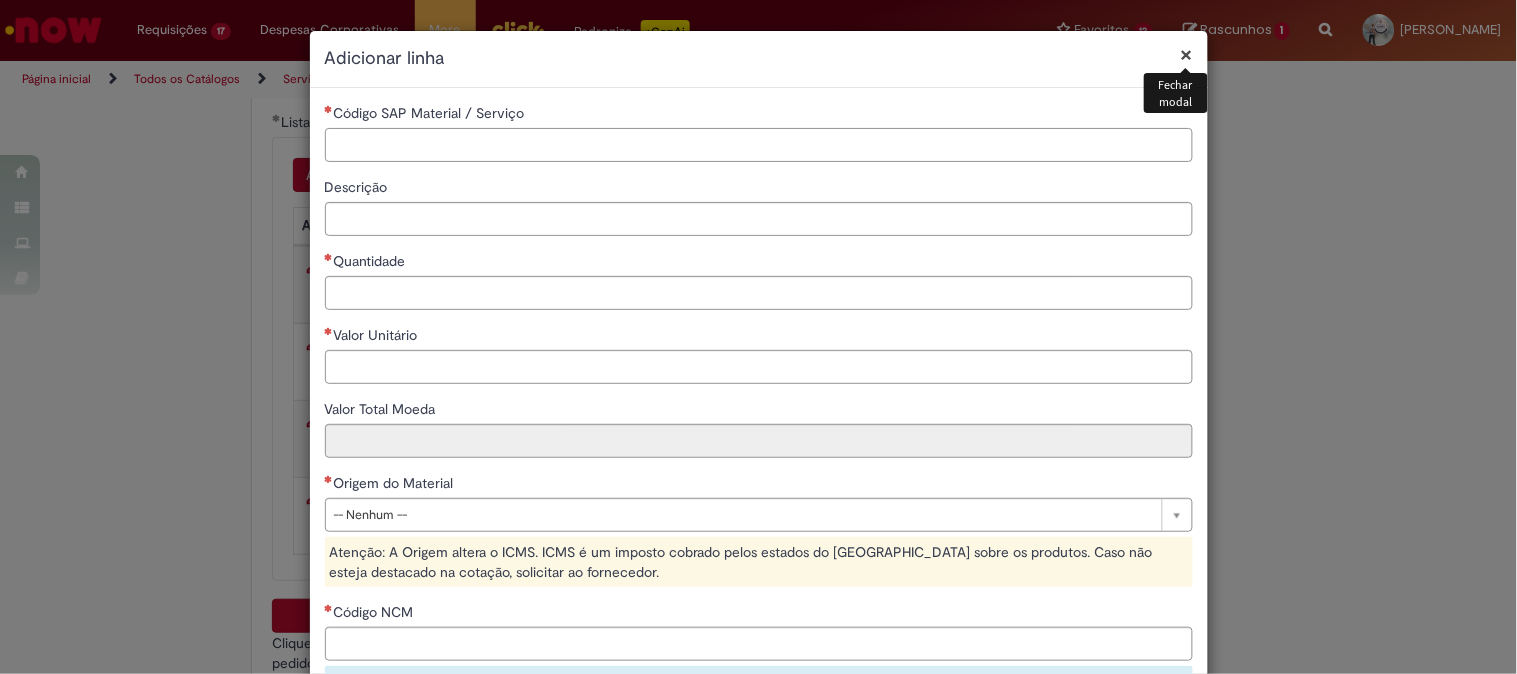 click on "Código SAP Material / Serviço" at bounding box center (759, 145) 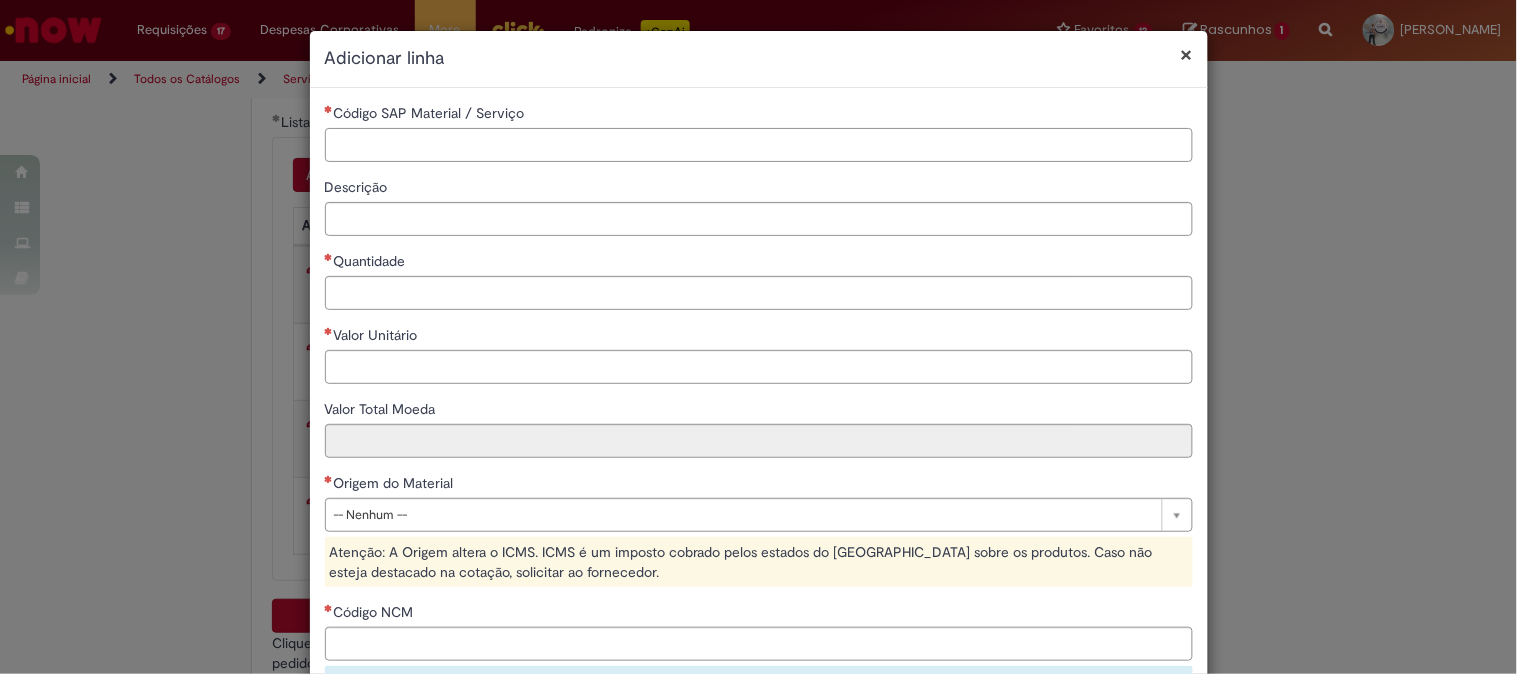 paste on "********" 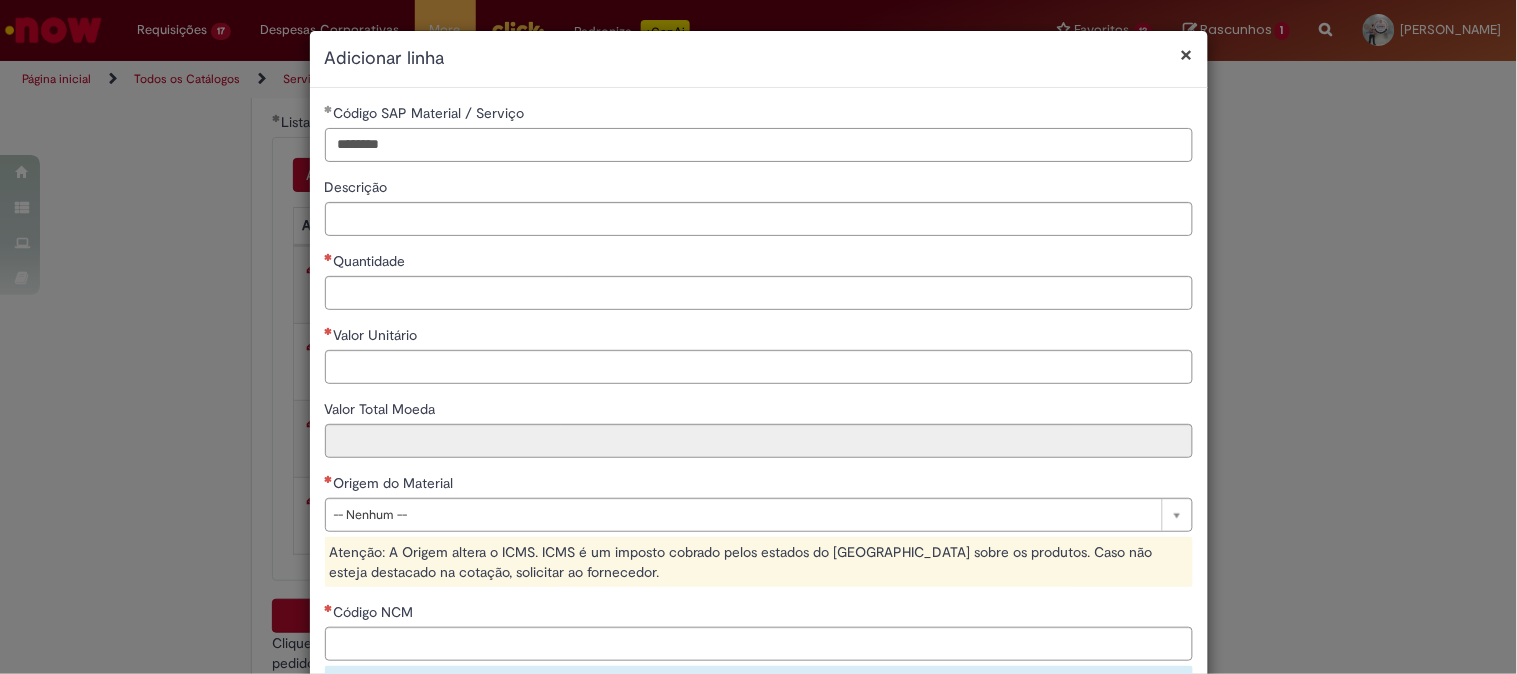 type on "********" 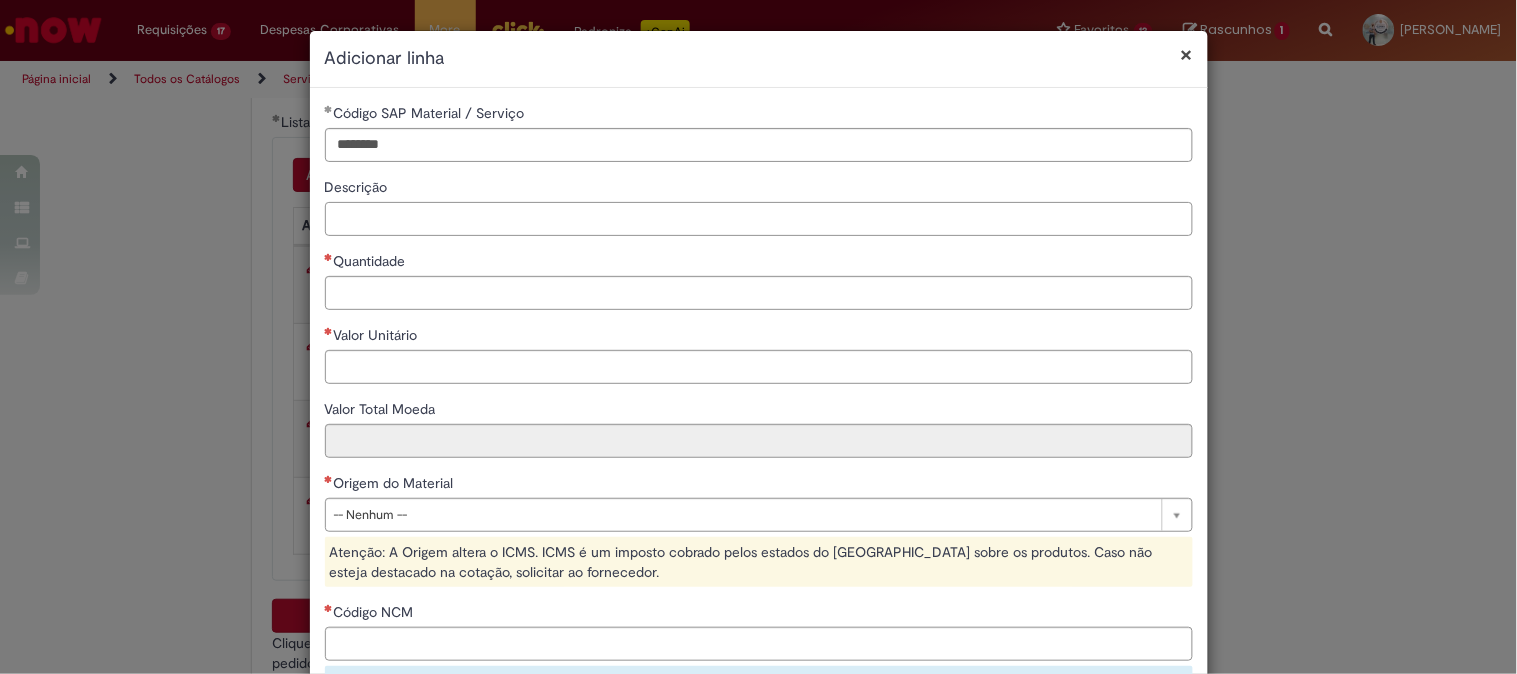 paste on "**********" 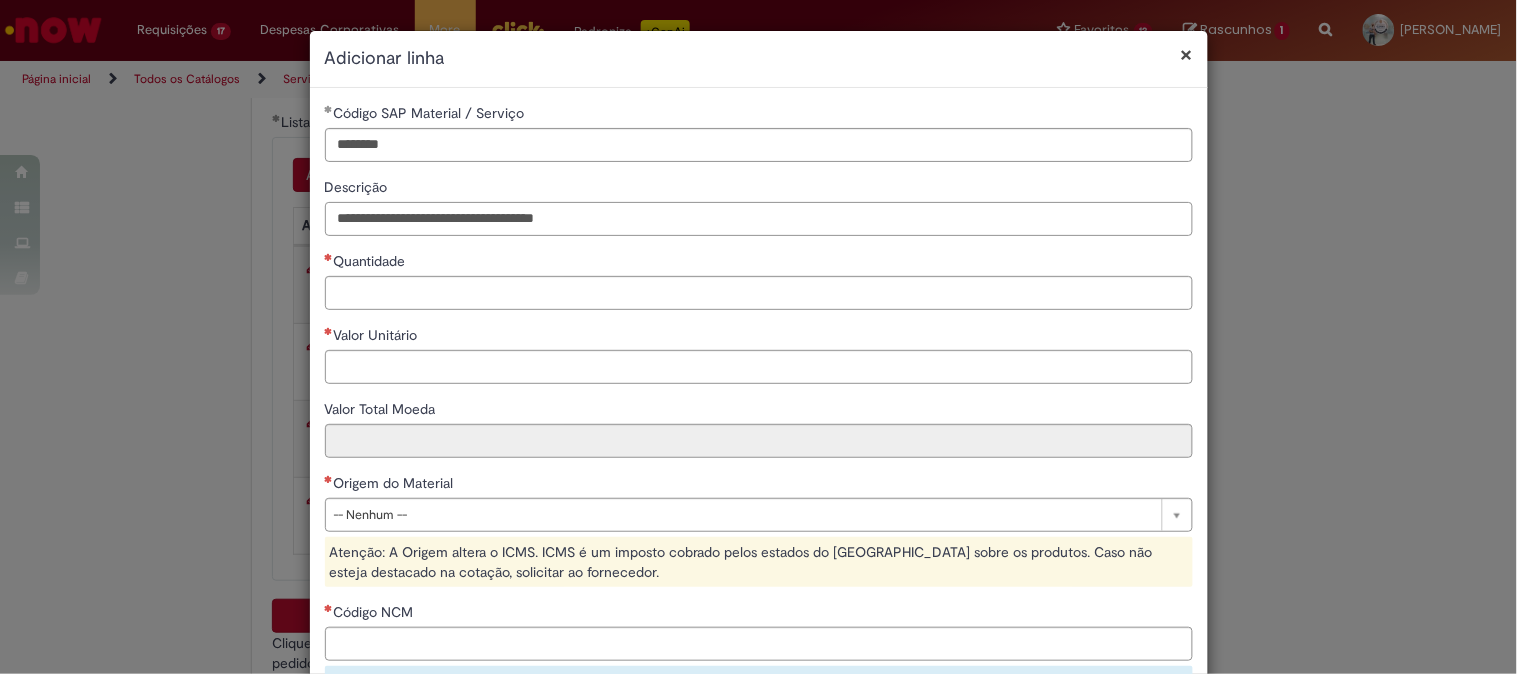 type on "**********" 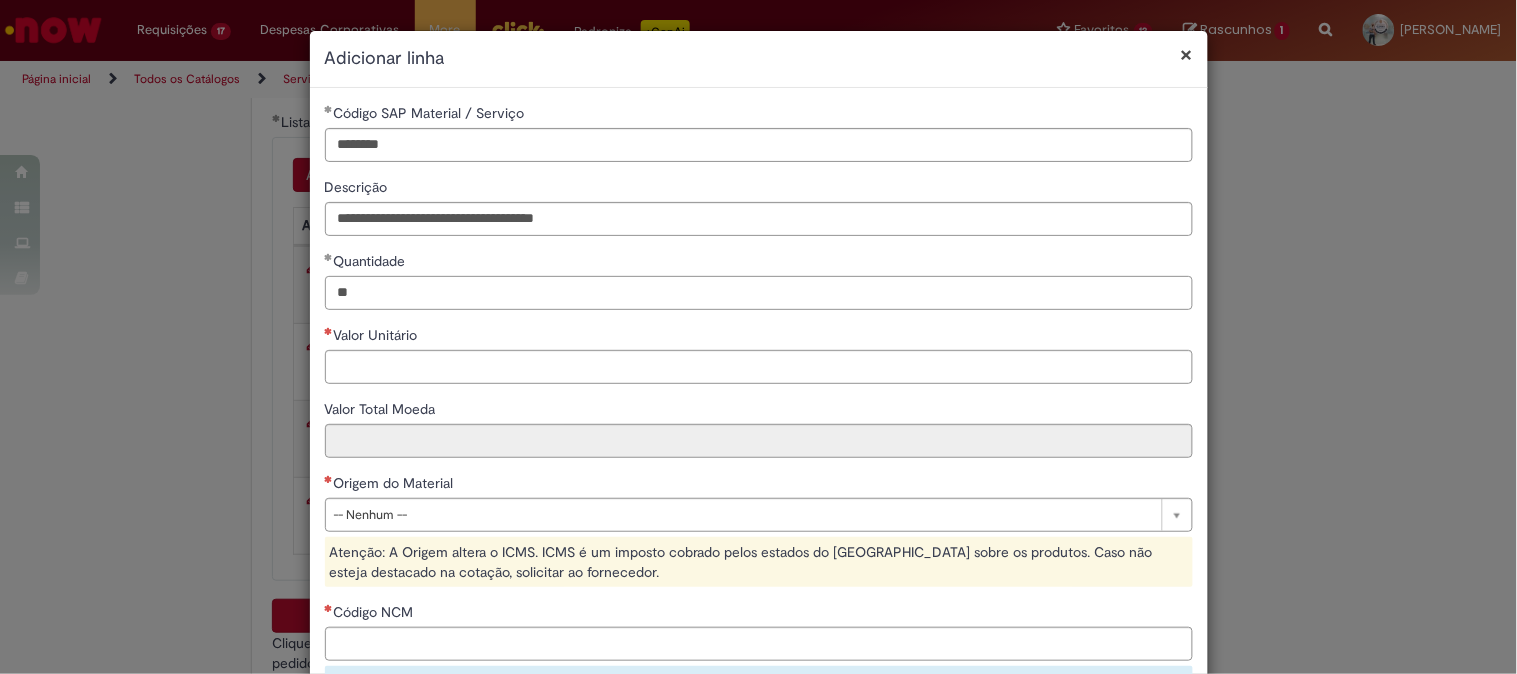 type on "**" 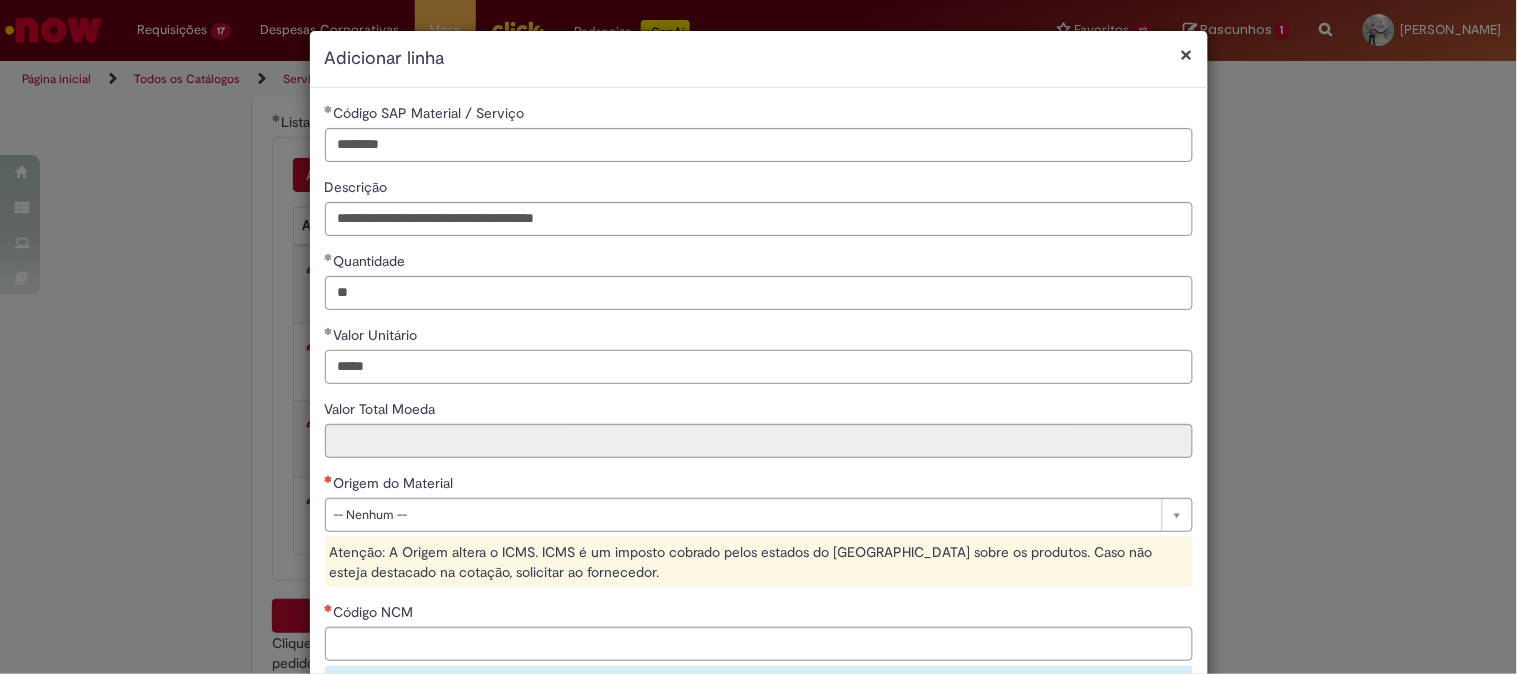 type on "*****" 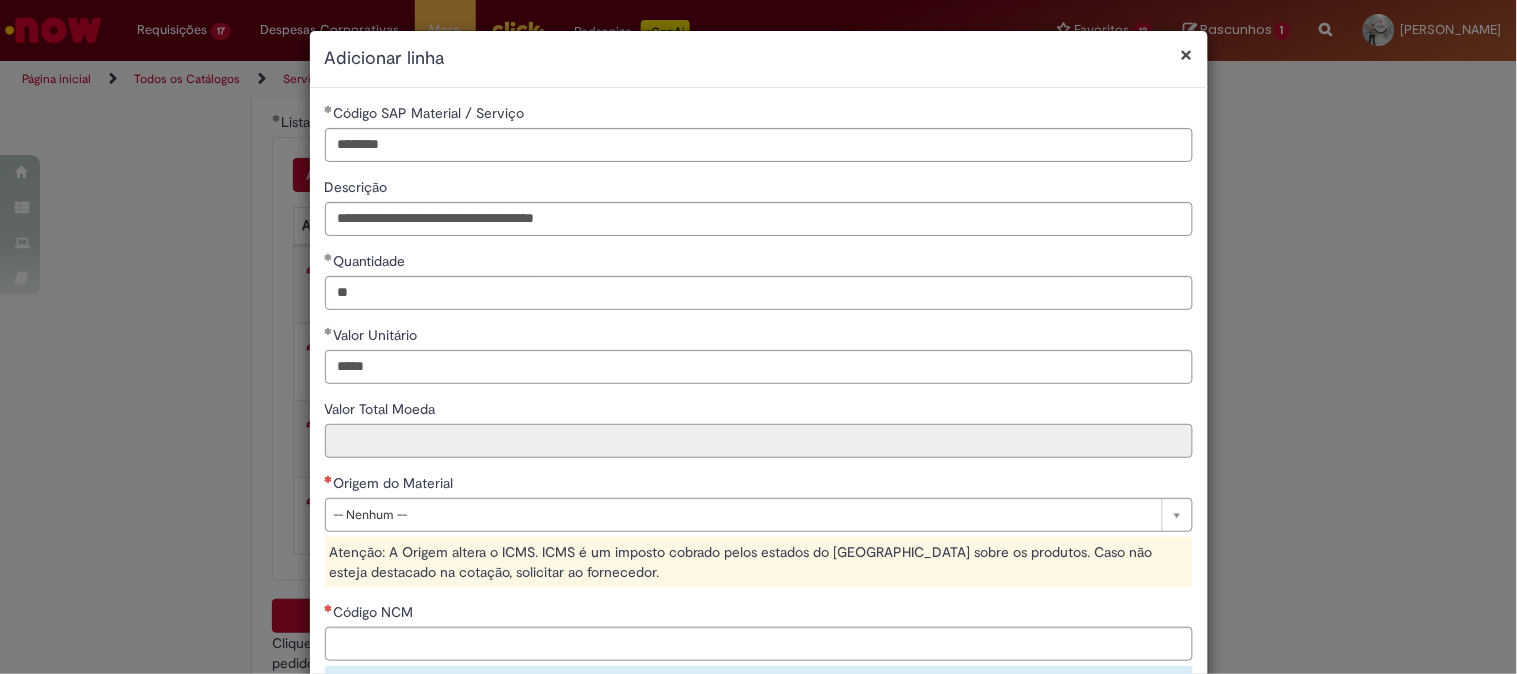 type on "******" 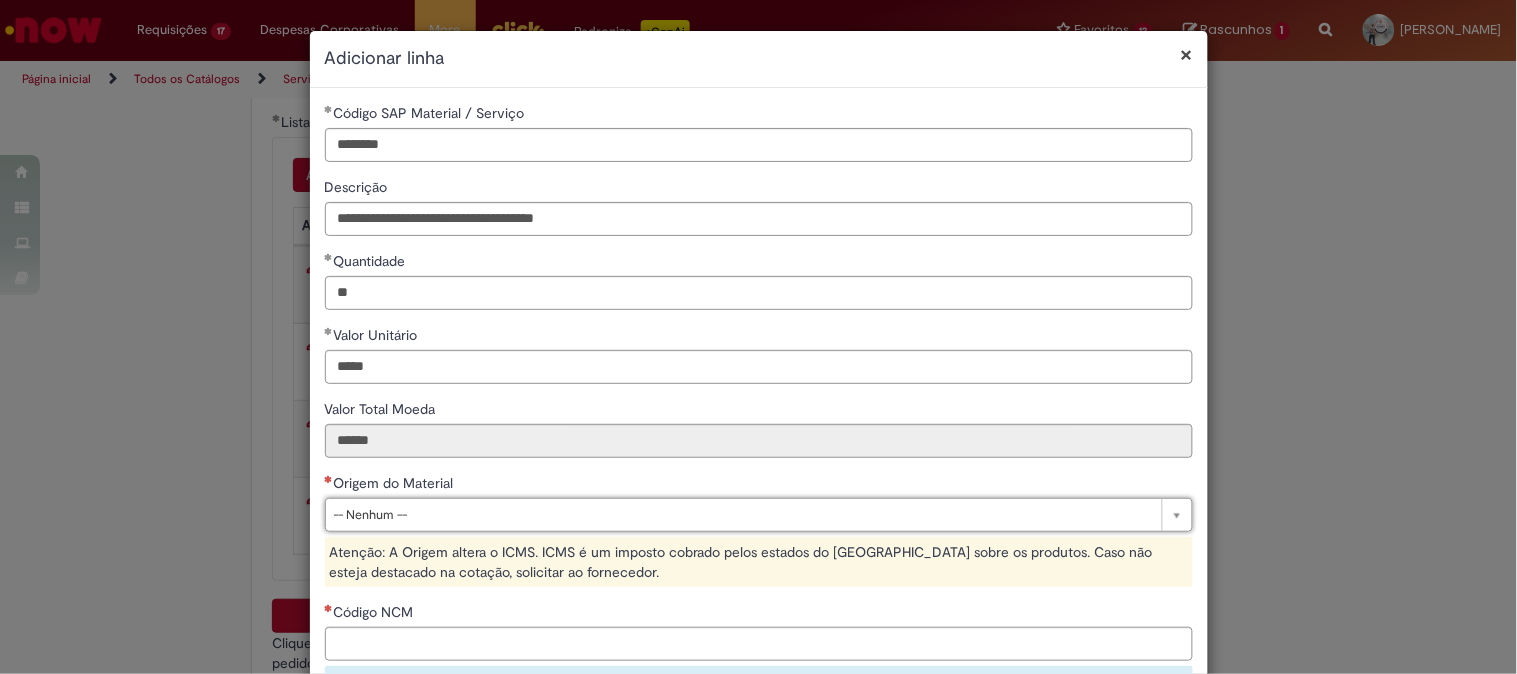 type on "*" 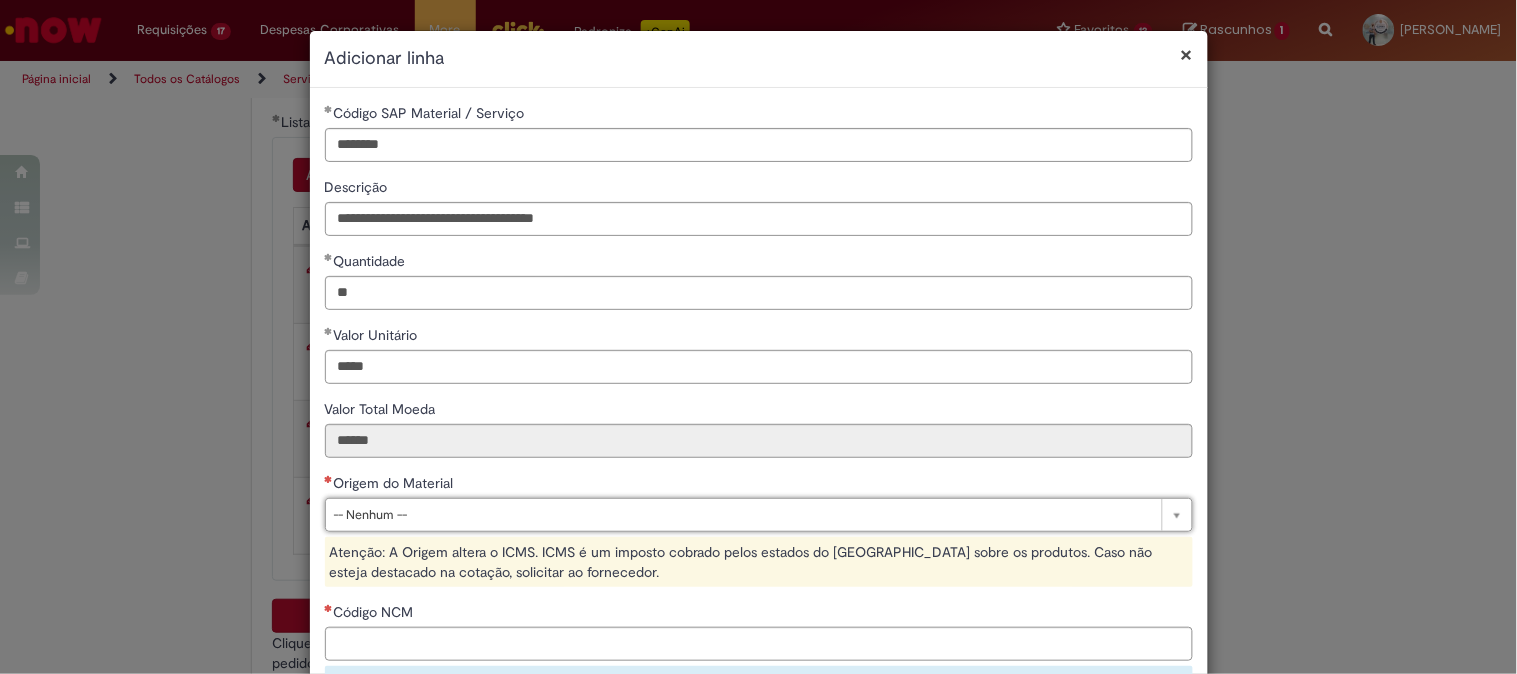 type 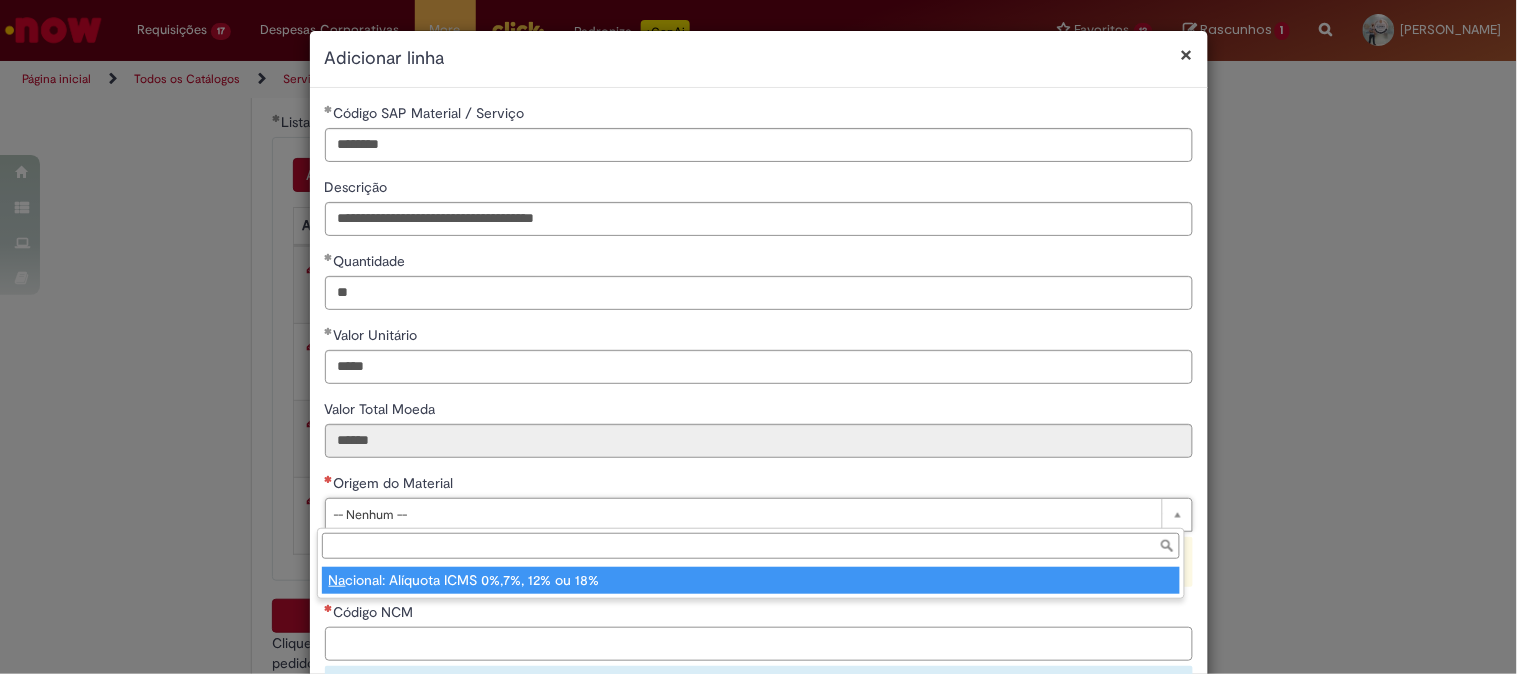 type on "**********" 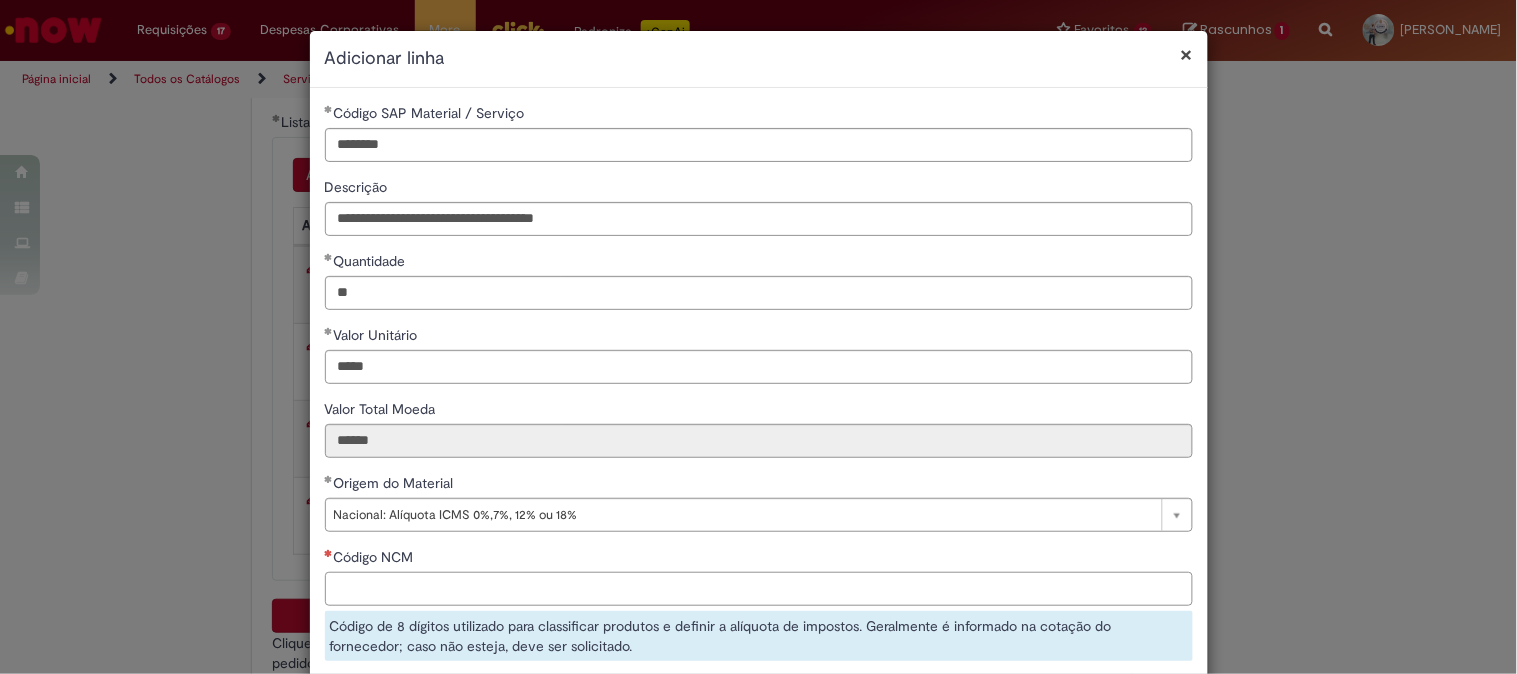paste on "**********" 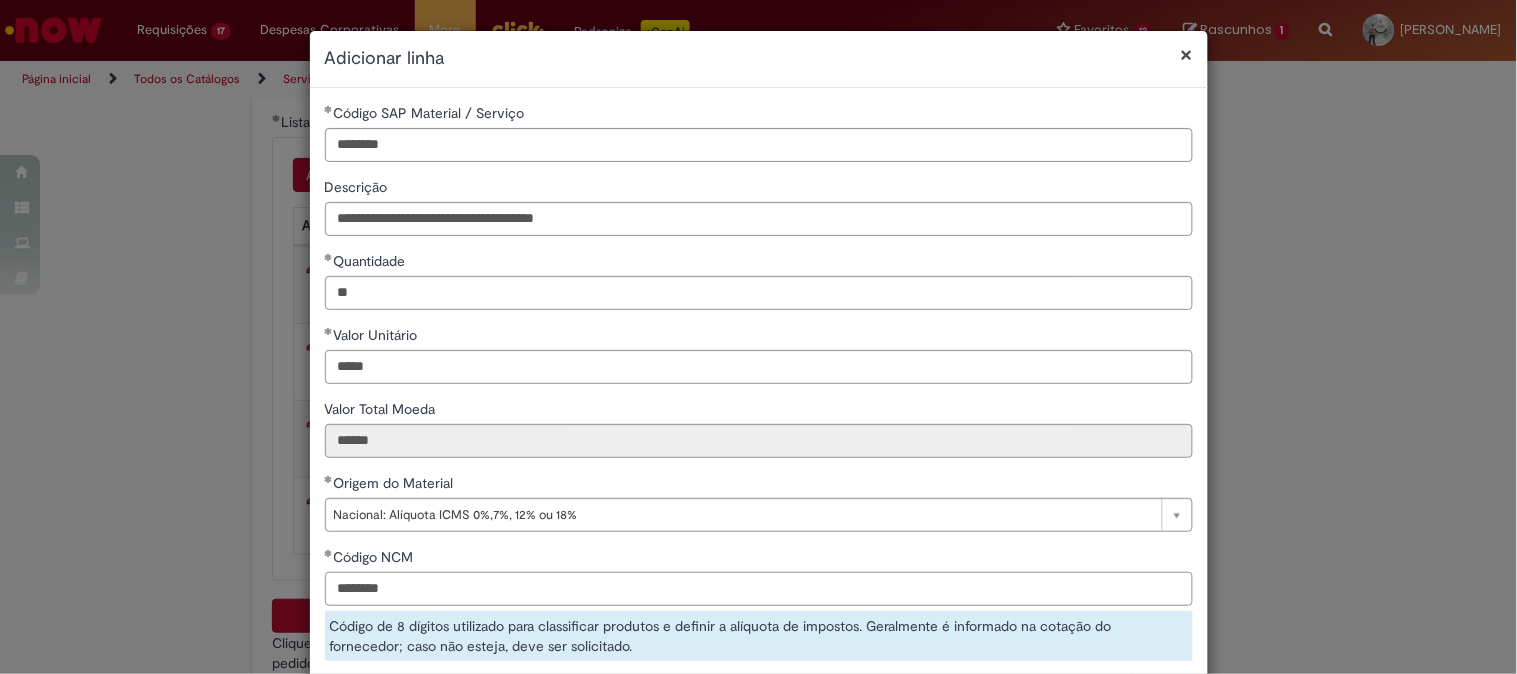 type on "********" 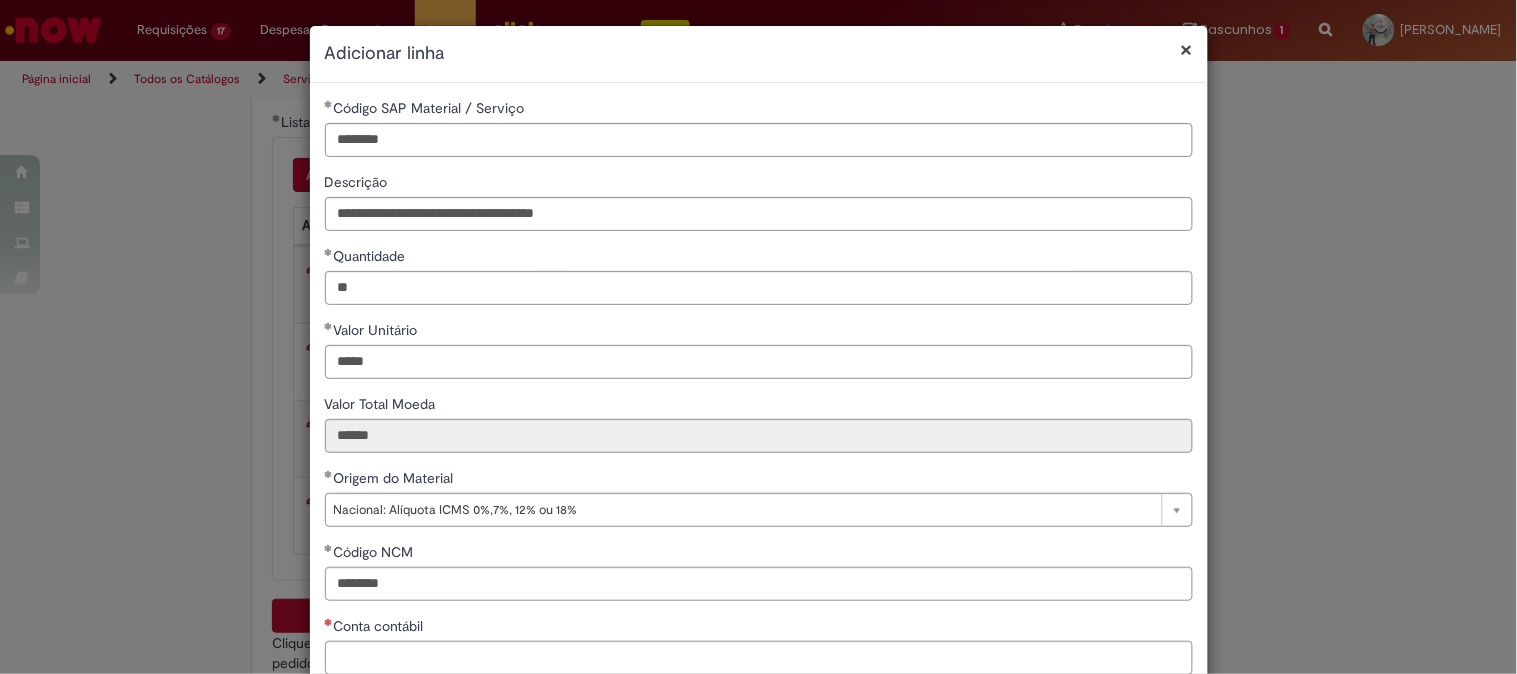 scroll, scrollTop: 206, scrollLeft: 0, axis: vertical 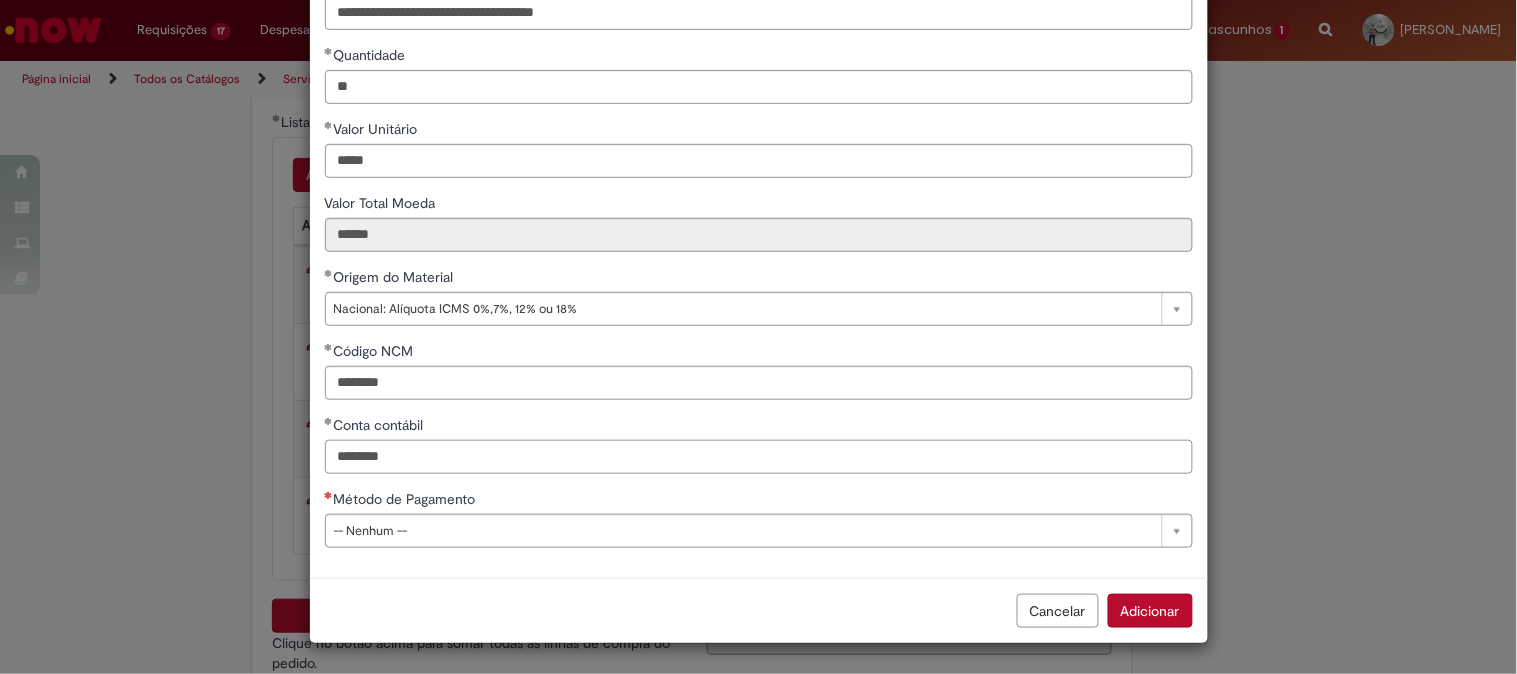 type on "********" 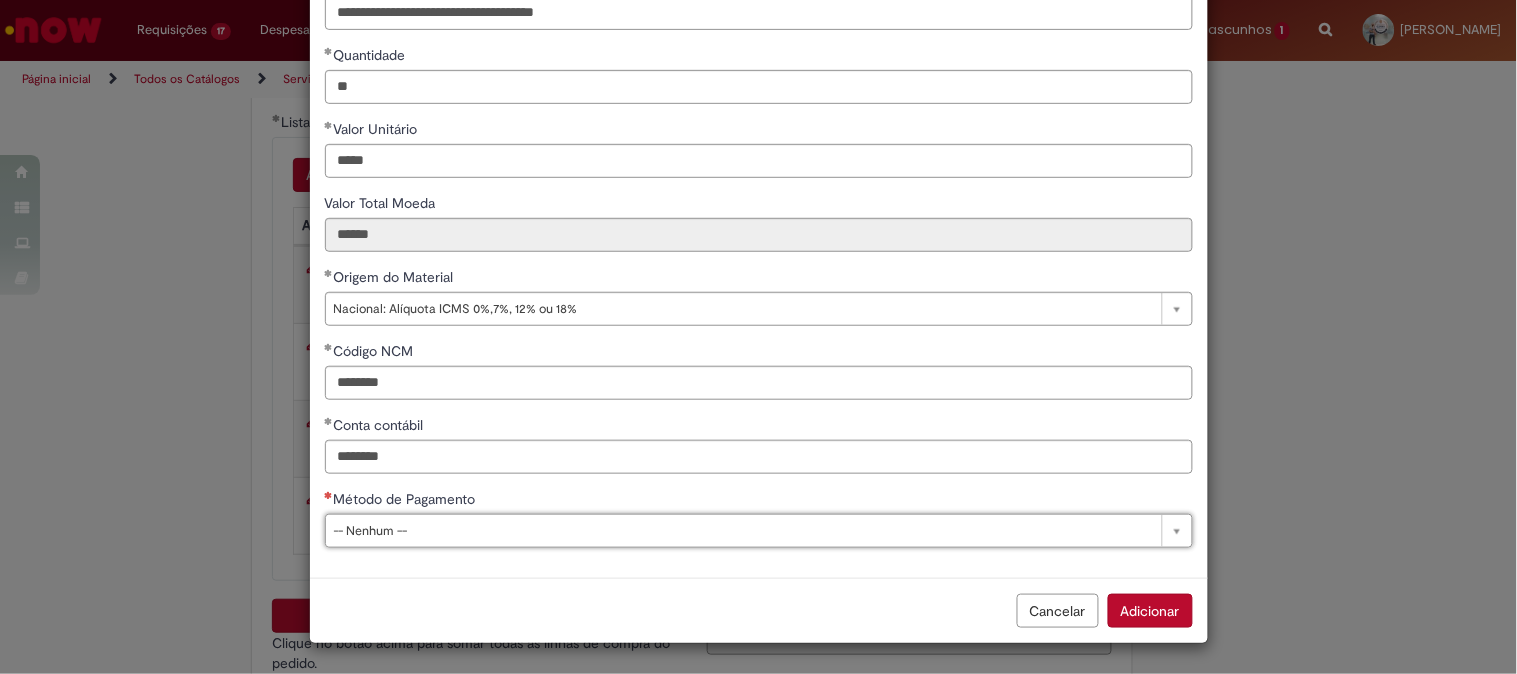 type on "*" 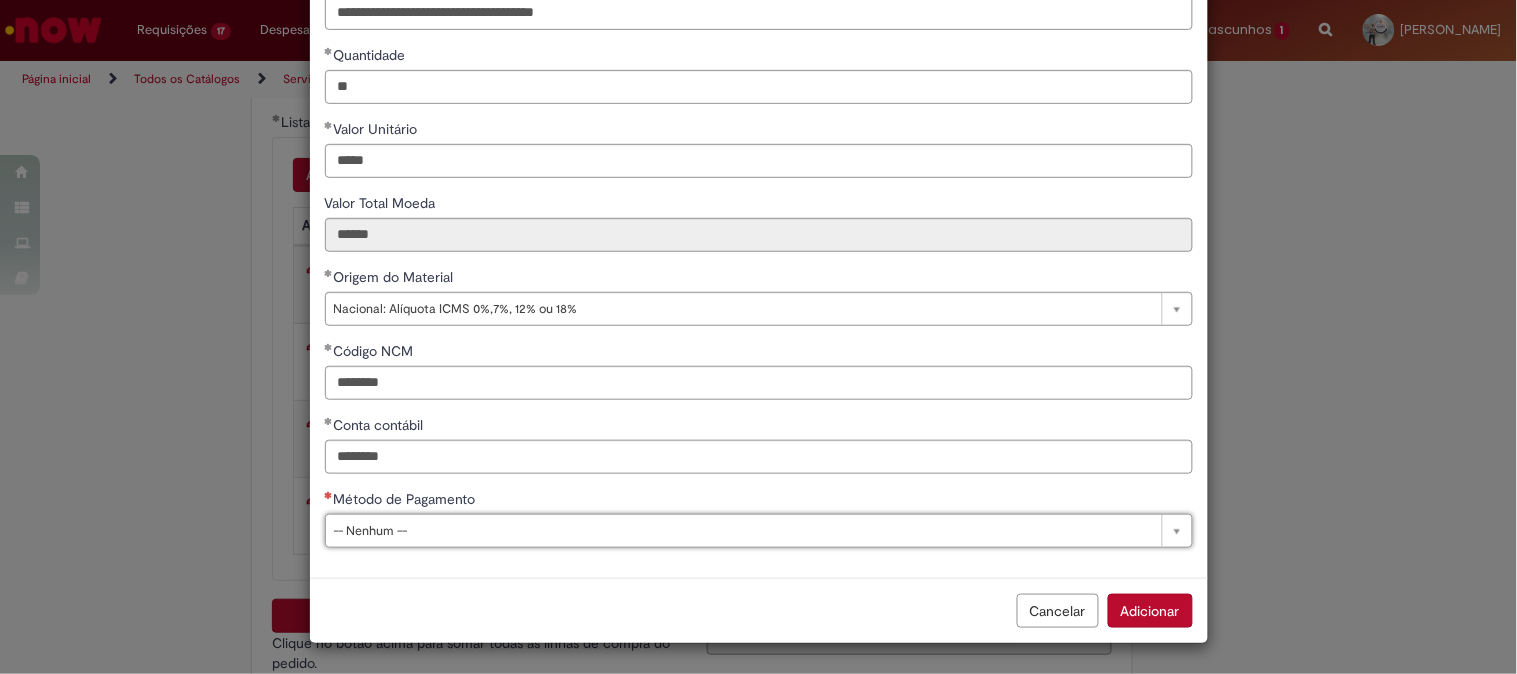 type 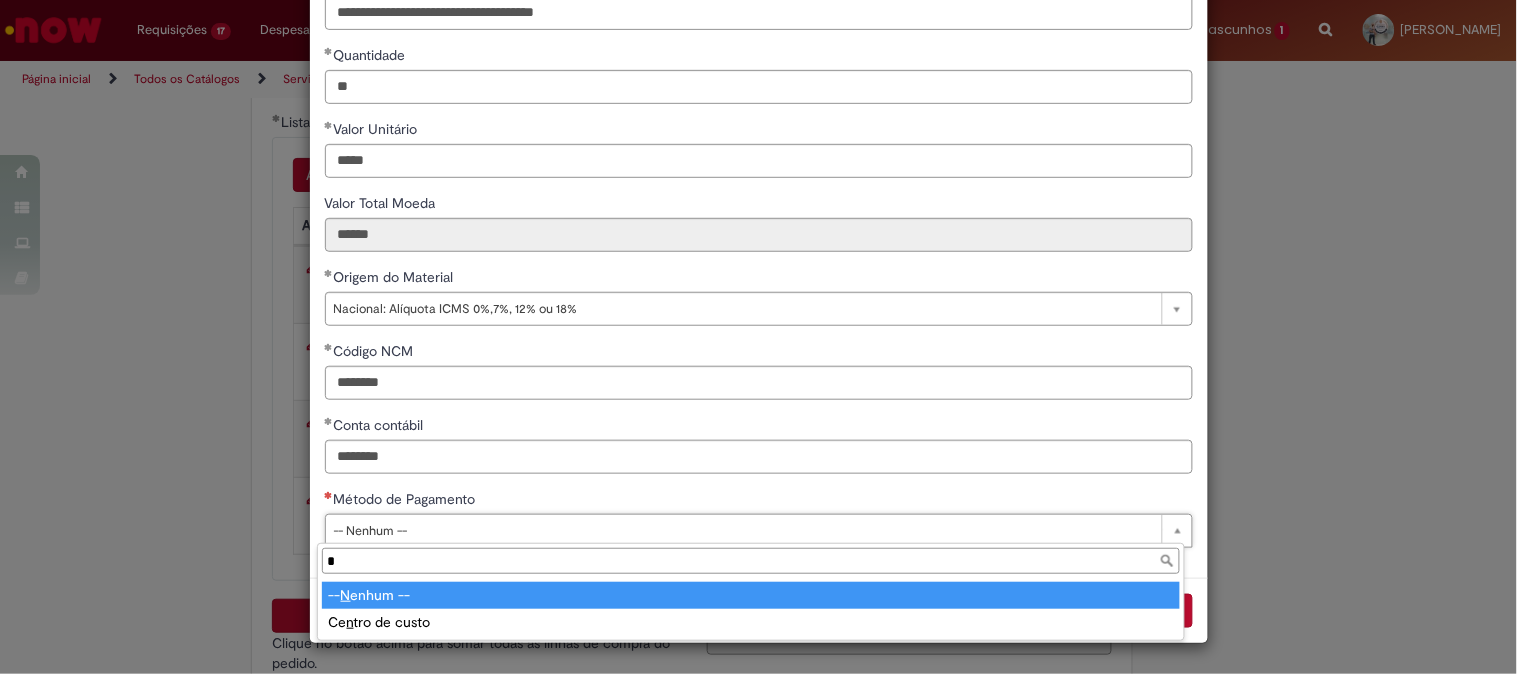 type on "**" 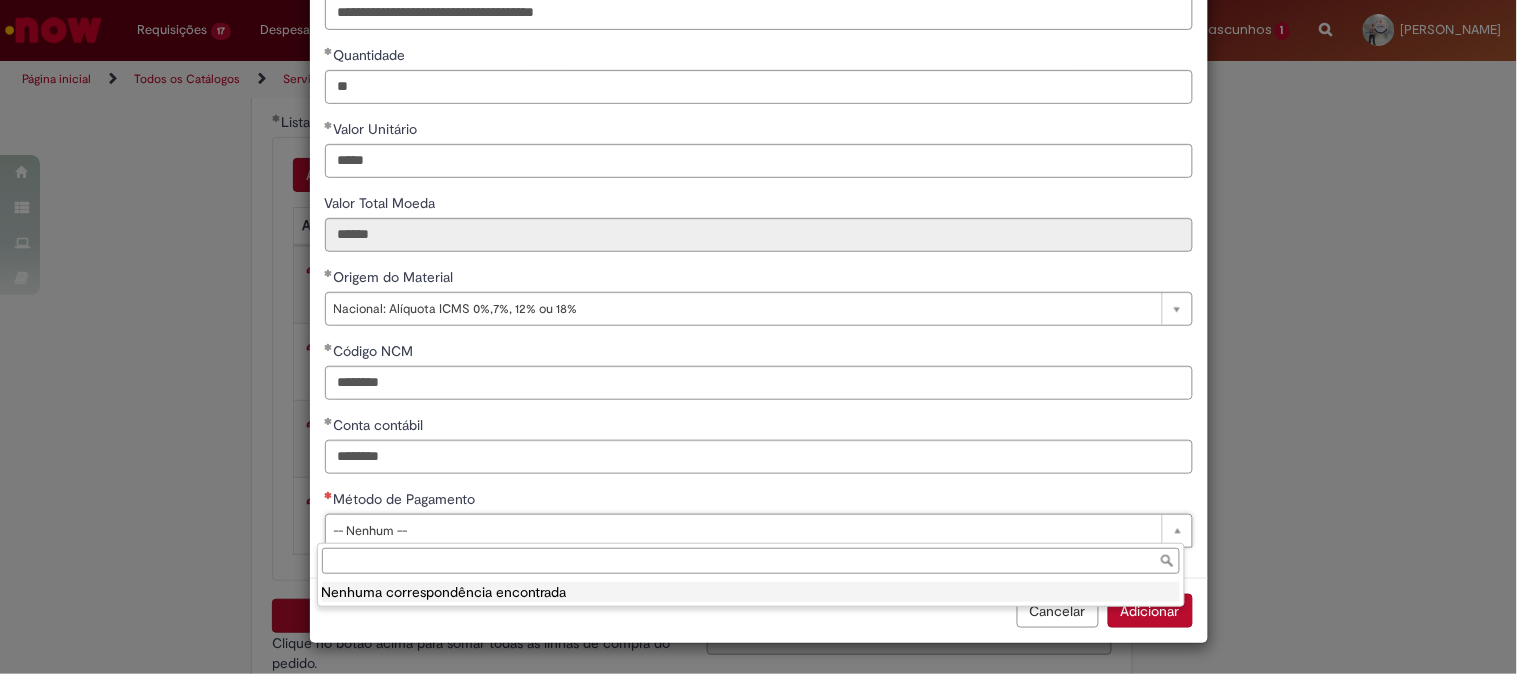 type 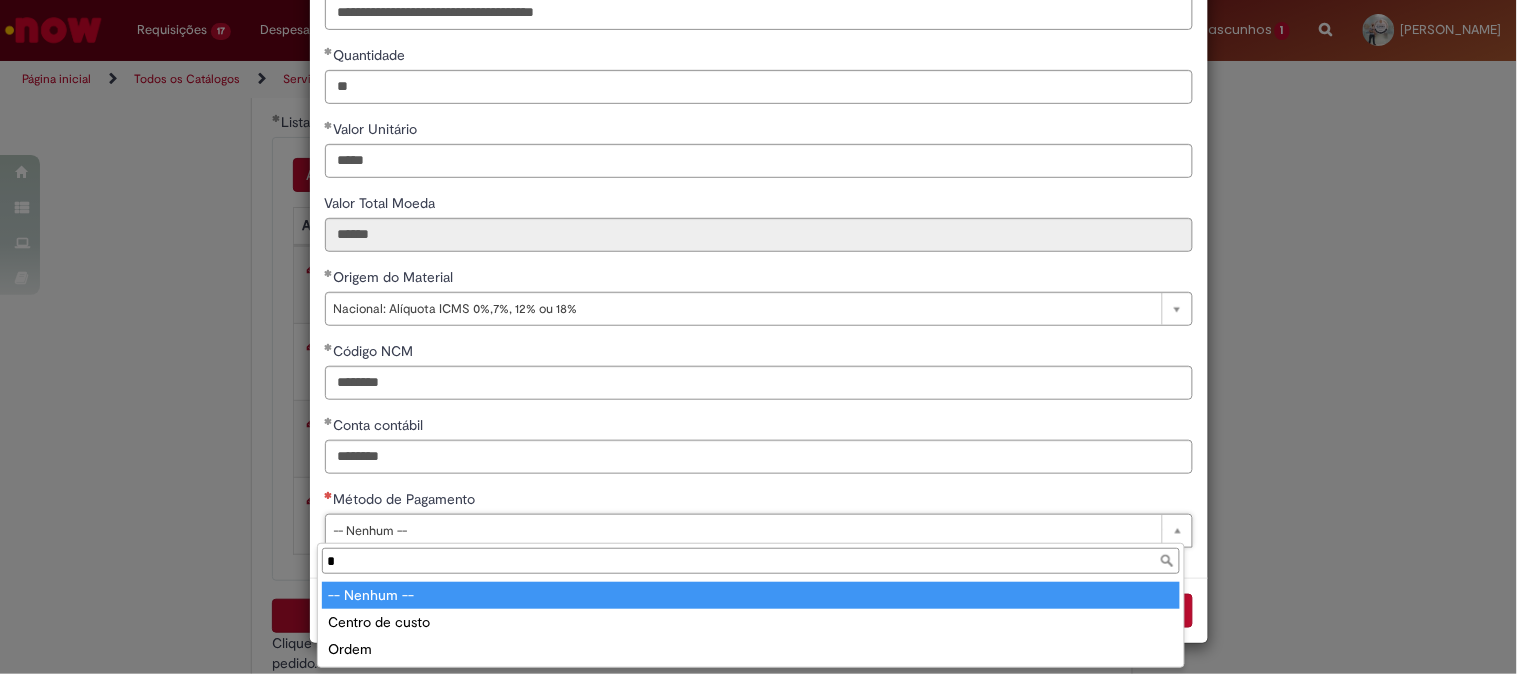 type on "**" 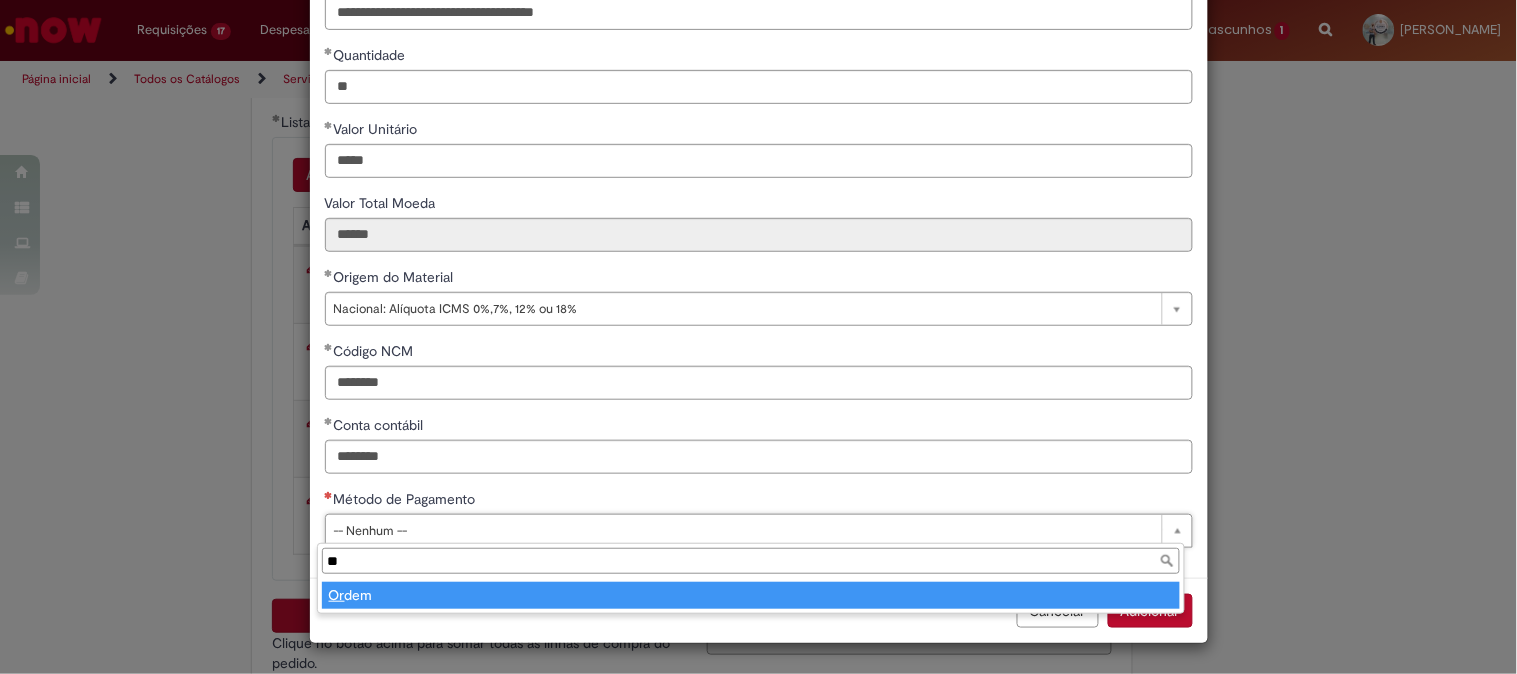 type on "*****" 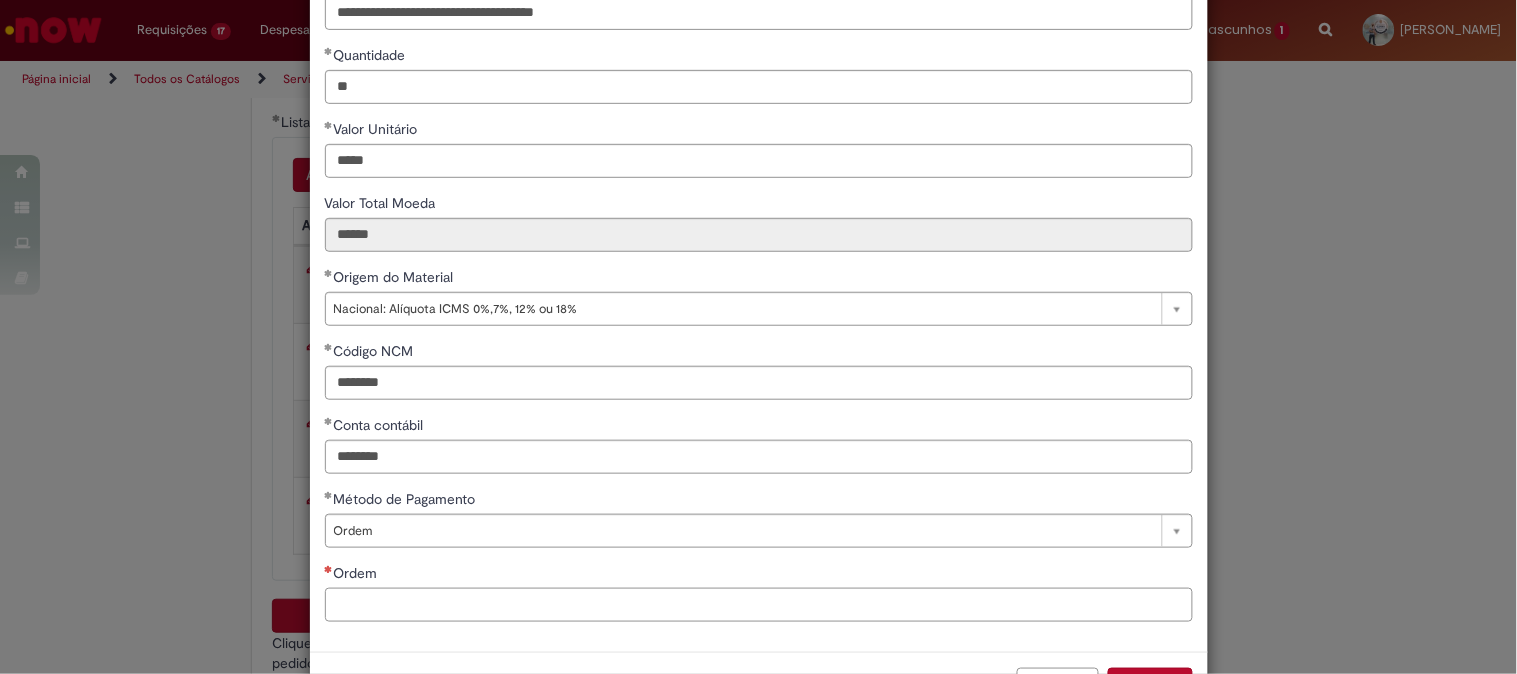 paste on "**********" 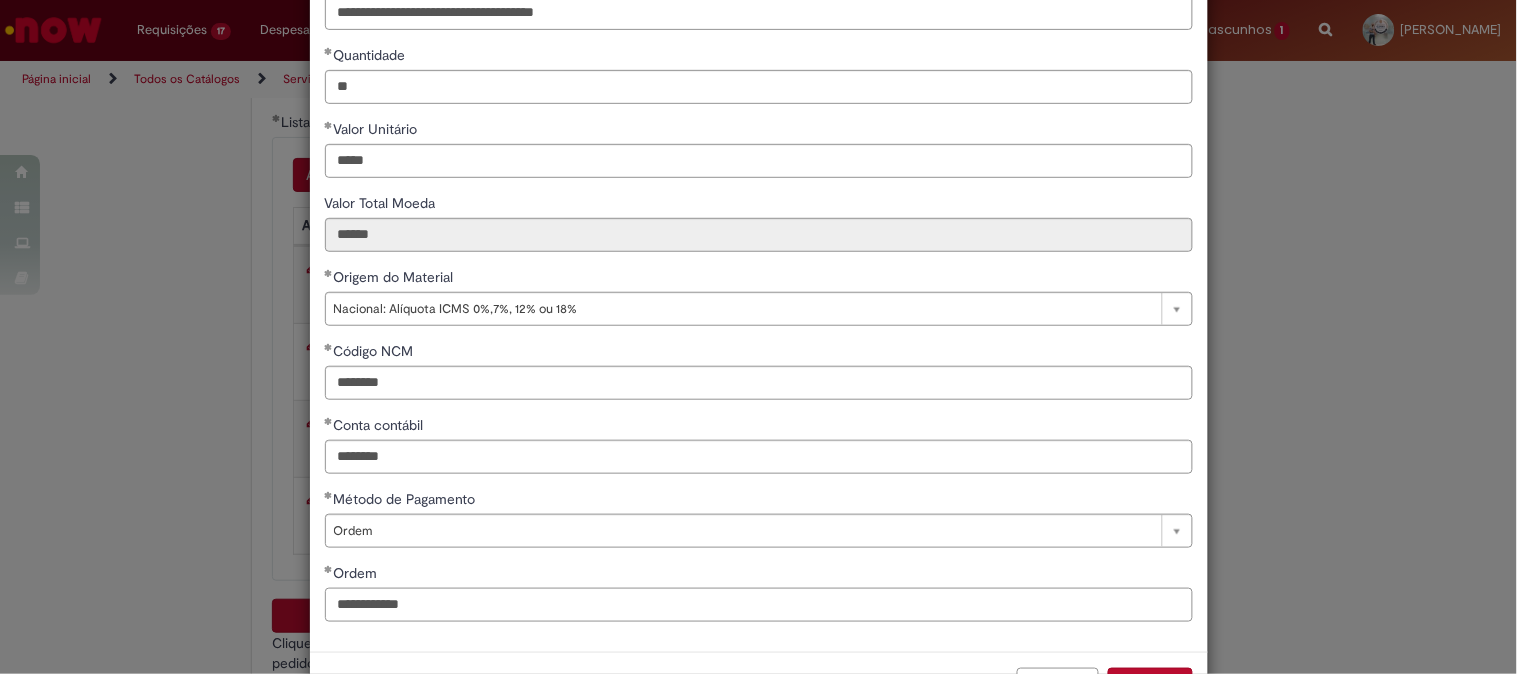type on "**********" 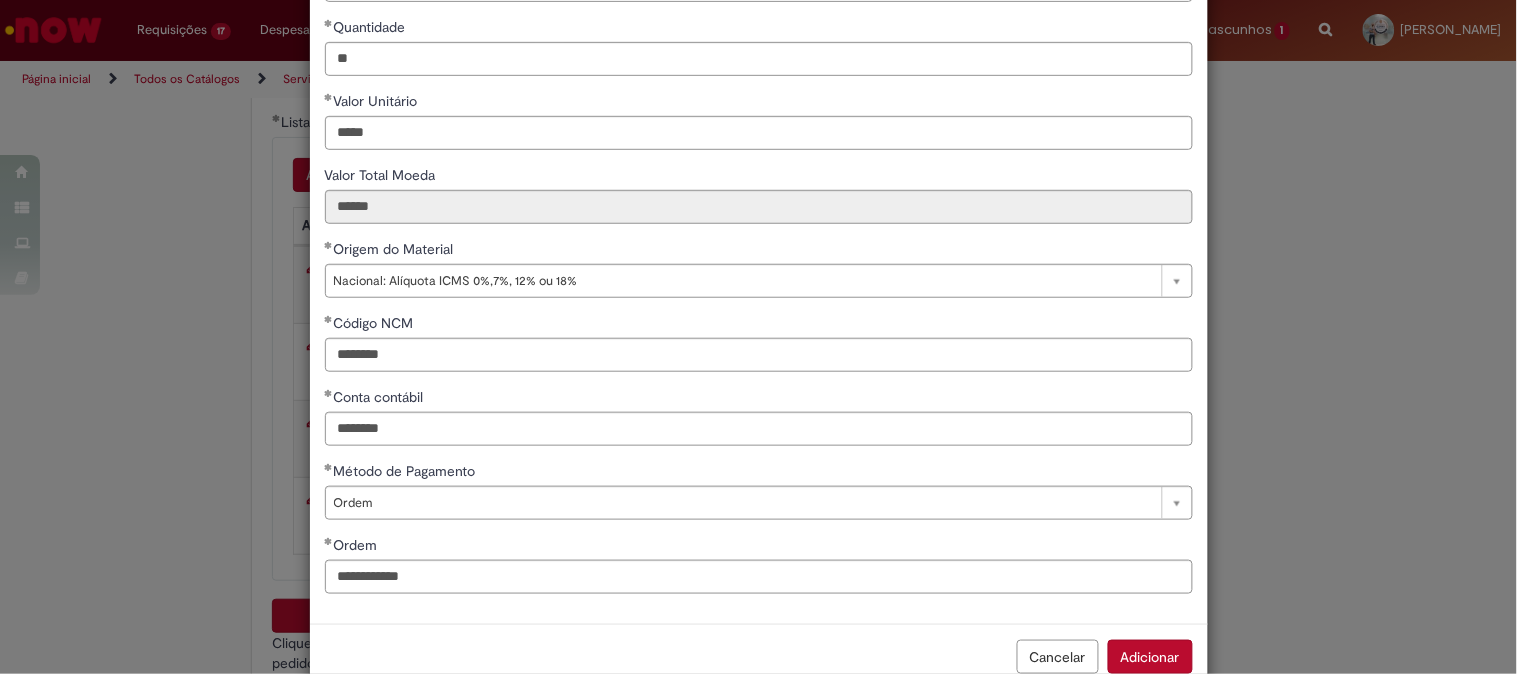 scroll, scrollTop: 280, scrollLeft: 0, axis: vertical 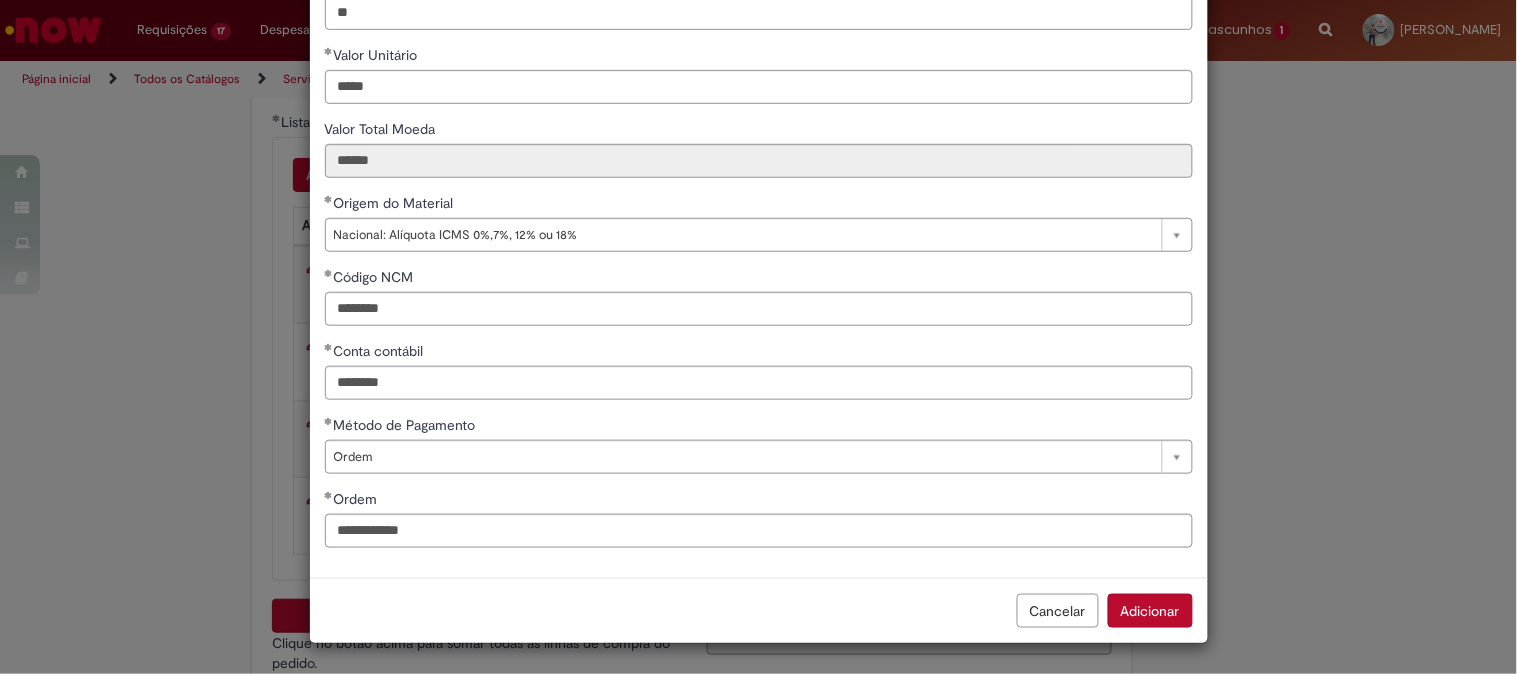 click on "Adicionar" at bounding box center [1150, 611] 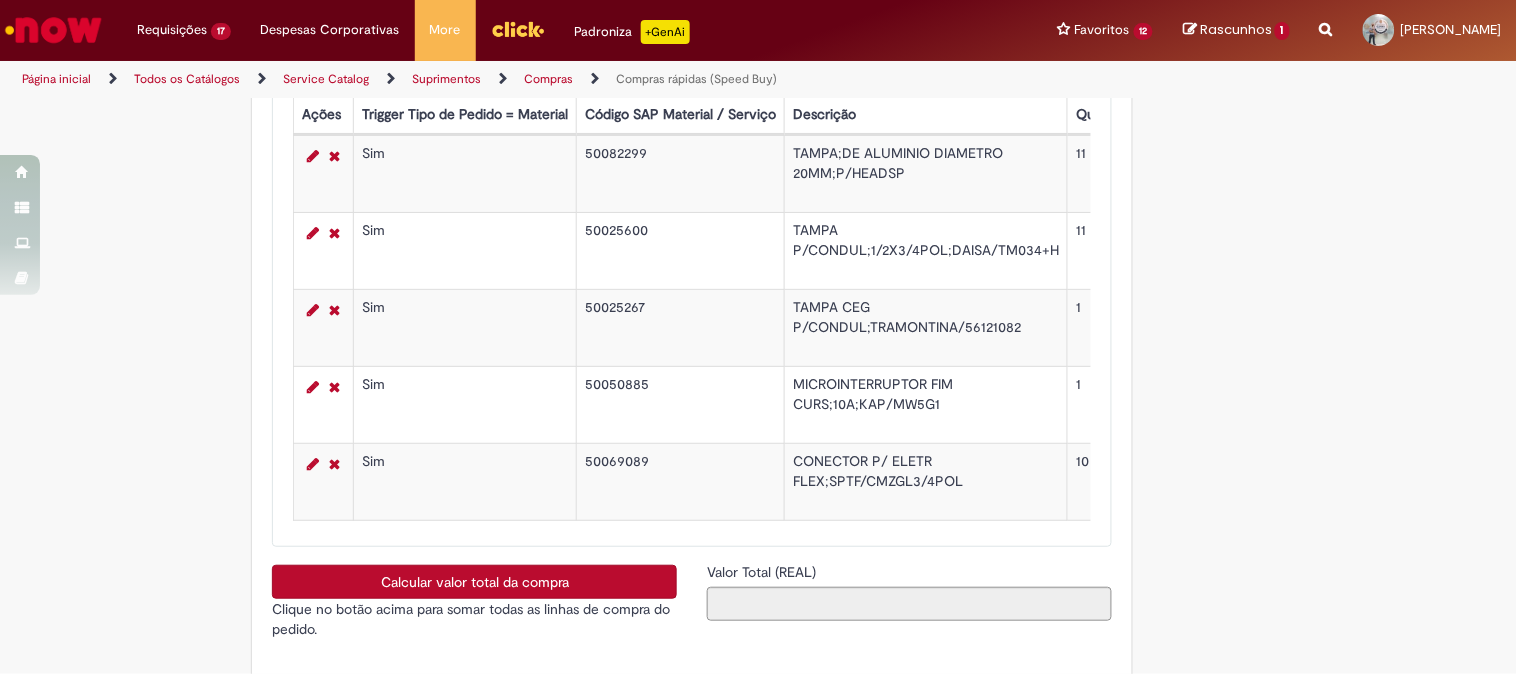scroll, scrollTop: 3333, scrollLeft: 0, axis: vertical 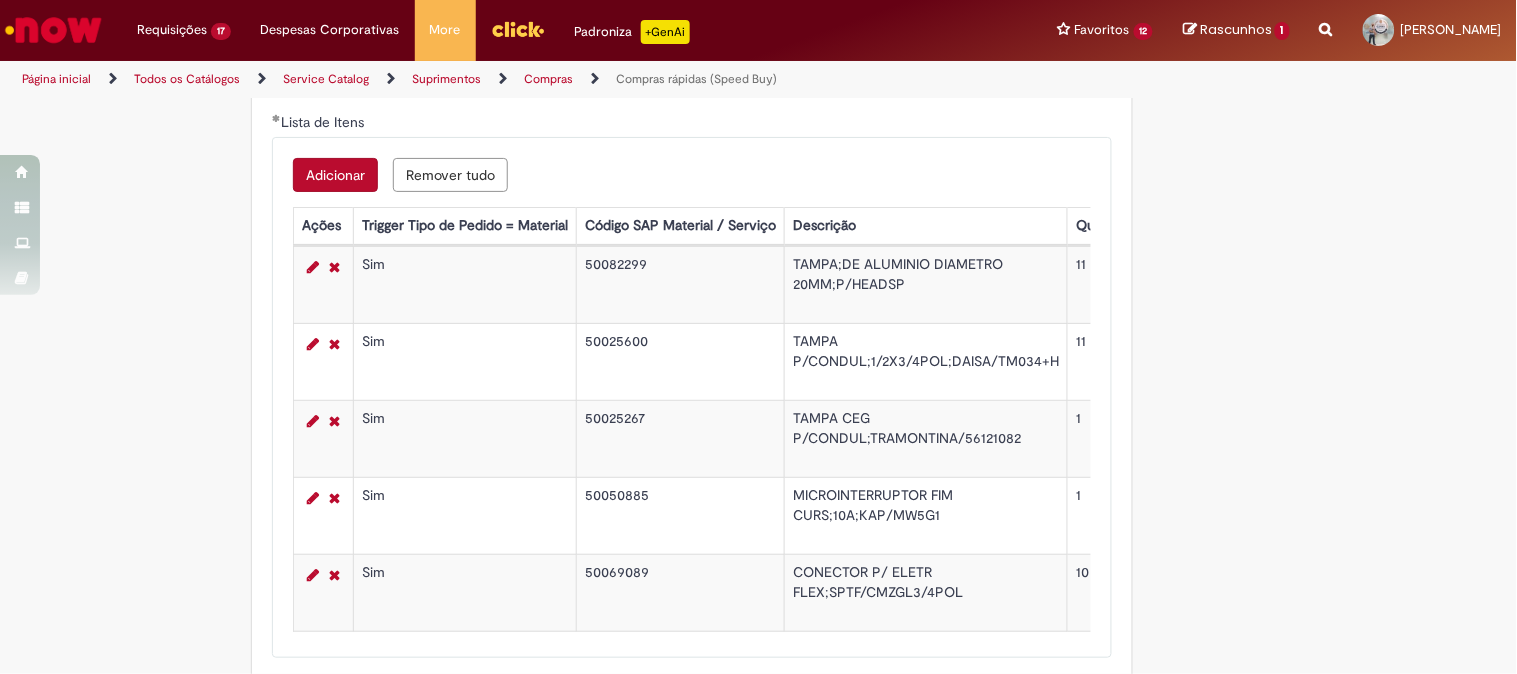 click on "Adicionar" at bounding box center (335, 175) 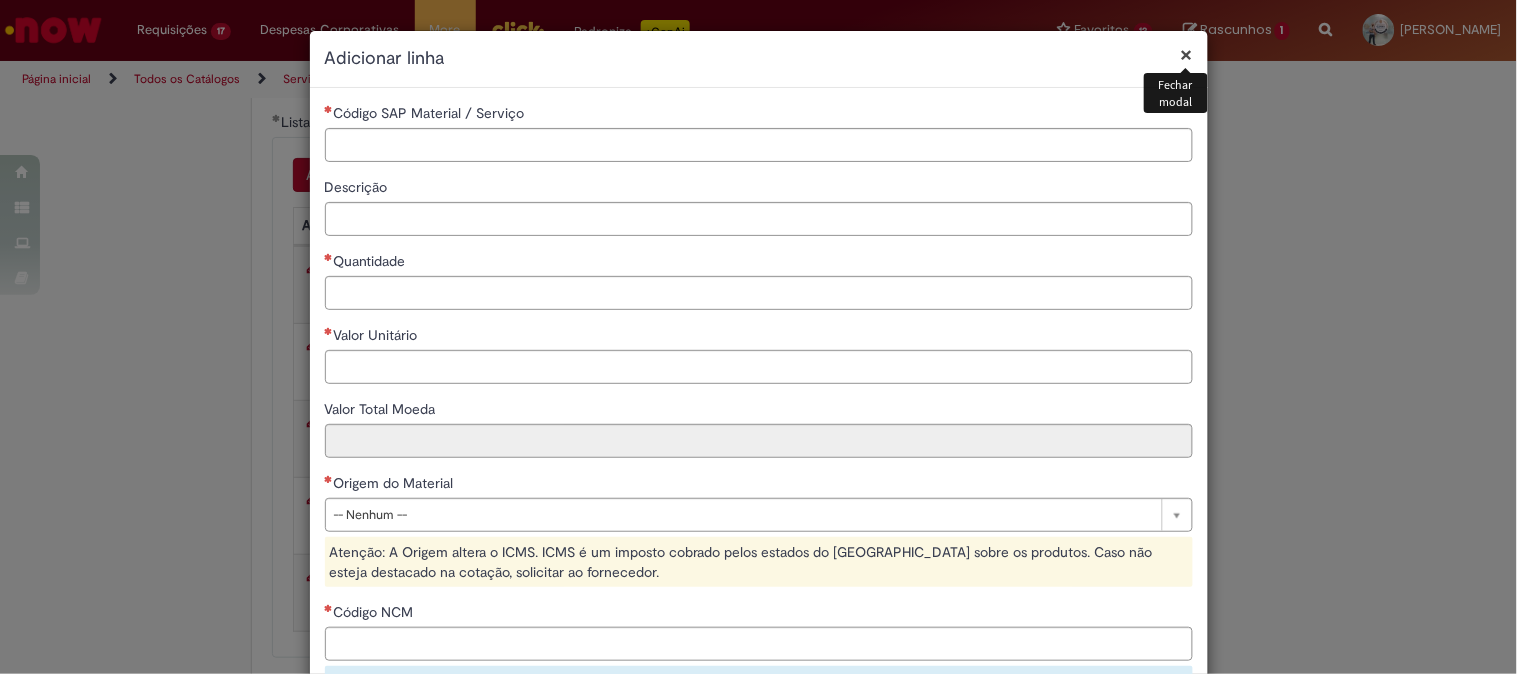 type 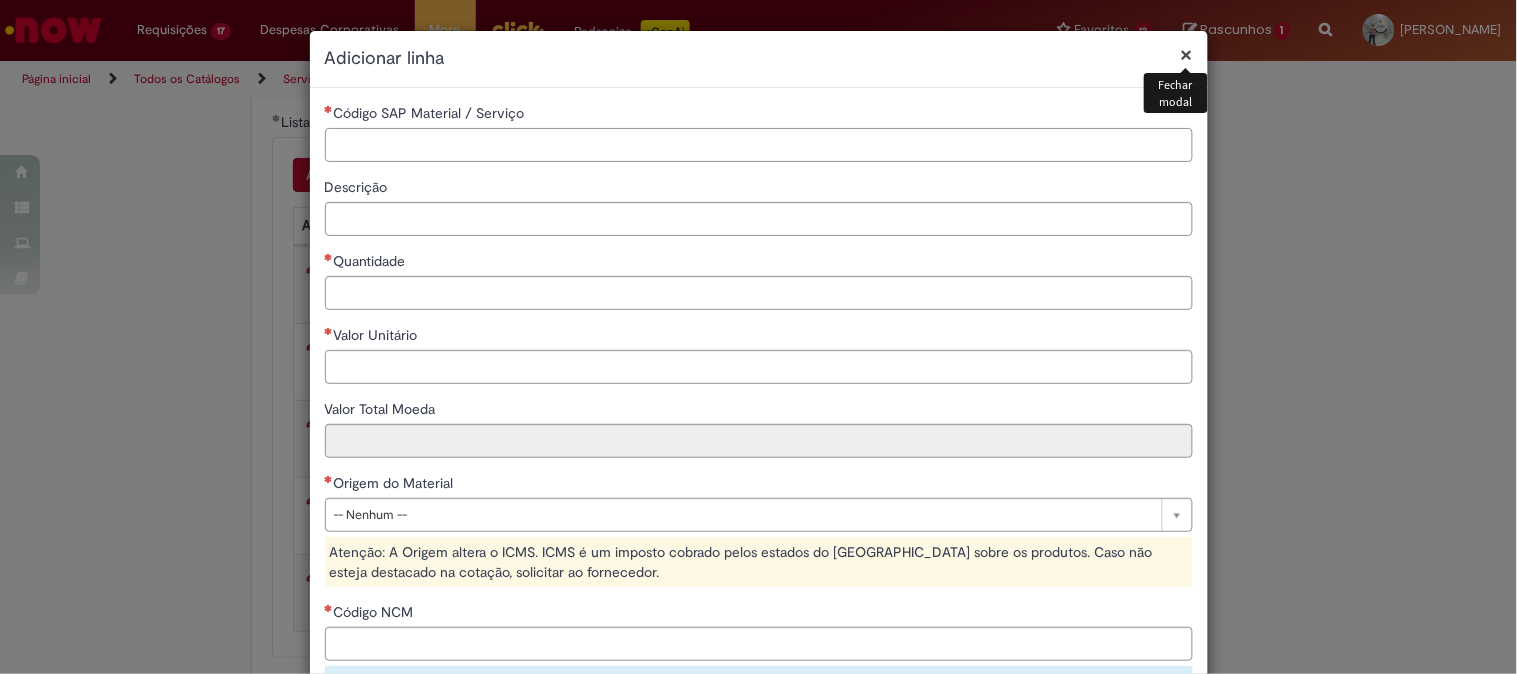 click on "Código SAP Material / Serviço" at bounding box center (759, 145) 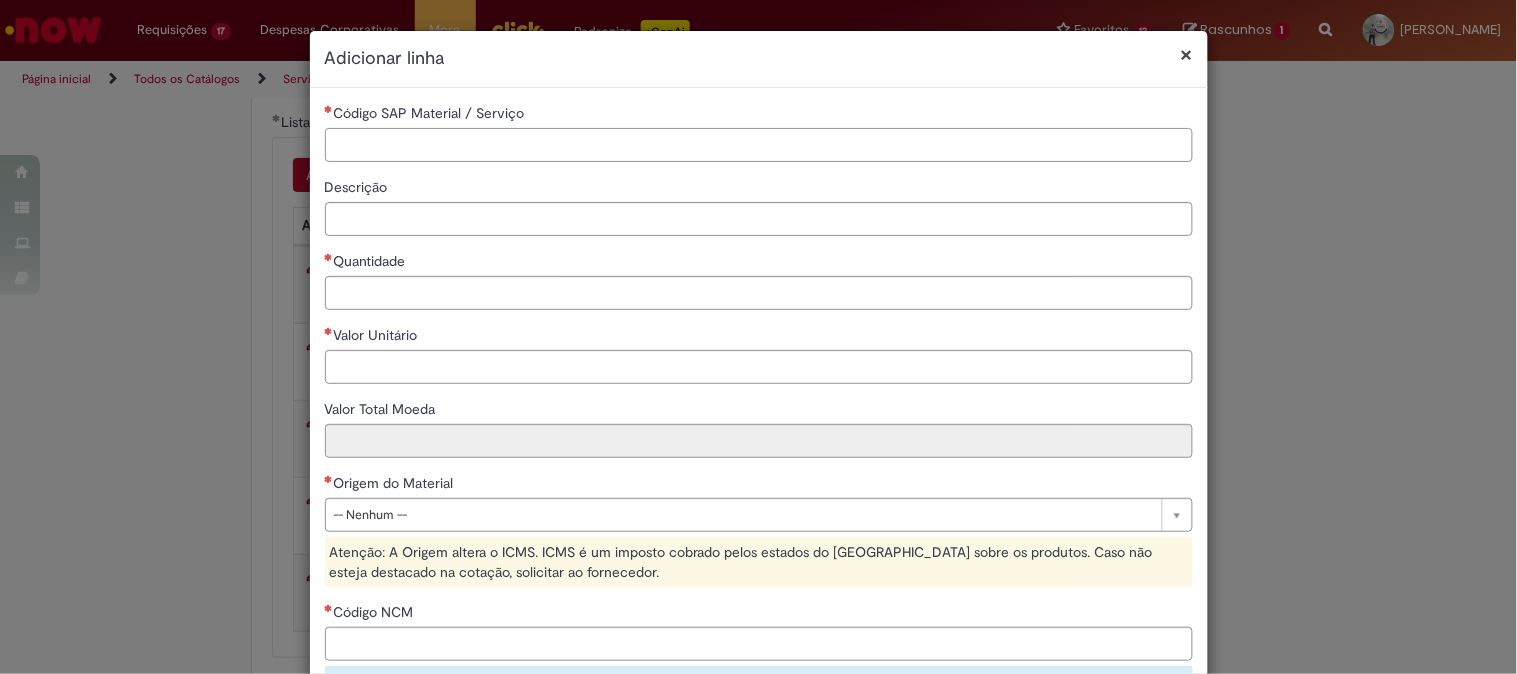 paste on "********" 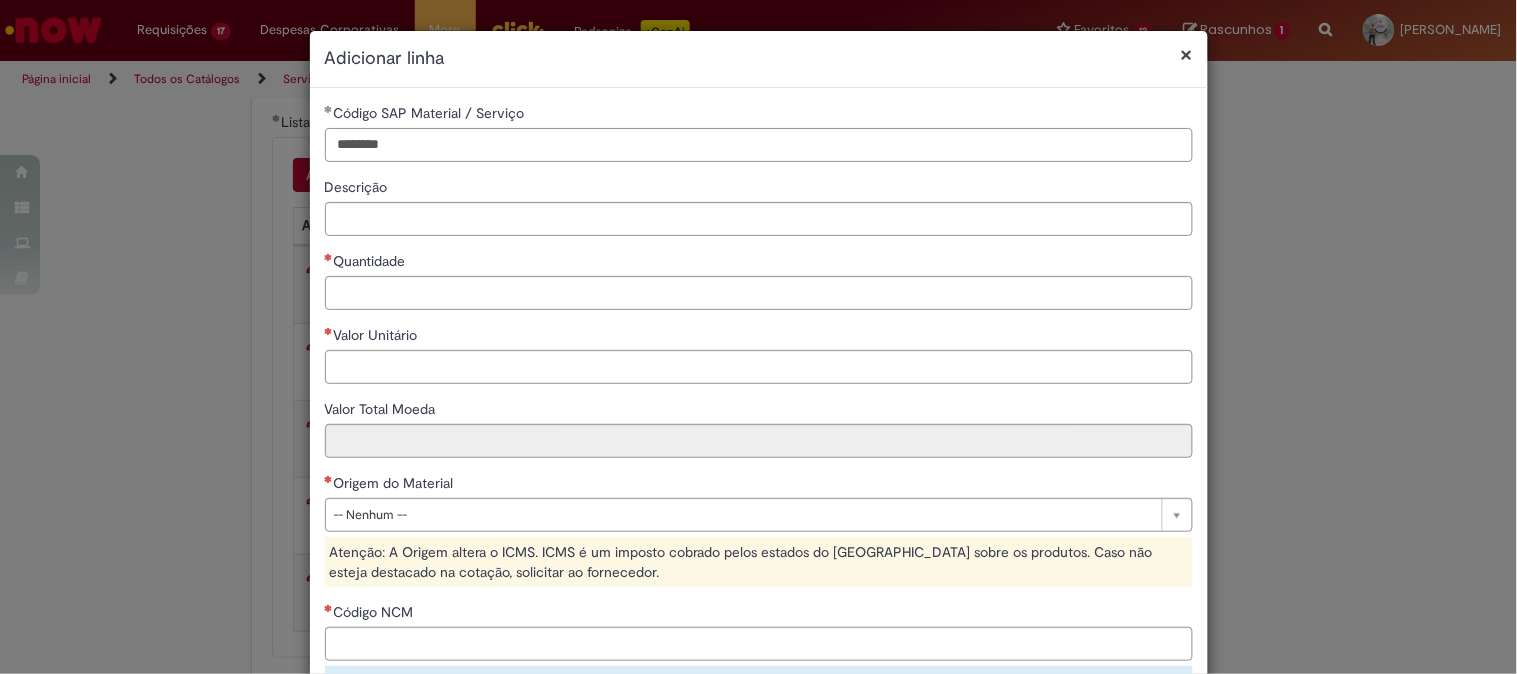 type on "********" 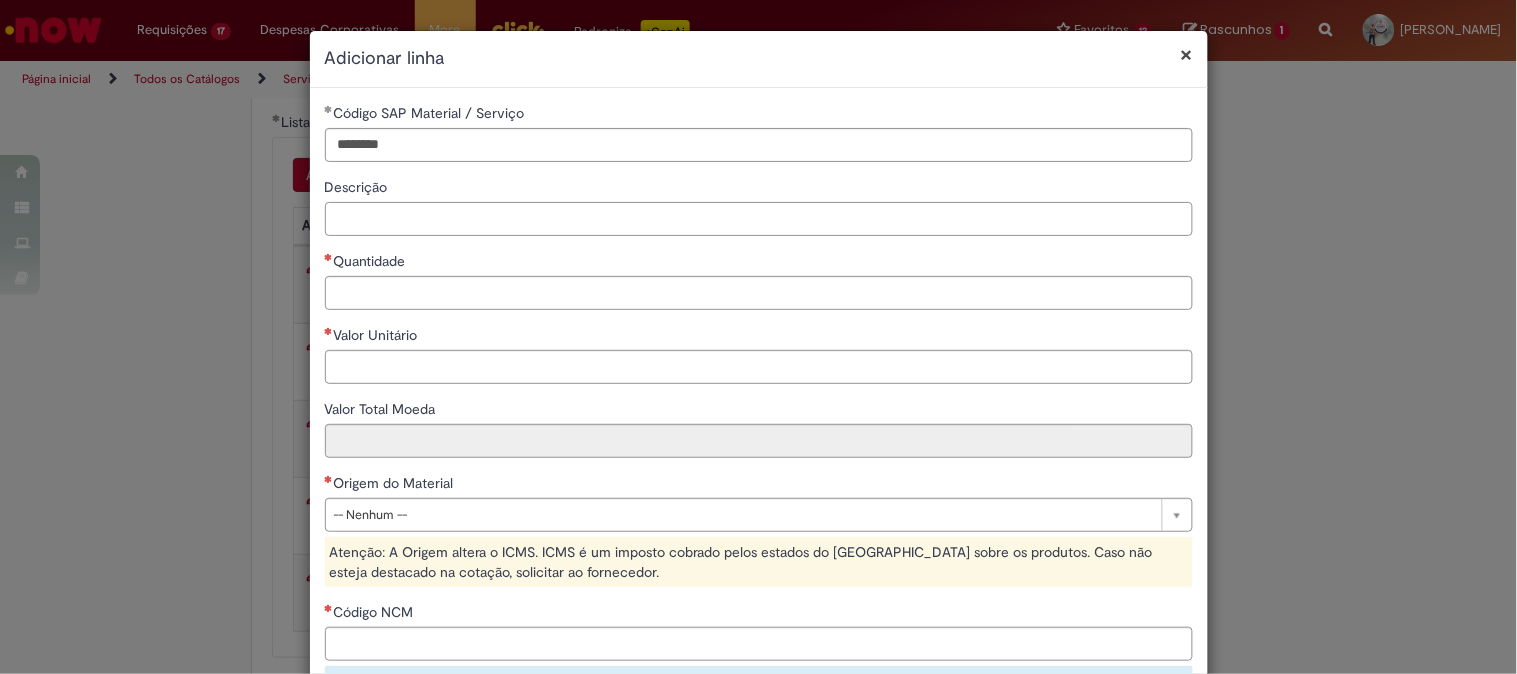 paste on "**********" 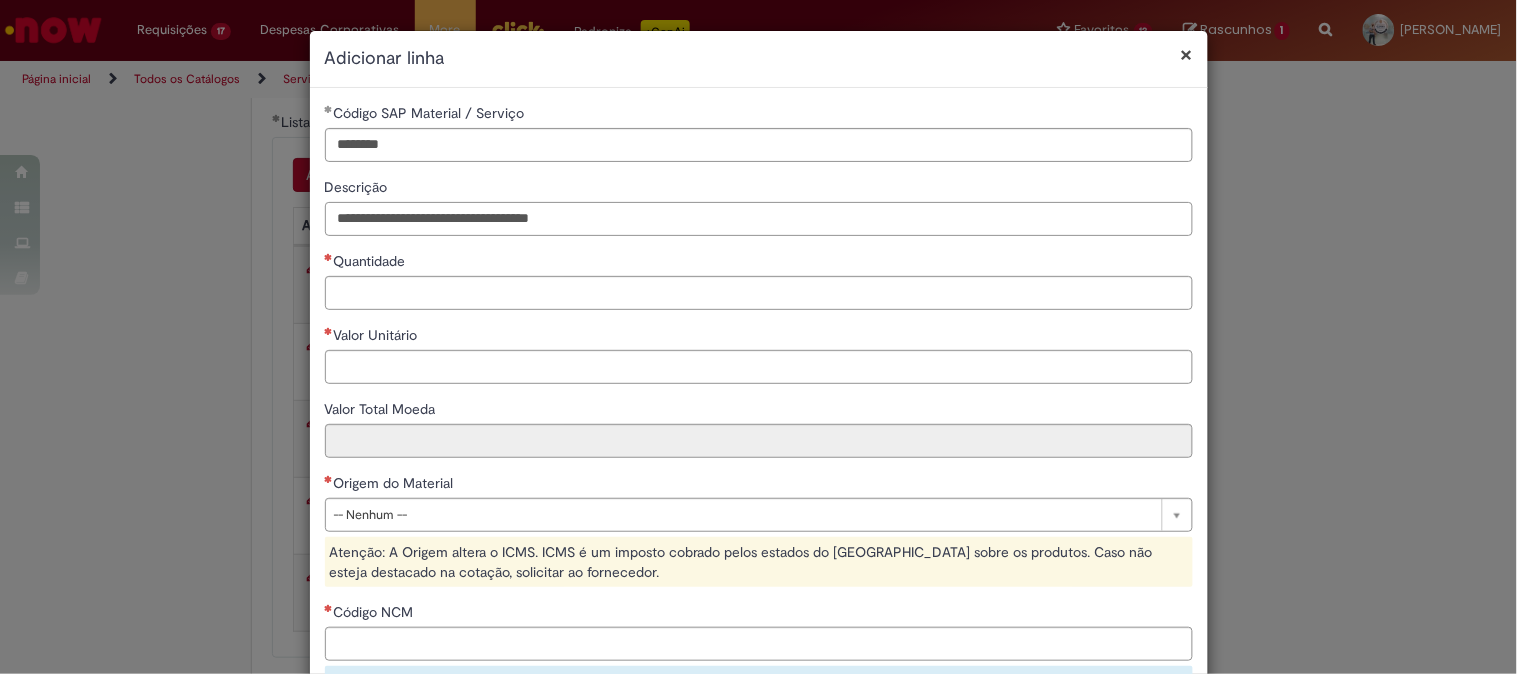 type on "**********" 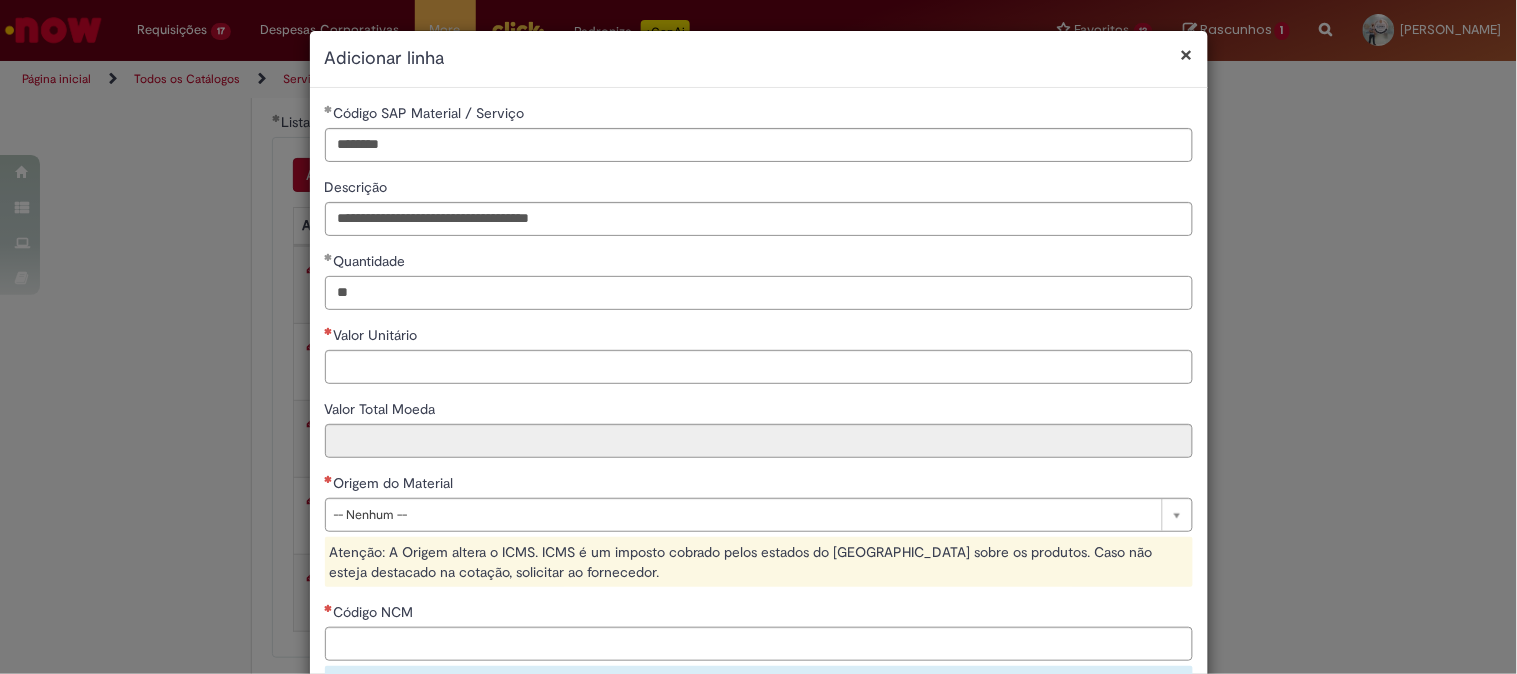 type on "**" 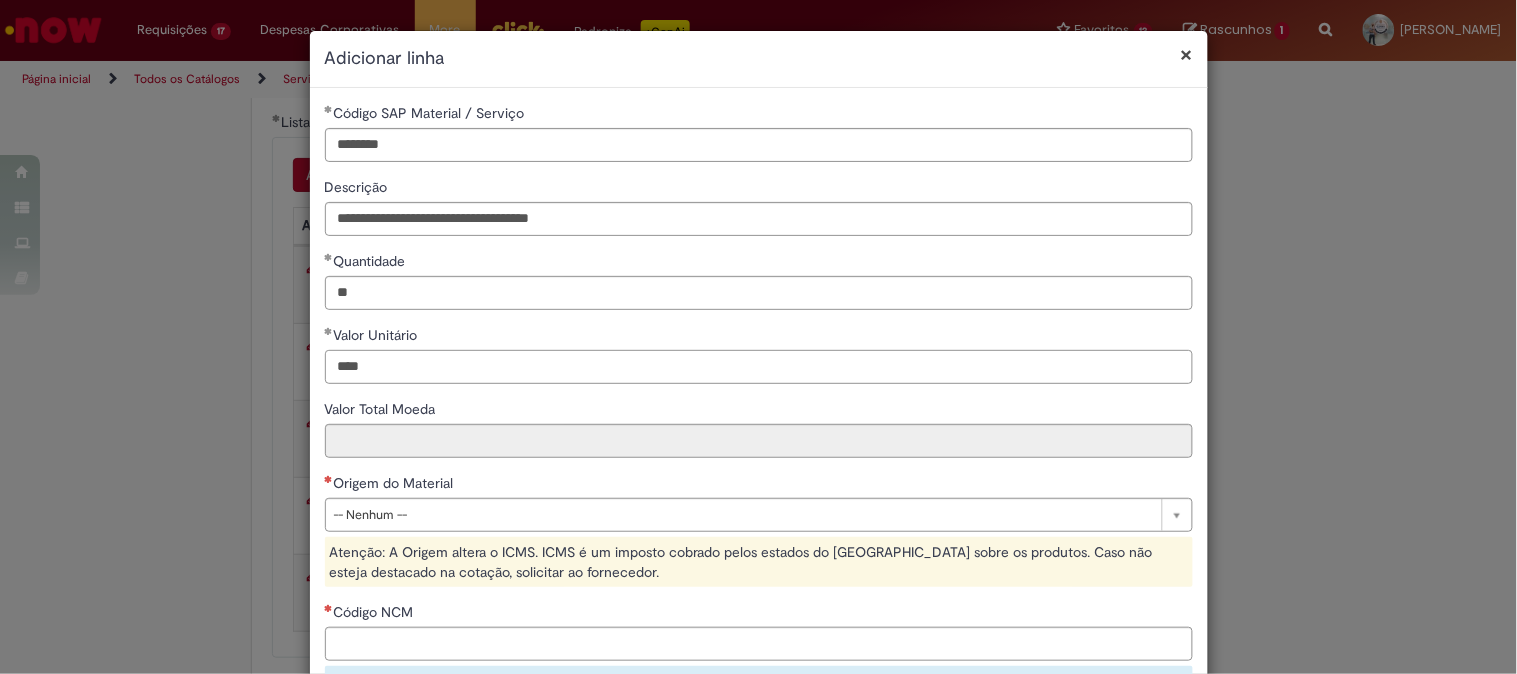 type on "****" 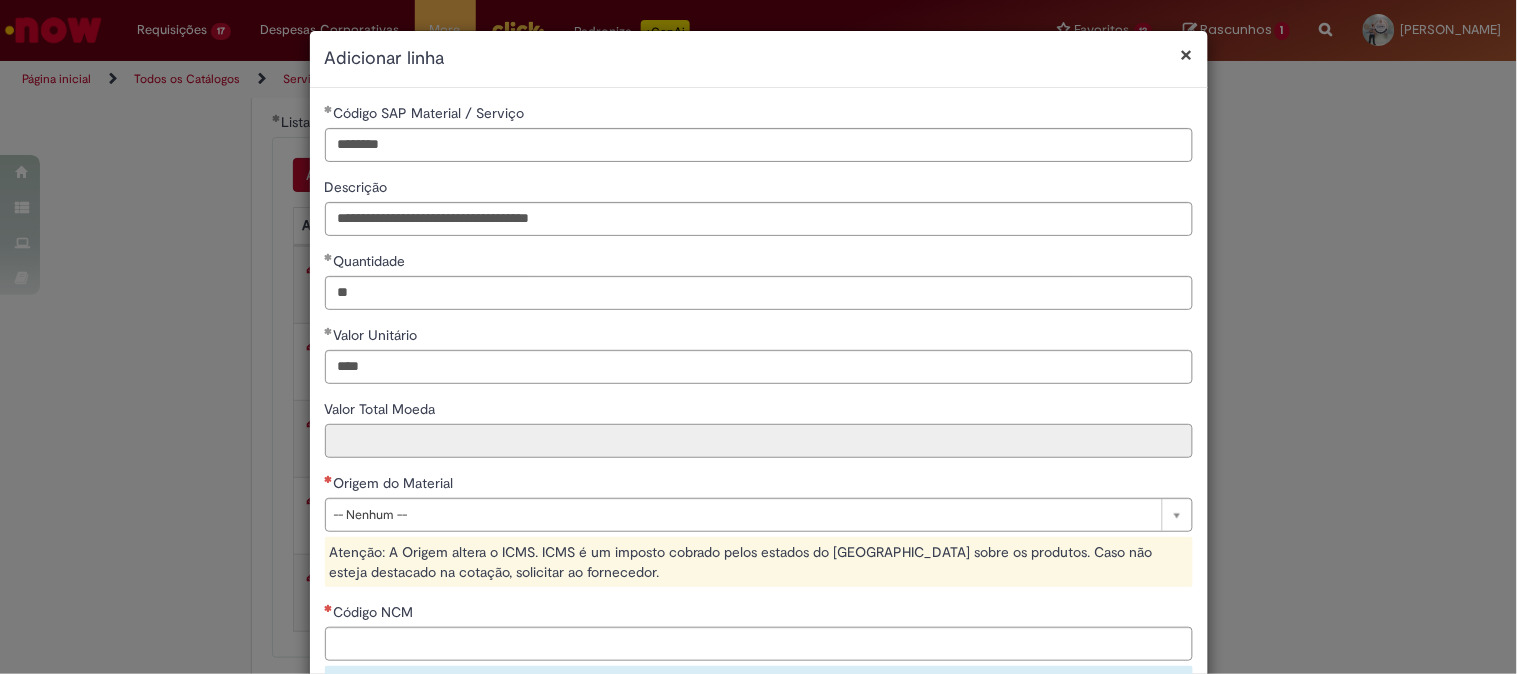 type on "*****" 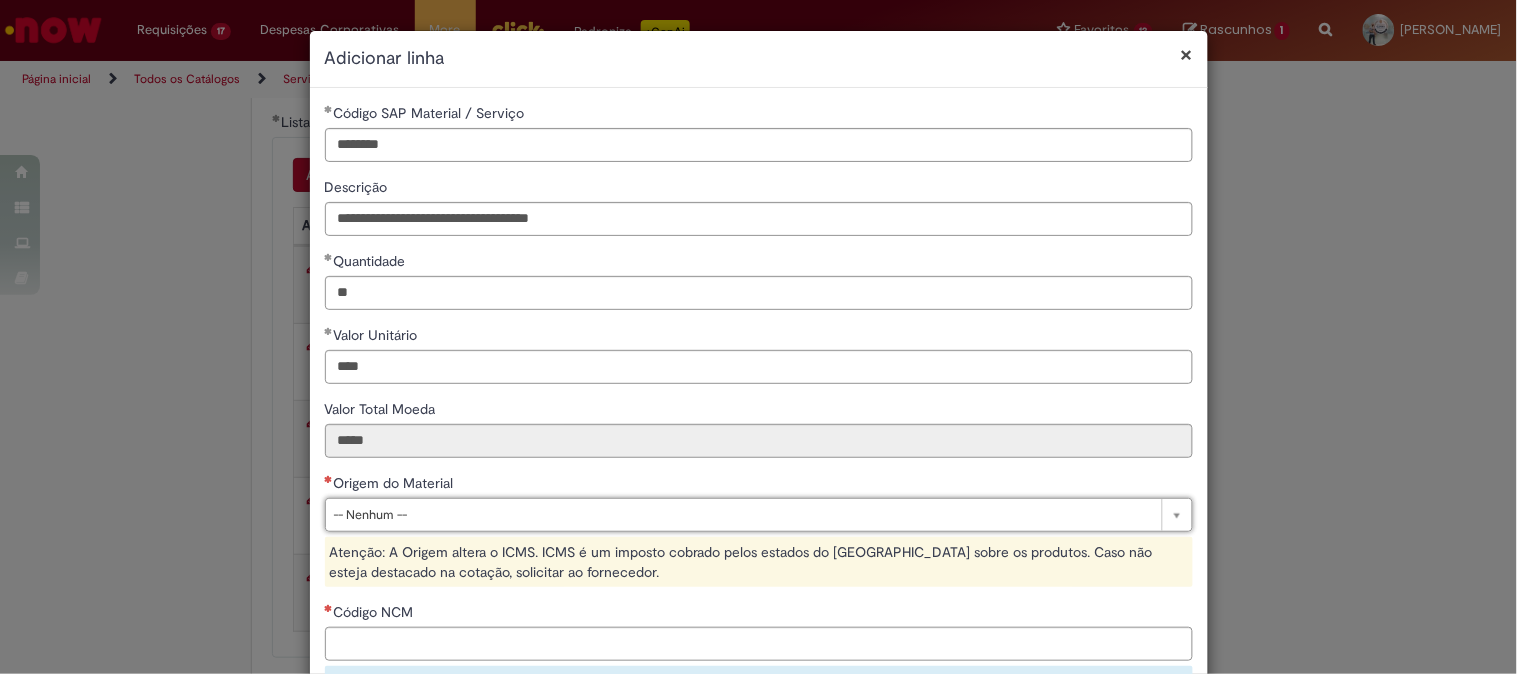 type on "*" 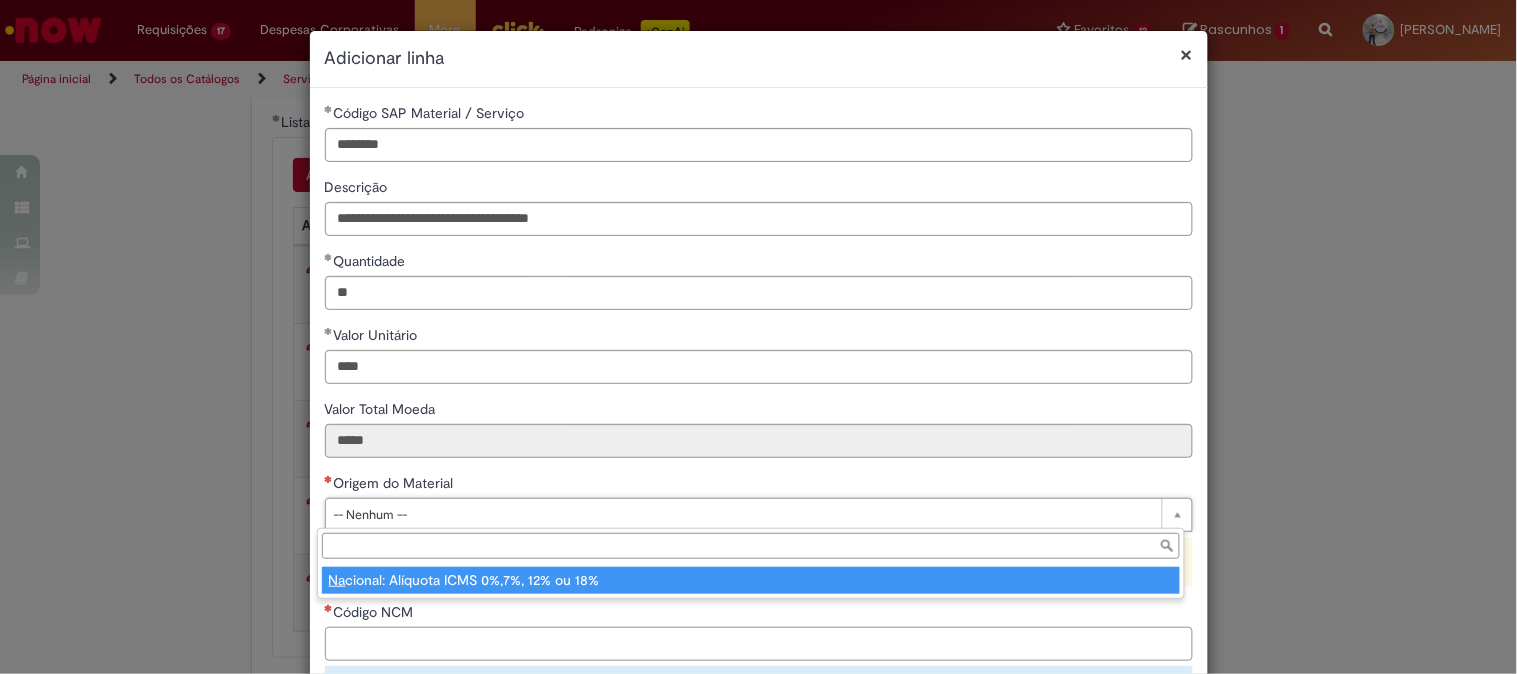 type on "**********" 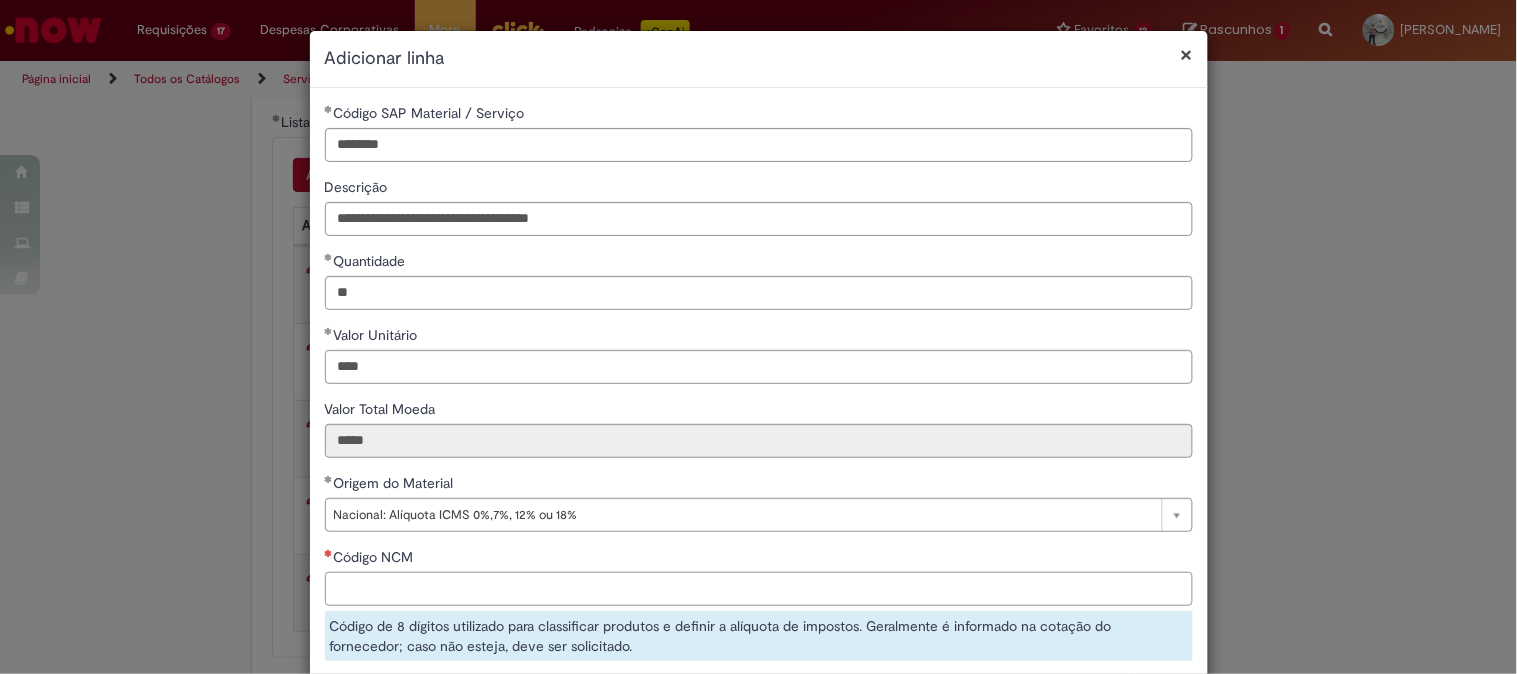 paste on "**********" 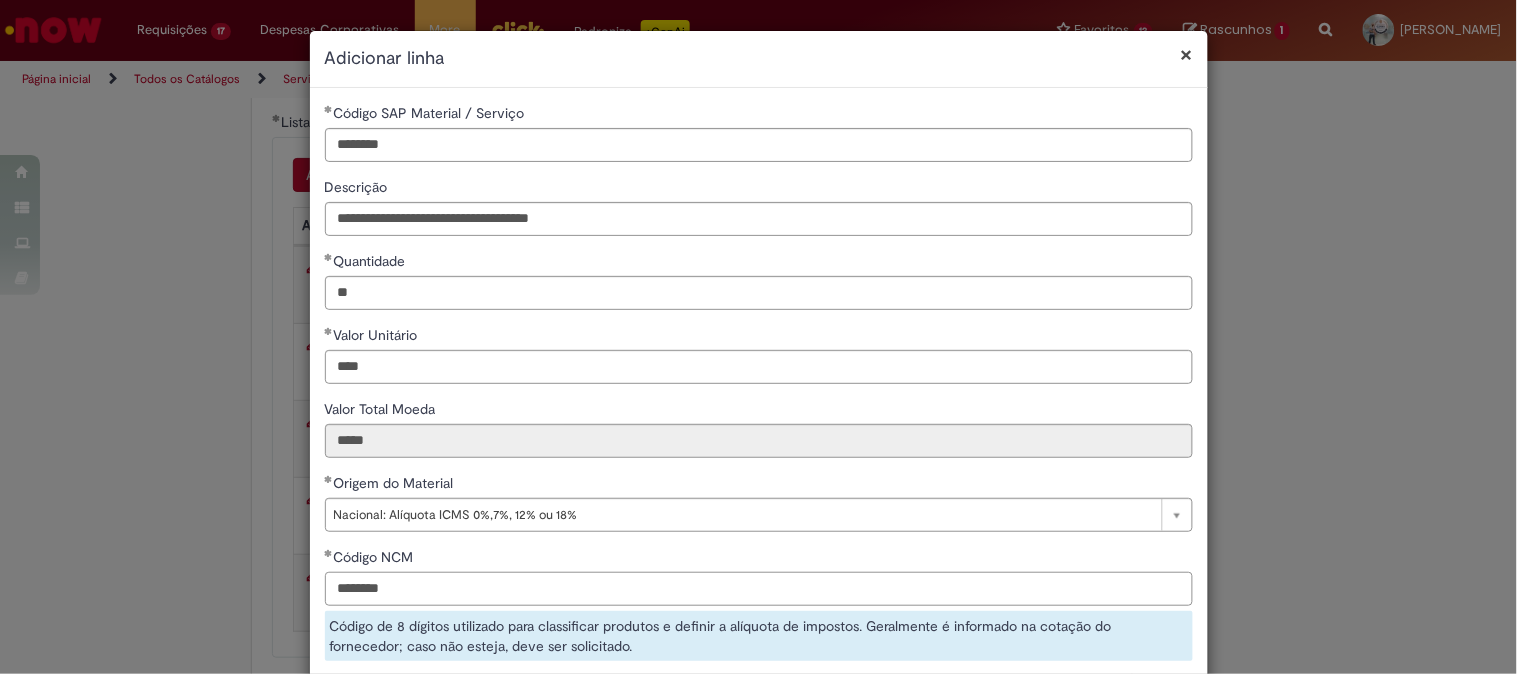 type on "********" 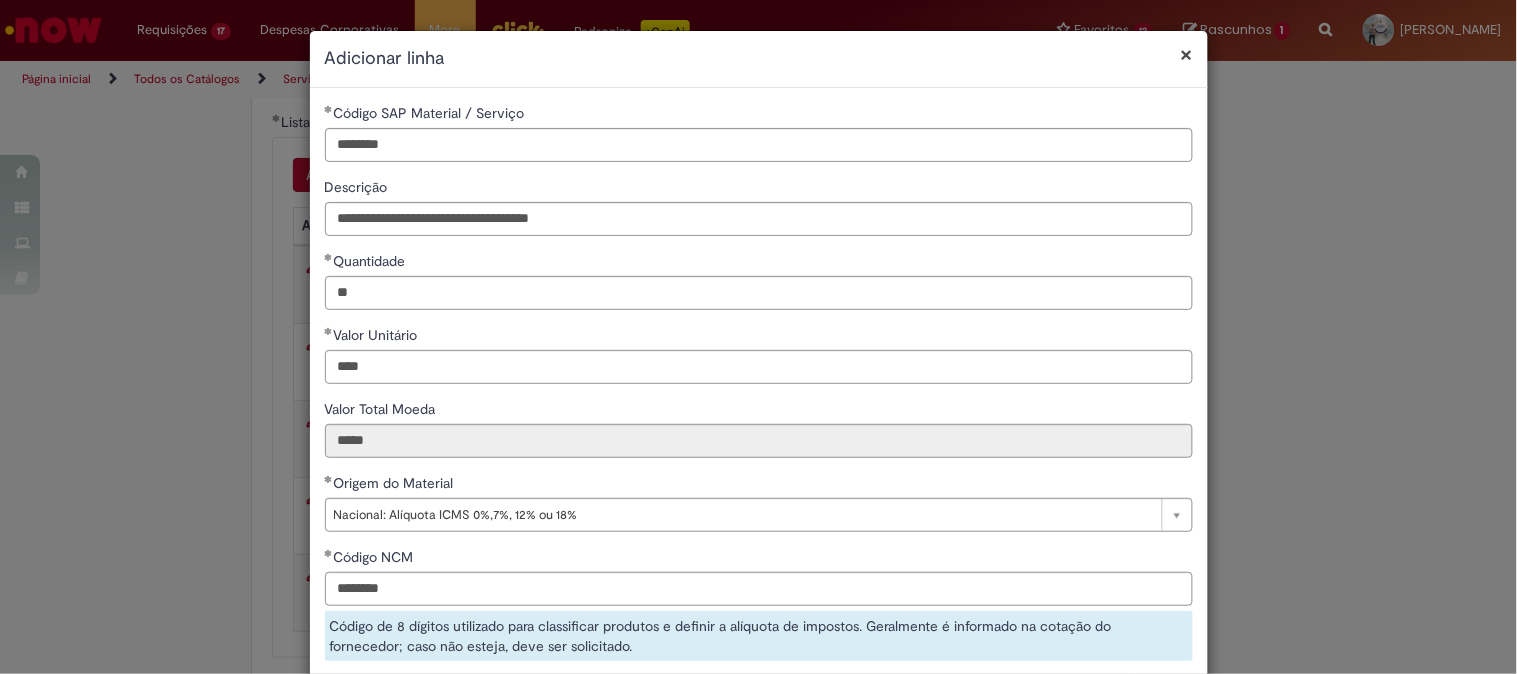 scroll, scrollTop: 5, scrollLeft: 0, axis: vertical 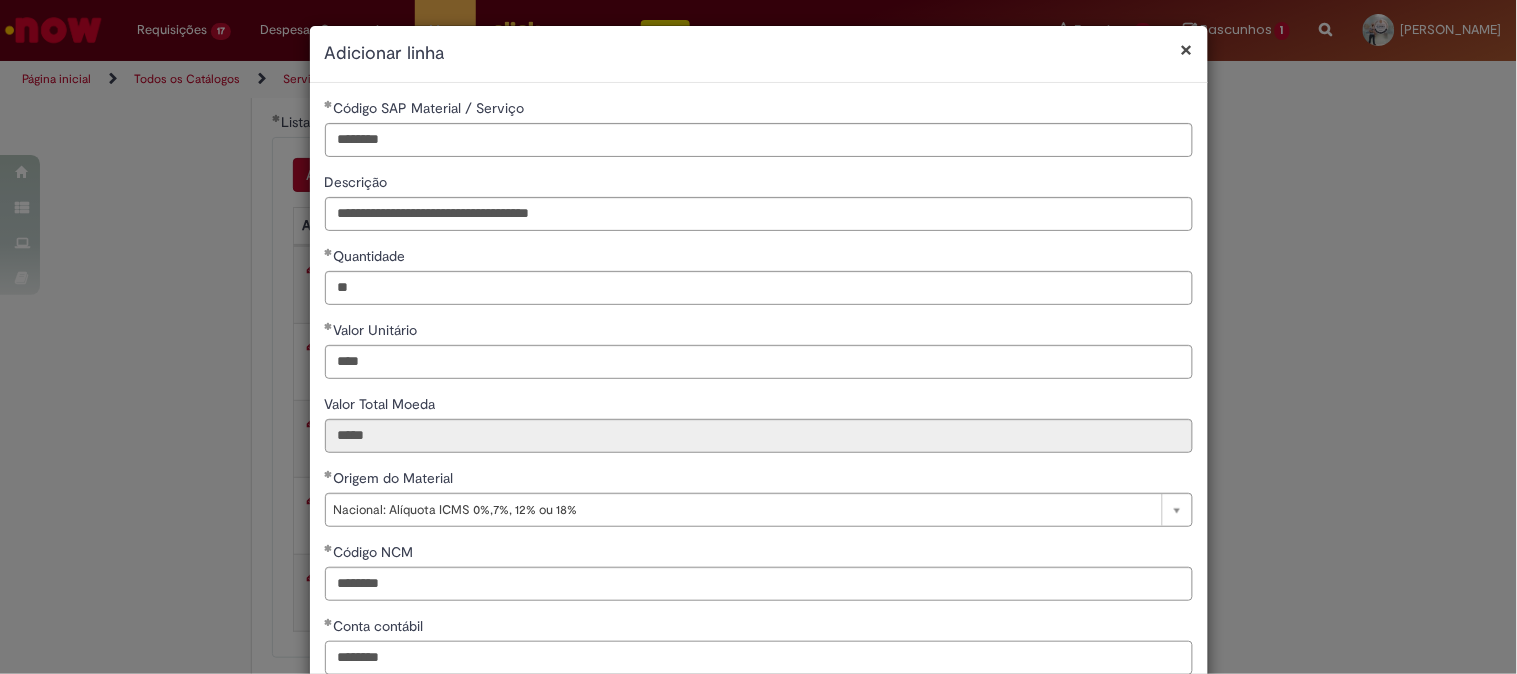 type on "********" 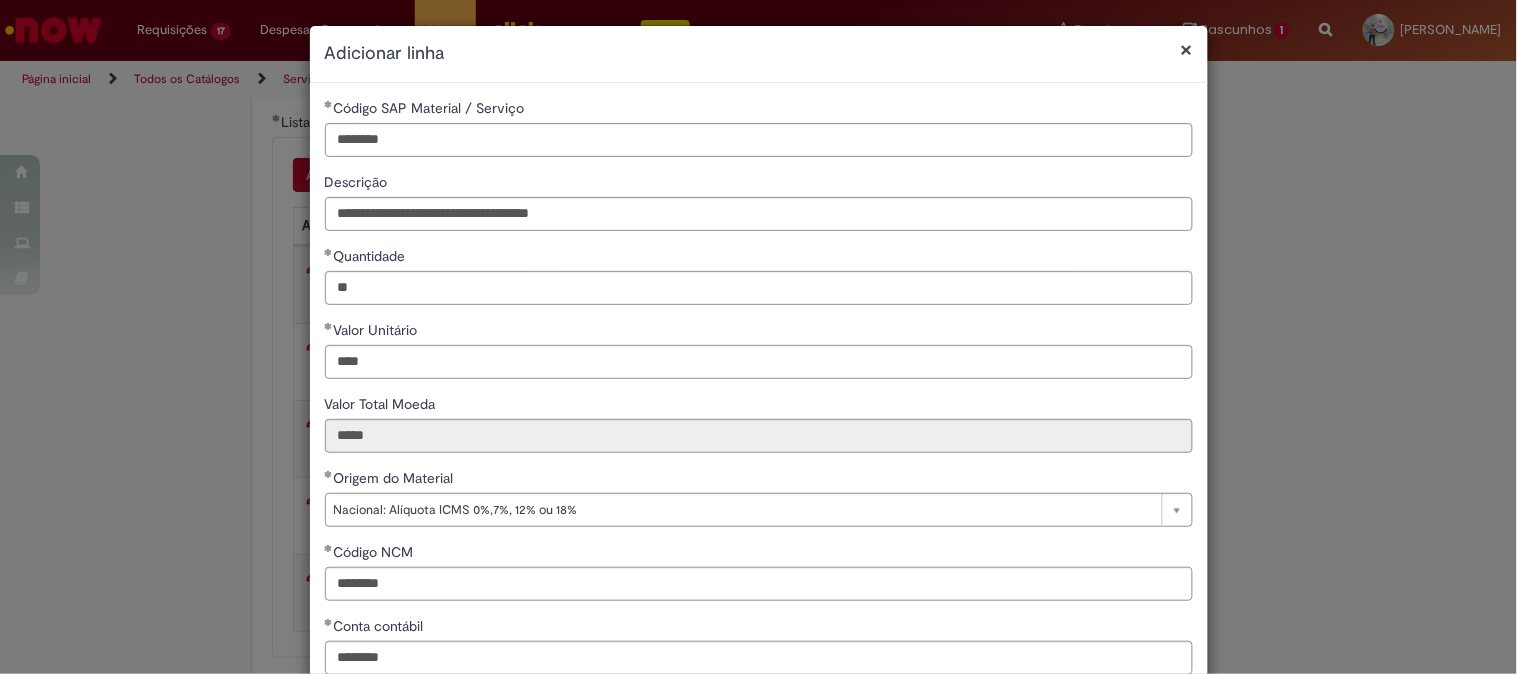 scroll, scrollTop: 206, scrollLeft: 0, axis: vertical 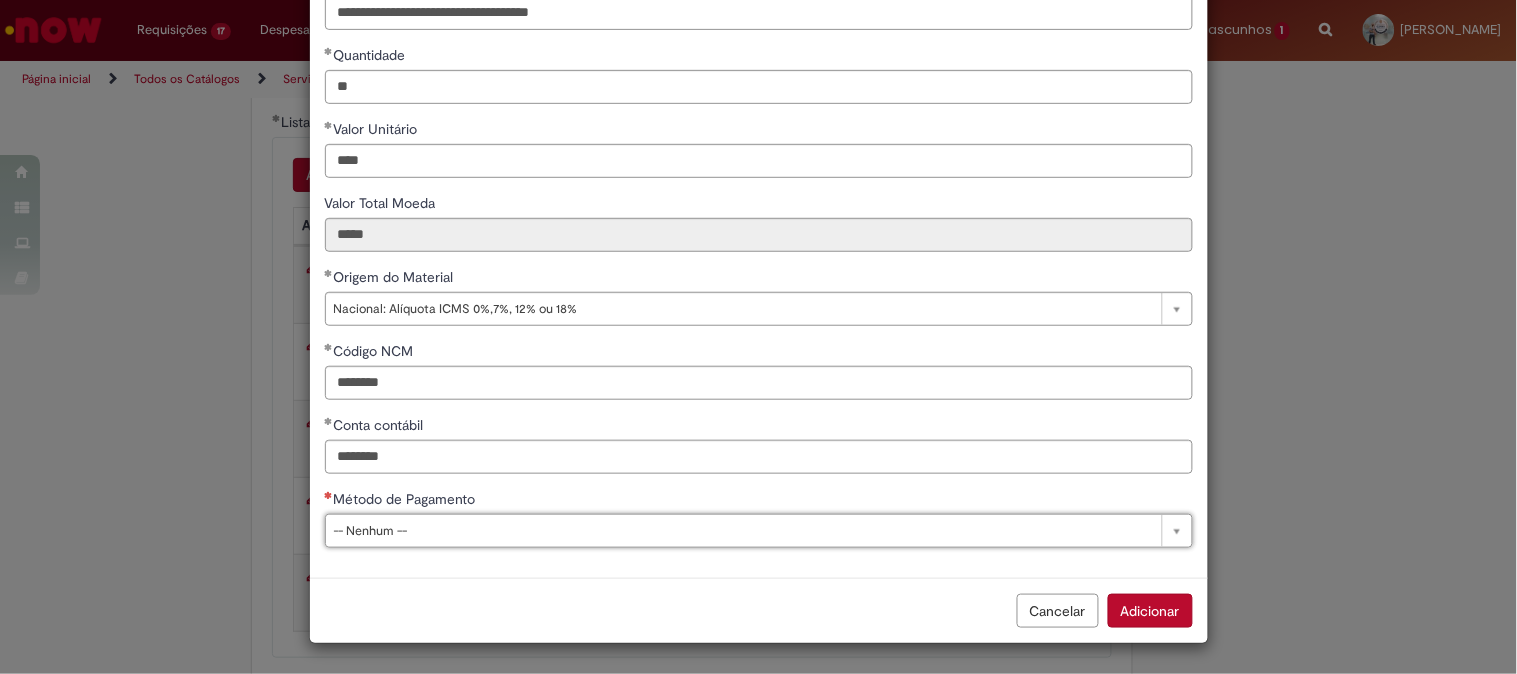 type on "*" 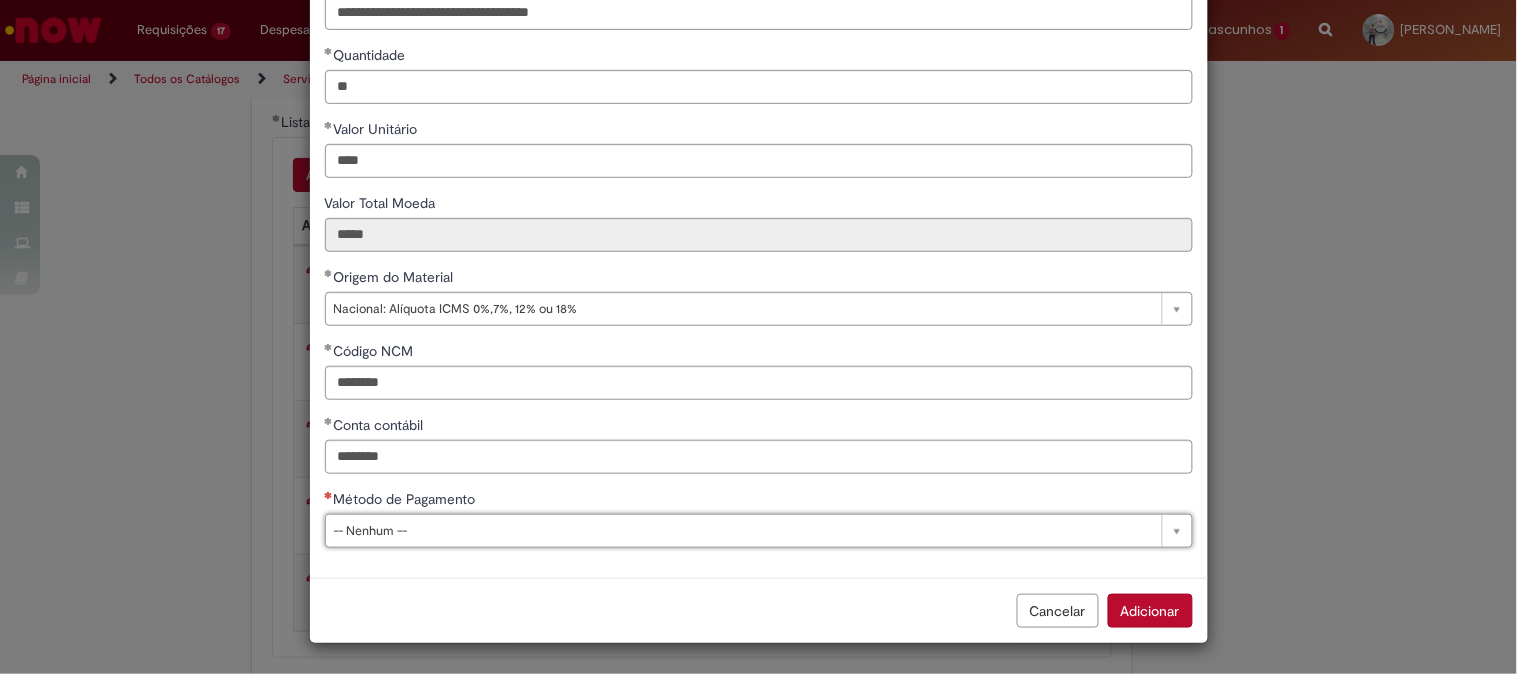 type 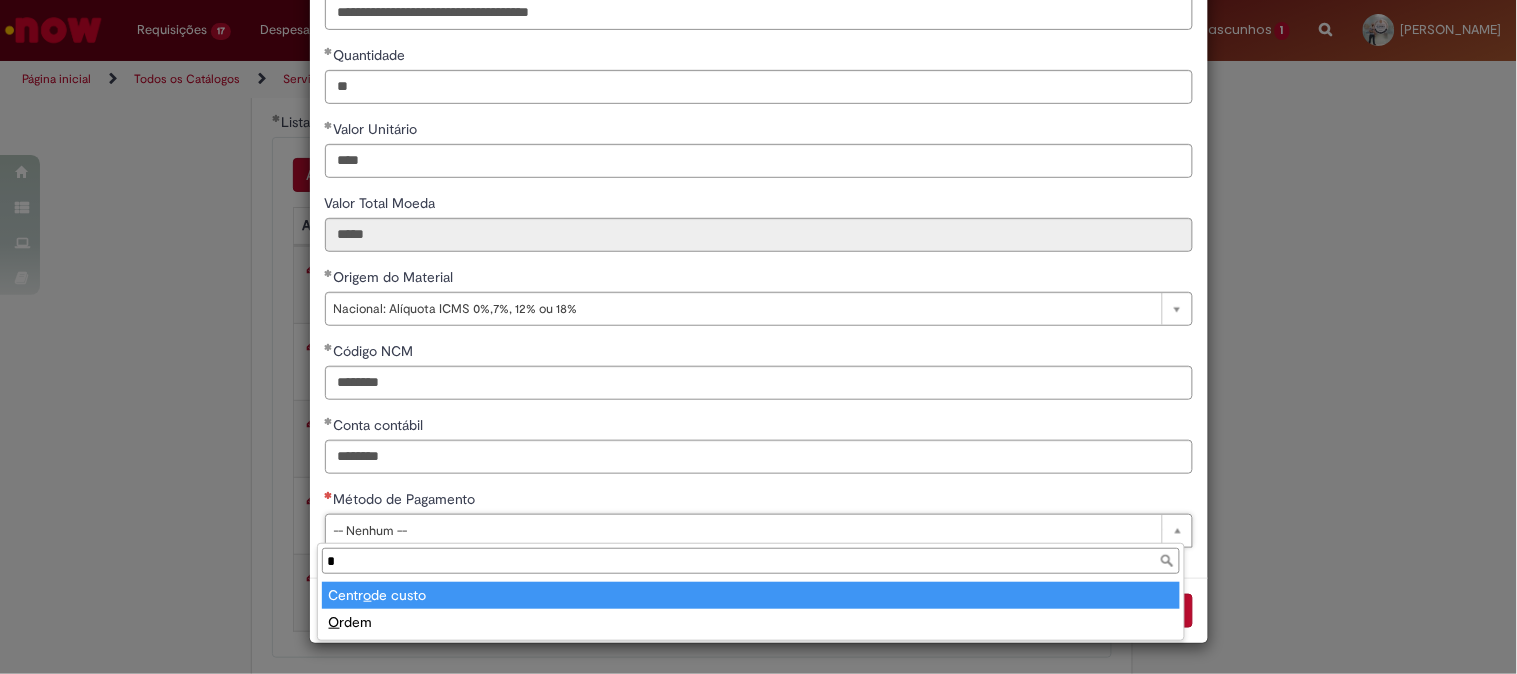 type on "**" 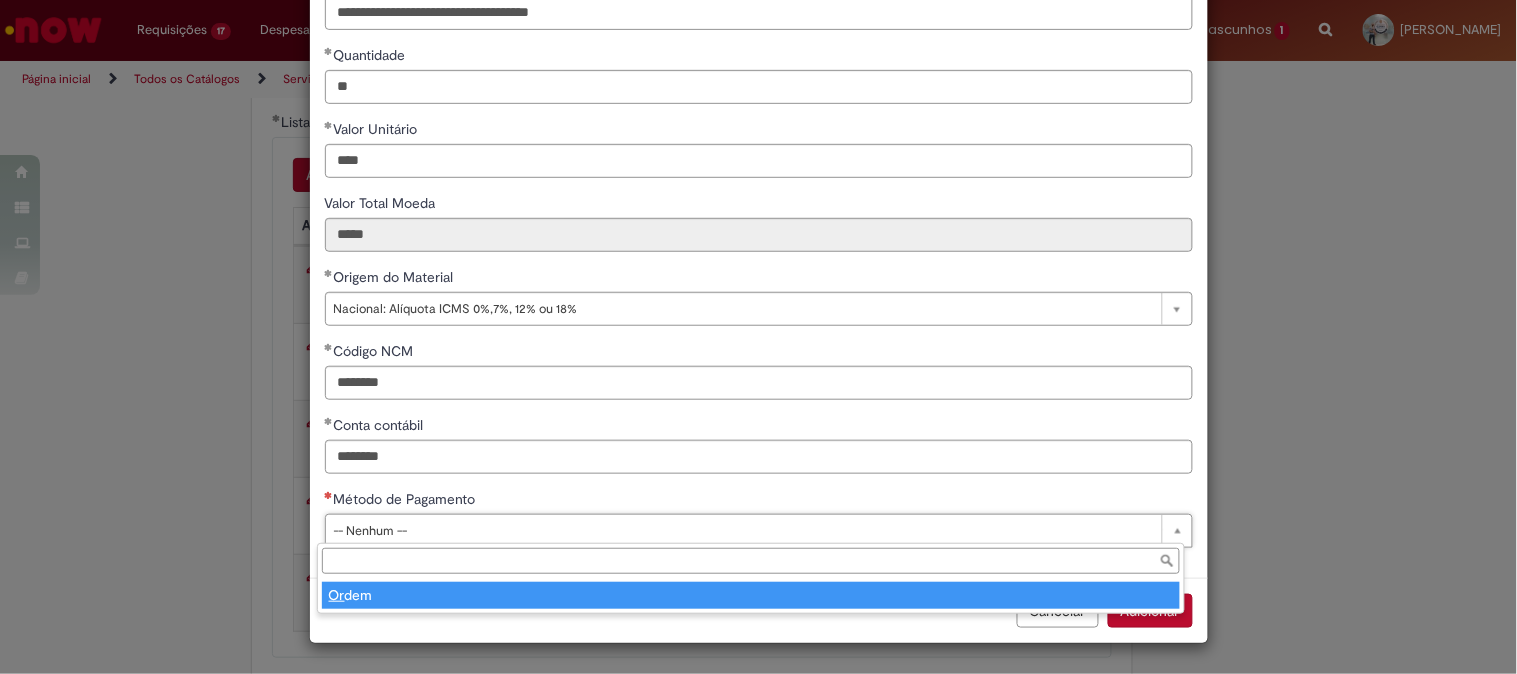 type on "*****" 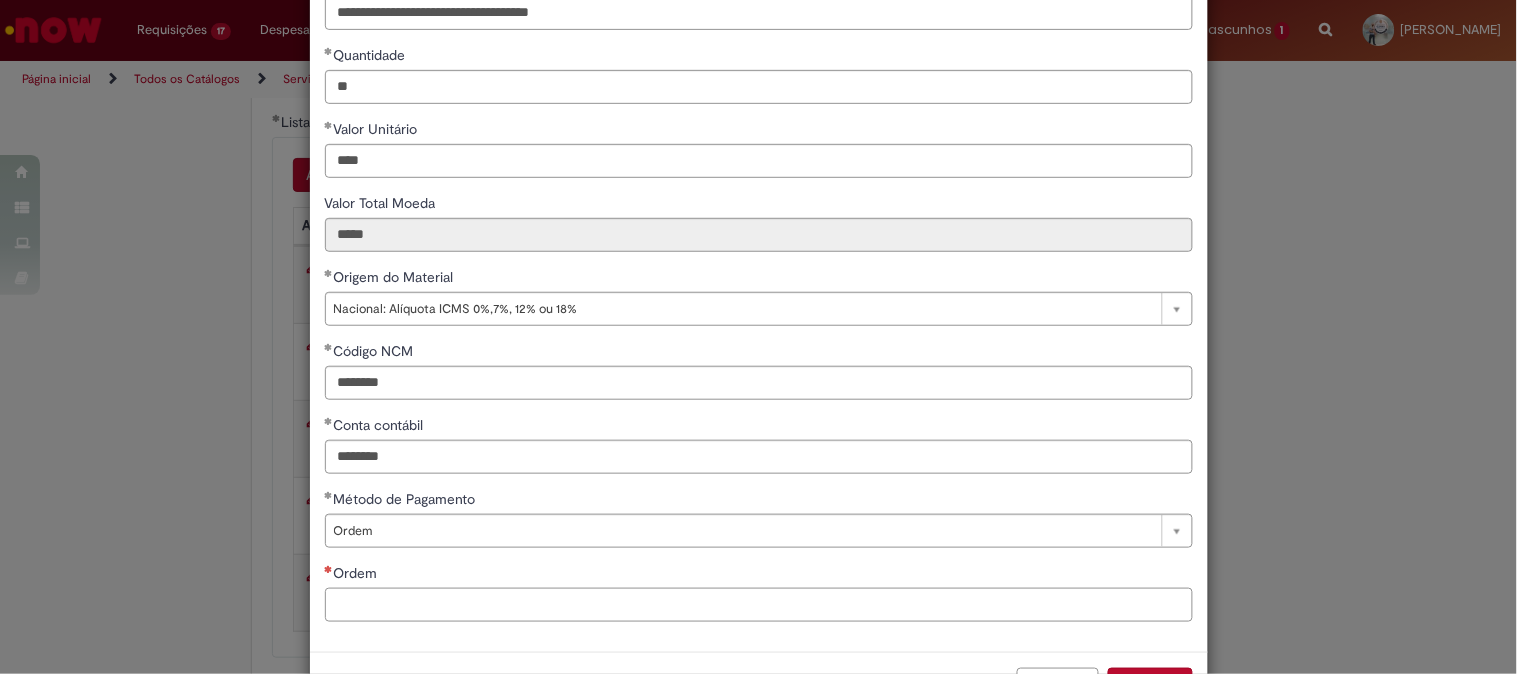 paste on "**********" 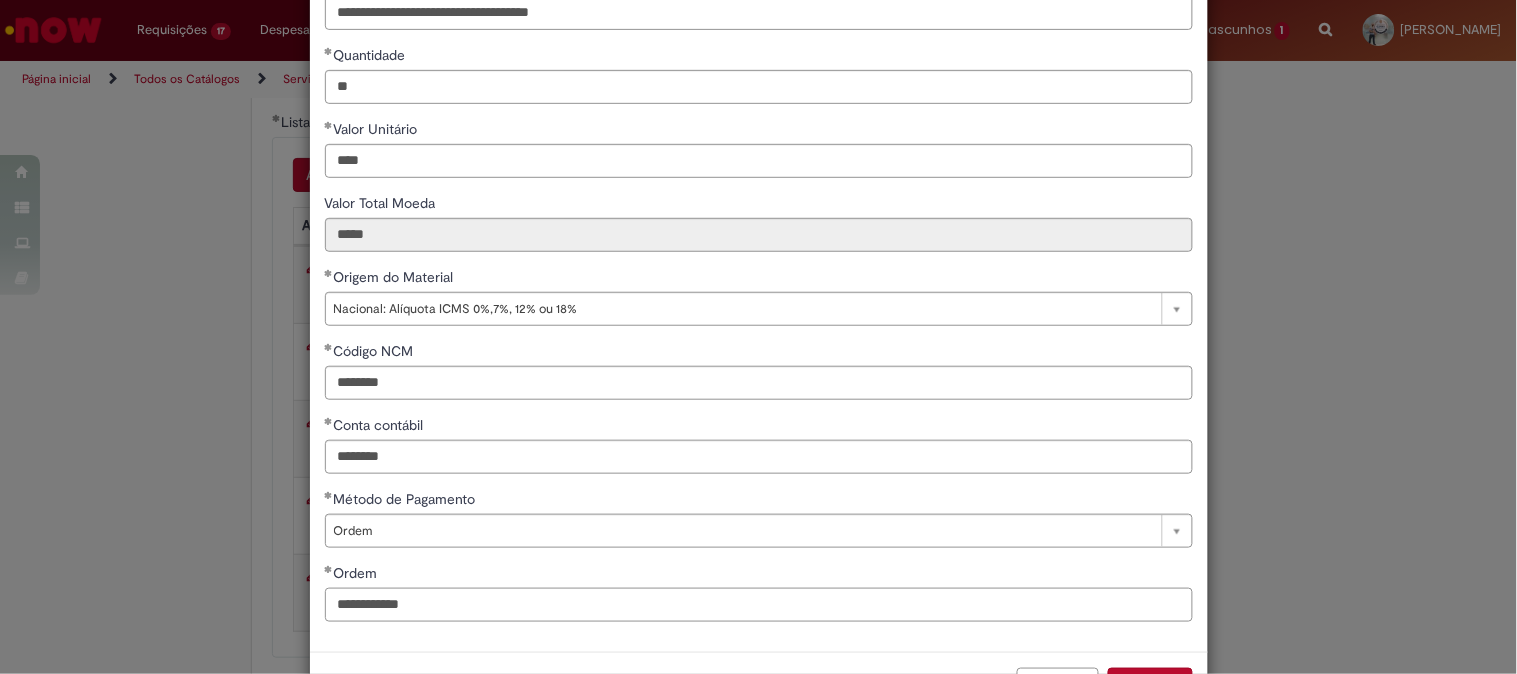 type on "**********" 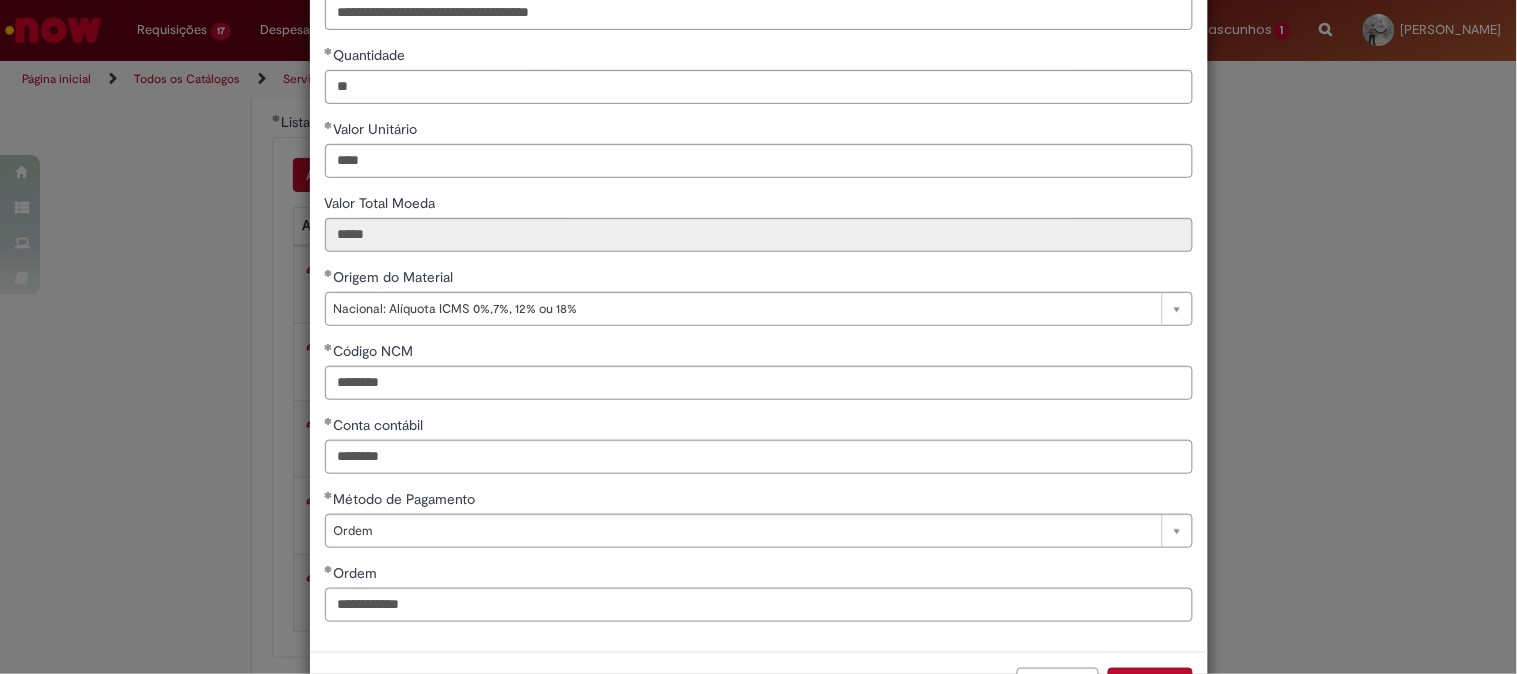 type 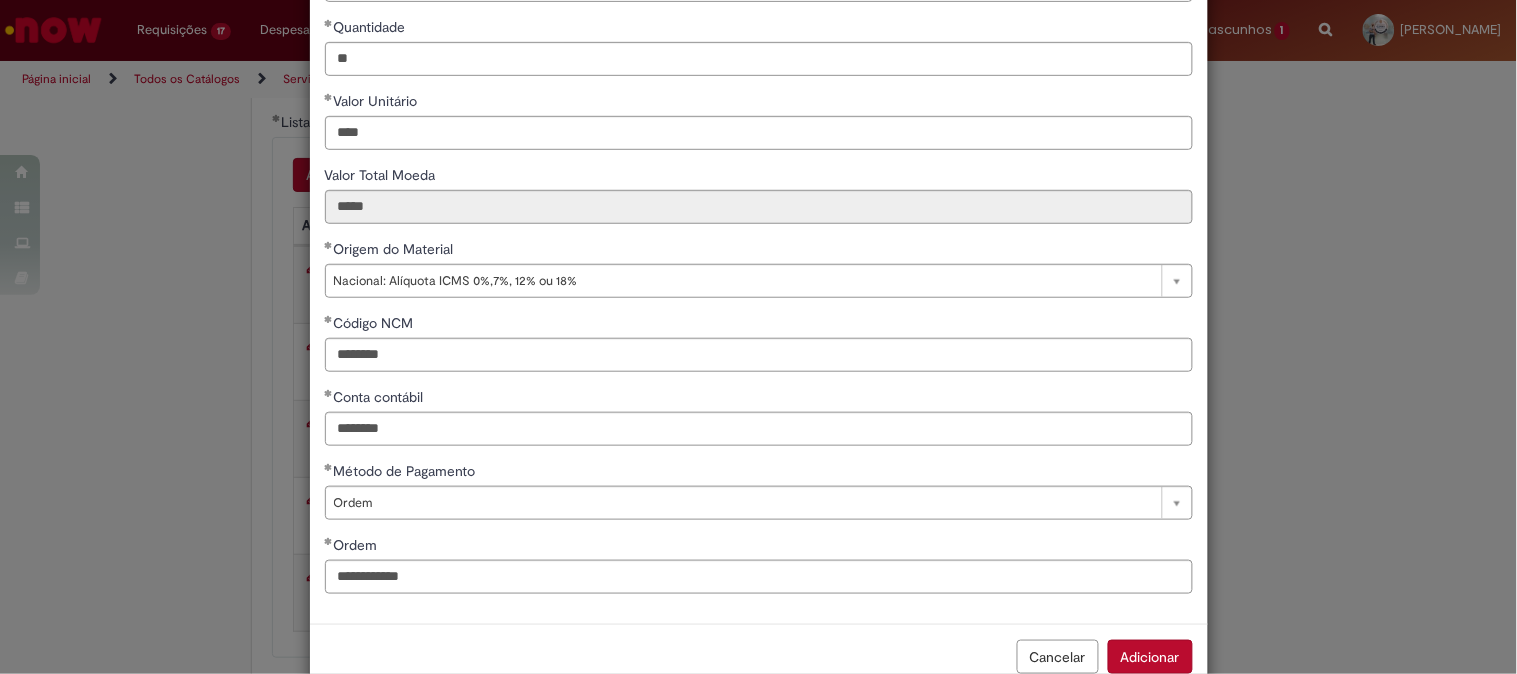 click on "Adicionar" at bounding box center (1150, 657) 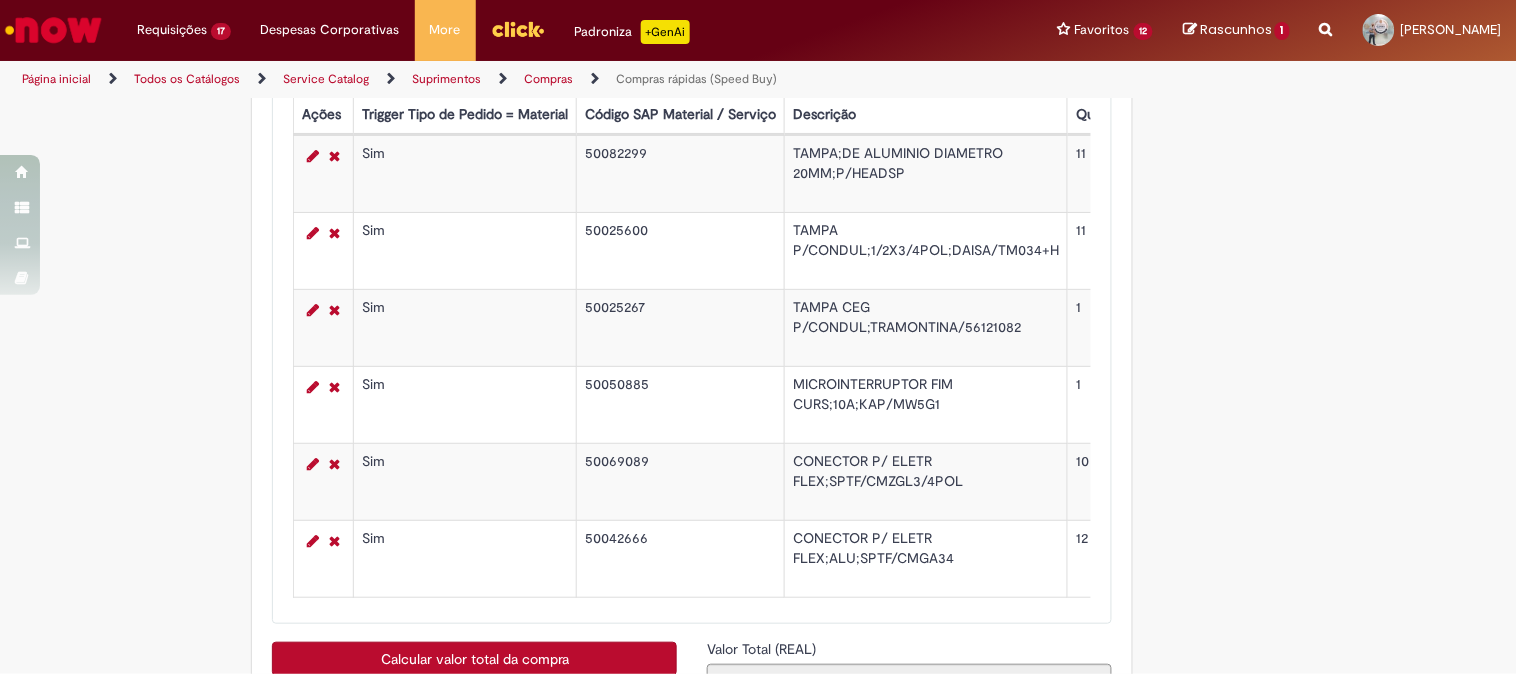 scroll, scrollTop: 3333, scrollLeft: 0, axis: vertical 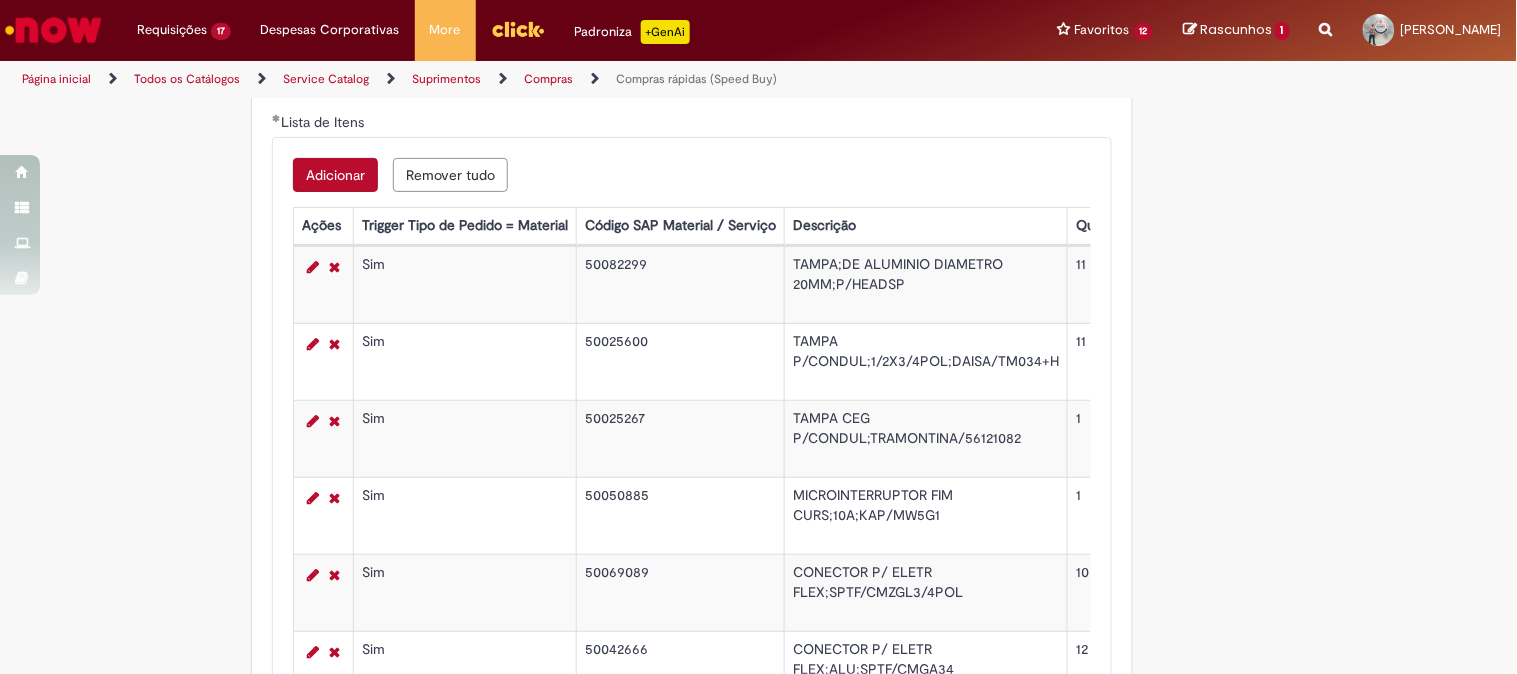 click on "Adicionar" at bounding box center [335, 175] 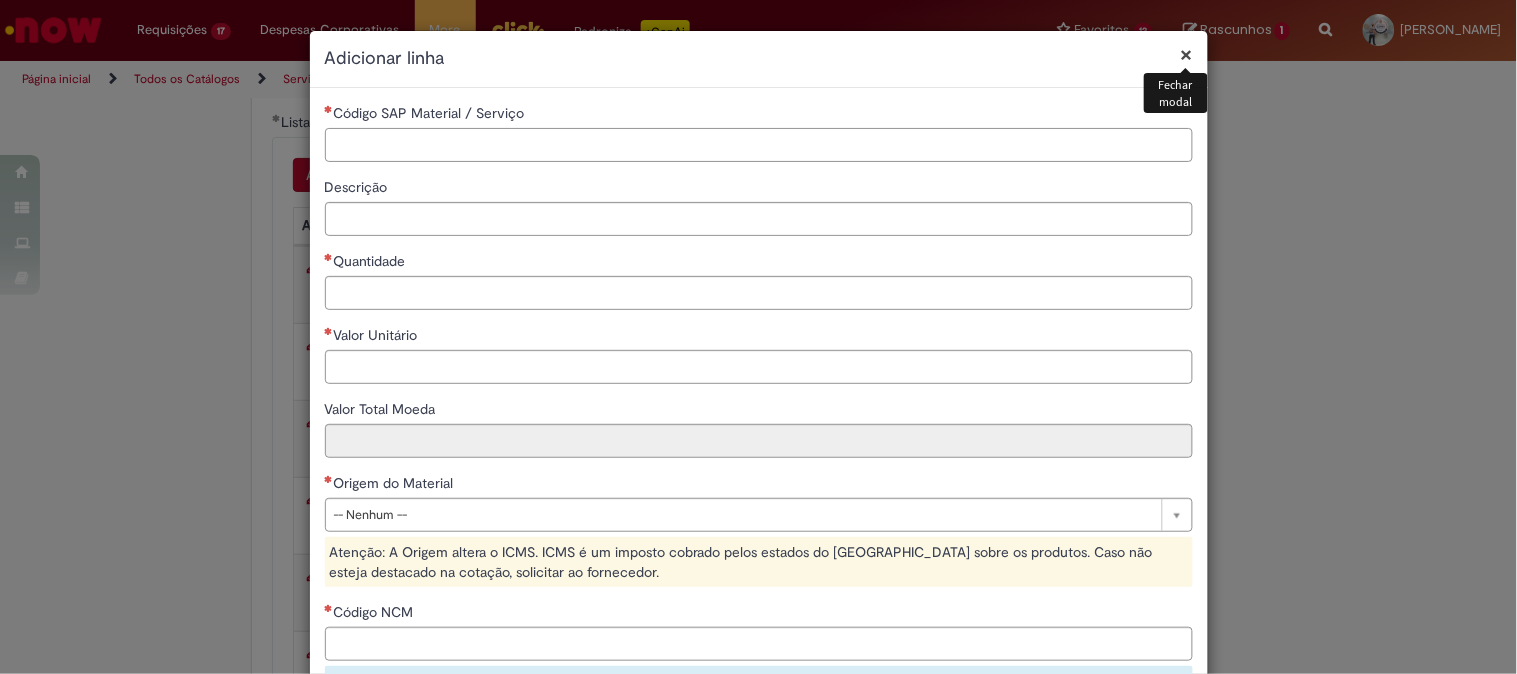 click on "Código SAP Material / Serviço" at bounding box center (759, 145) 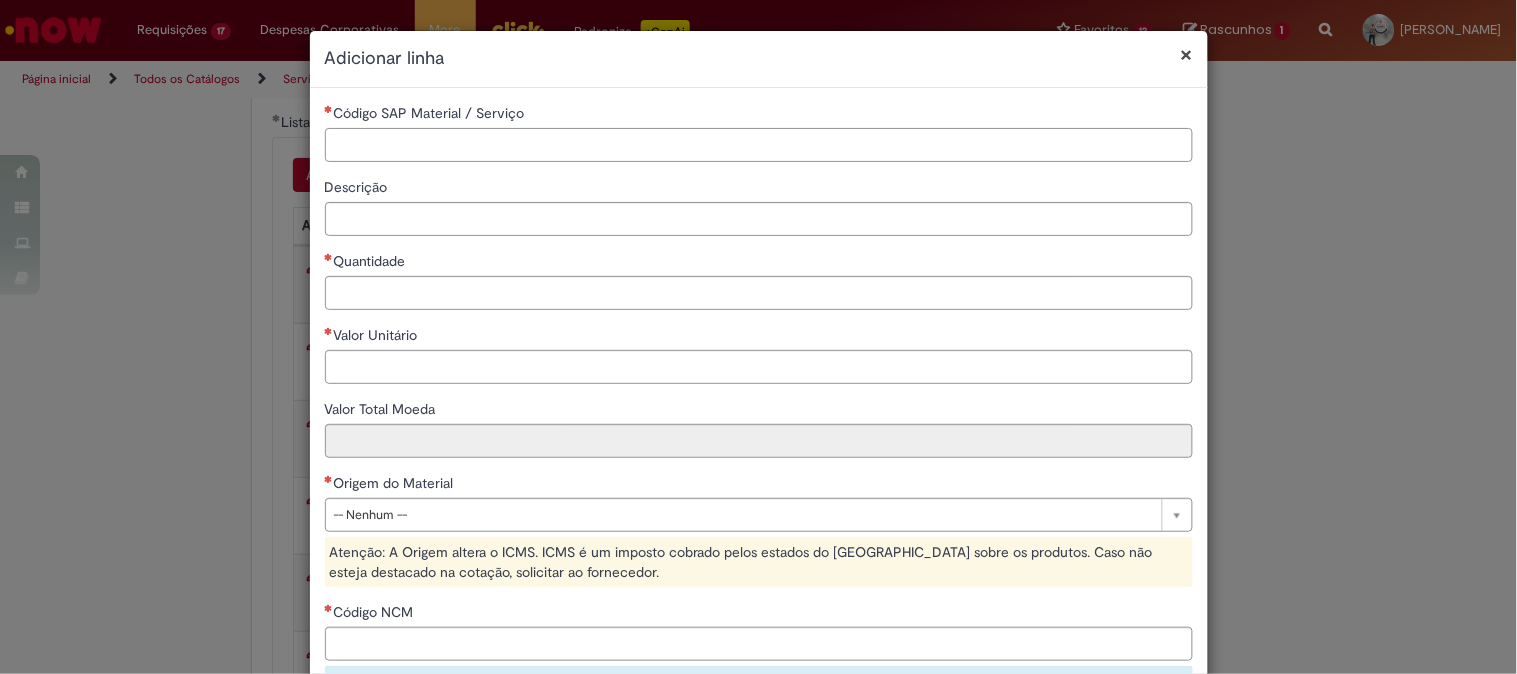 paste on "********" 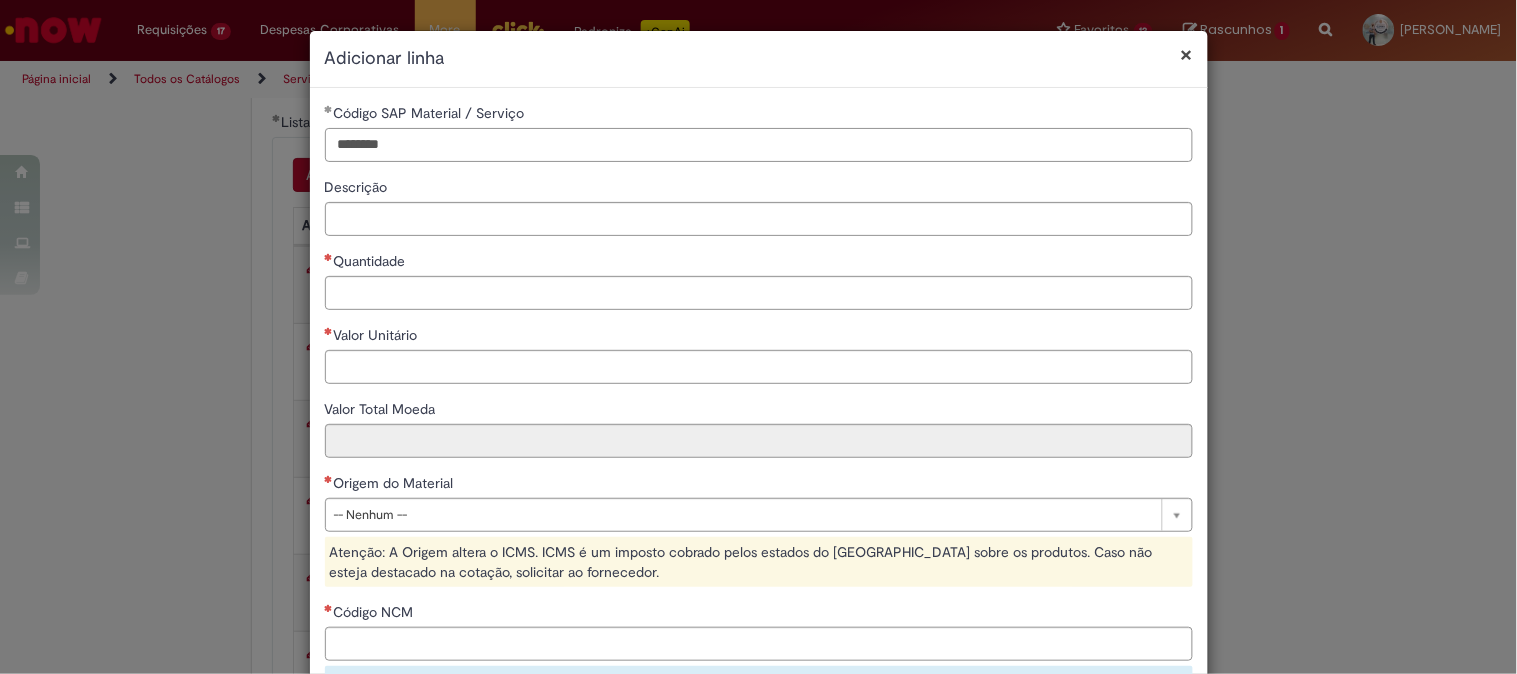 type on "********" 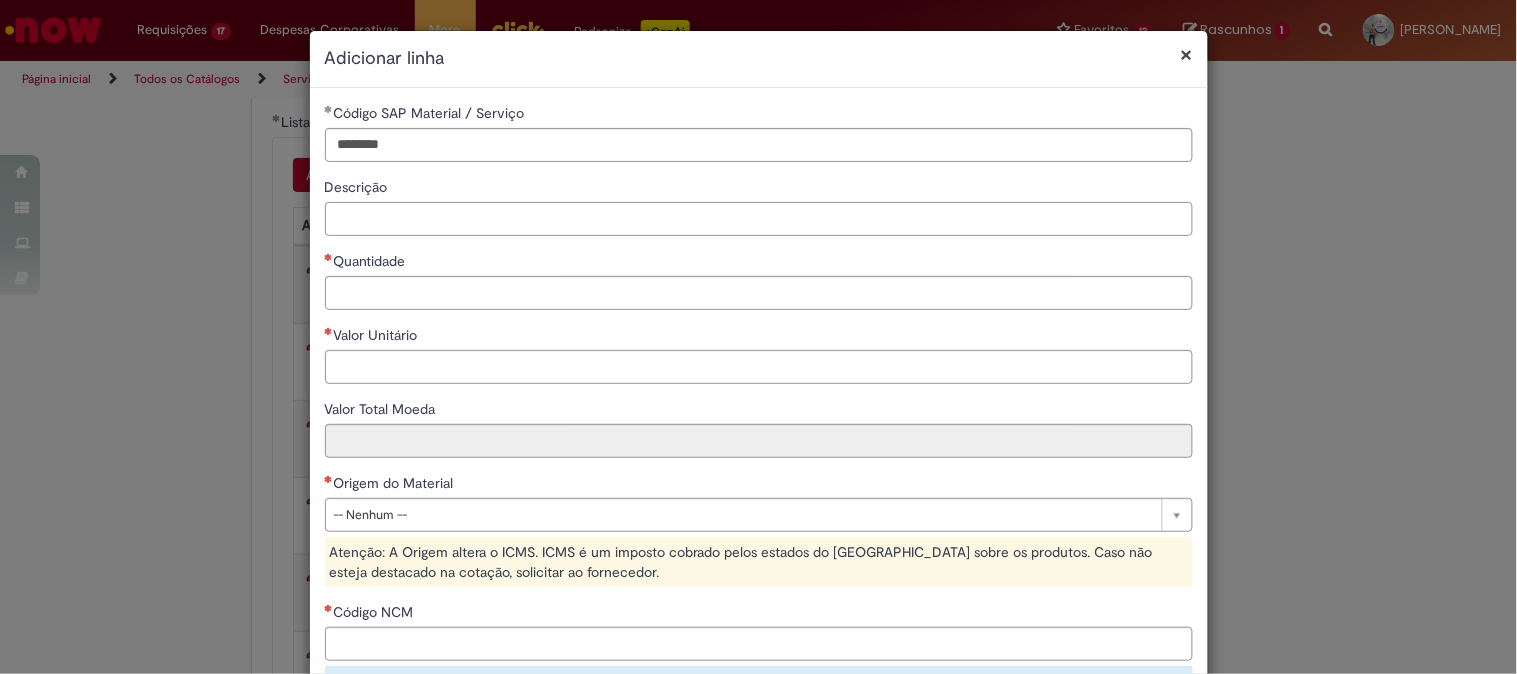 paste on "**********" 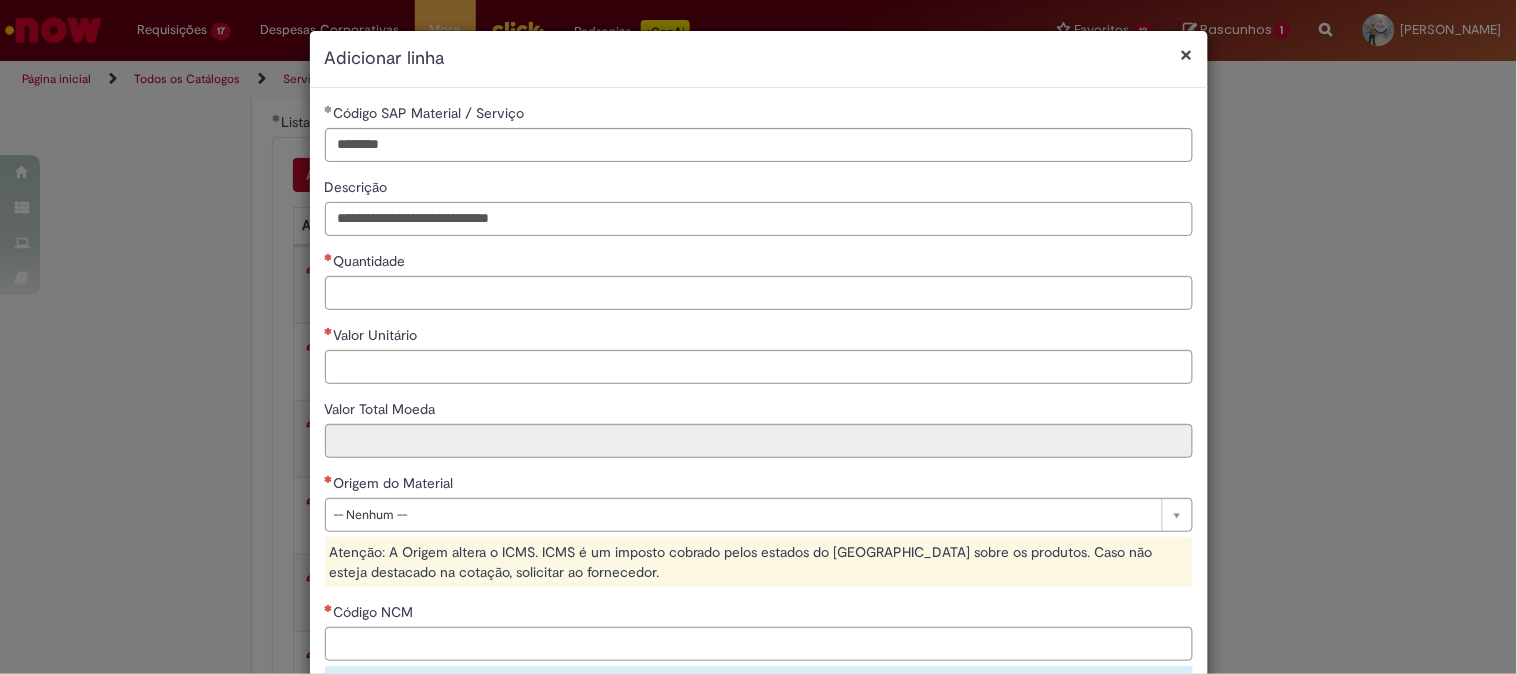 type on "**********" 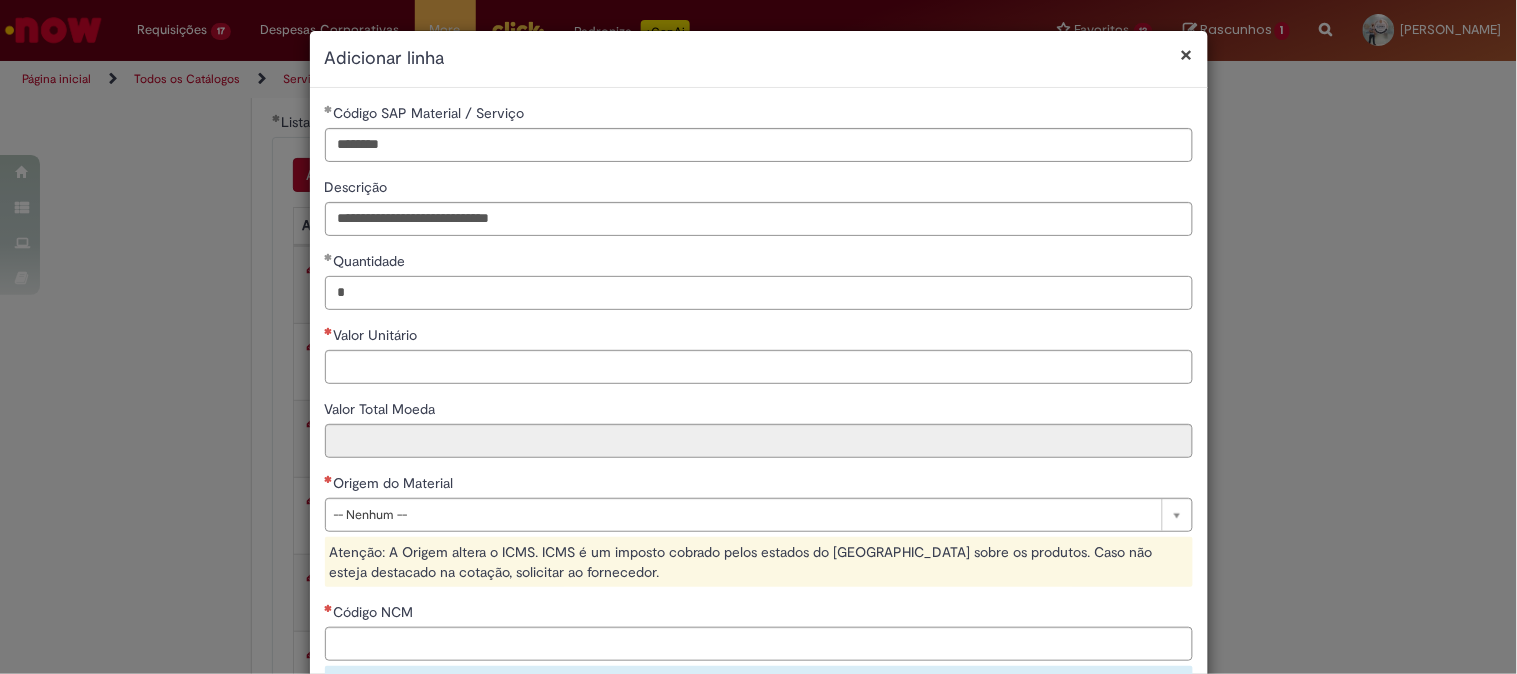 type on "*" 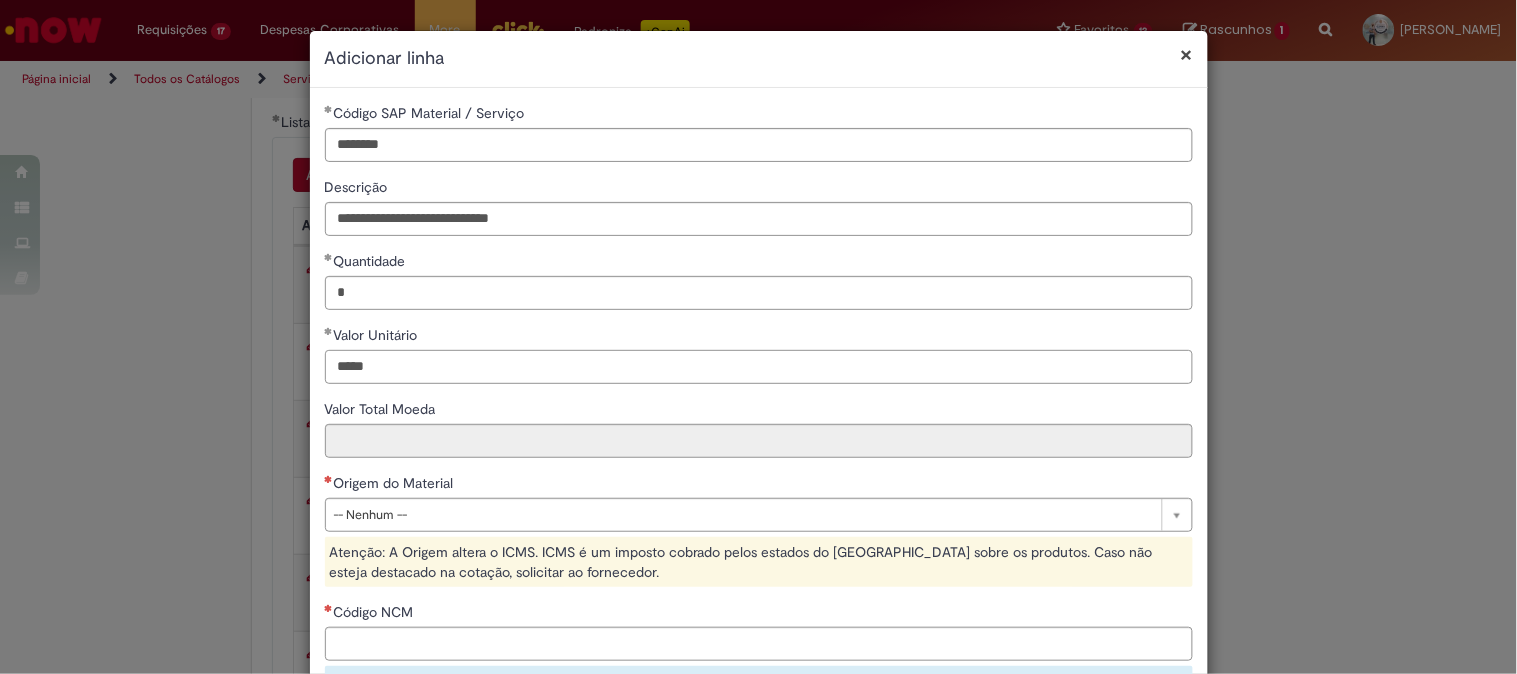 type on "*****" 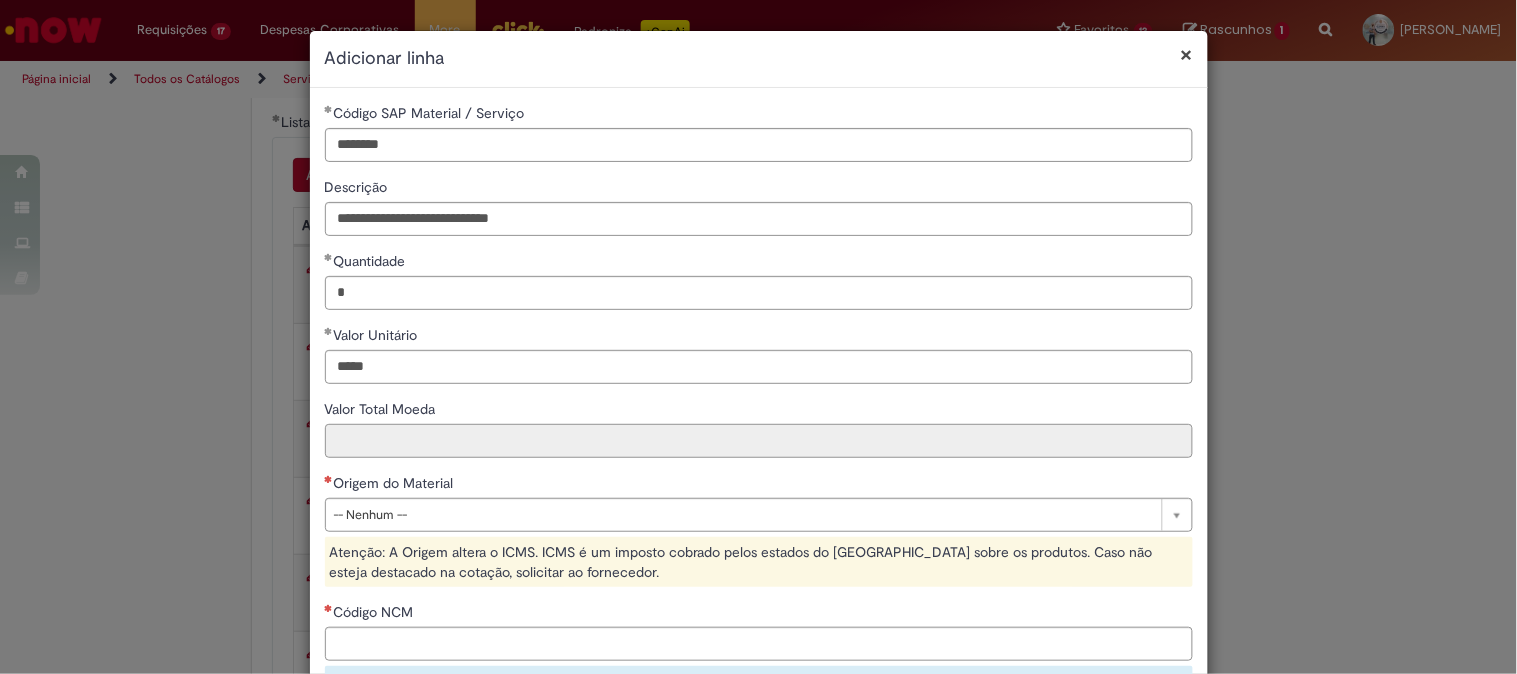 type on "*****" 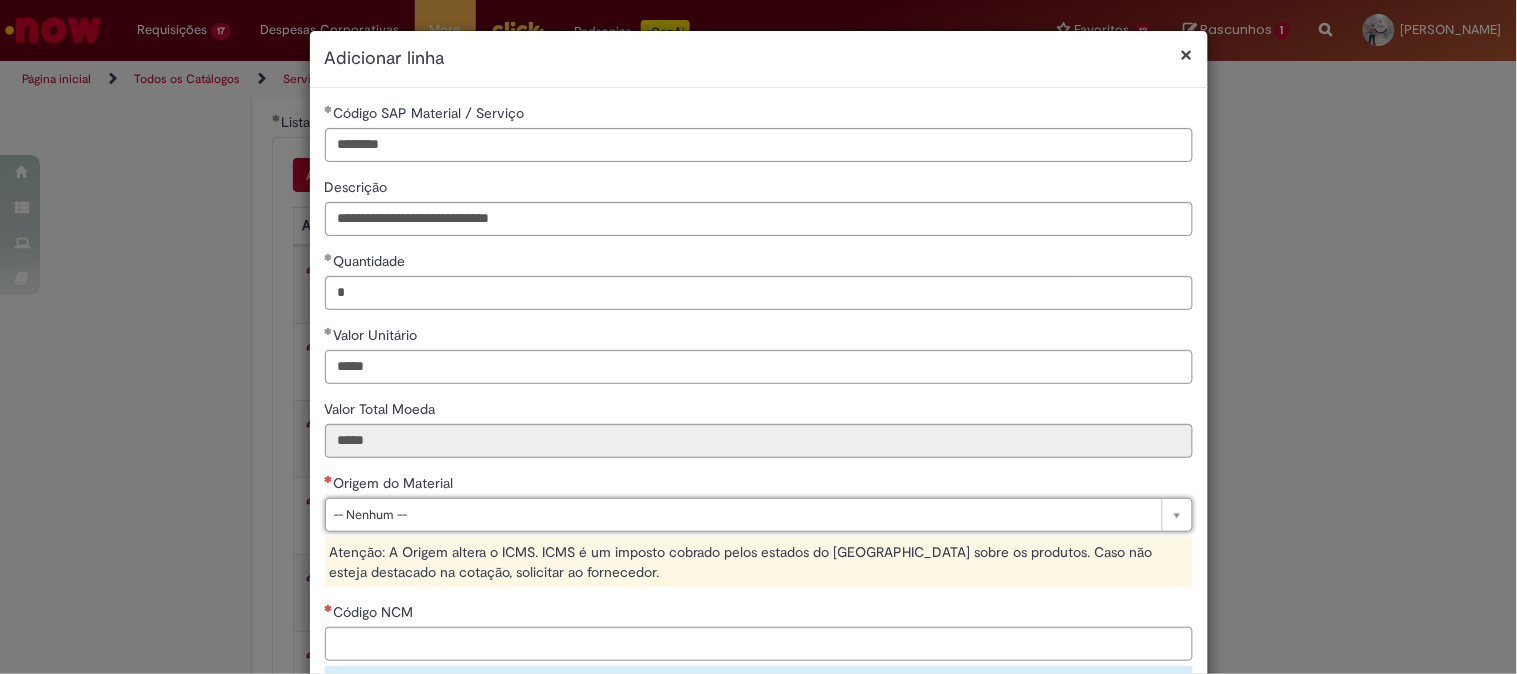 type on "*" 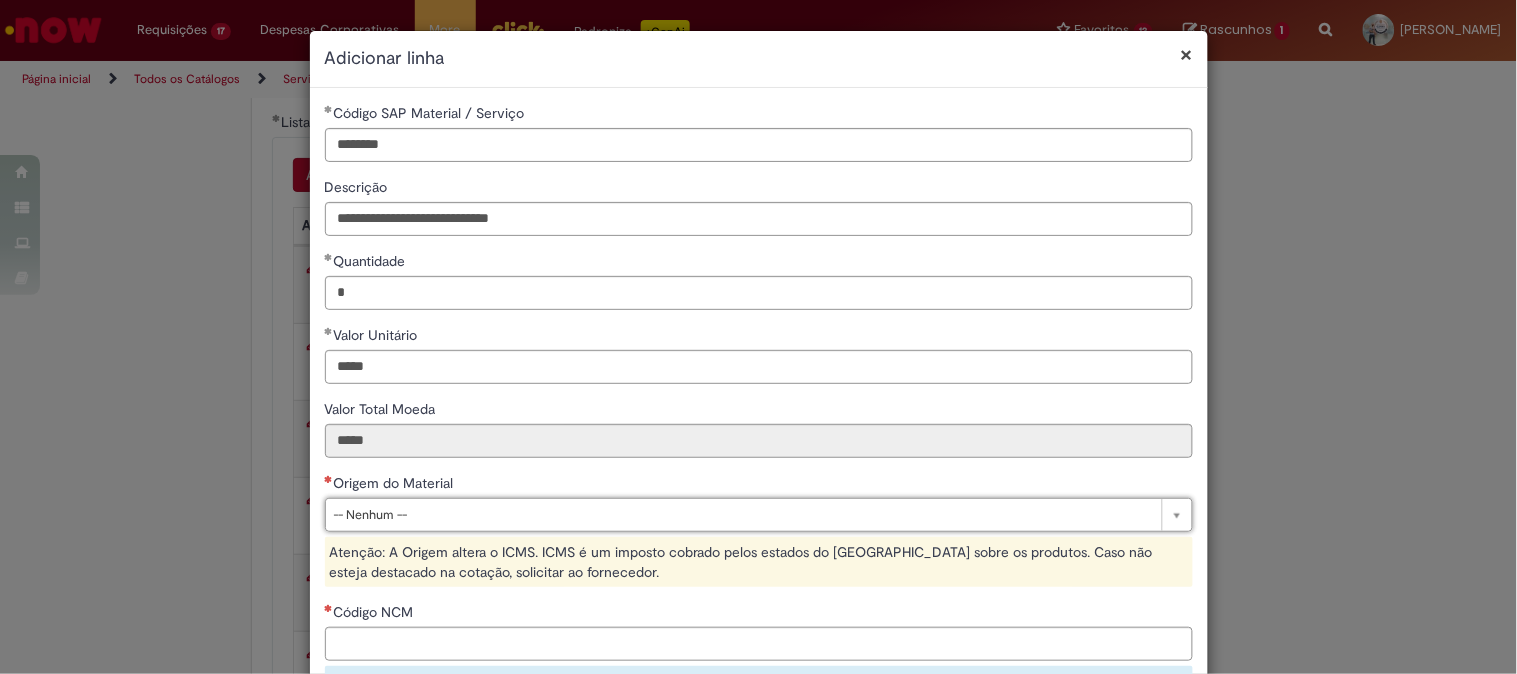 type 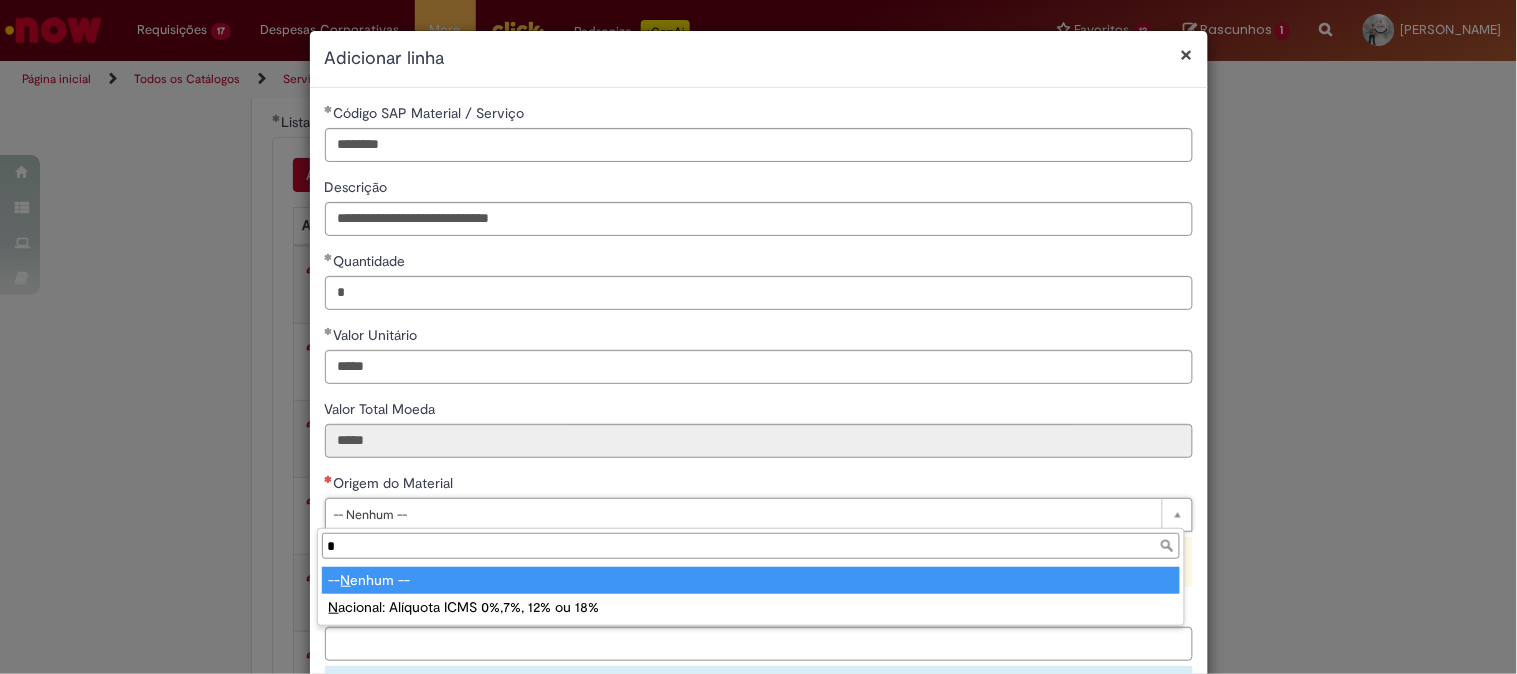 type on "**" 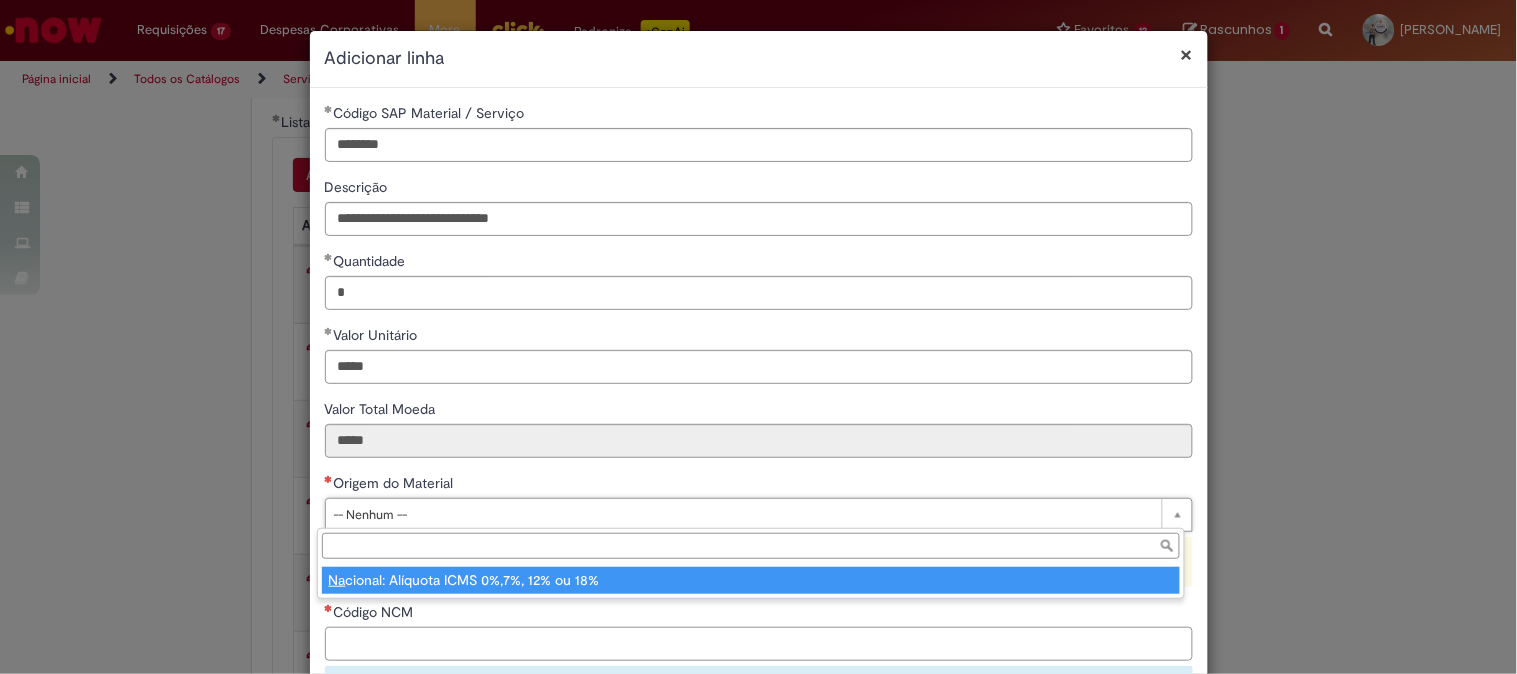type on "**********" 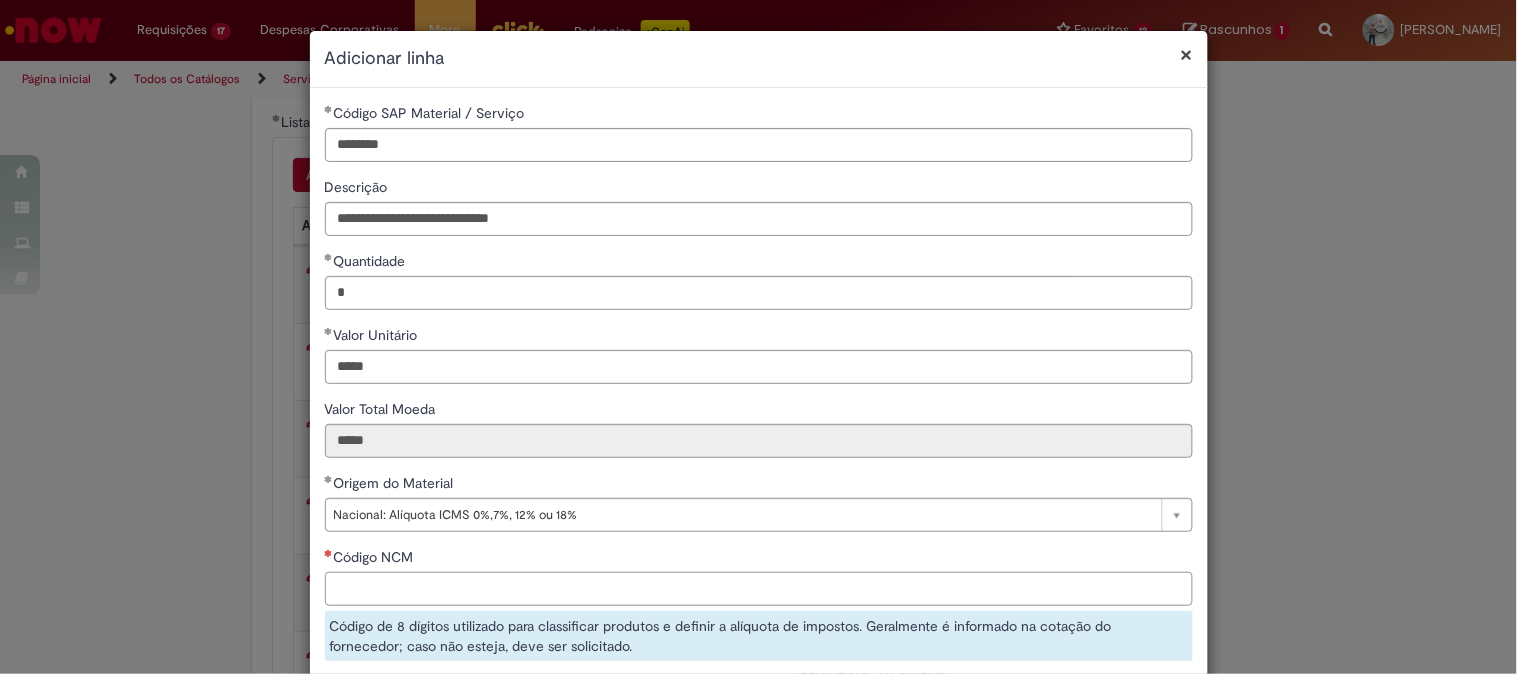 paste on "**********" 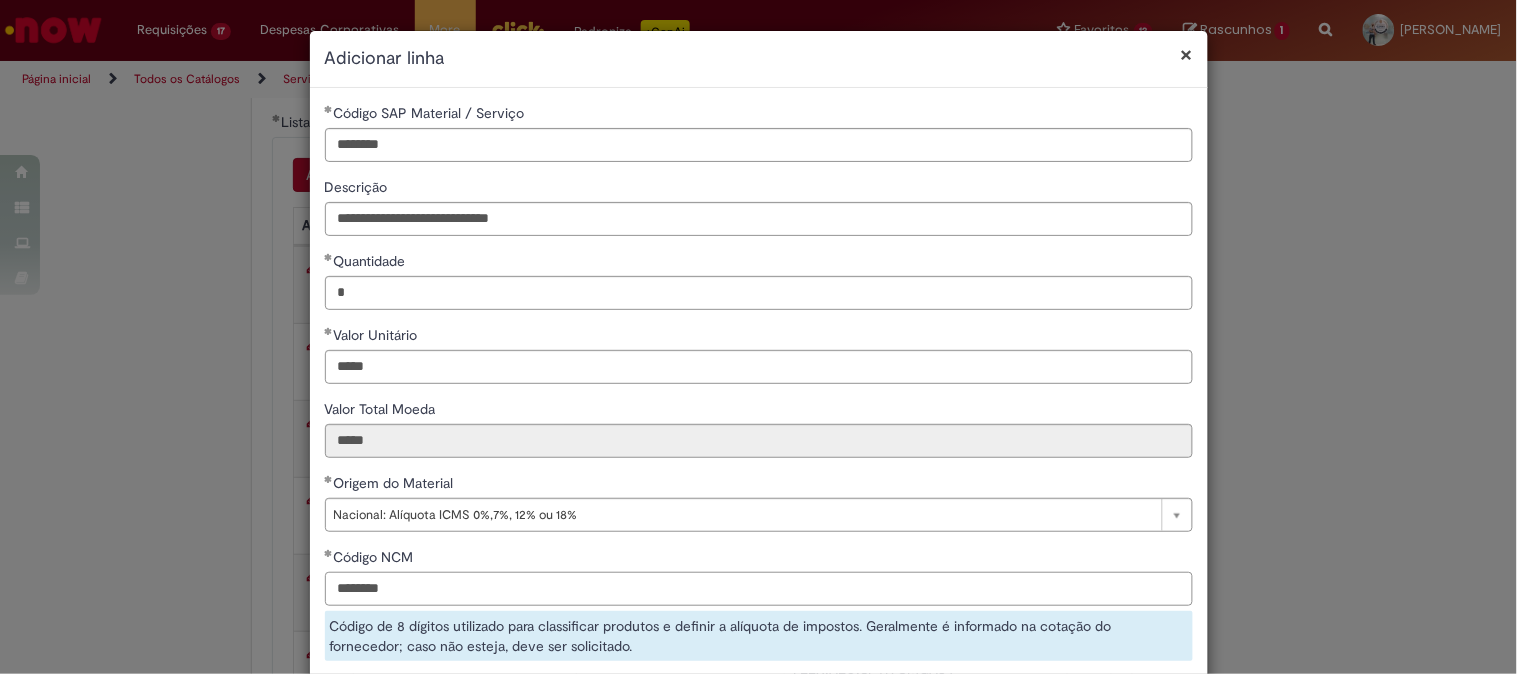 type on "********" 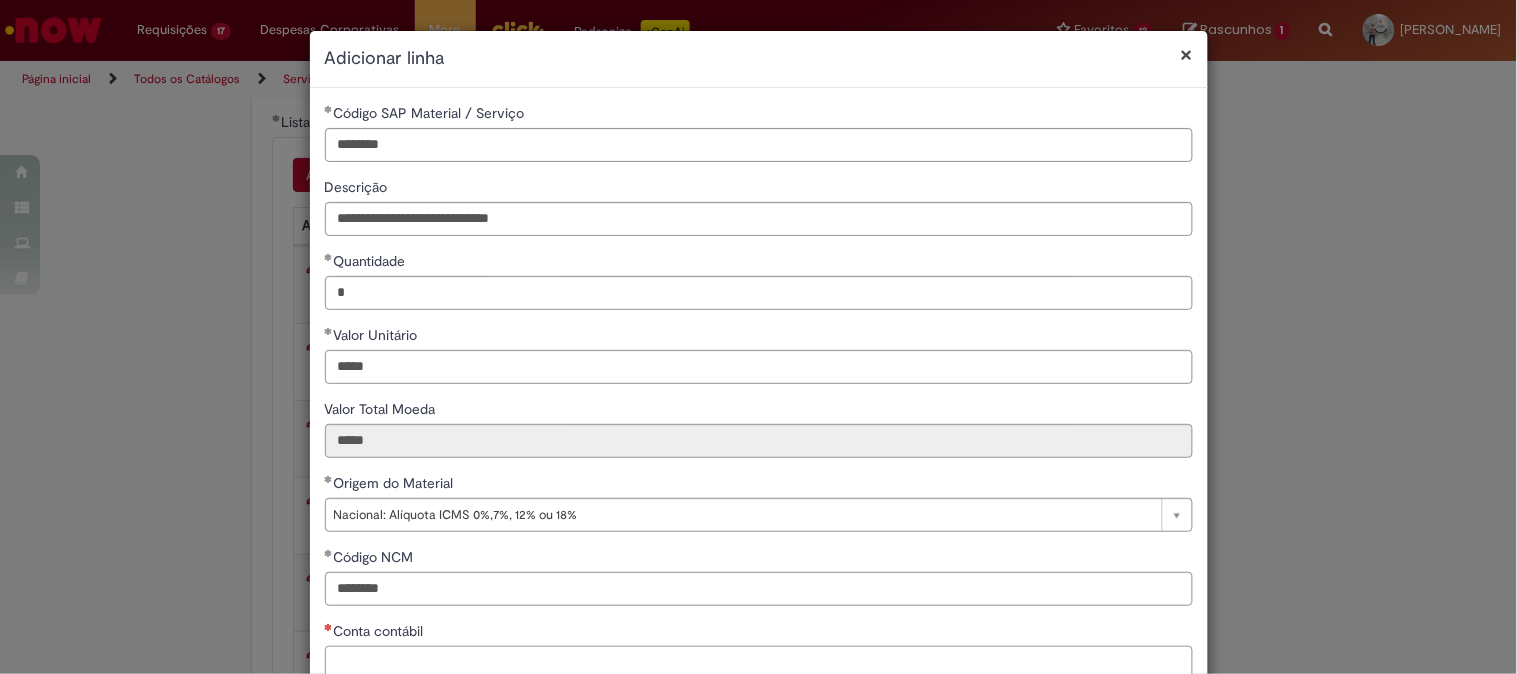 scroll, scrollTop: 5, scrollLeft: 0, axis: vertical 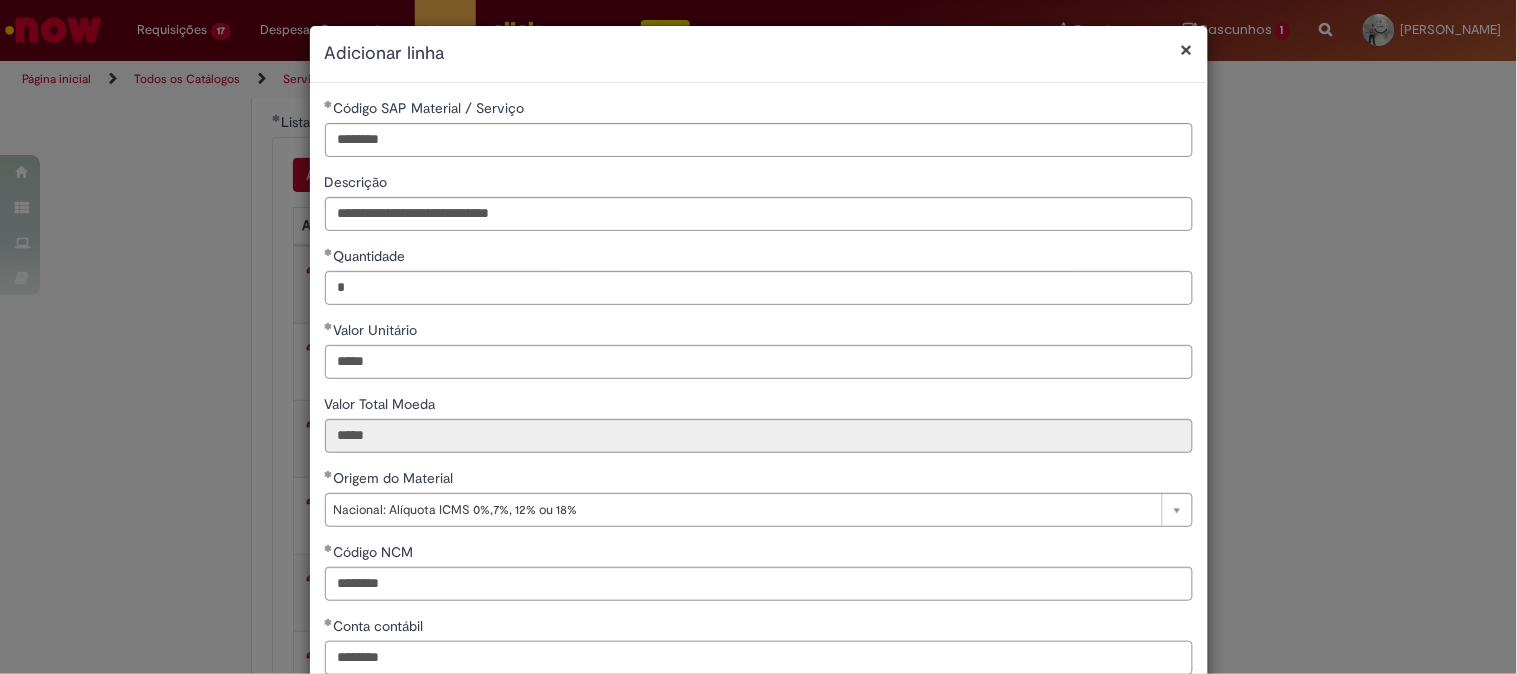 type on "********" 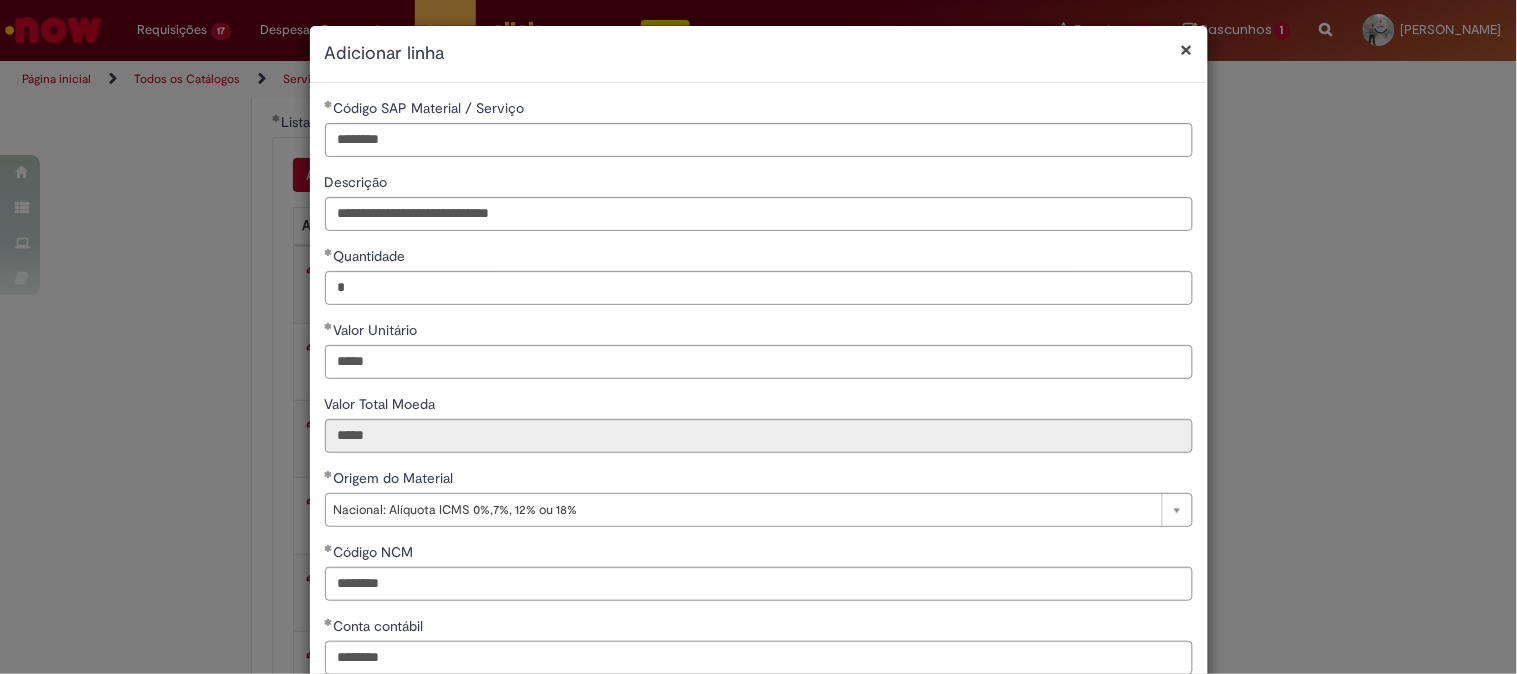 scroll, scrollTop: 206, scrollLeft: 0, axis: vertical 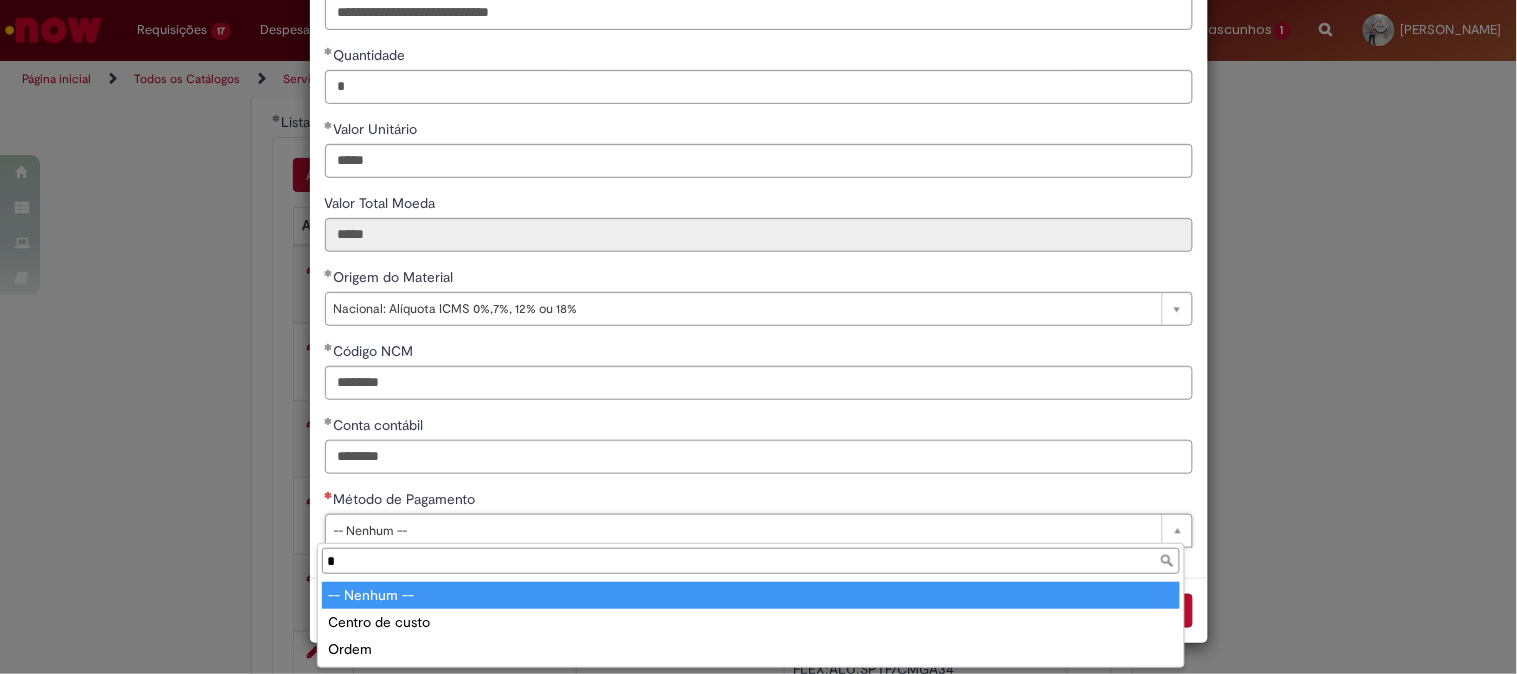 type on "**" 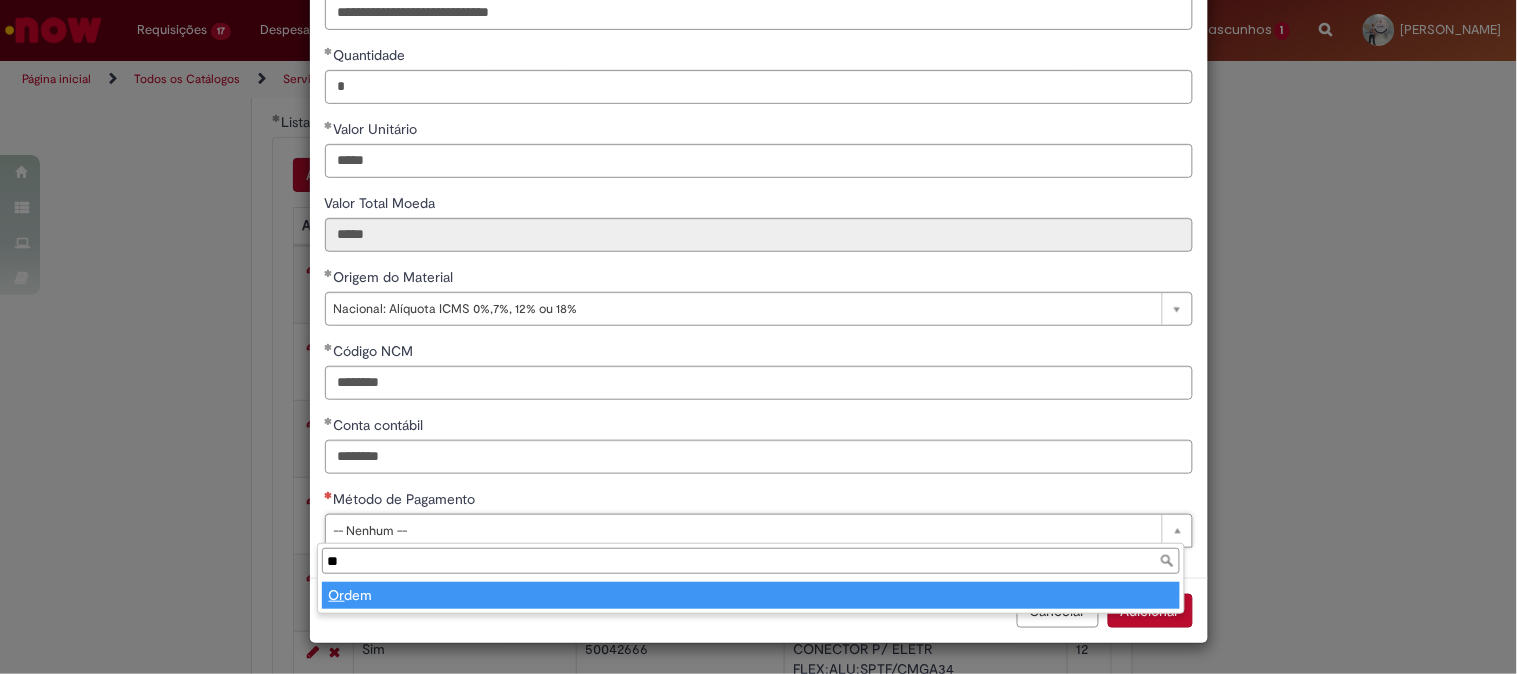type on "*****" 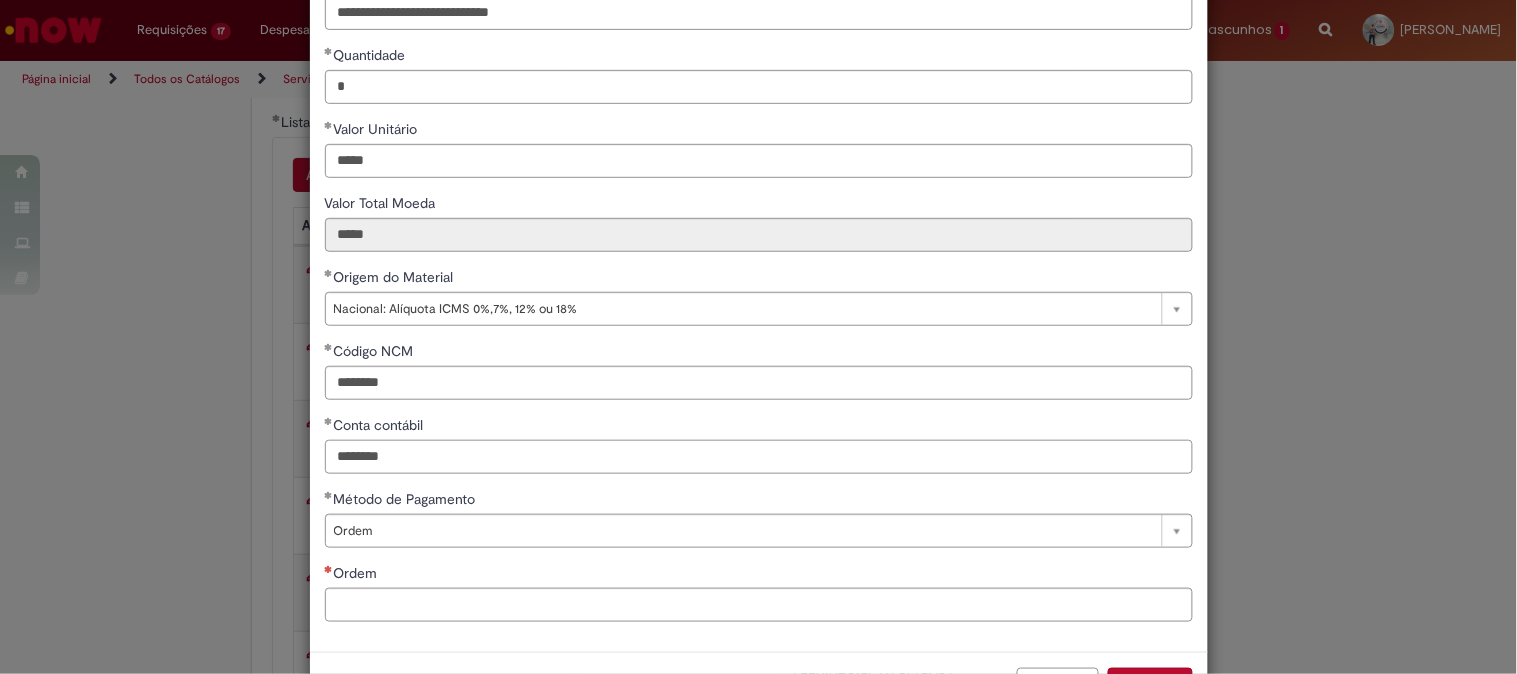 click on "********" at bounding box center (759, 457) 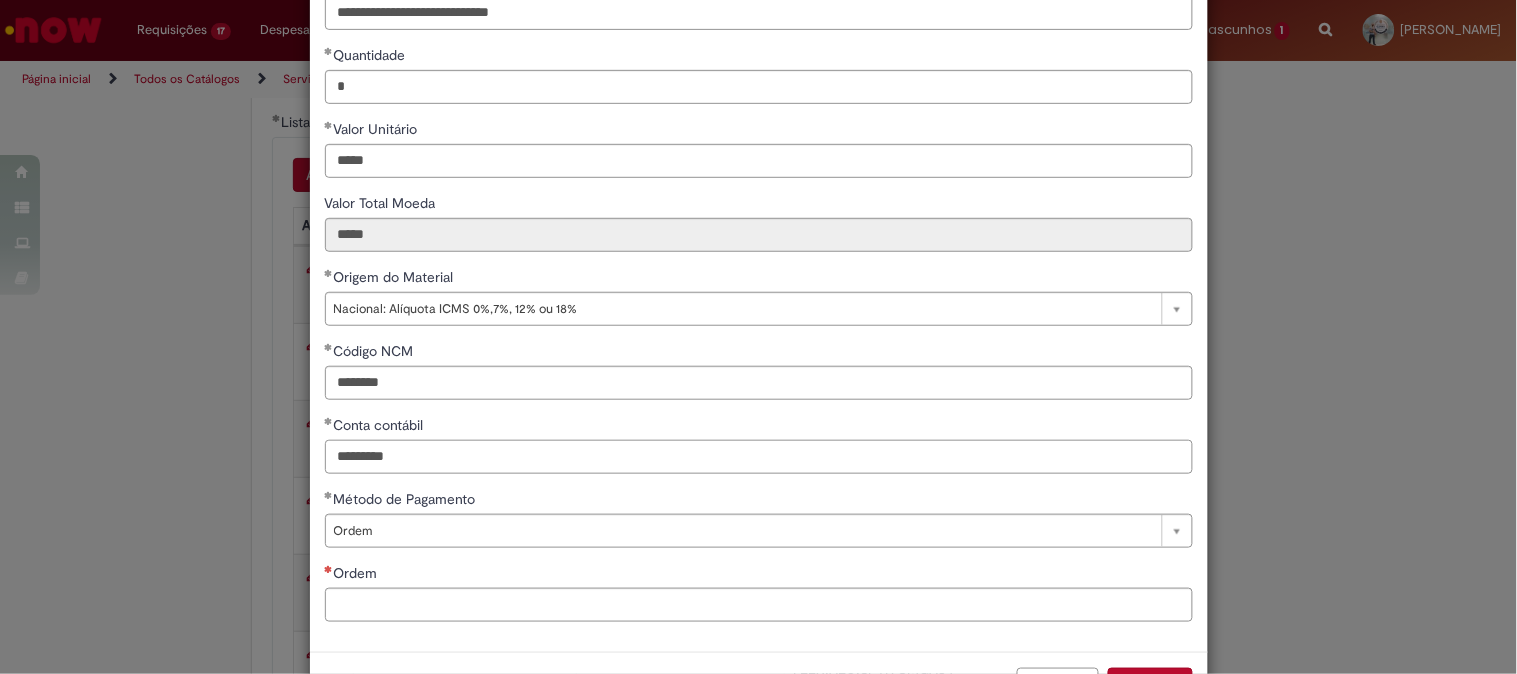click on "*********" at bounding box center [759, 457] 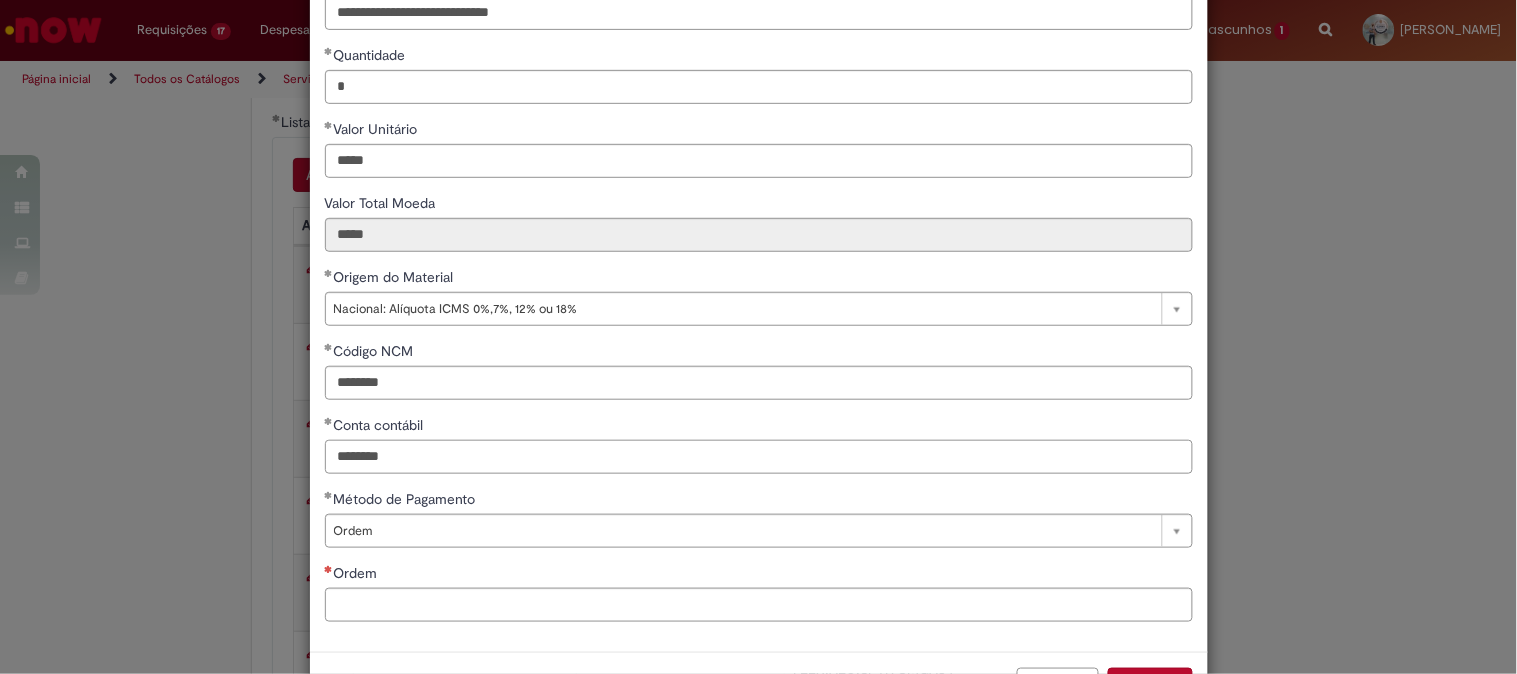 type on "********" 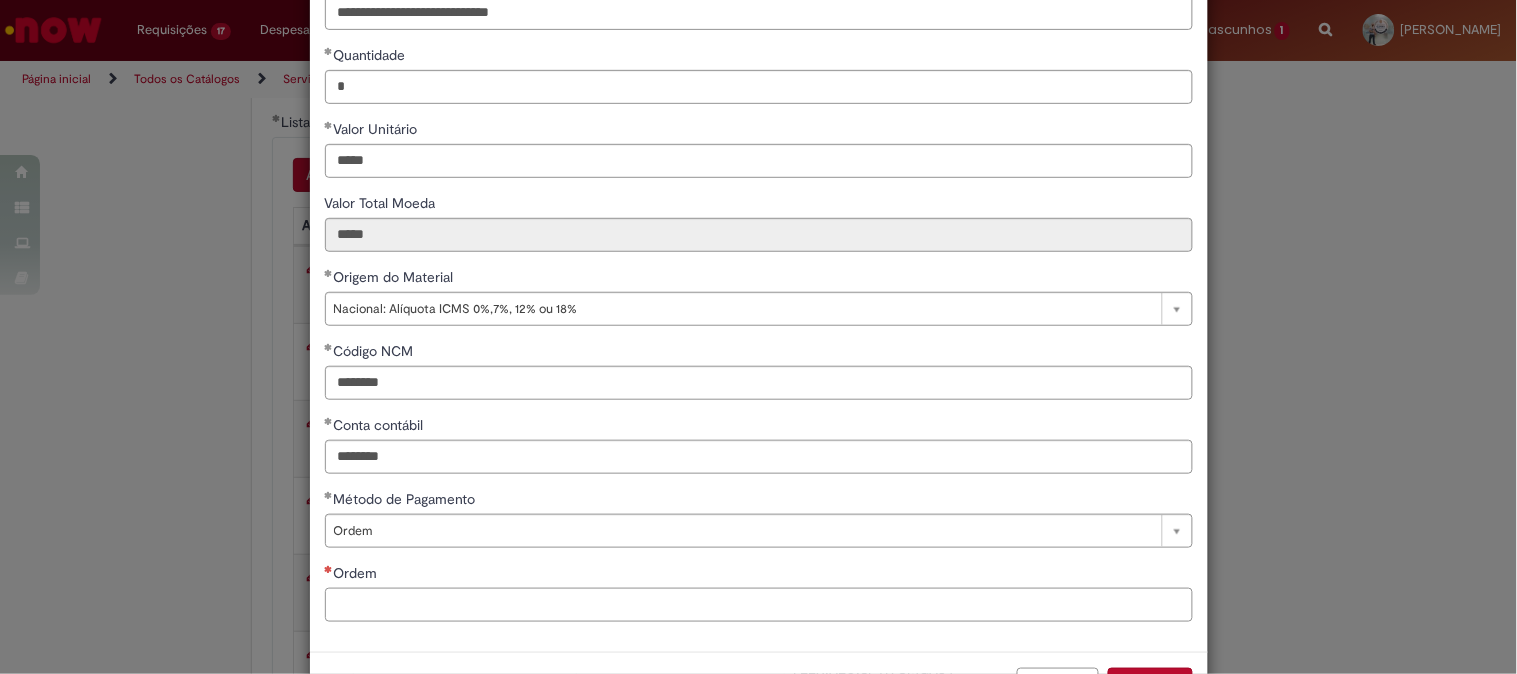 paste on "**********" 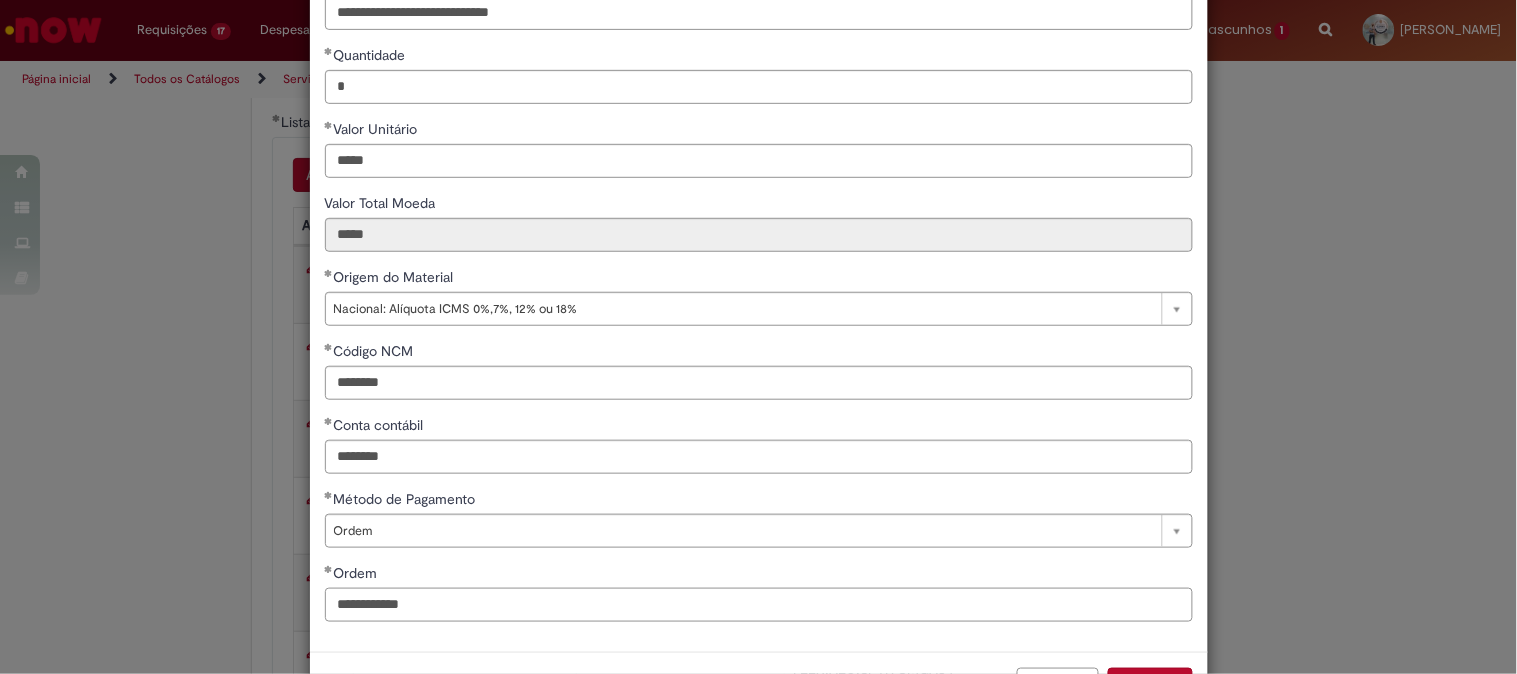 type on "**********" 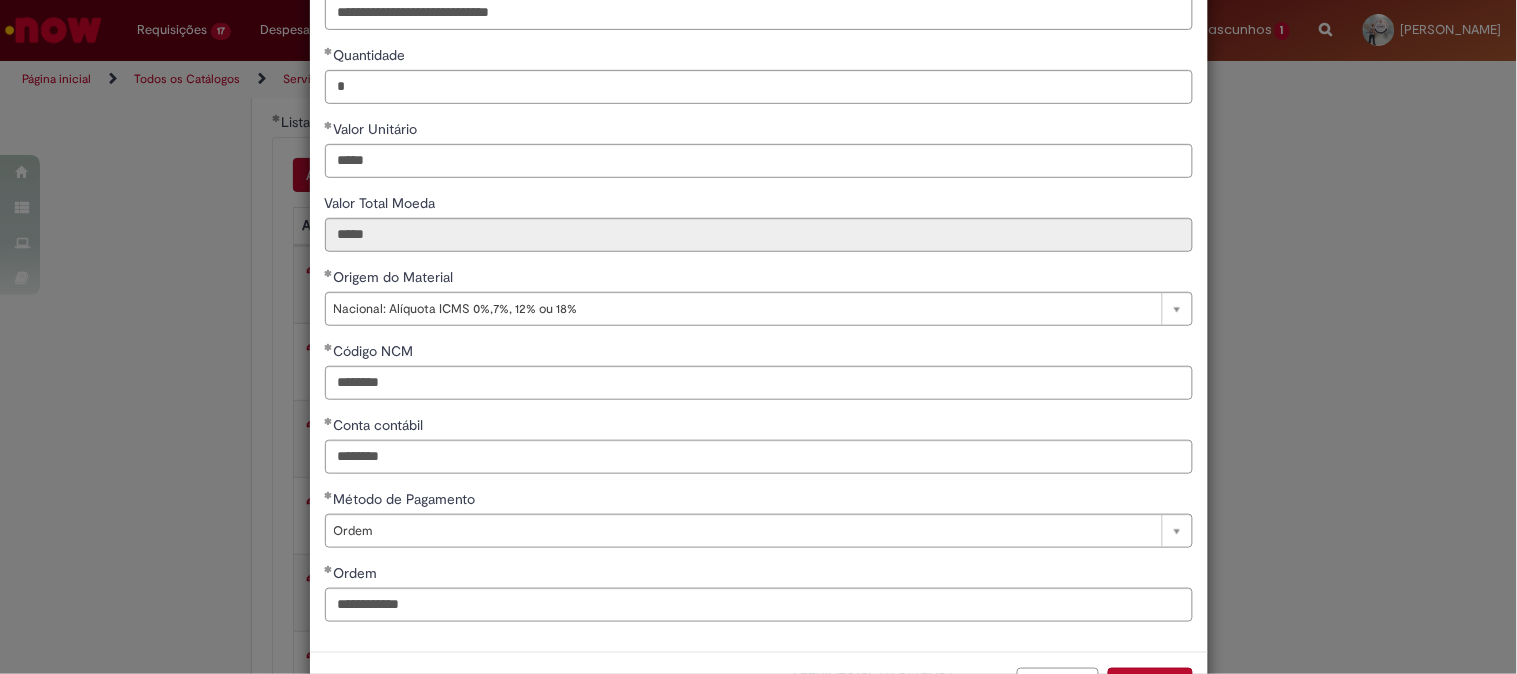 type 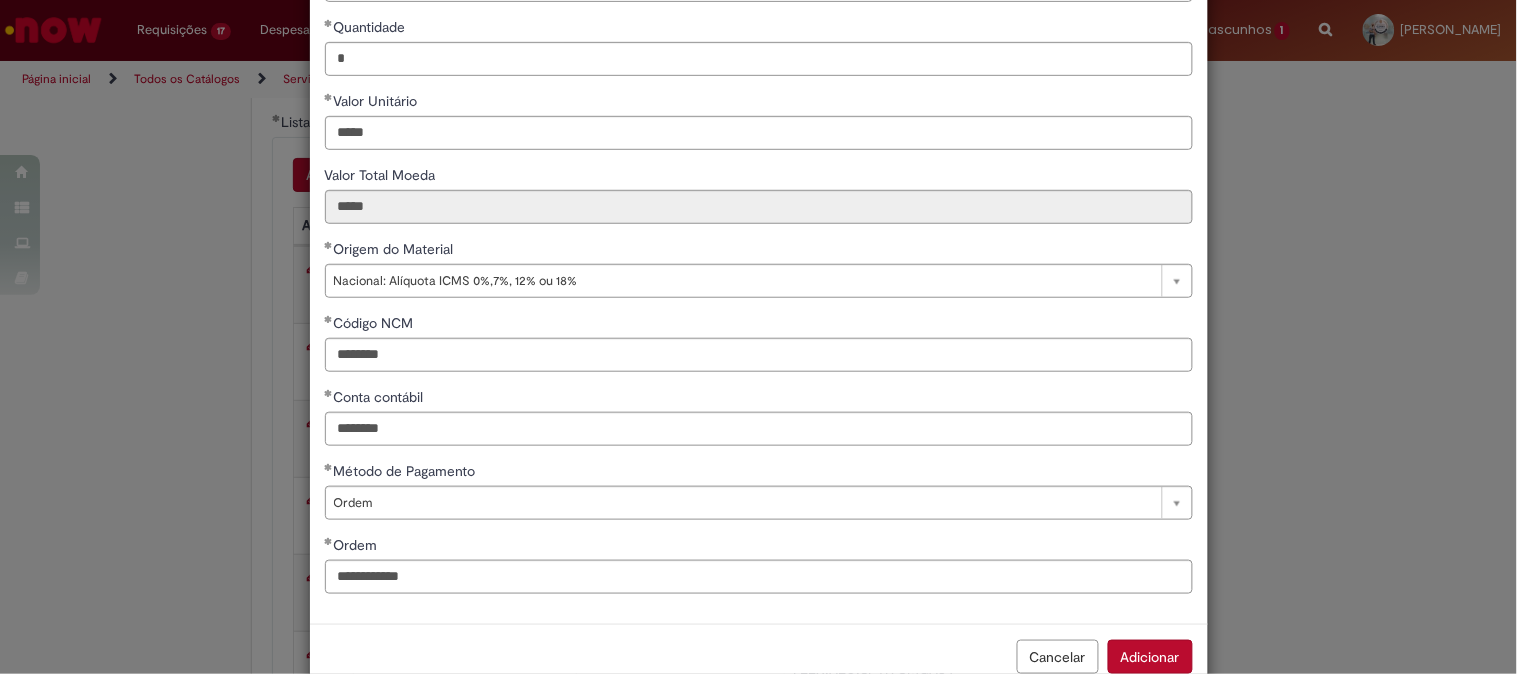 type 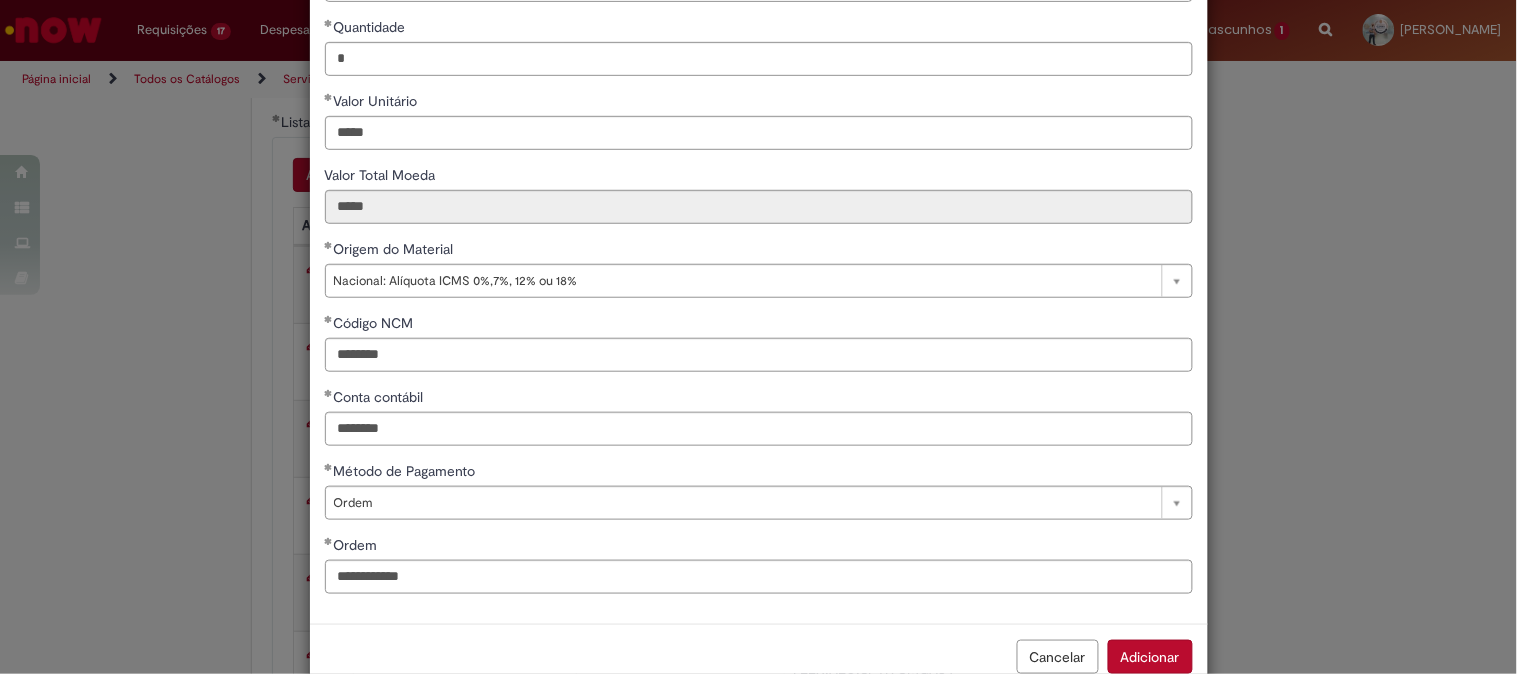 click on "Adicionar" at bounding box center (1150, 657) 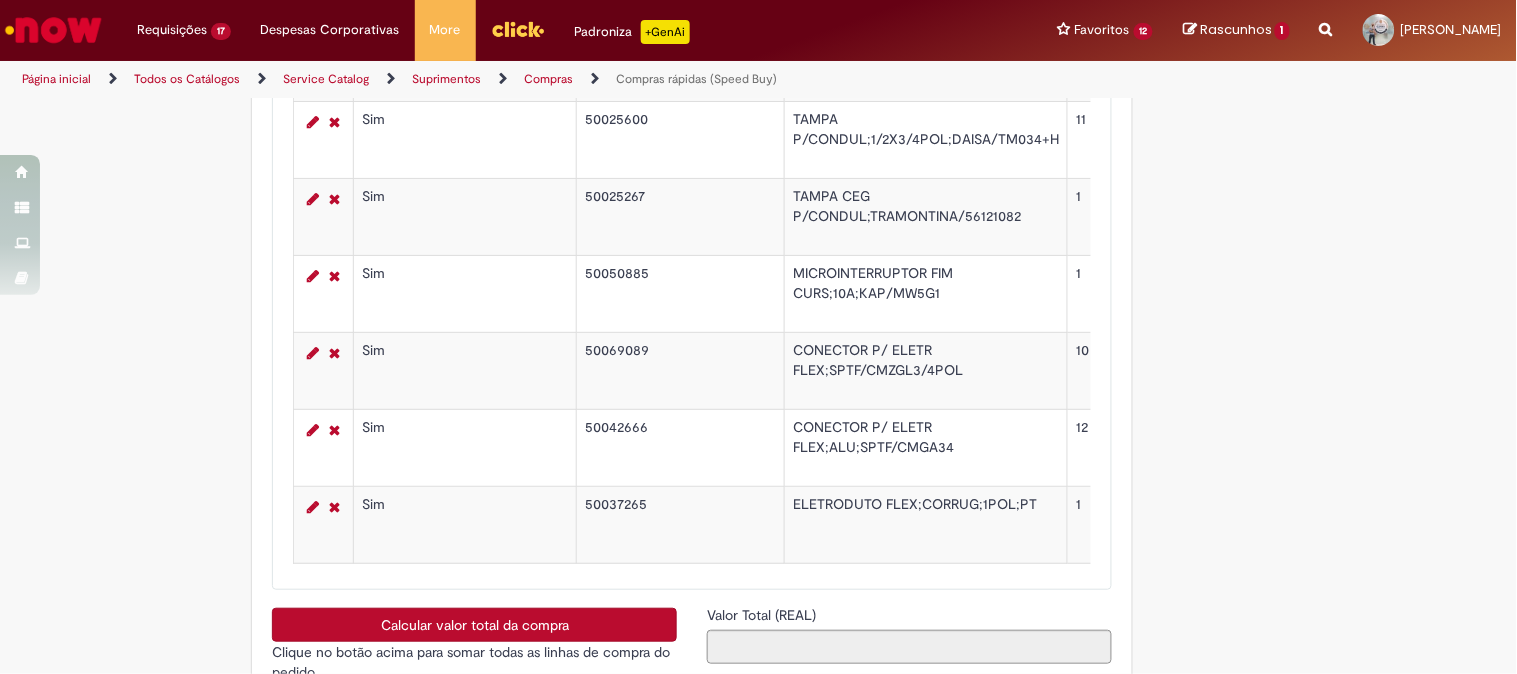 scroll, scrollTop: 3666, scrollLeft: 0, axis: vertical 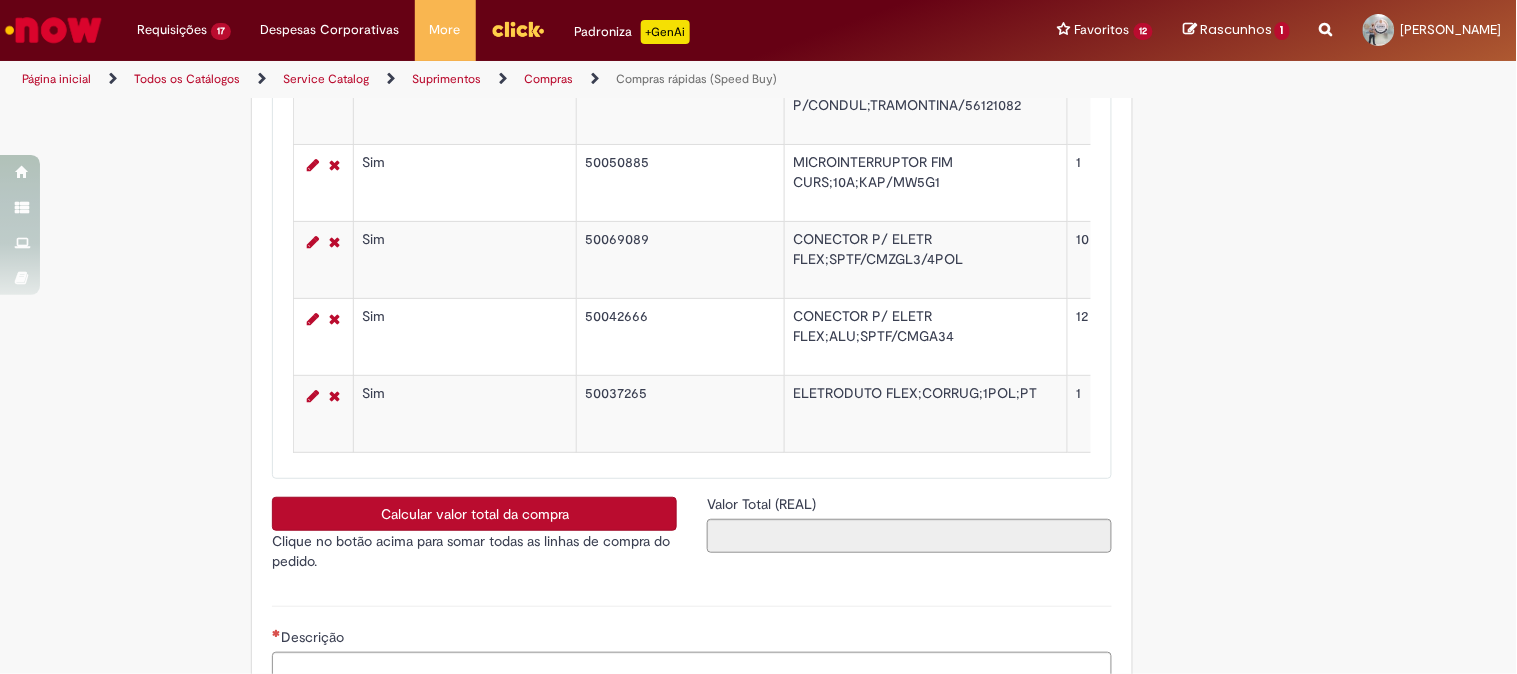 click on "Calcular valor total da compra" at bounding box center [474, 514] 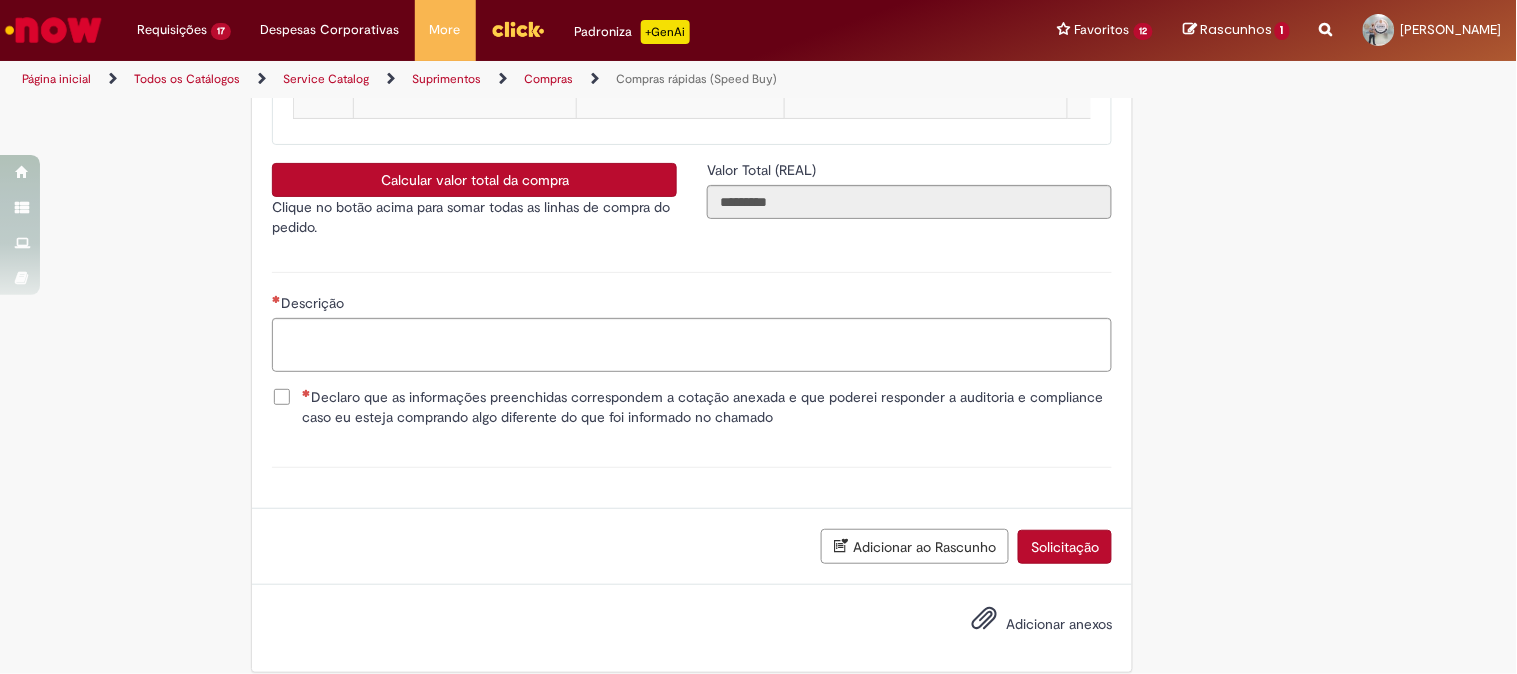 scroll, scrollTop: 4068, scrollLeft: 0, axis: vertical 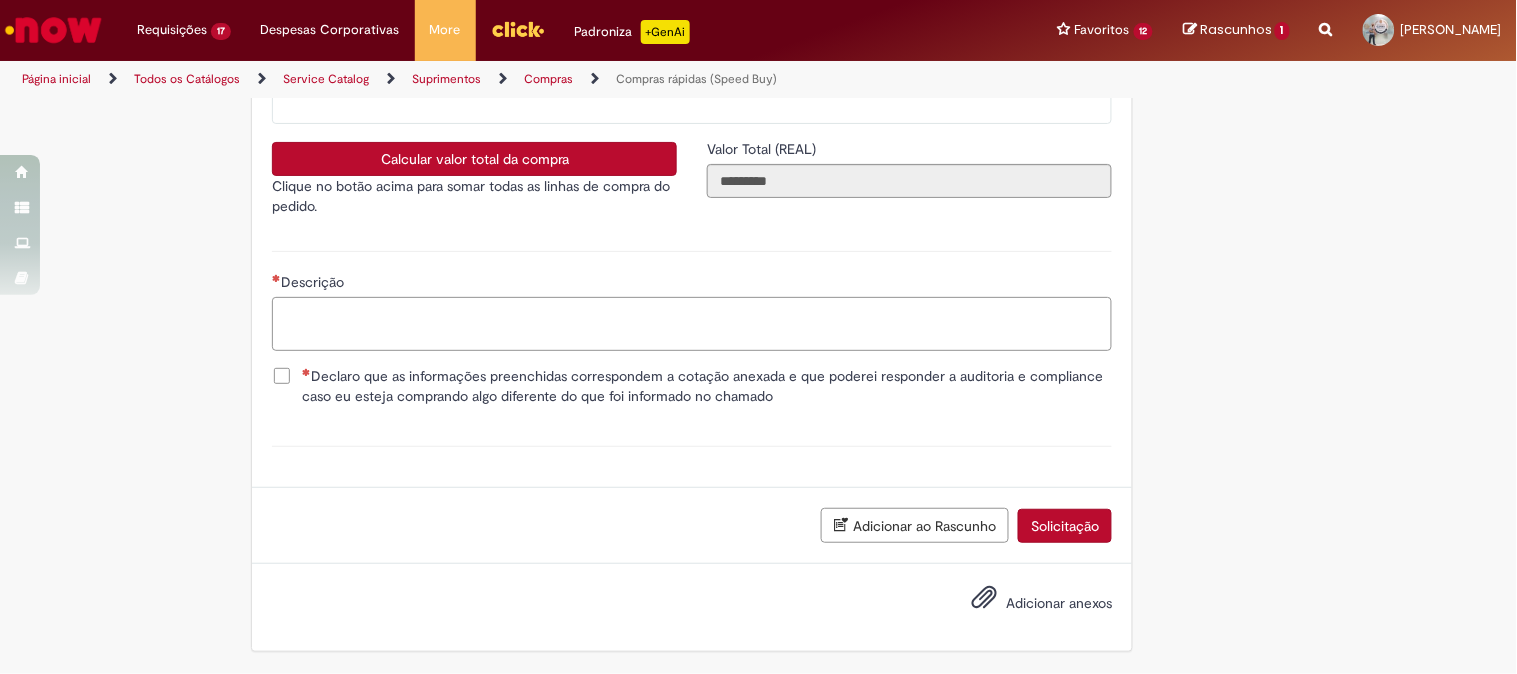 click on "Descrição" at bounding box center (692, 324) 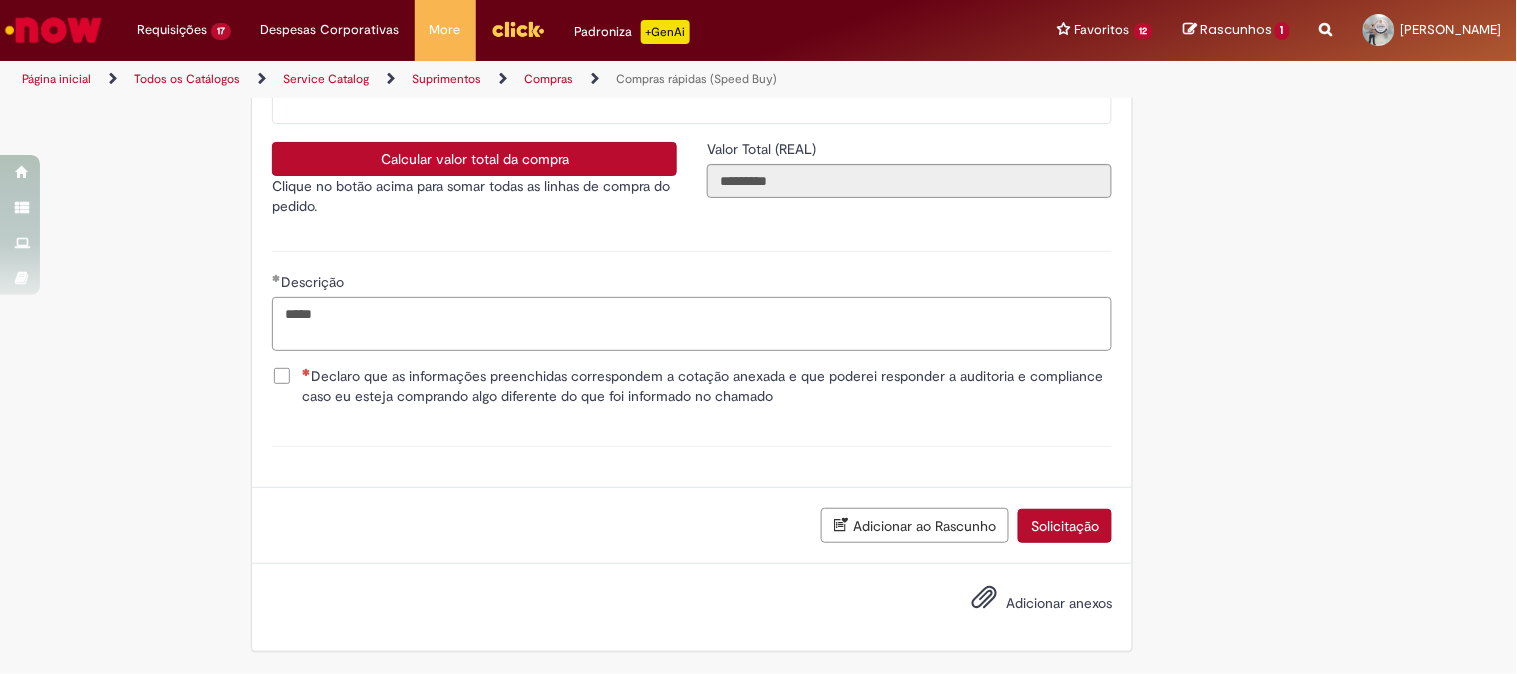 scroll, scrollTop: 3957, scrollLeft: 0, axis: vertical 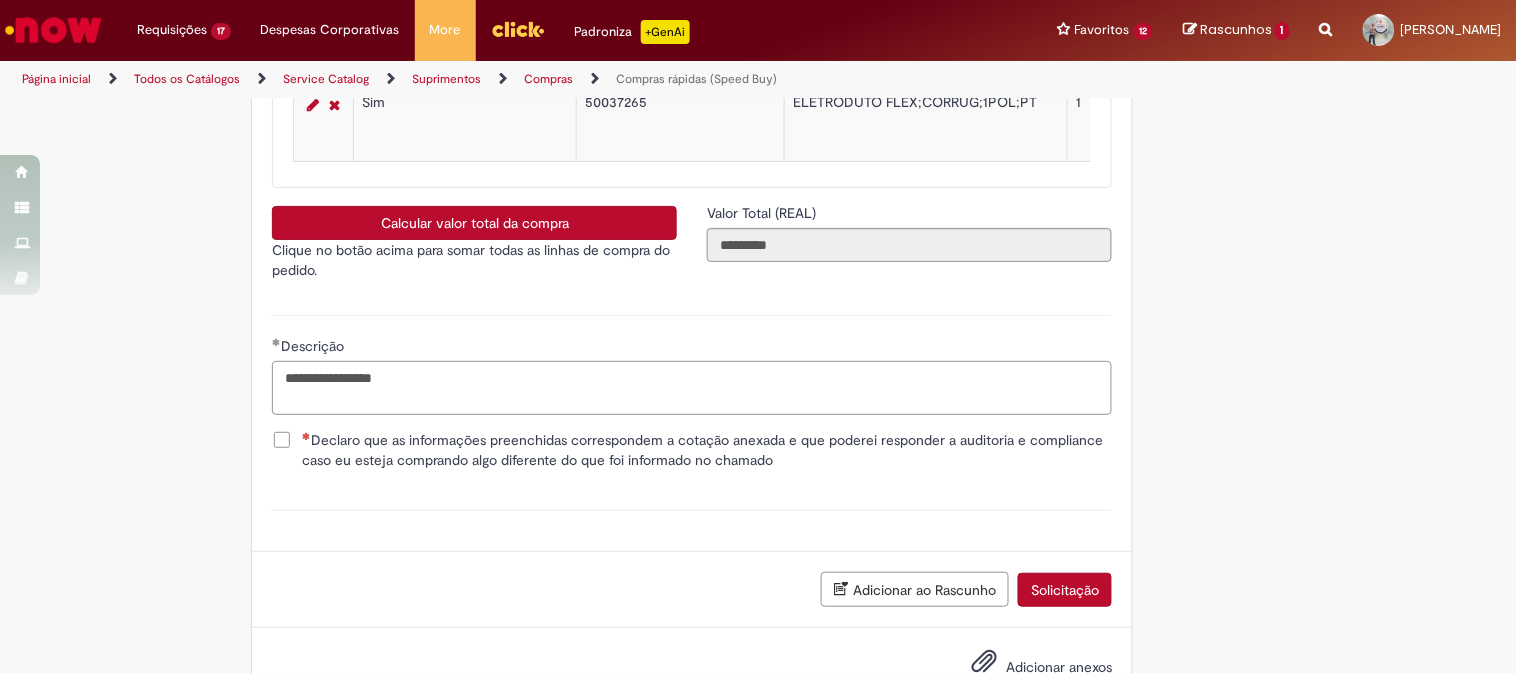 type on "**********" 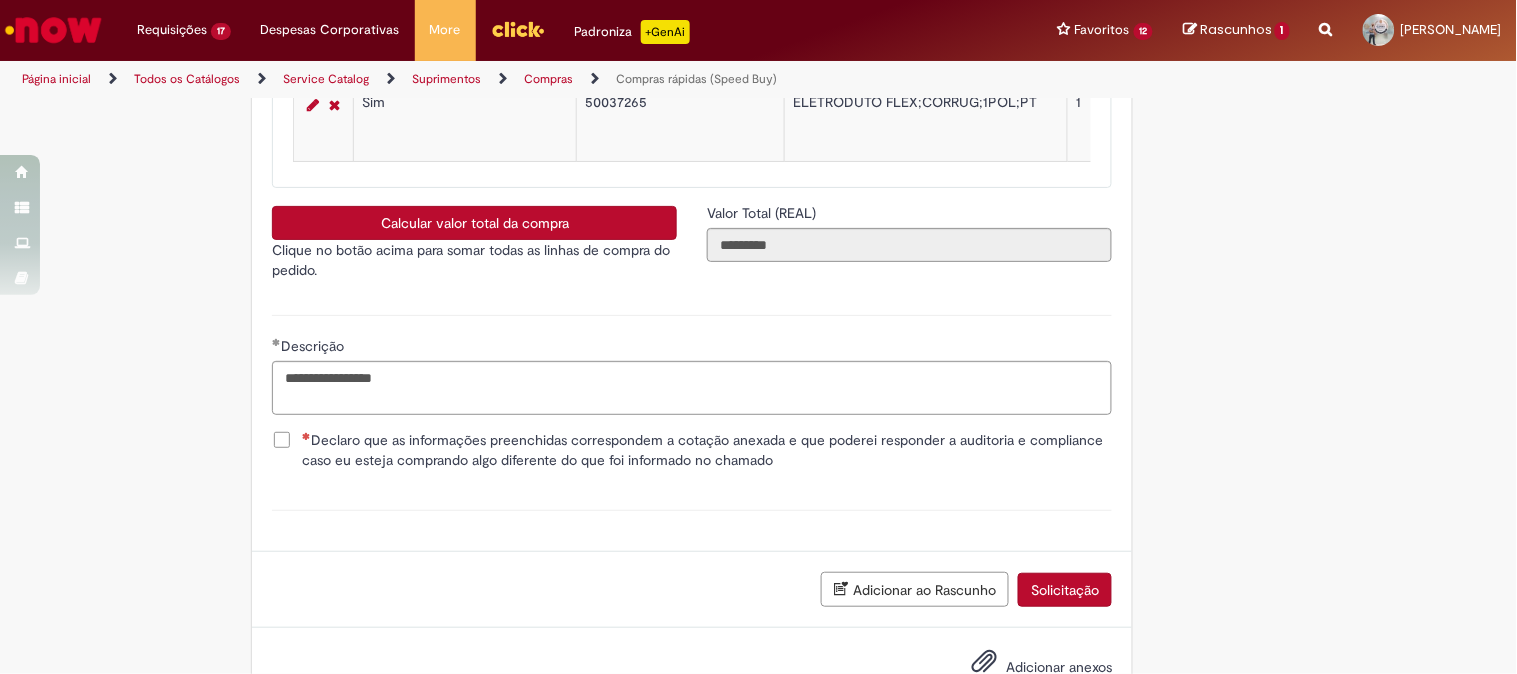 click on "Declaro que as informações preenchidas correspondem a cotação anexada e que poderei responder a auditoria e compliance caso eu esteja comprando algo diferente do que foi informado no chamado" at bounding box center (707, 450) 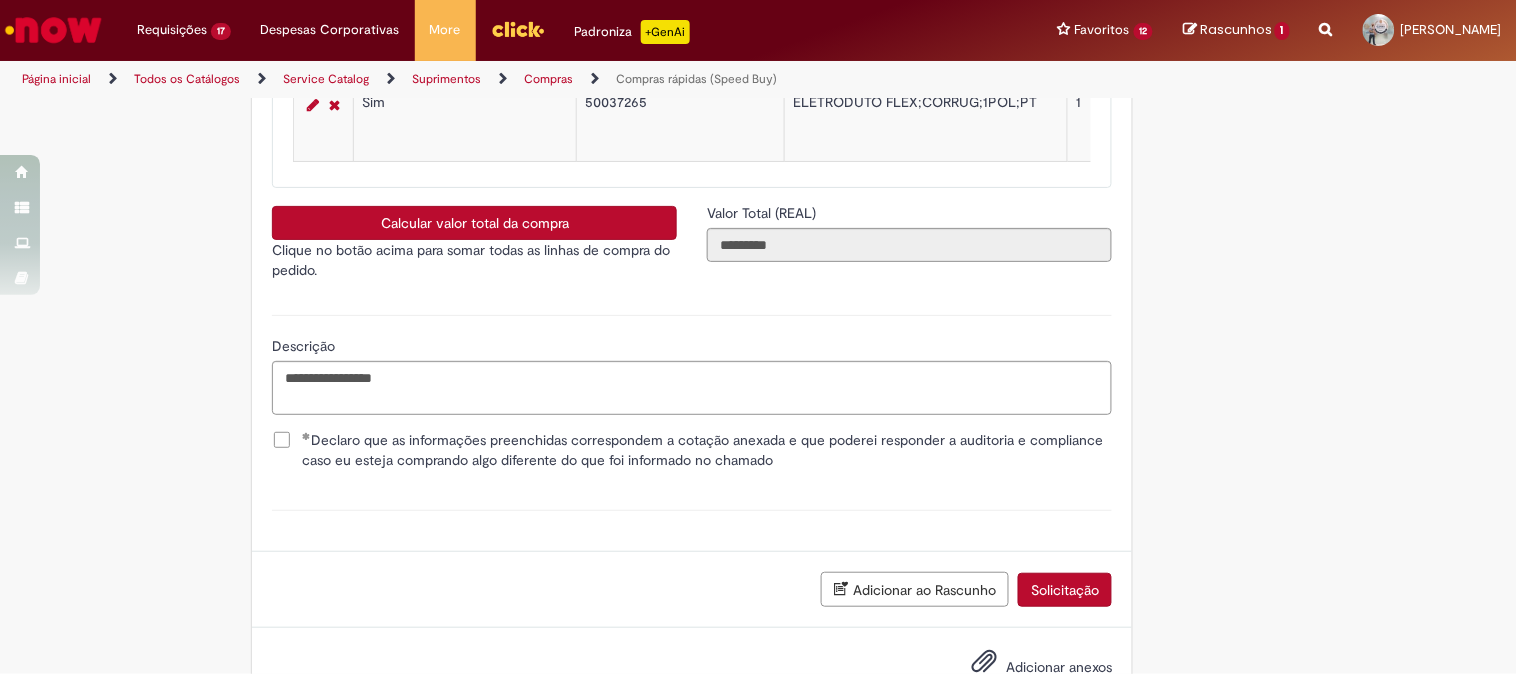 scroll, scrollTop: 4068, scrollLeft: 0, axis: vertical 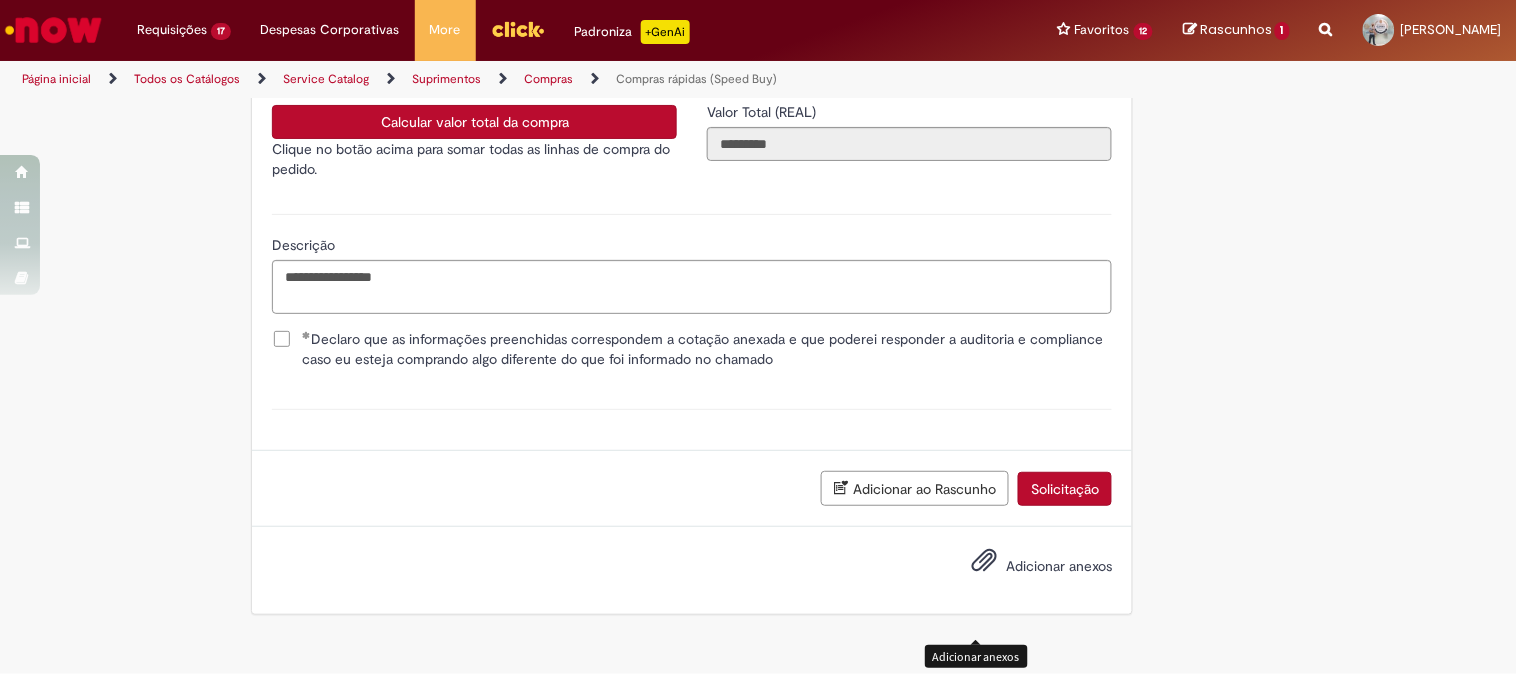 click at bounding box center [984, 561] 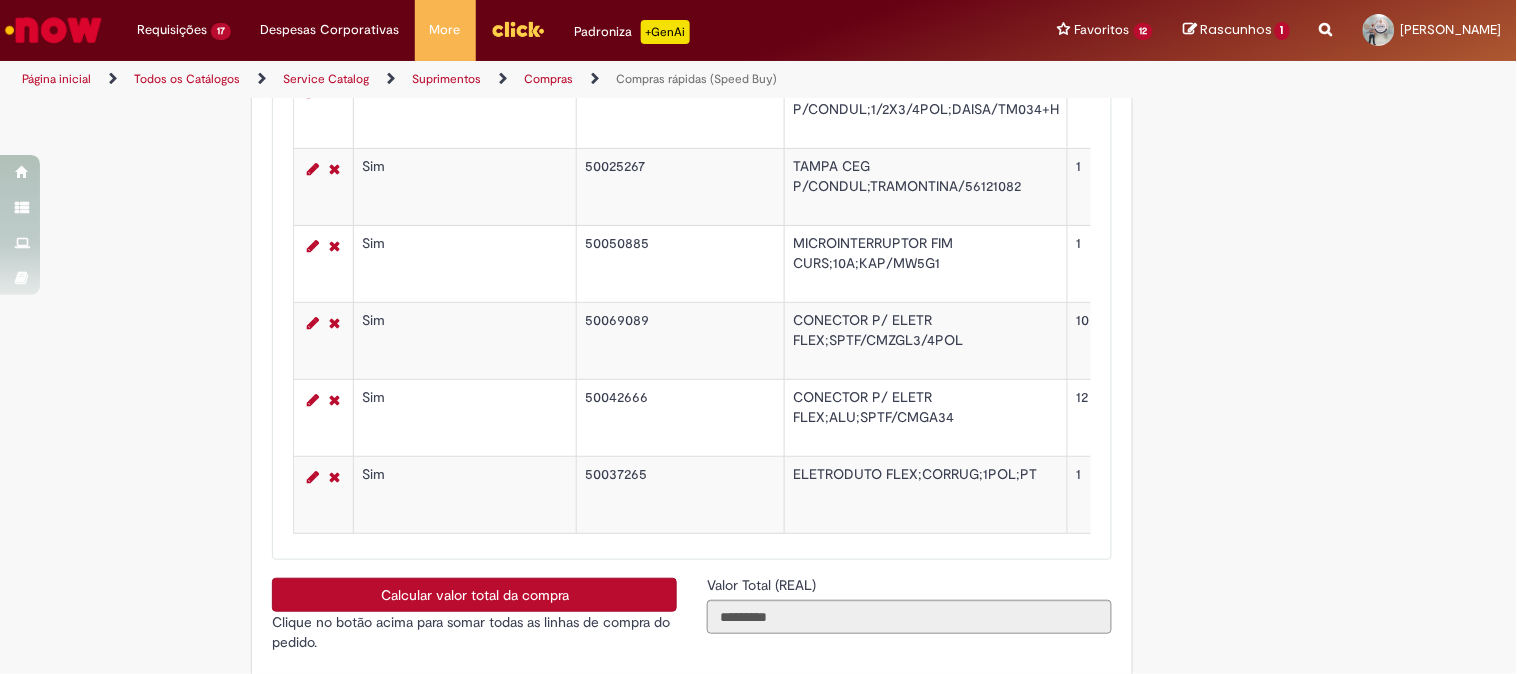 scroll, scrollTop: 4141, scrollLeft: 0, axis: vertical 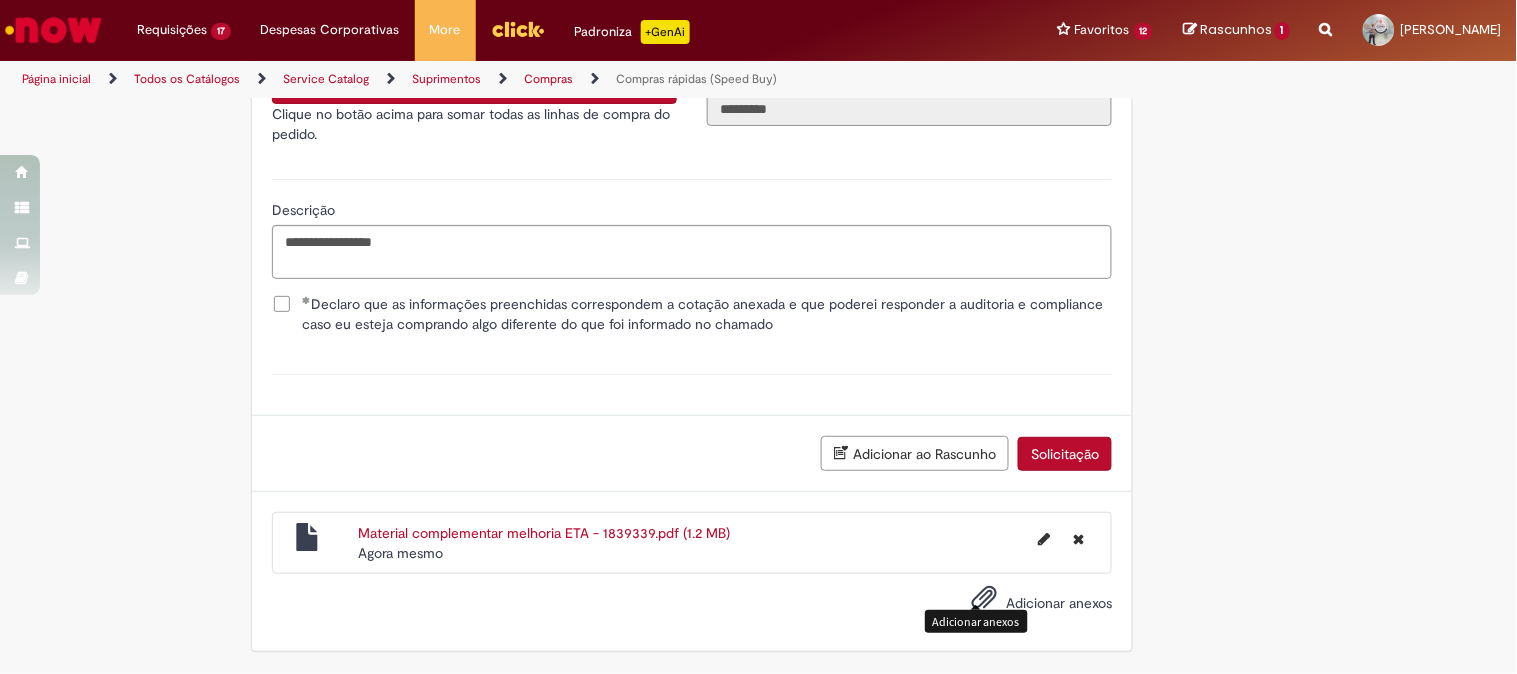 click on "Solicitação" at bounding box center [1065, 454] 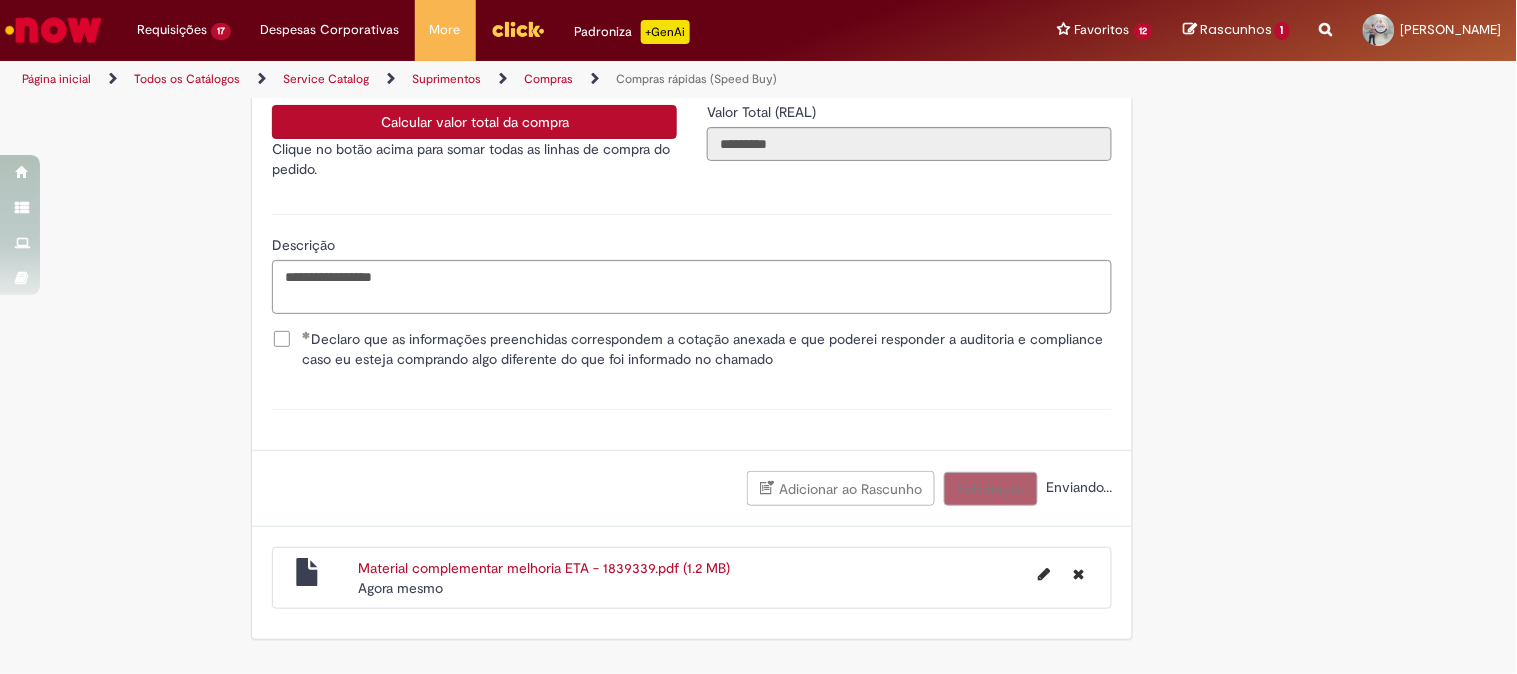 scroll, scrollTop: 4094, scrollLeft: 0, axis: vertical 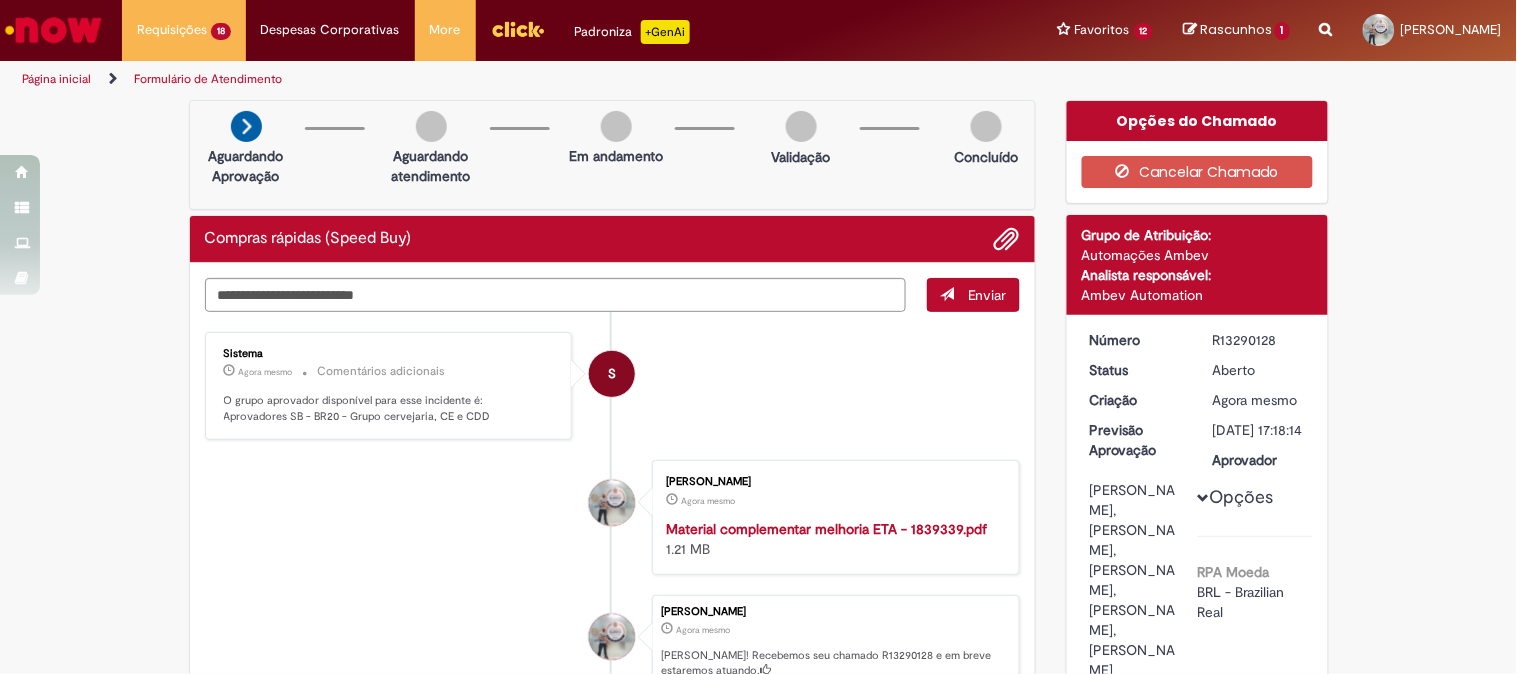 click on "R13290128" at bounding box center [1259, 340] 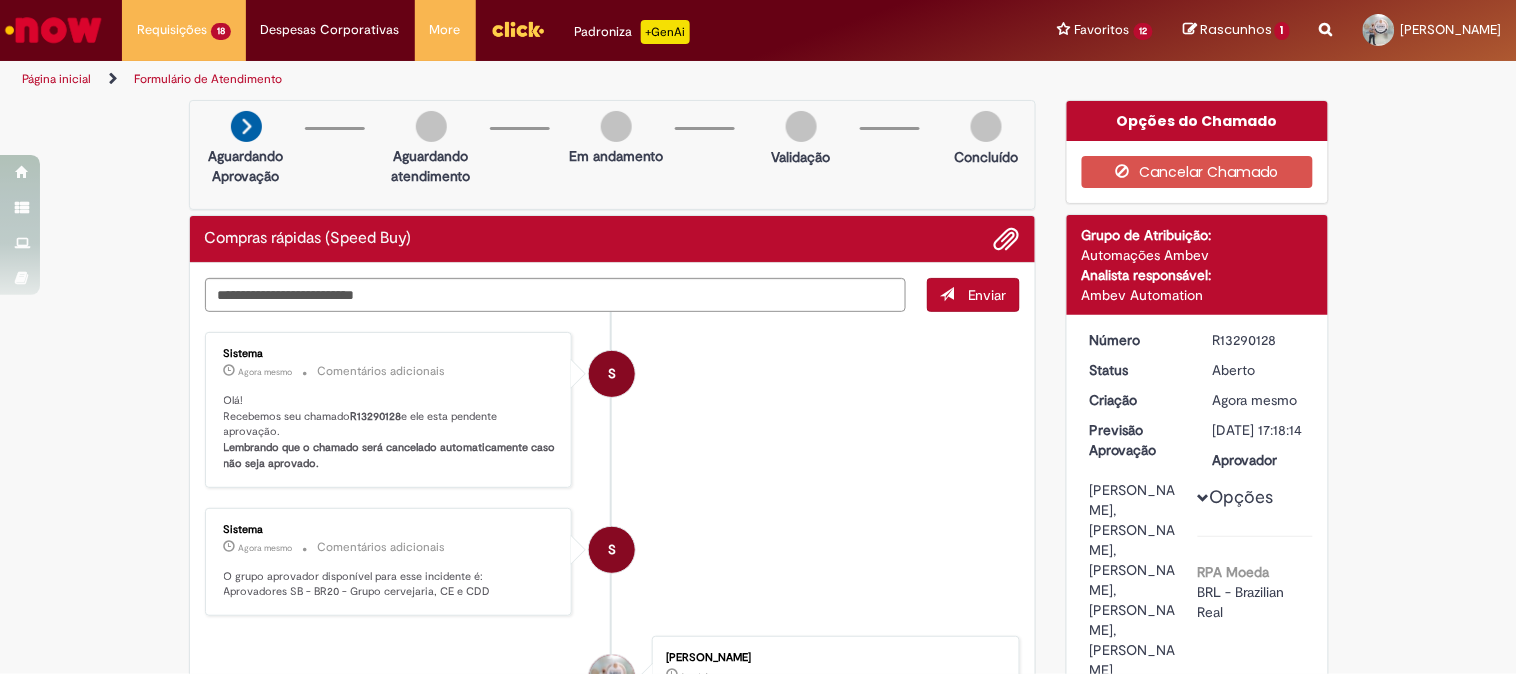 copy on "R13290128" 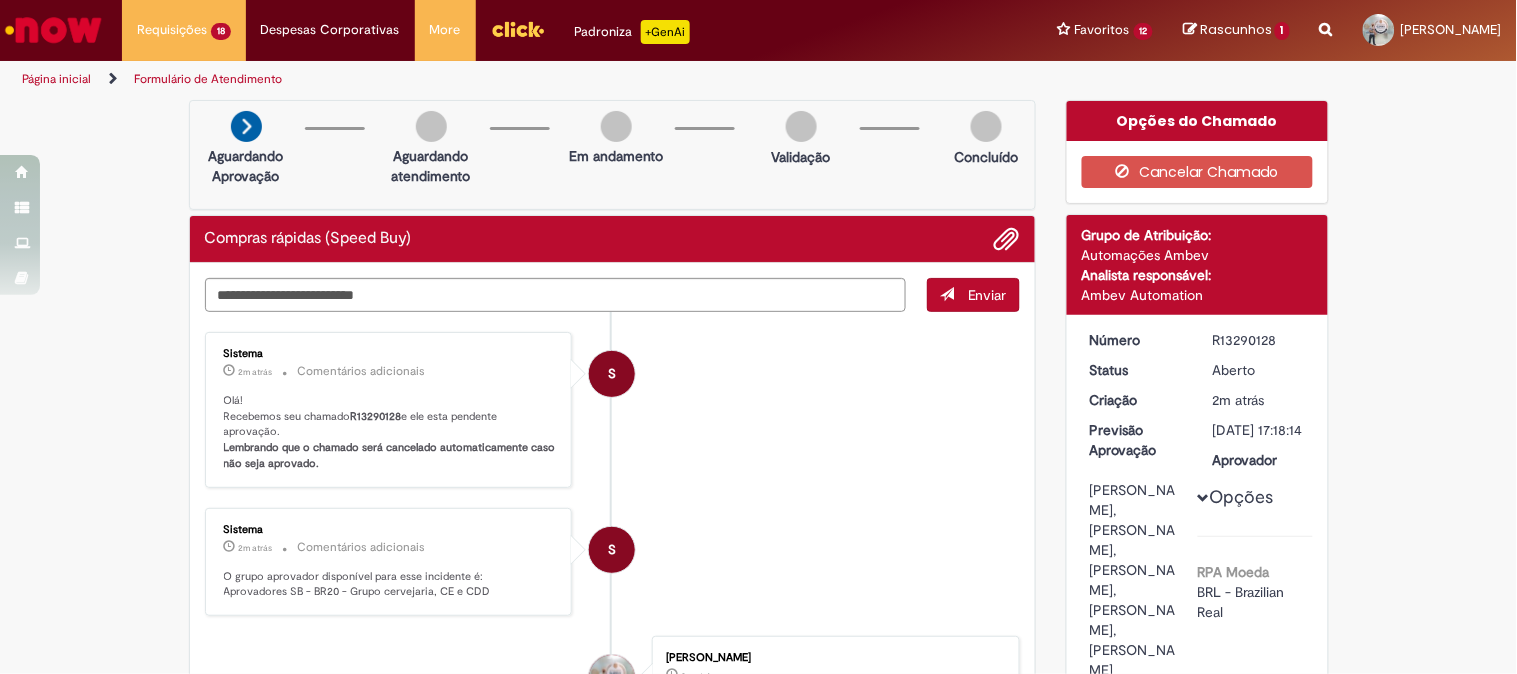 click on "S
Sistema
2m atrás 2 minutos atrás     Comentários adicionais
Olá!  Recebemos seu chamado  R13290128  e ele esta pendente aprovação.  Lembrando que o chamado será cancelado automaticamente caso não seja aprovado.
S
Sistema
2m atrás 2 minutos atrás     Comentários adicionais
O grupo aprovador disponível para esse incidente é:
Aprovadores SB - BR20 - Grupo cervejaria, CE e CDD" at bounding box center (613, 629) 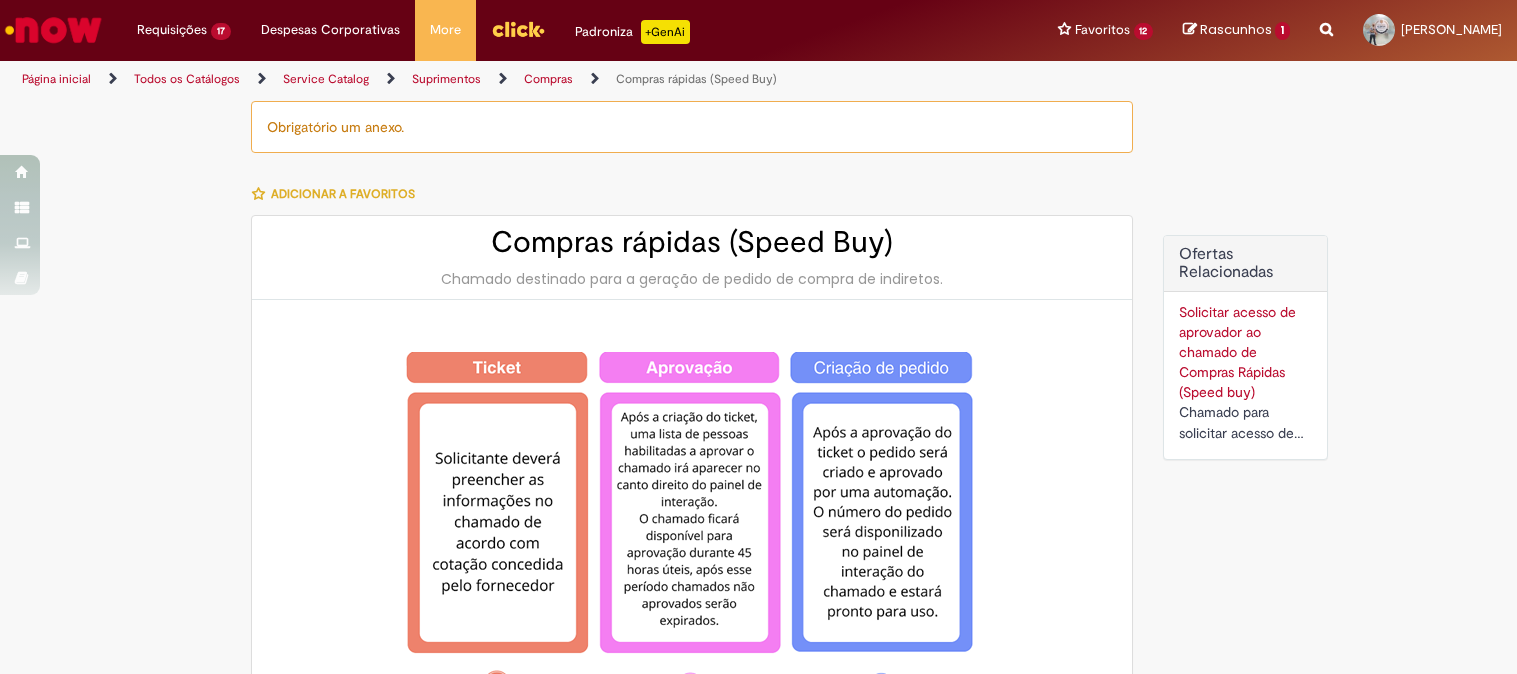 scroll, scrollTop: 0, scrollLeft: 0, axis: both 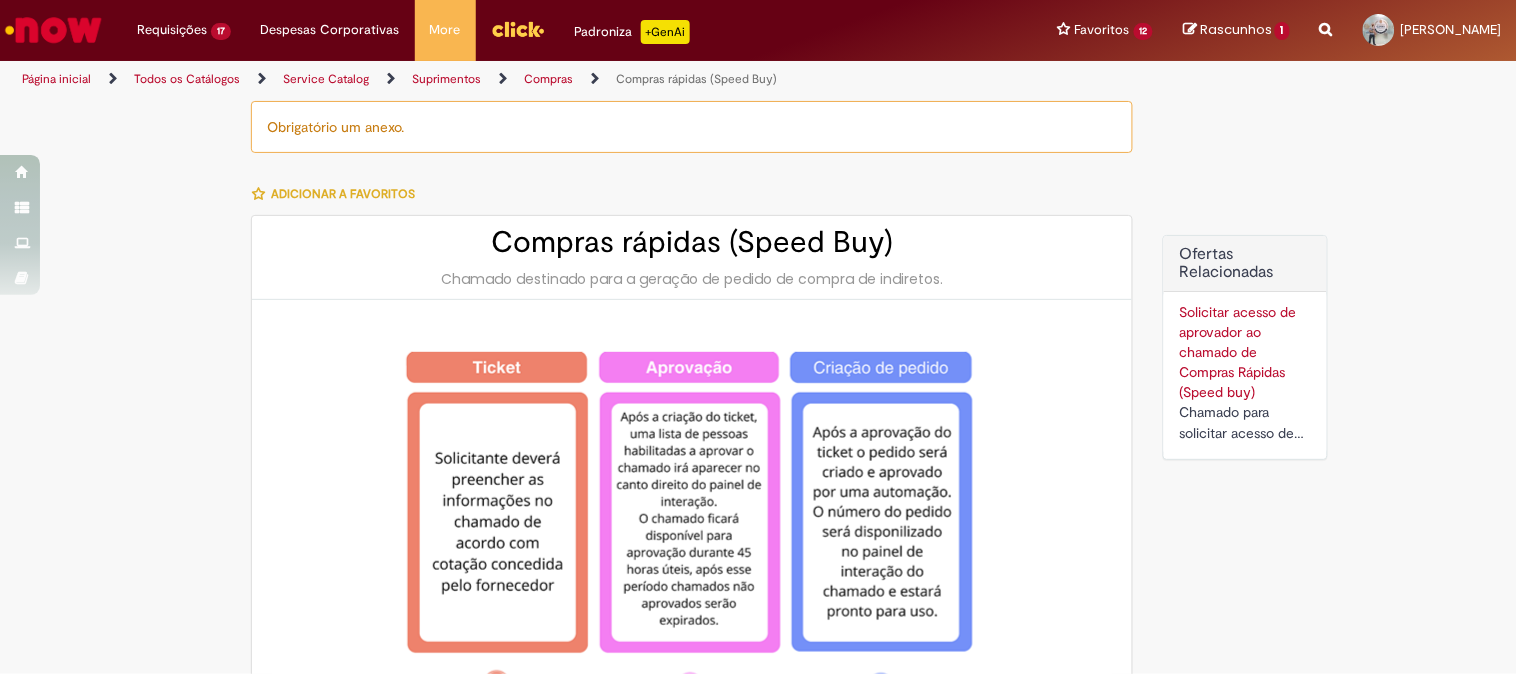 type on "********" 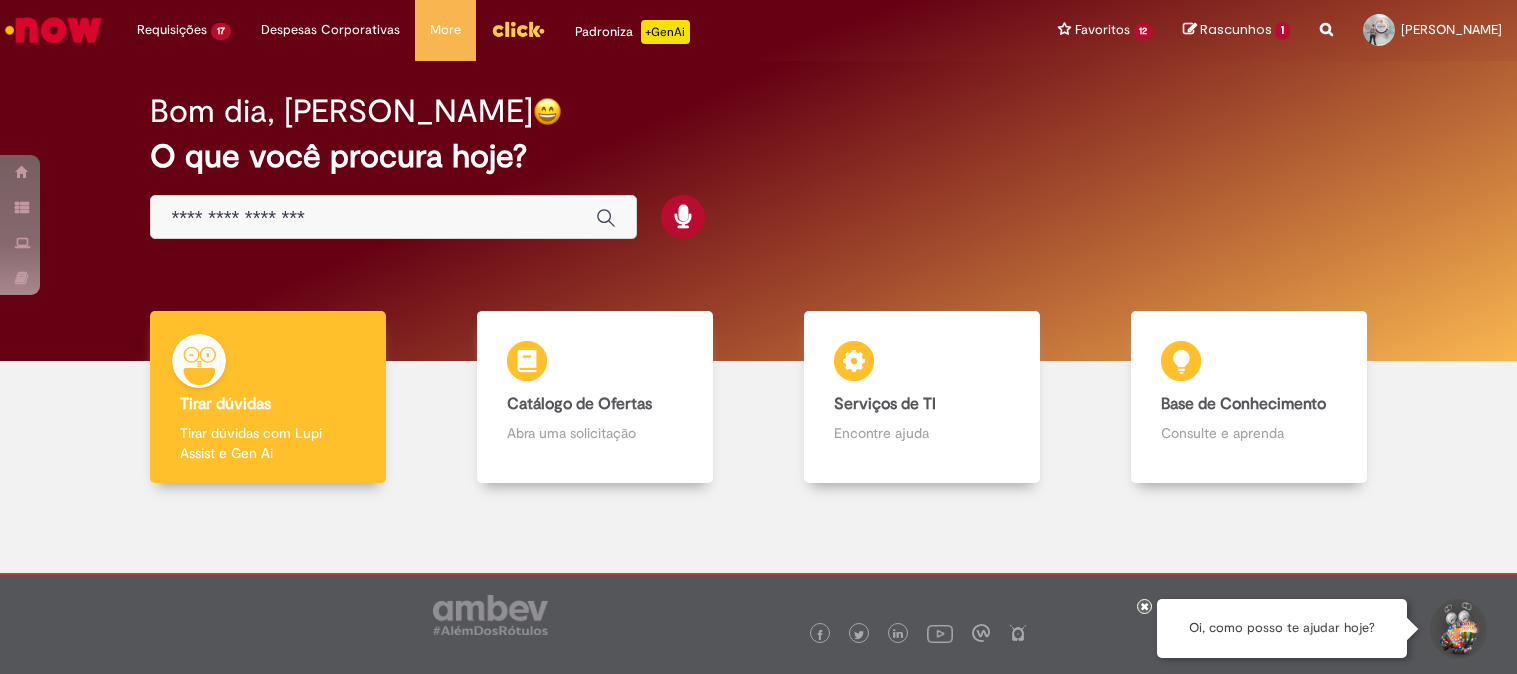 scroll, scrollTop: 0, scrollLeft: 0, axis: both 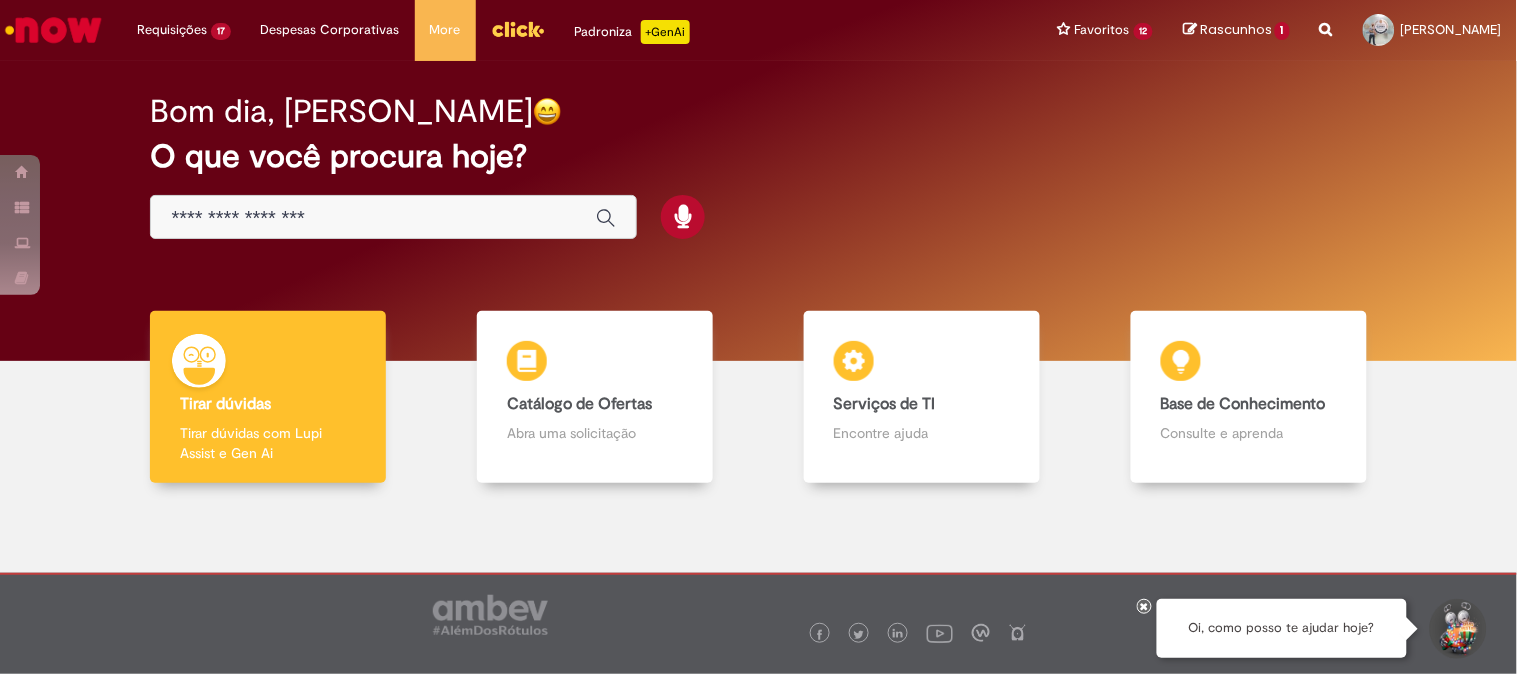 click at bounding box center (393, 217) 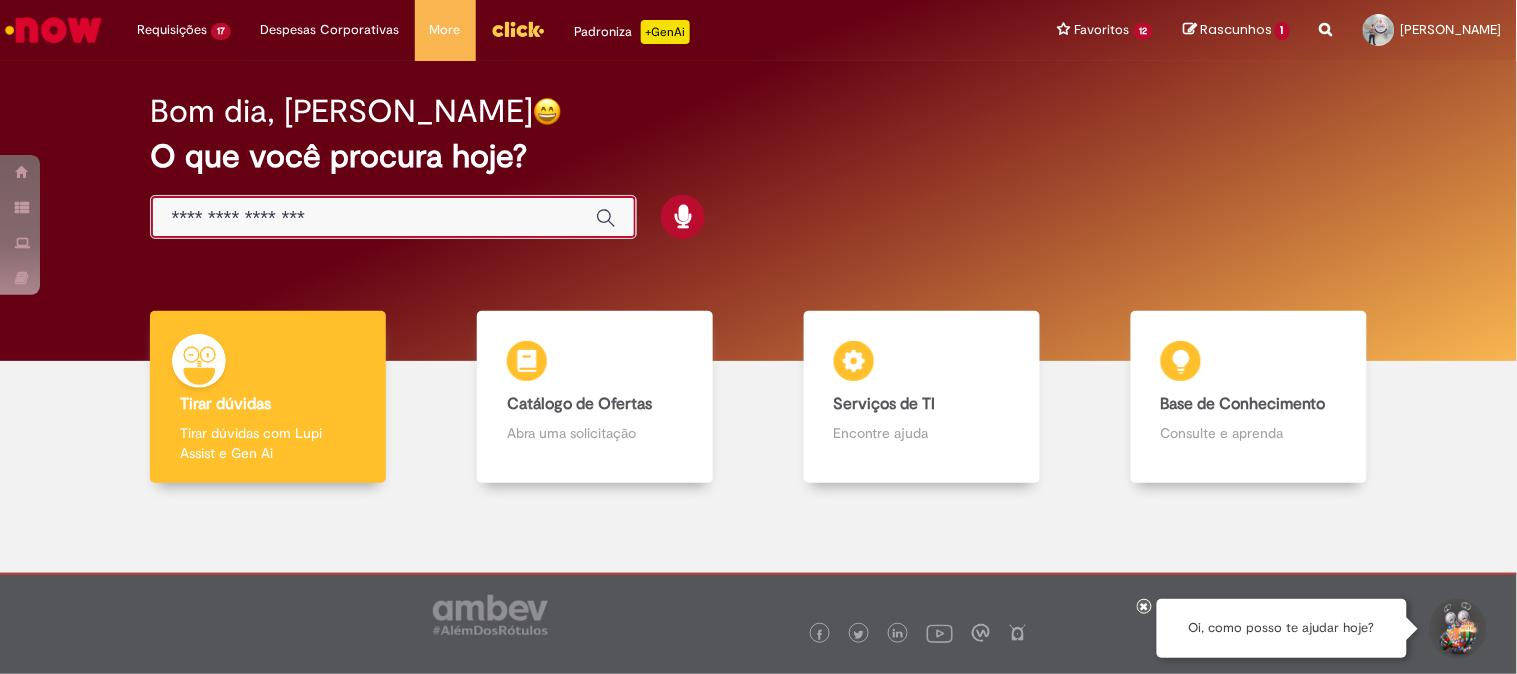 click at bounding box center (373, 218) 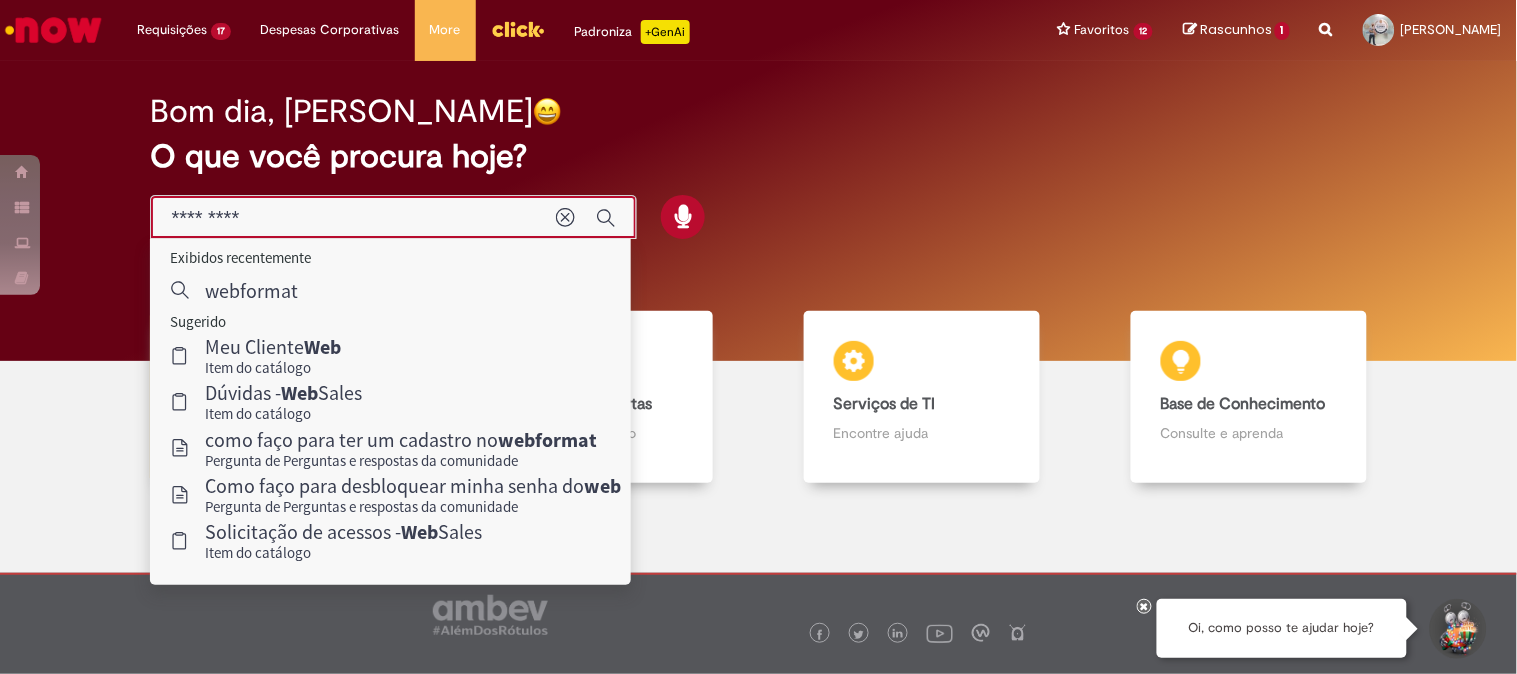 type on "*********" 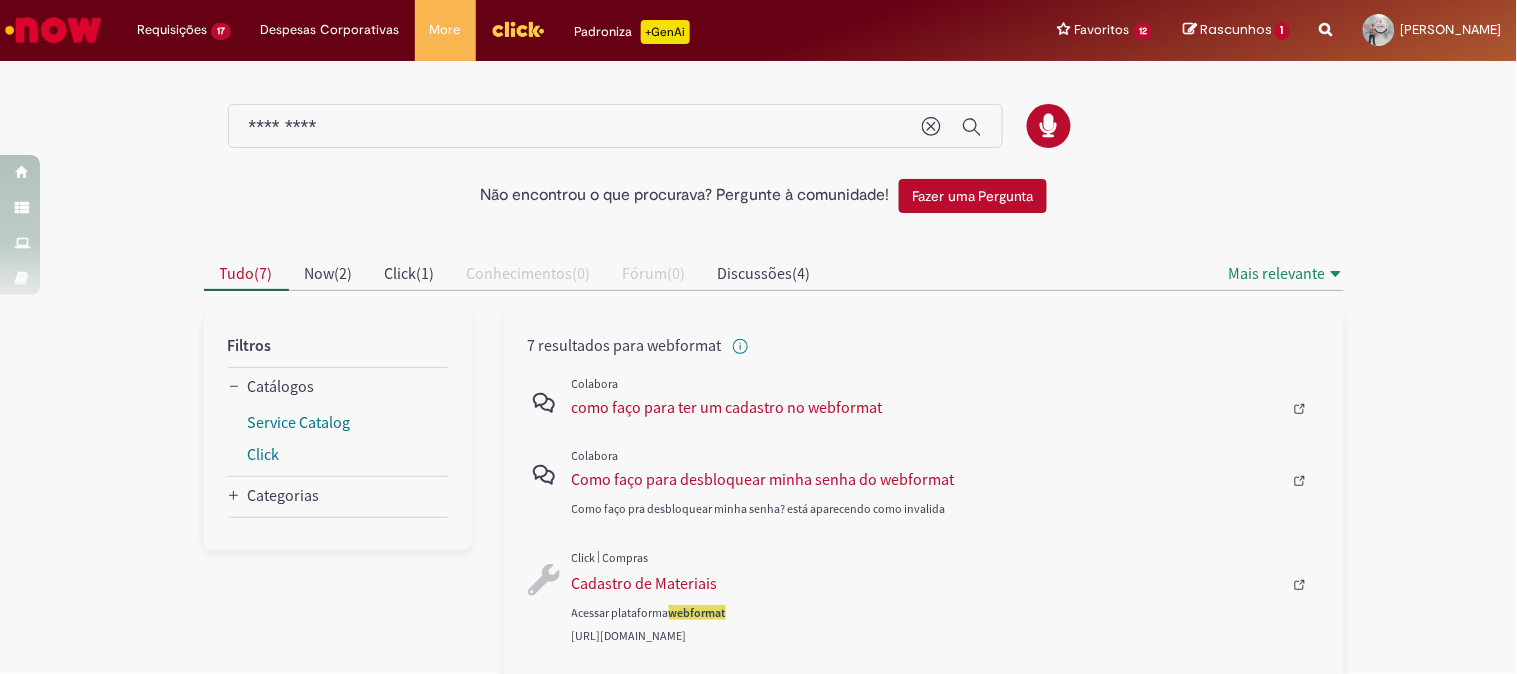 scroll, scrollTop: 111, scrollLeft: 0, axis: vertical 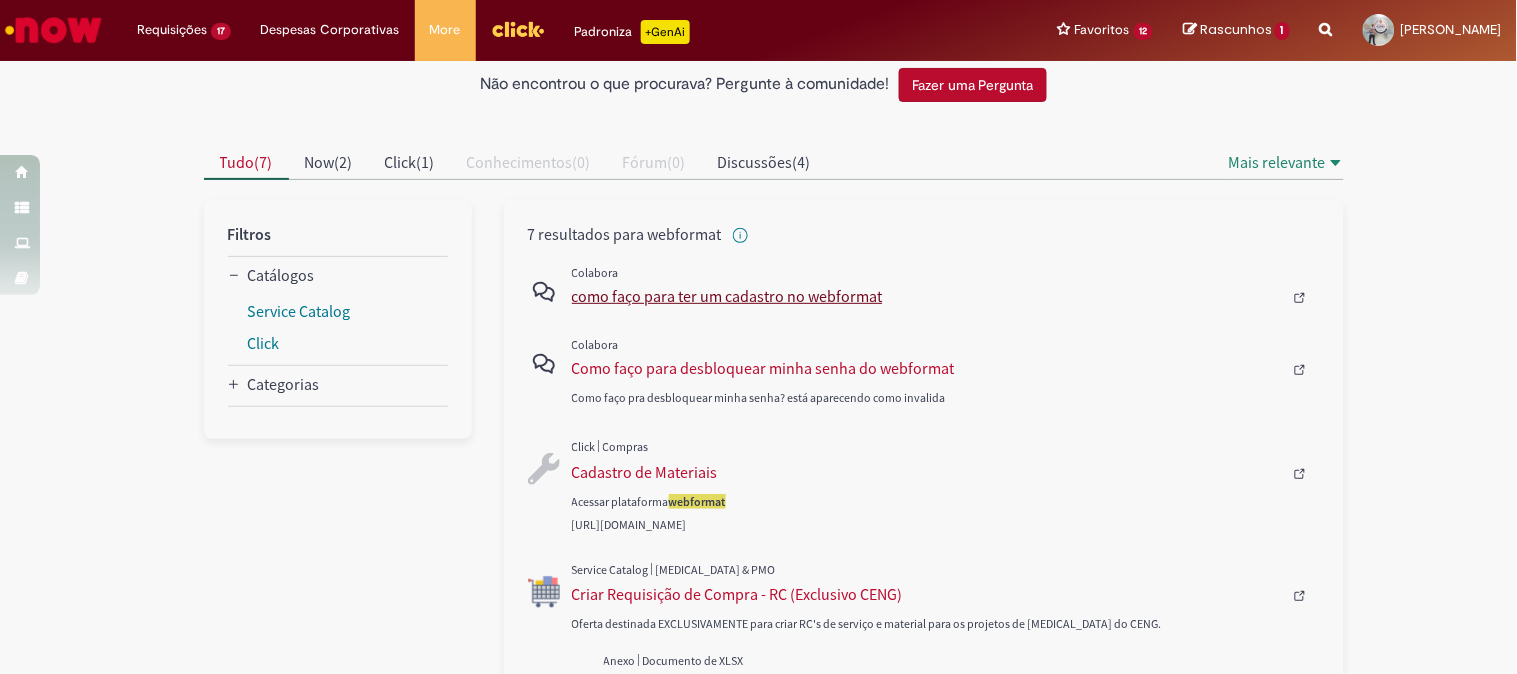 click on "como faço para ter um cadastro no webformat" at bounding box center [927, 296] 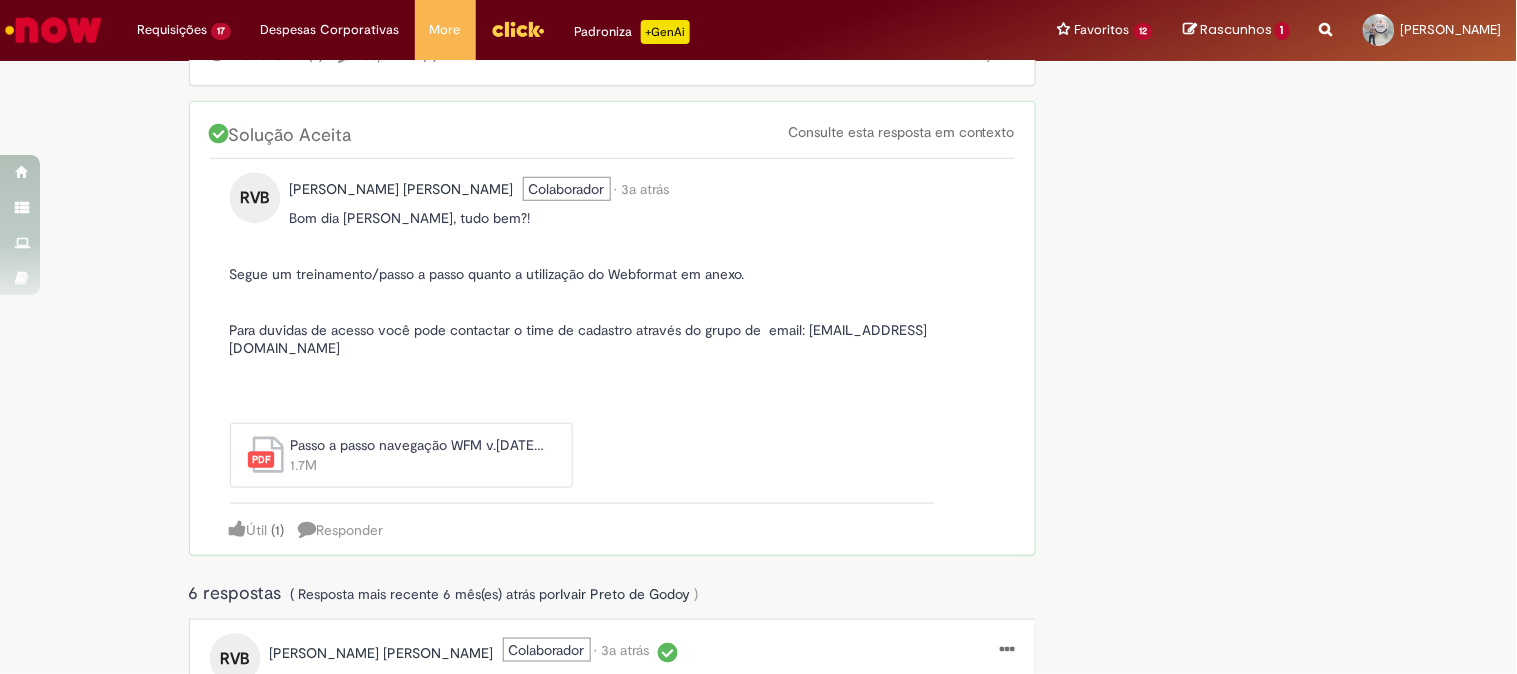 scroll, scrollTop: 444, scrollLeft: 0, axis: vertical 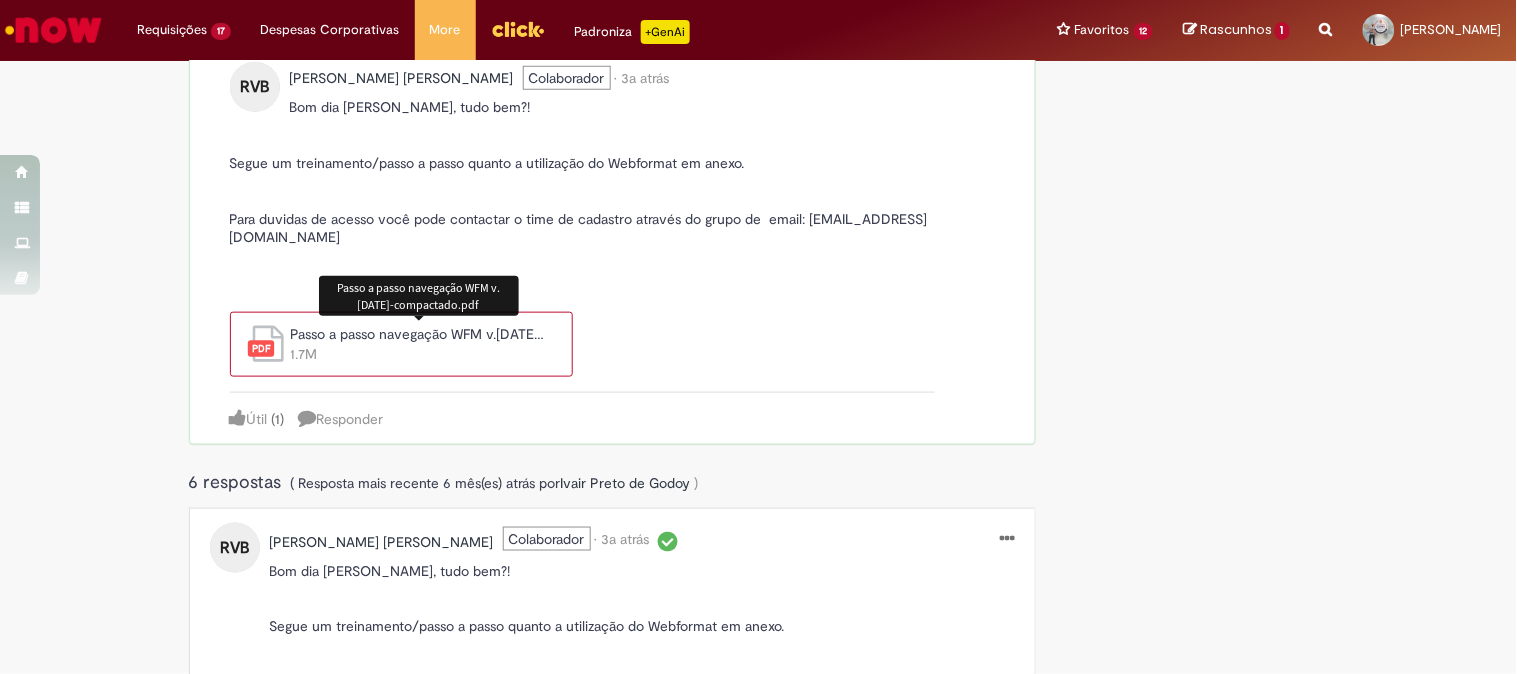 click on "Passo a passo navegação WFM v.[DATE]-compactado.pdf" at bounding box center (419, 334) 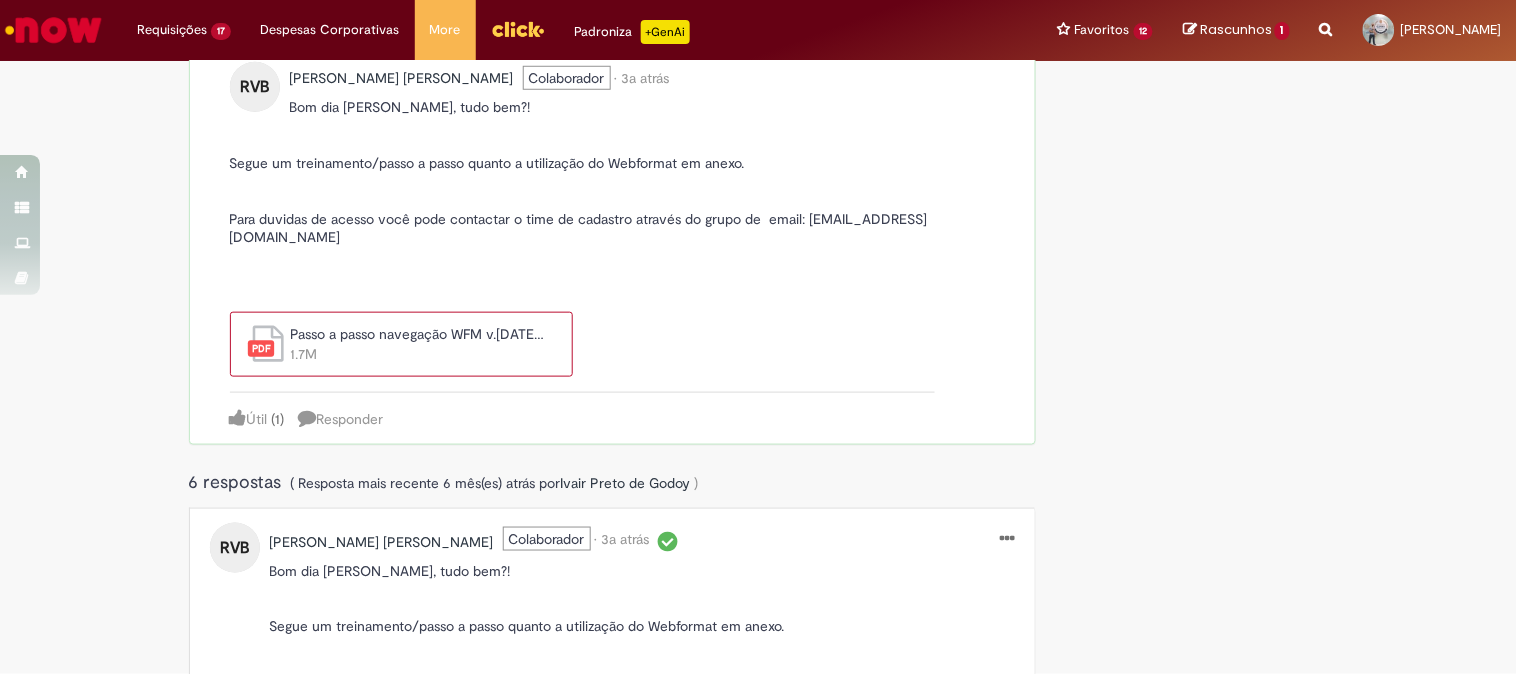 scroll, scrollTop: 555, scrollLeft: 0, axis: vertical 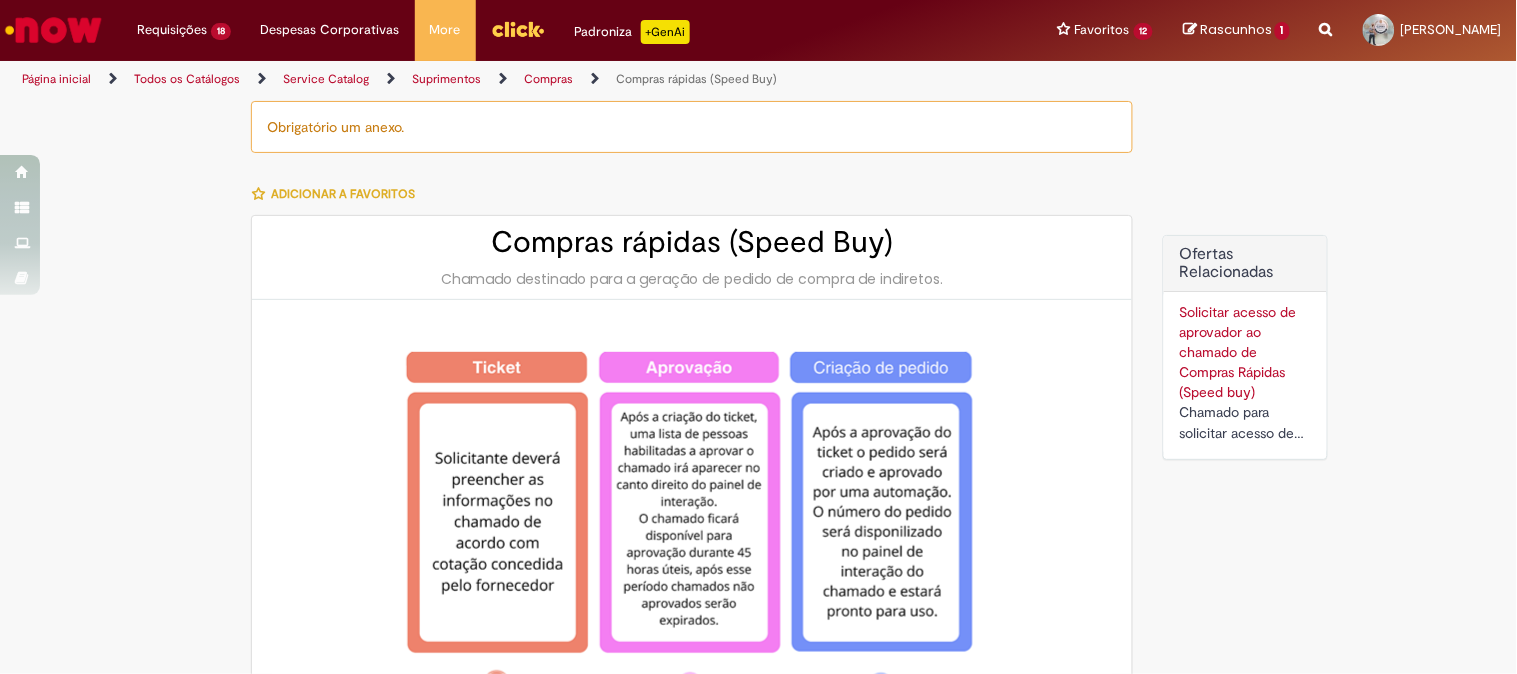 type on "********" 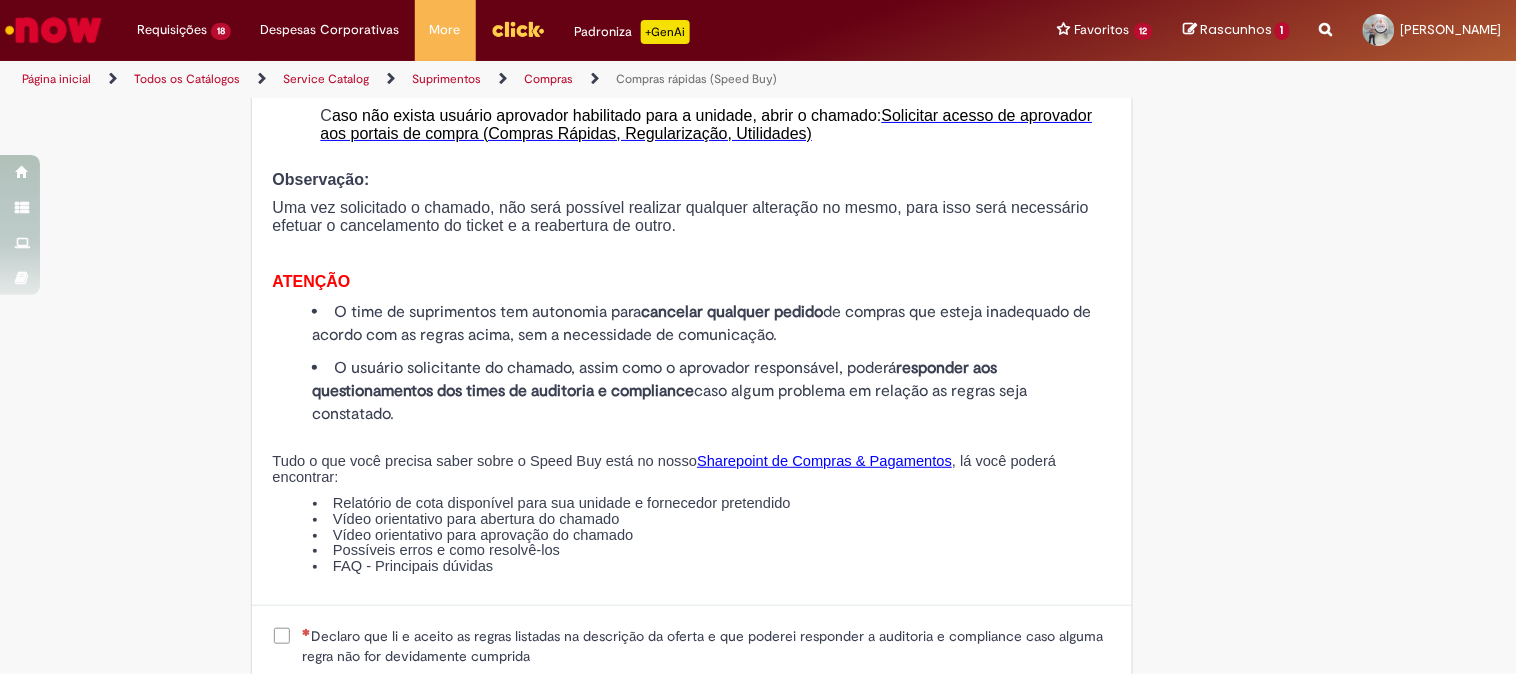scroll, scrollTop: 2444, scrollLeft: 0, axis: vertical 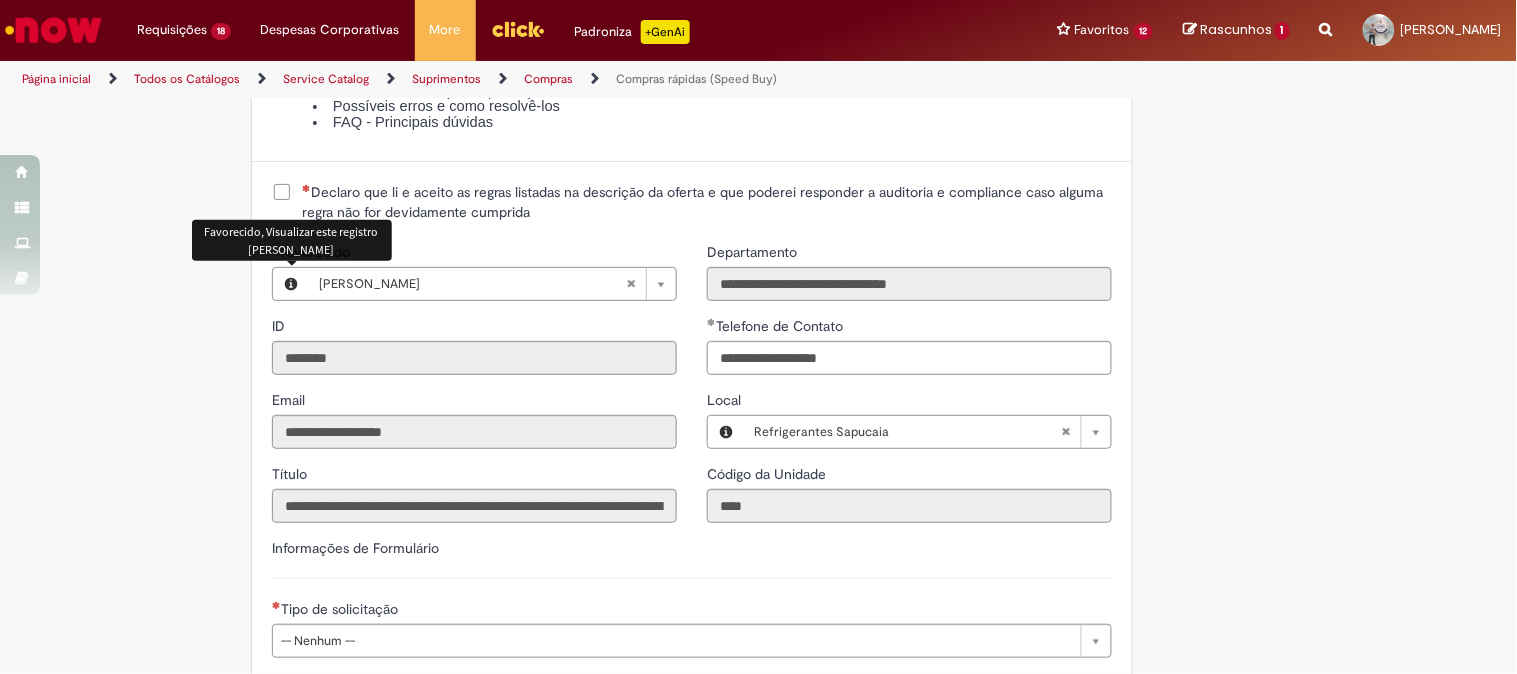 click on "**********" at bounding box center [692, 546] 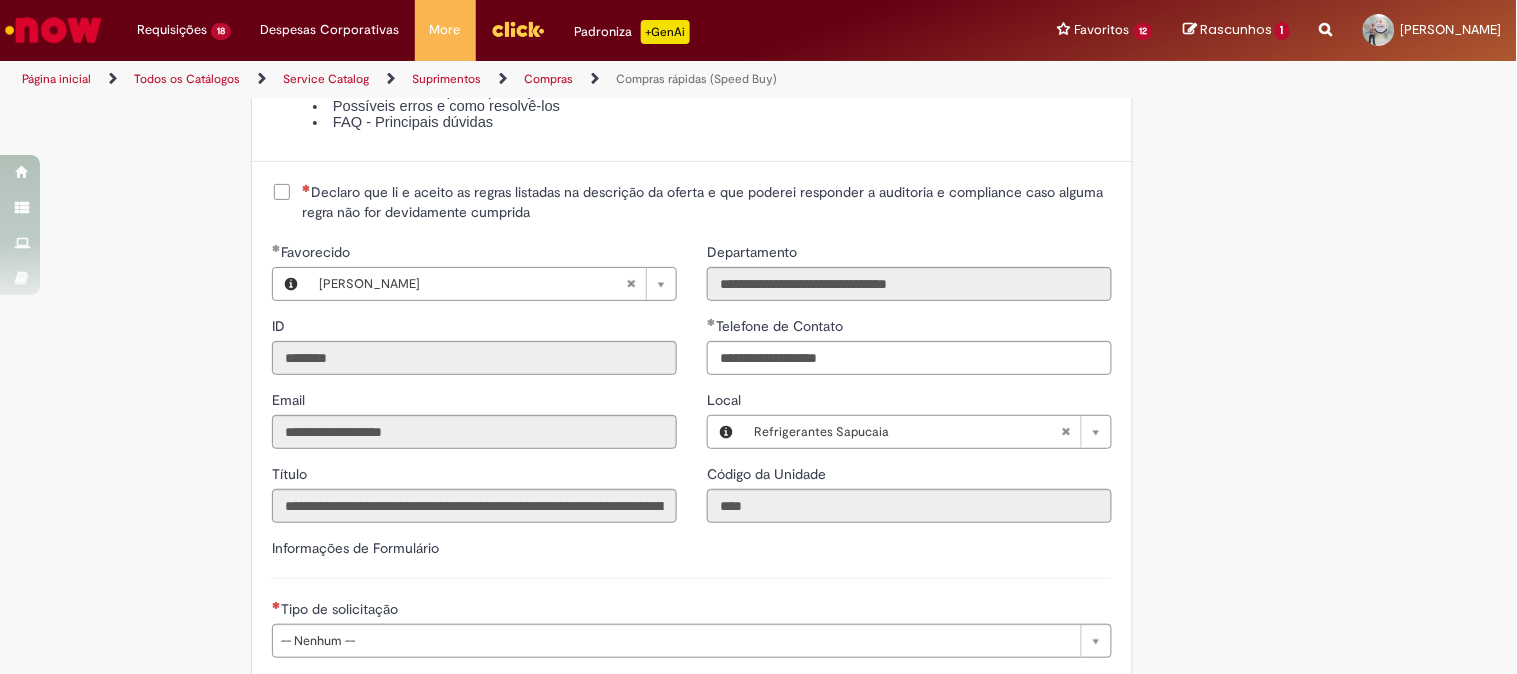 click on "Declaro que li e aceito as regras listadas na descrição da oferta e que poderei responder a auditoria e compliance caso alguma regra não for devidamente cumprida" at bounding box center [707, 202] 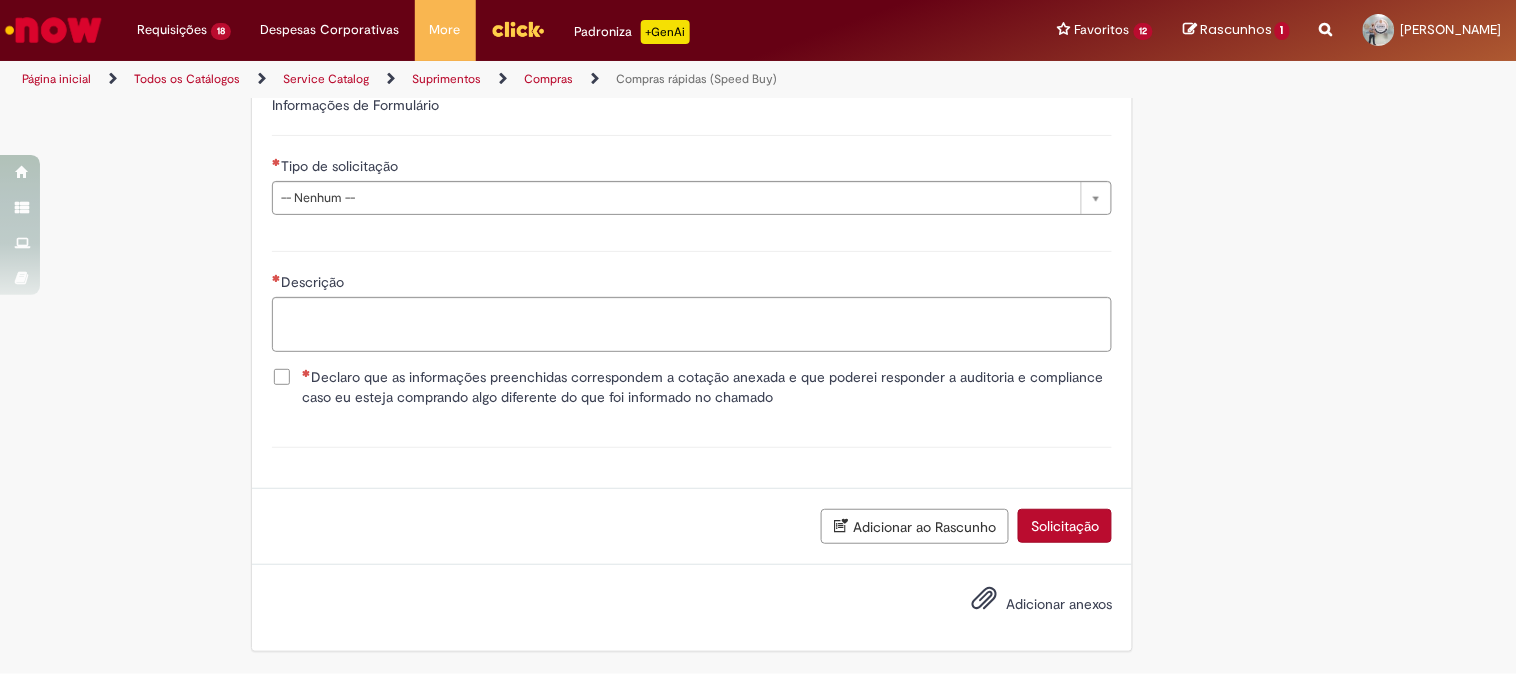 scroll, scrollTop: 2917, scrollLeft: 0, axis: vertical 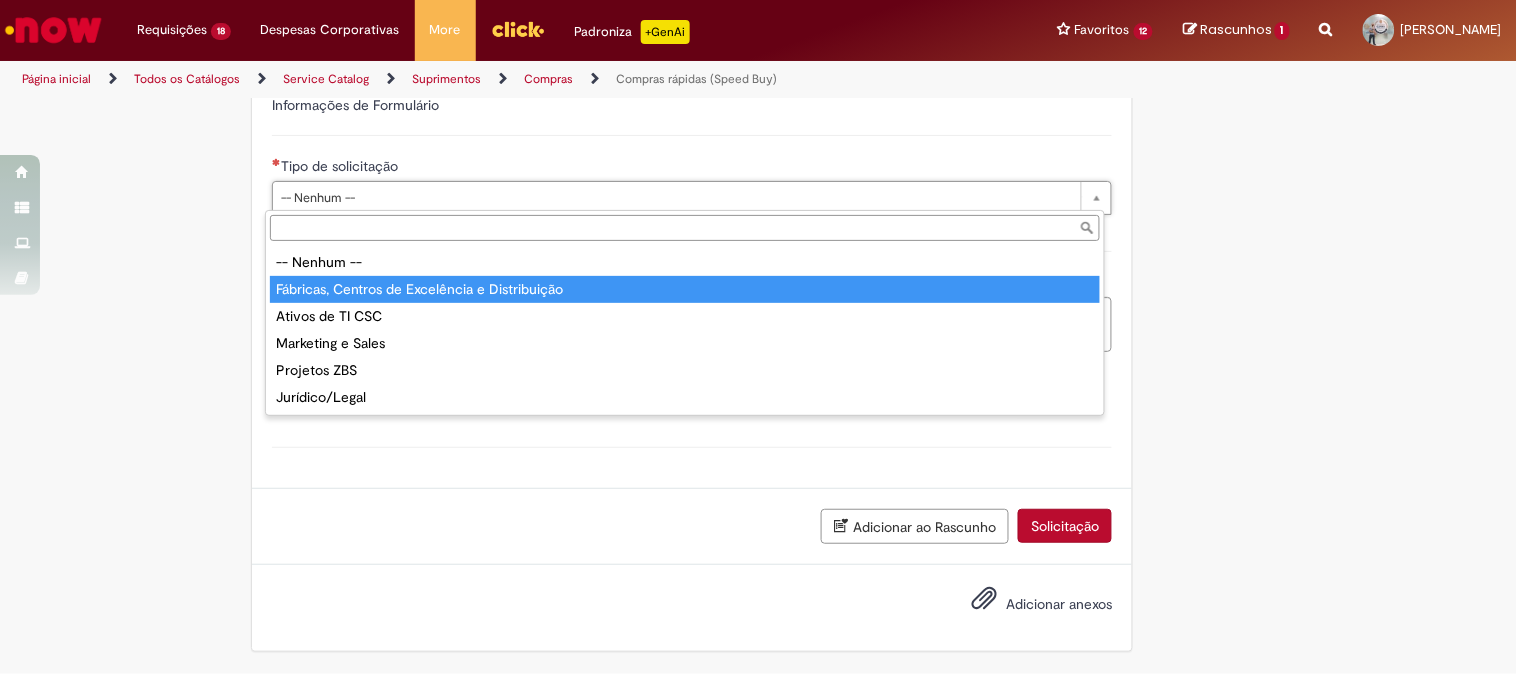 type on "**********" 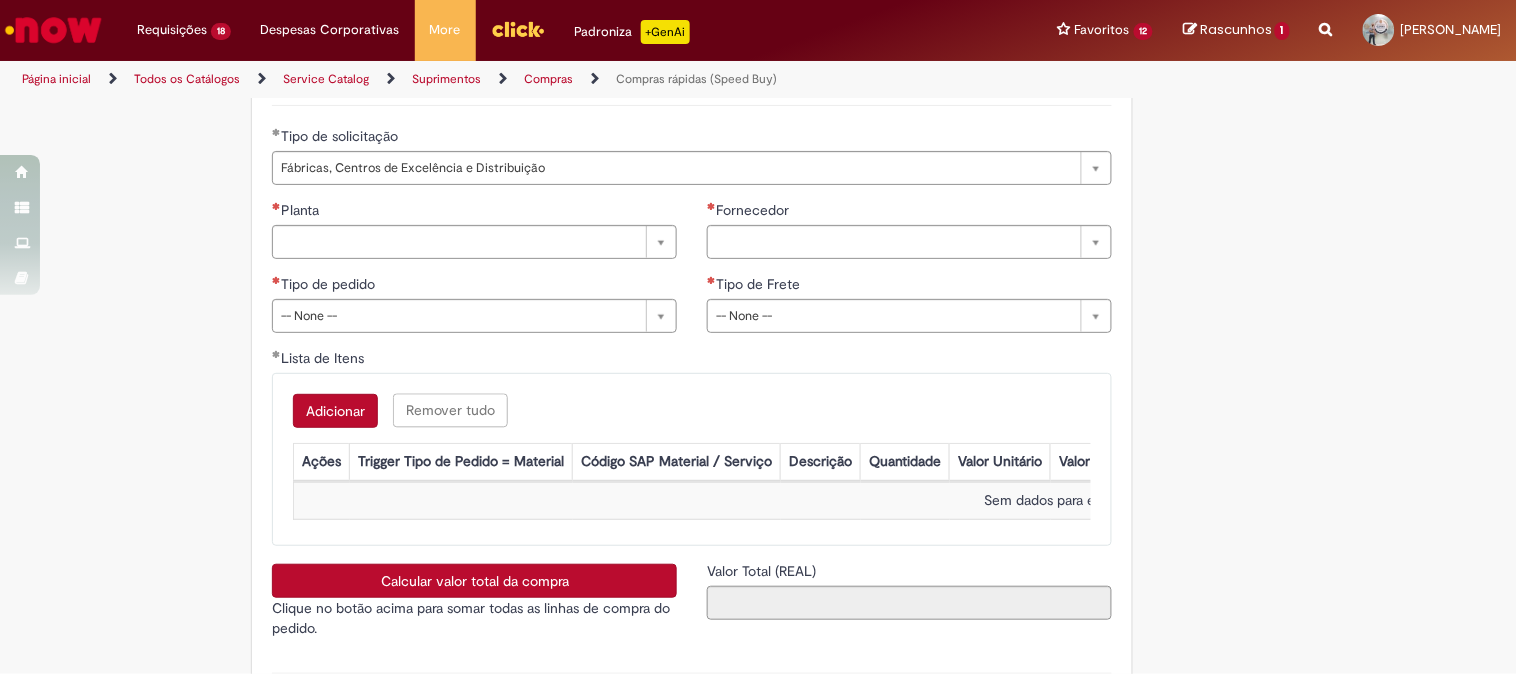 click on "Obrigatório um anexo.
Adicionar a Favoritos
Compras rápidas (Speed Buy)
Chamado destinado para a geração de pedido de compra de indiretos.
O Speed buy é a ferramenta oficial para a geração de pedidos de compra que atenda aos seguintes requisitos:
Compras de material e serviço indiretos
Compras inferiores a R$13.000 *
Compras com fornecedores nacionais
Compras de material sem contrato ativo no SAP para o centro solicitado
* Essa cota é referente ao tipo de solicitação padrão de Speed buy. Os chamados com cotas especiais podem possuir valores divergentes.
Regras de Utilização
No campo “Tipo de Solicitação” selecionar a opção correspondente a sua unidade de negócio.
Solicitação Padrão de Speed buy:
Fábricas, centros de Excelência e de Distribuição:  habilitado para todos usuários ambev
Cotas especiais de Speed buy:" at bounding box center (661, -861) 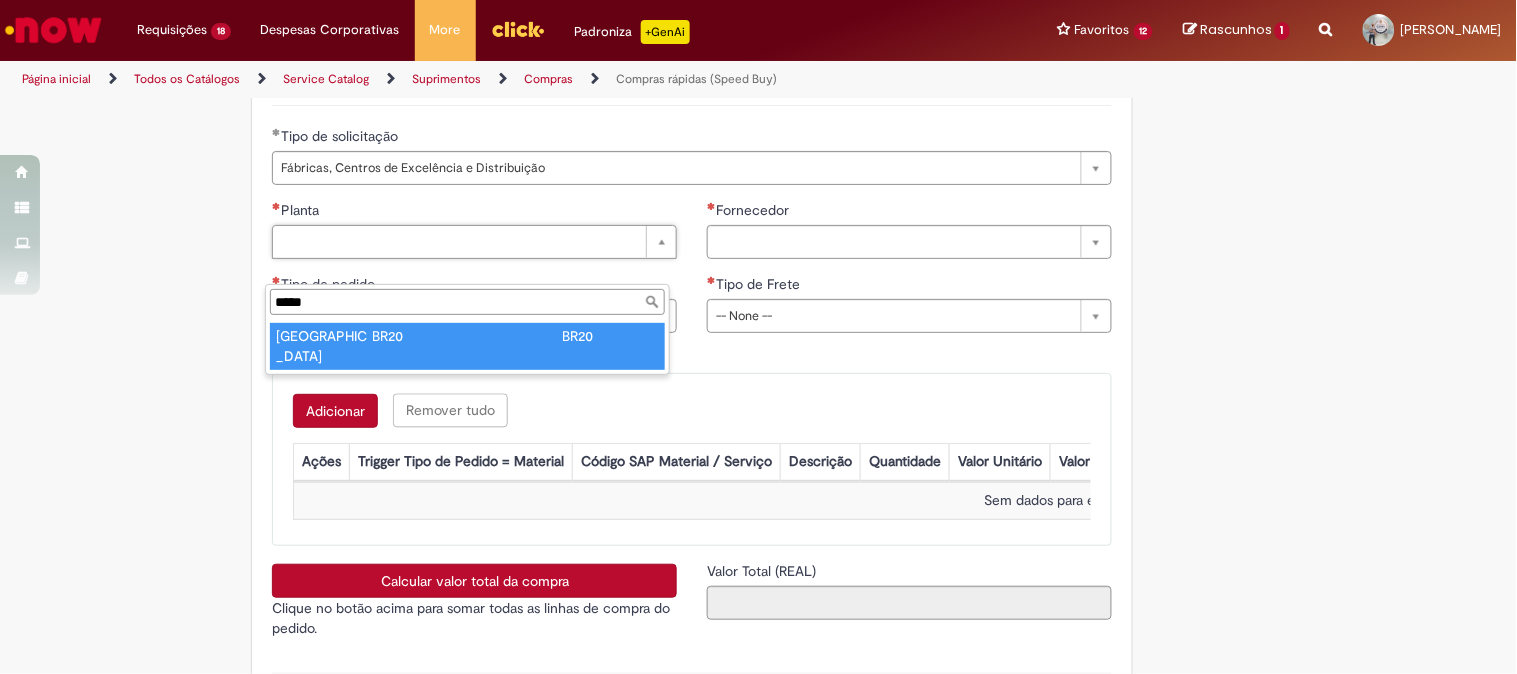 type on "*****" 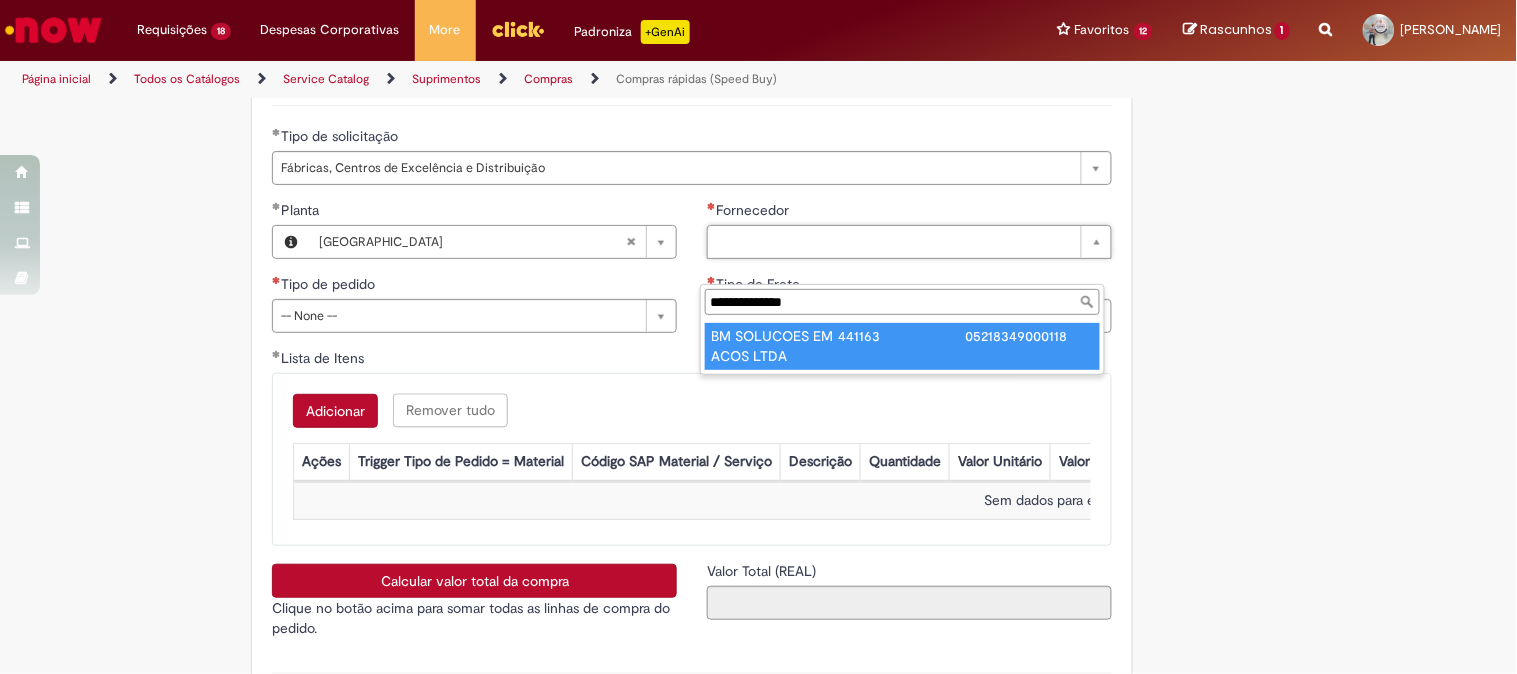type on "**********" 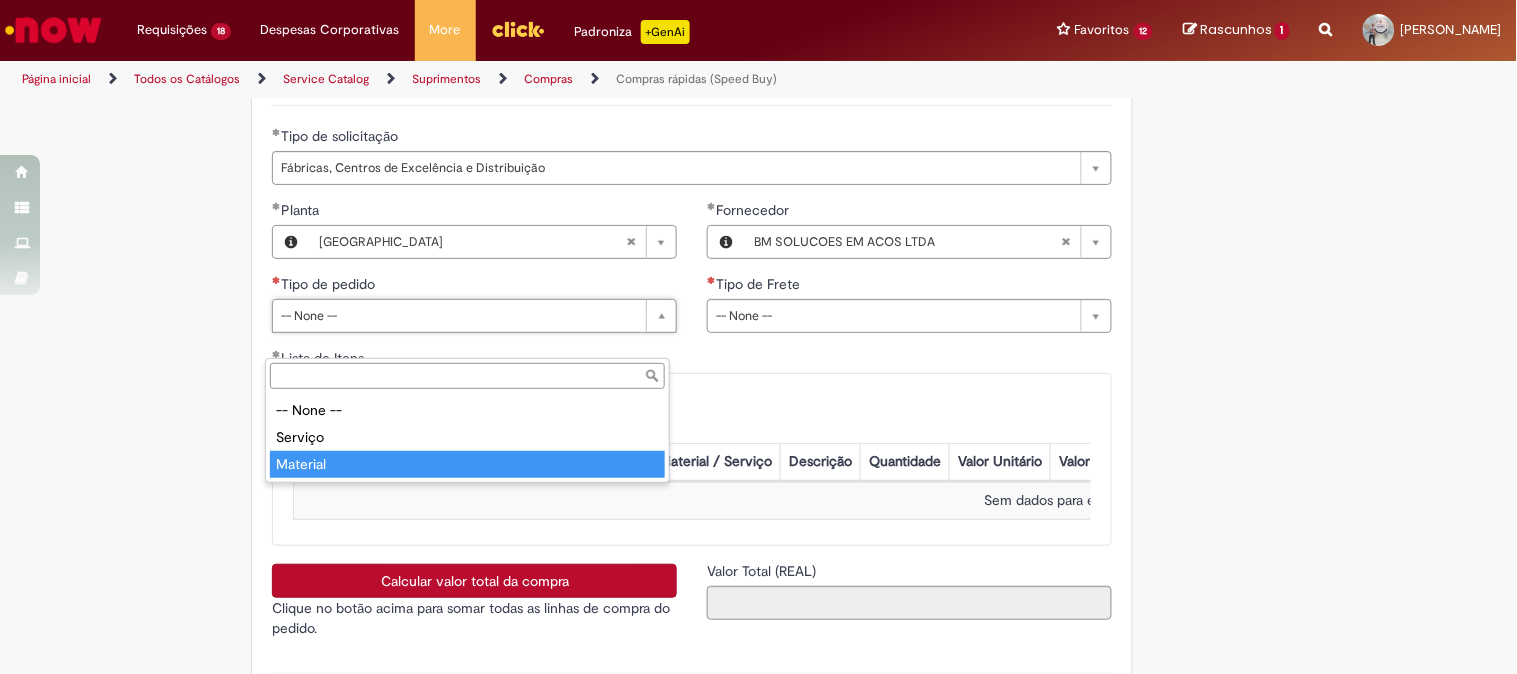 type on "********" 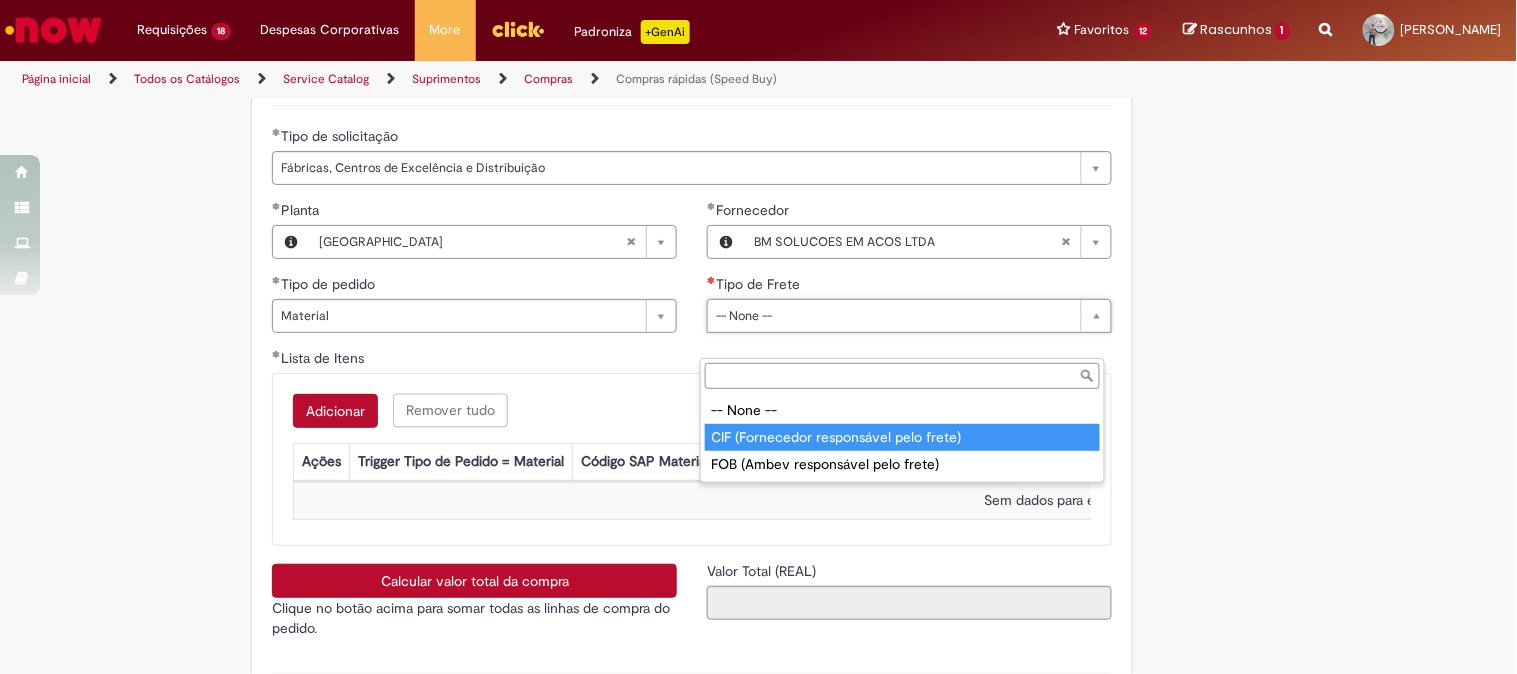 type on "**********" 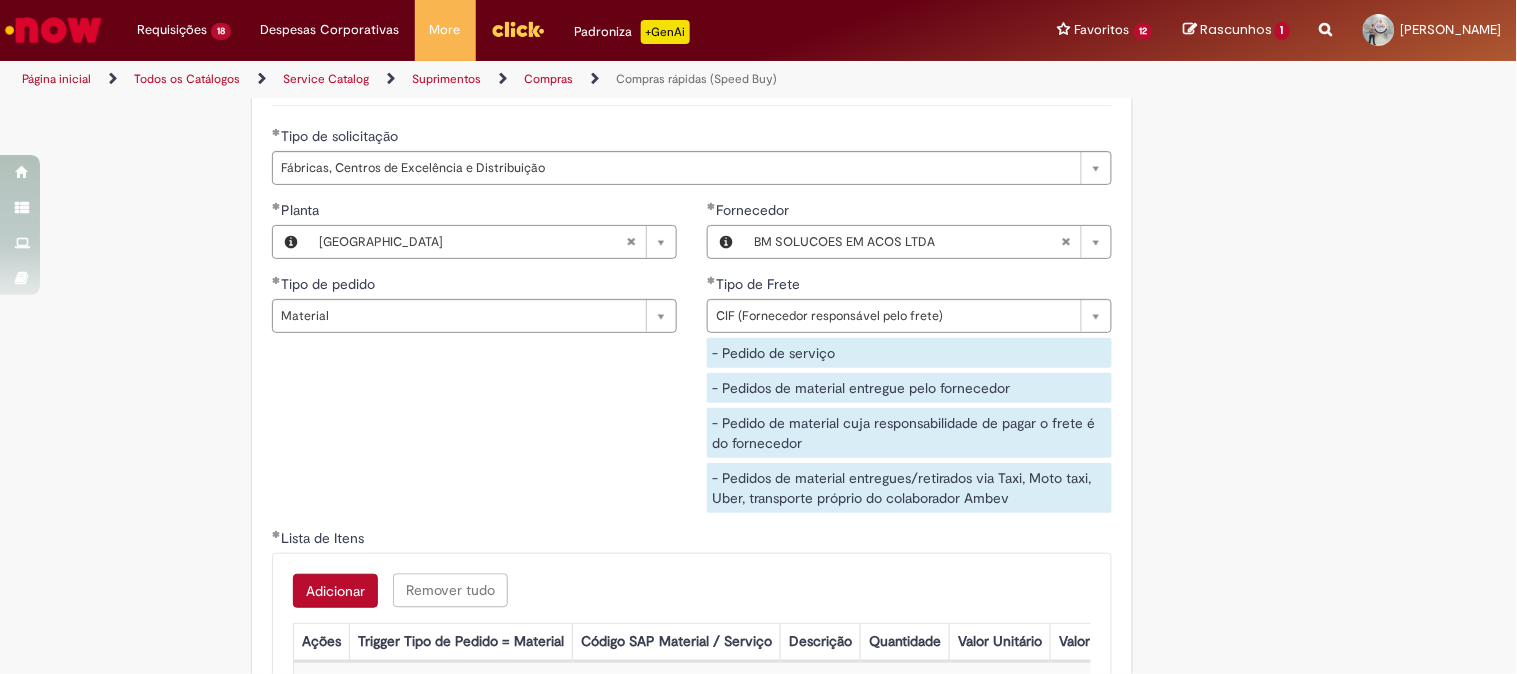 click on "Obrigatório um anexo.
Adicionar a Favoritos
Compras rápidas (Speed Buy)
Chamado destinado para a geração de pedido de compra de indiretos.
O Speed buy é a ferramenta oficial para a geração de pedidos de compra que atenda aos seguintes requisitos:
Compras de material e serviço indiretos
Compras inferiores a R$13.000 *
Compras com fornecedores nacionais
Compras de material sem contrato ativo no SAP para o centro solicitado
* Essa cota é referente ao tipo de solicitação padrão de Speed buy. Os chamados com cotas especiais podem possuir valores divergentes.
Regras de Utilização
No campo “Tipo de Solicitação” selecionar a opção correspondente a sua unidade de negócio.
Solicitação Padrão de Speed buy:
Fábricas, centros de Excelência e de Distribuição:  habilitado para todos usuários ambev
Ativos   de TI:" at bounding box center (759, -771) 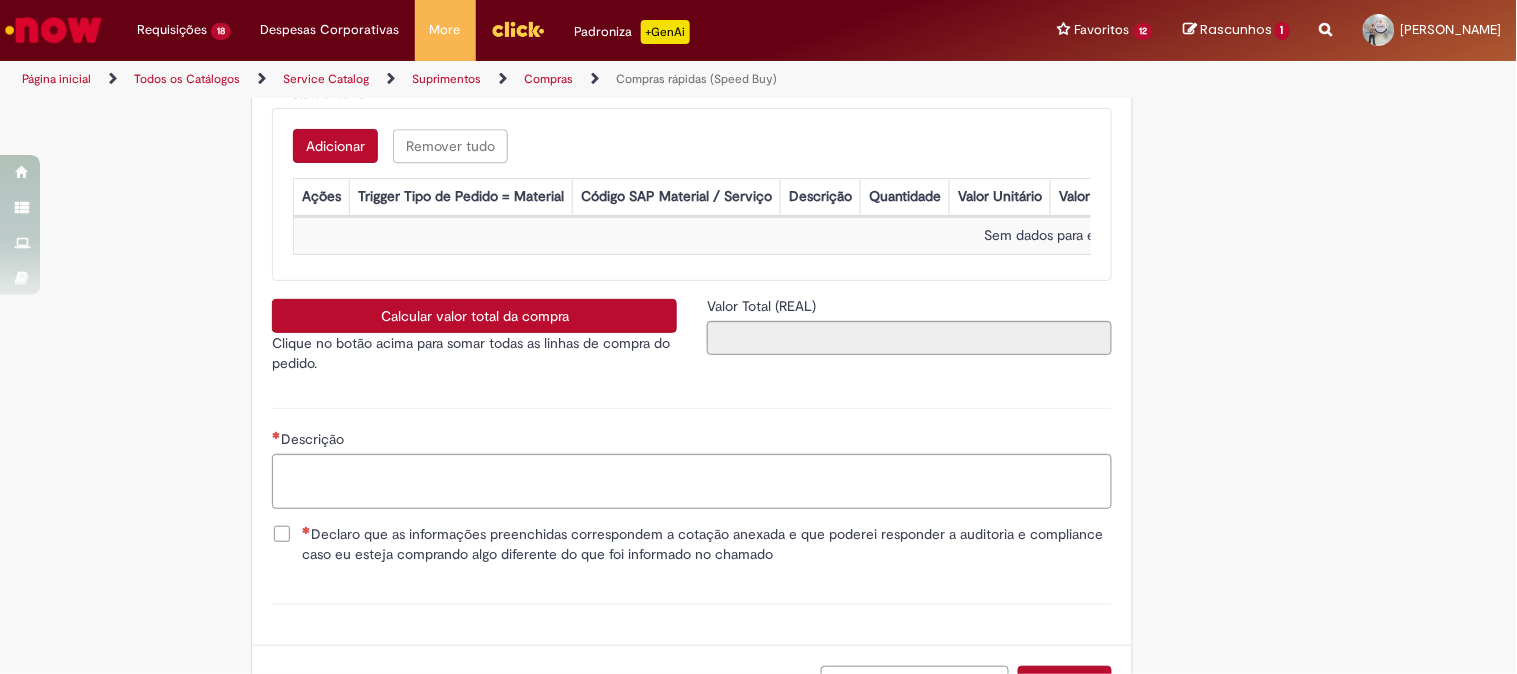 scroll, scrollTop: 3251, scrollLeft: 0, axis: vertical 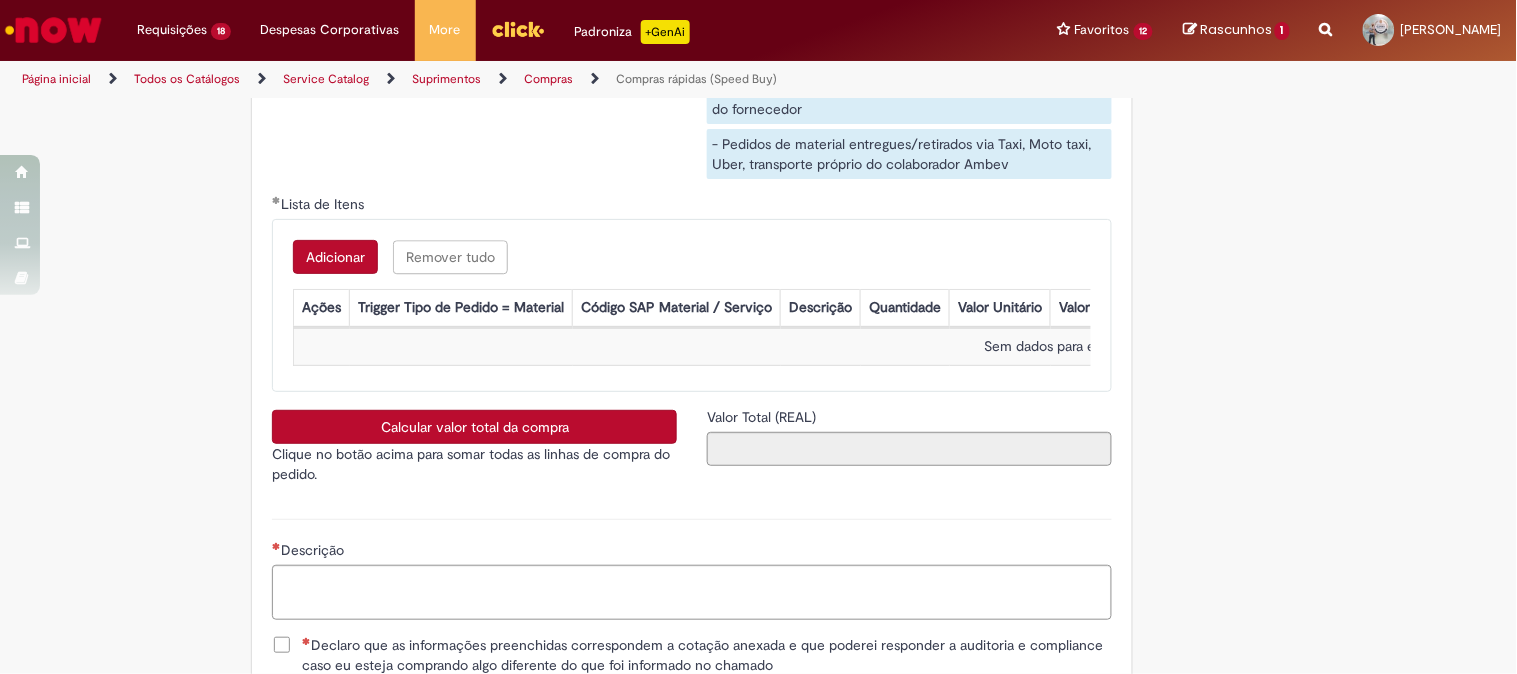 click on "Adicionar" at bounding box center [335, 257] 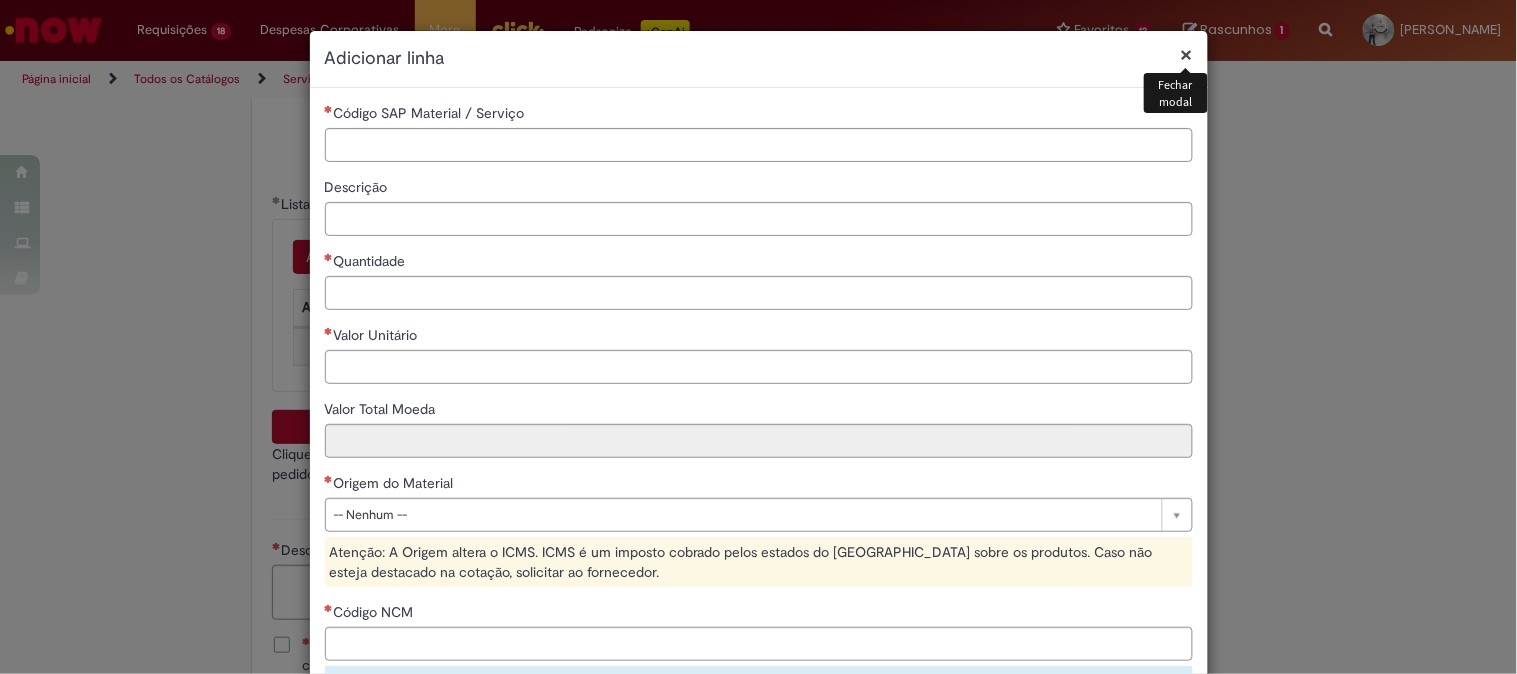 click on "**********" at bounding box center (759, 491) 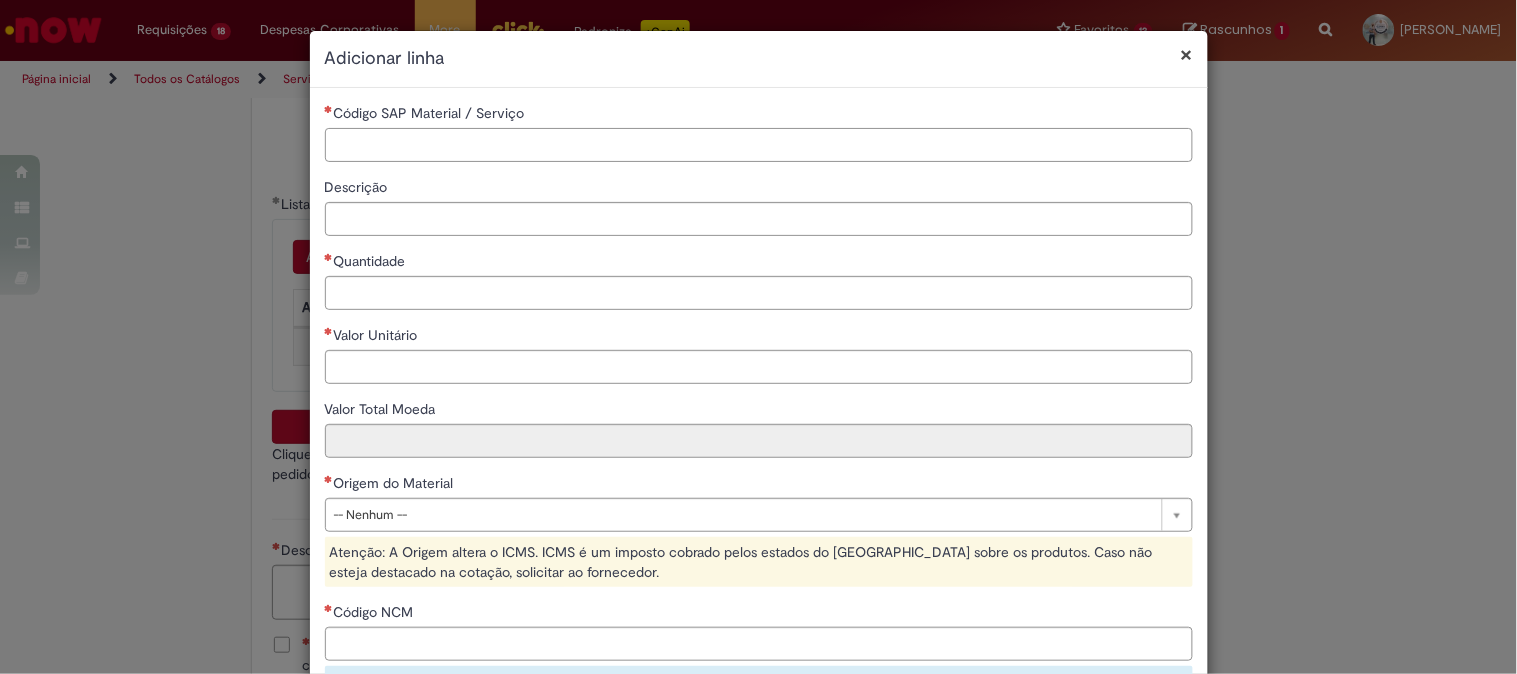 click on "Código SAP Material / Serviço" at bounding box center [759, 145] 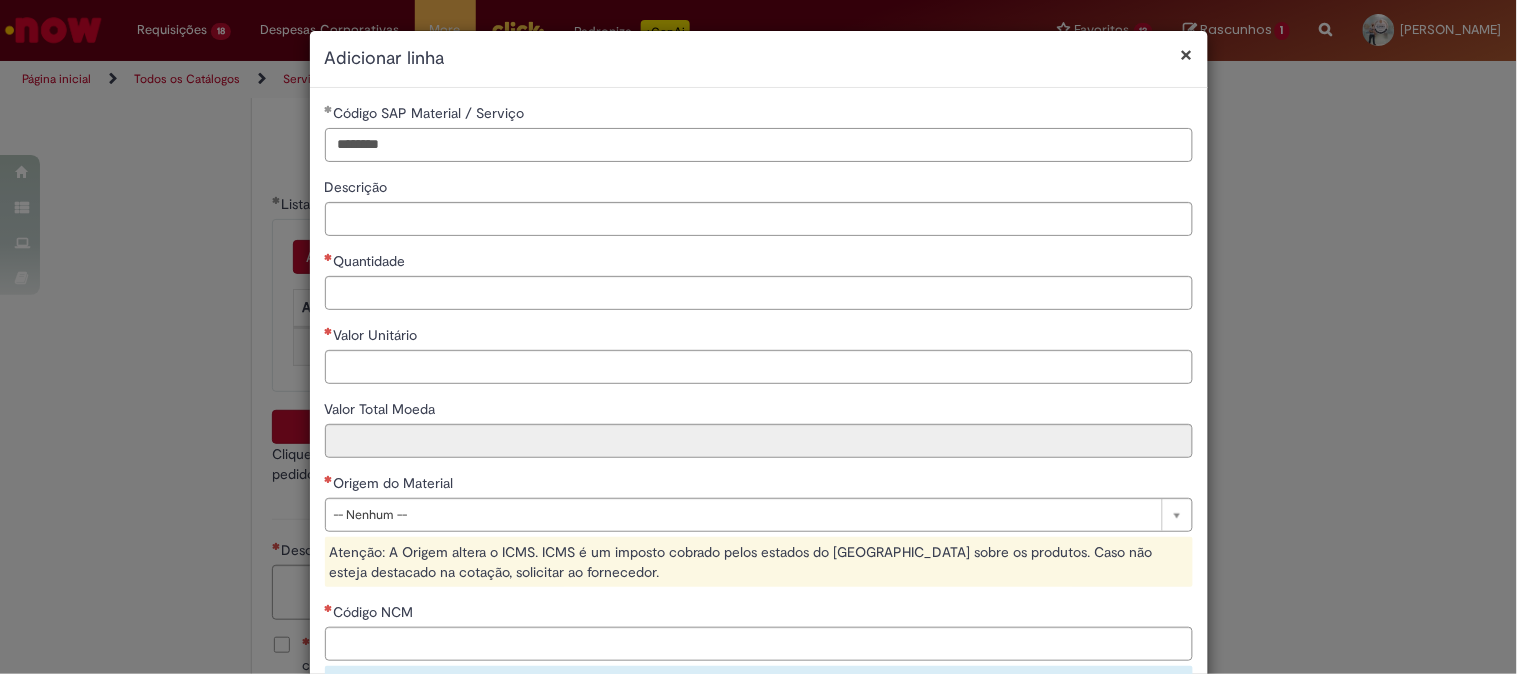 type on "********" 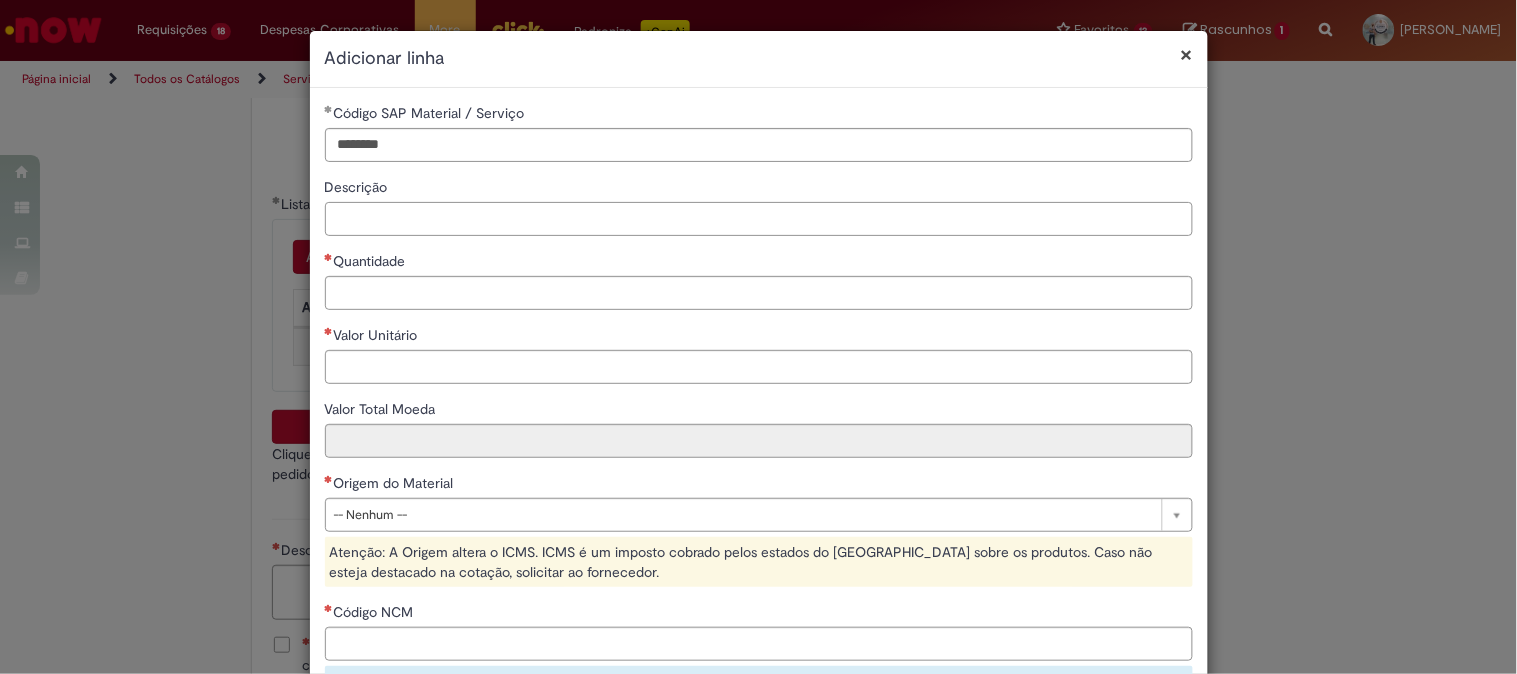 paste on "**********" 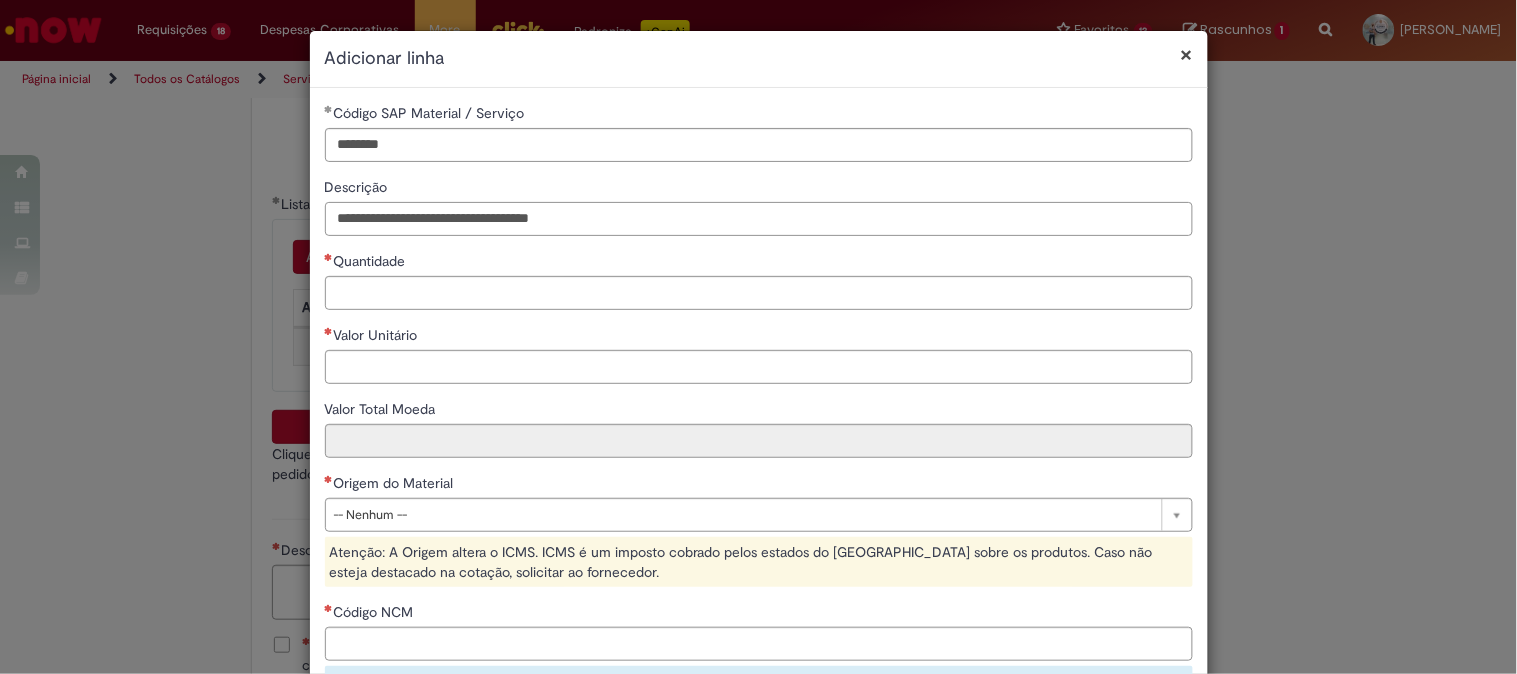 type on "**********" 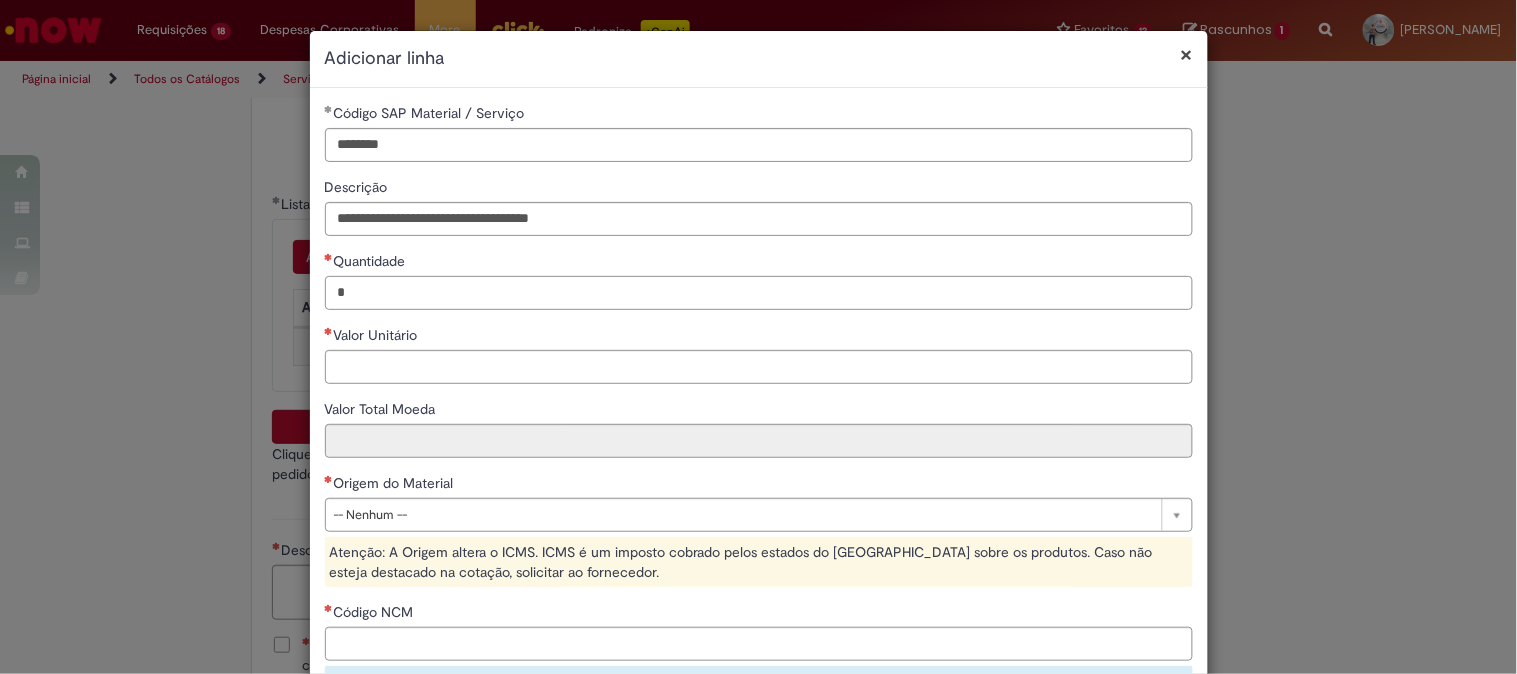 type on "*" 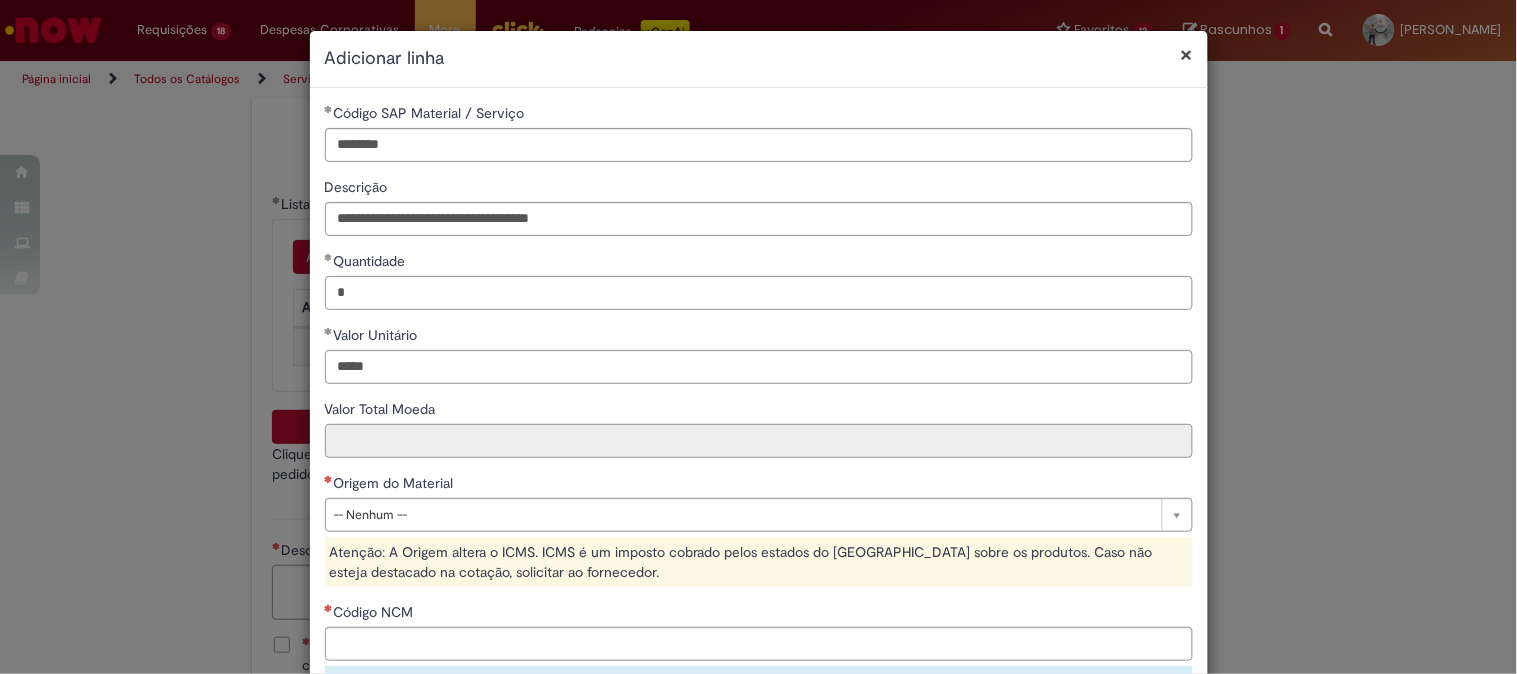 type on "******" 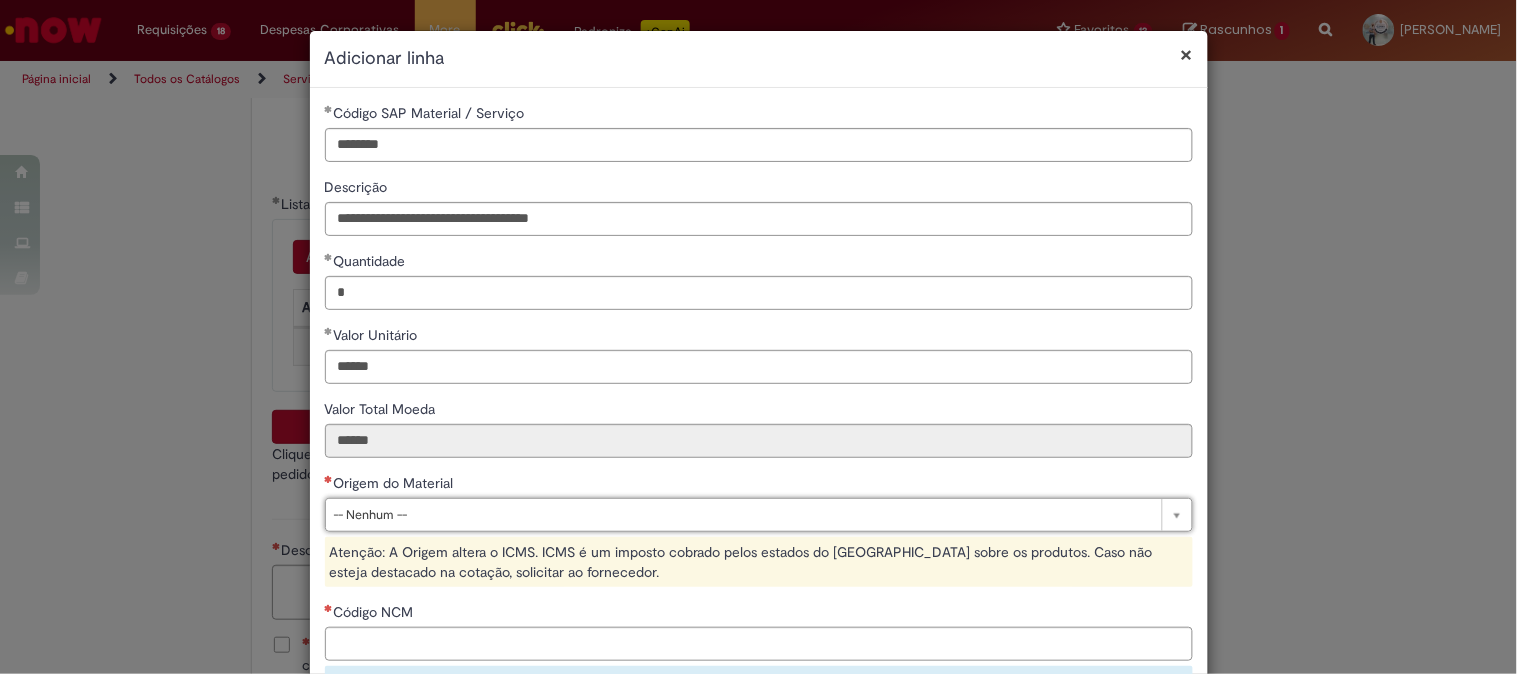 type on "*" 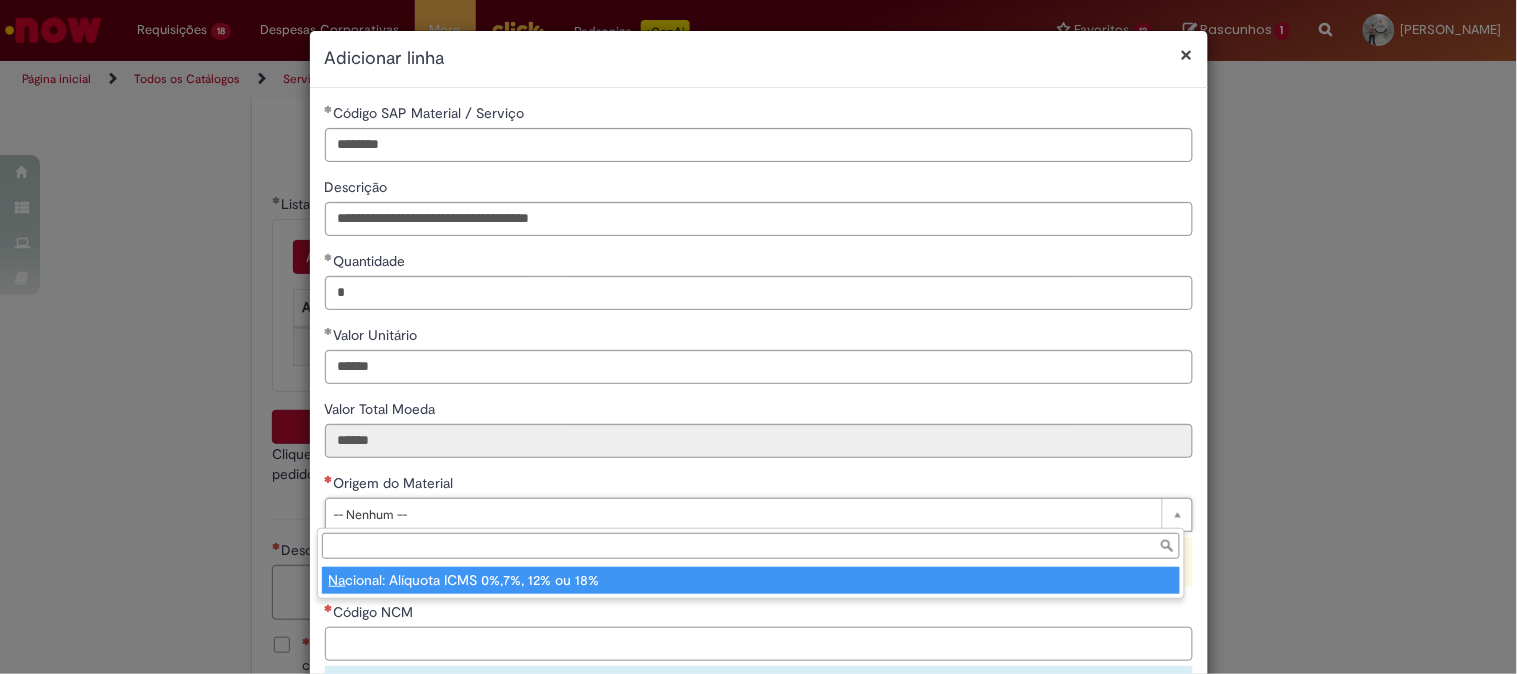 type on "**********" 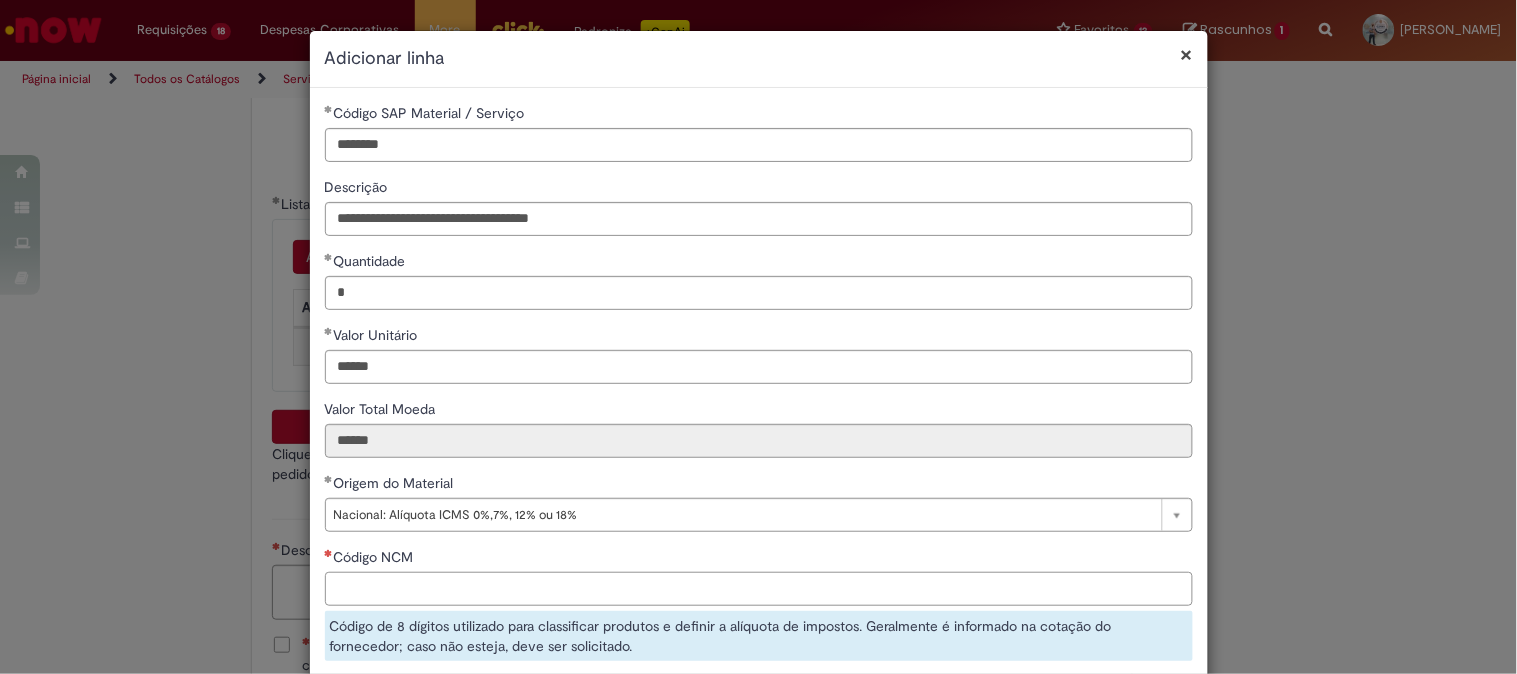 paste on "**********" 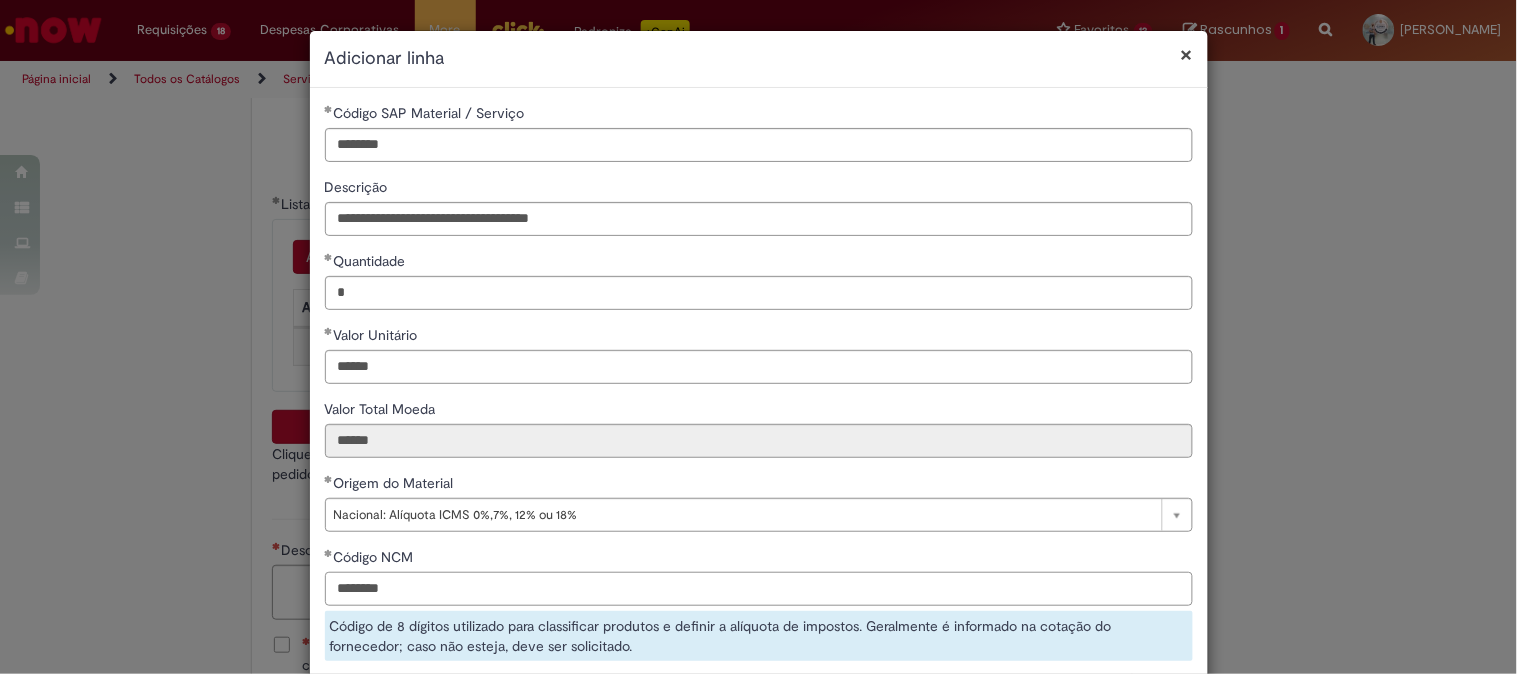 type on "********" 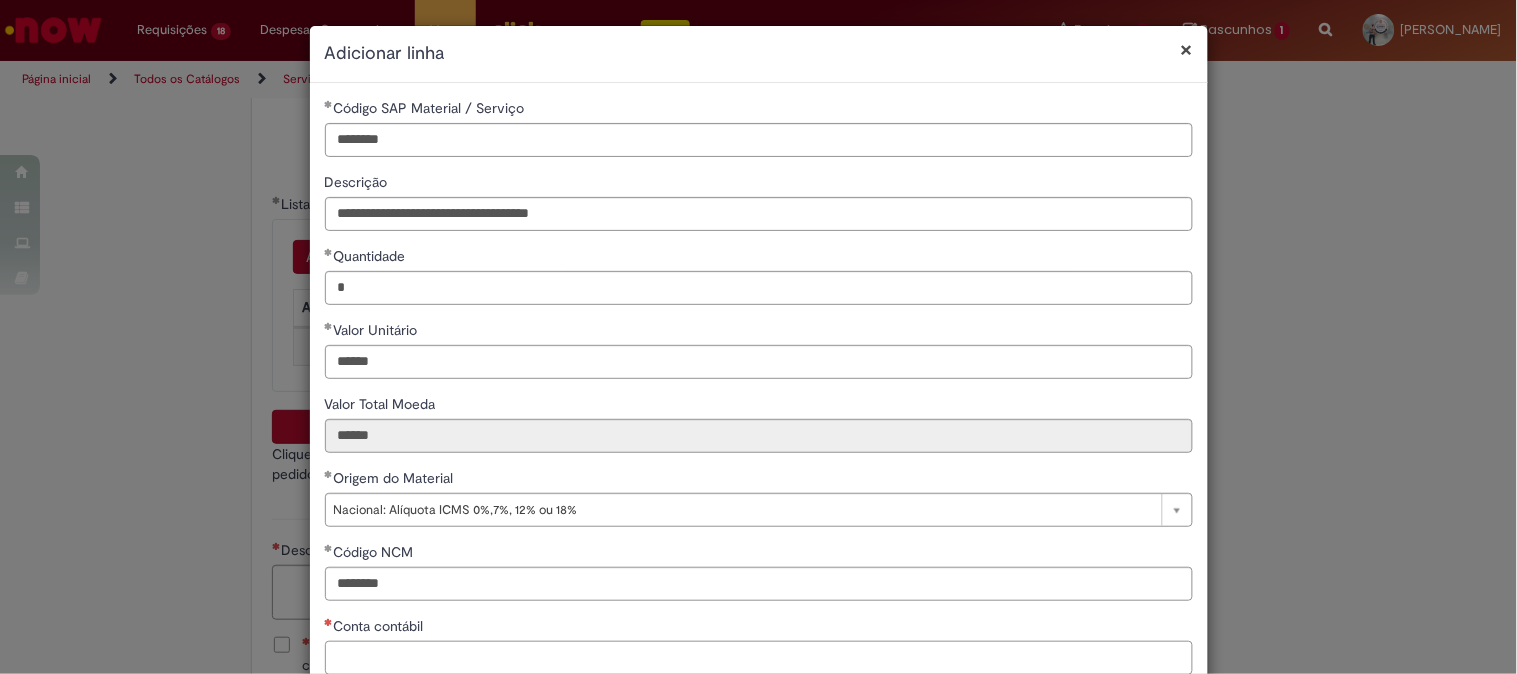 scroll, scrollTop: 206, scrollLeft: 0, axis: vertical 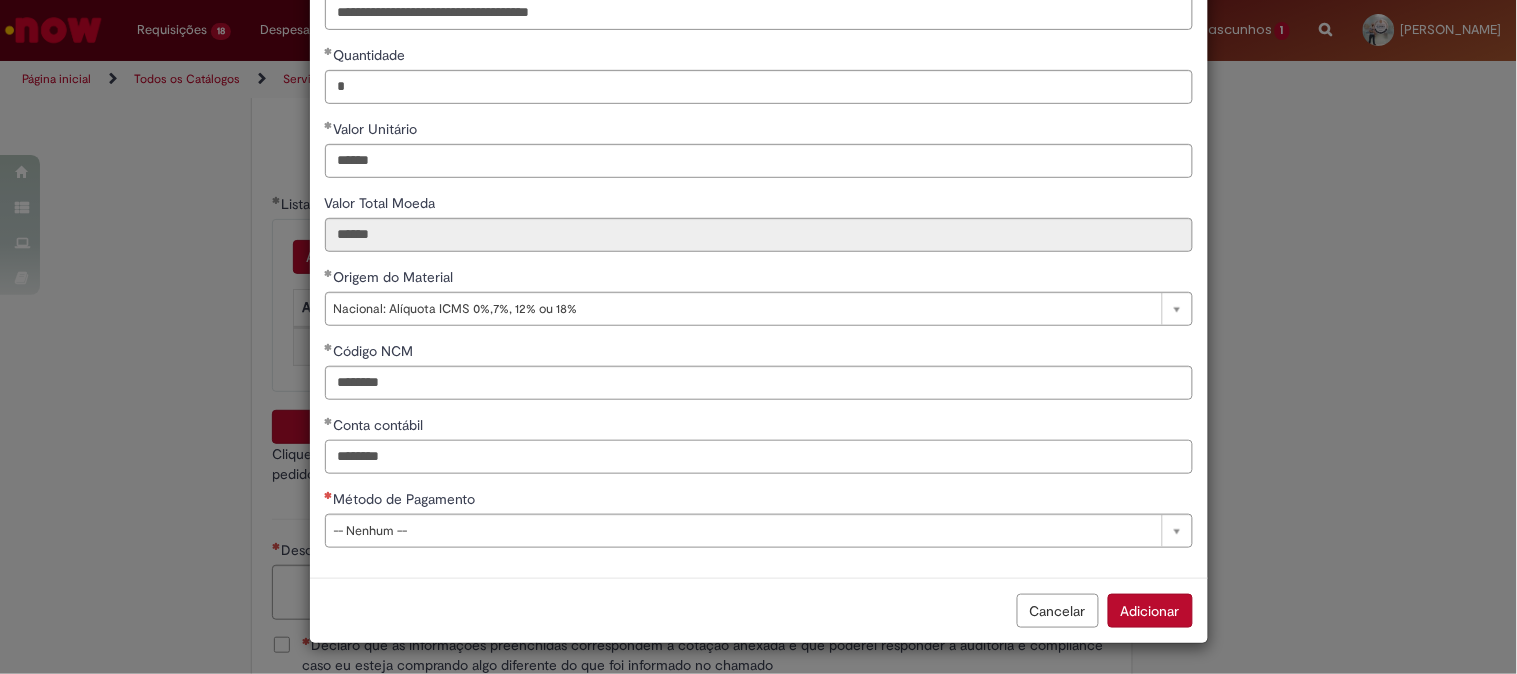 type on "********" 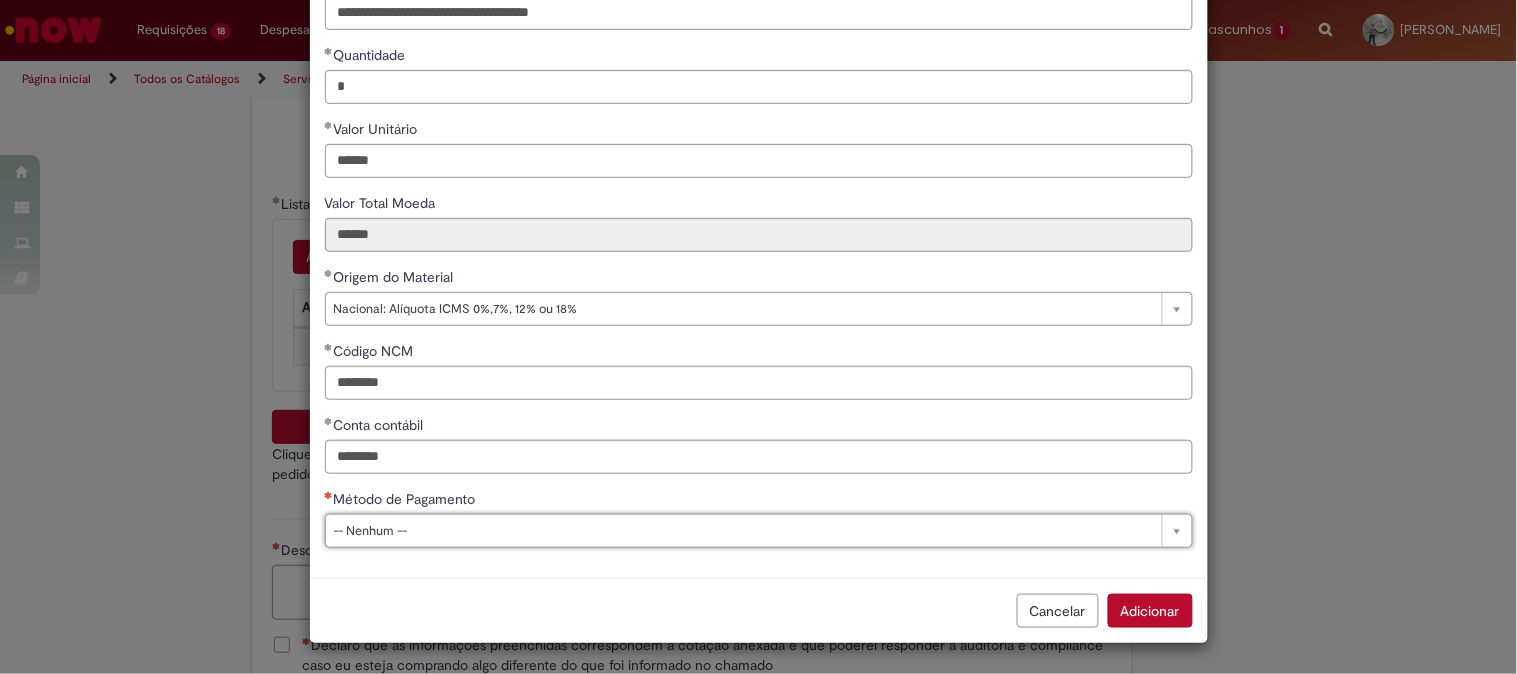 type on "*" 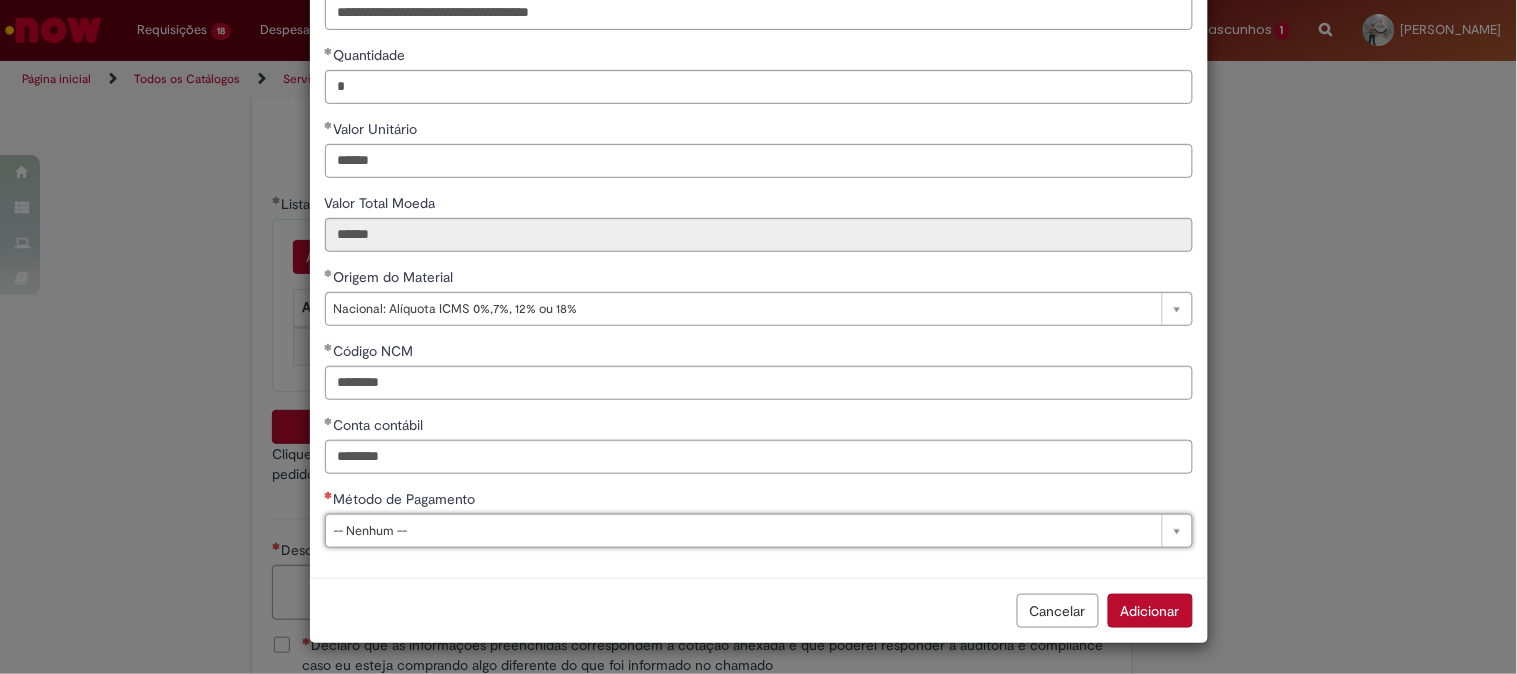 type 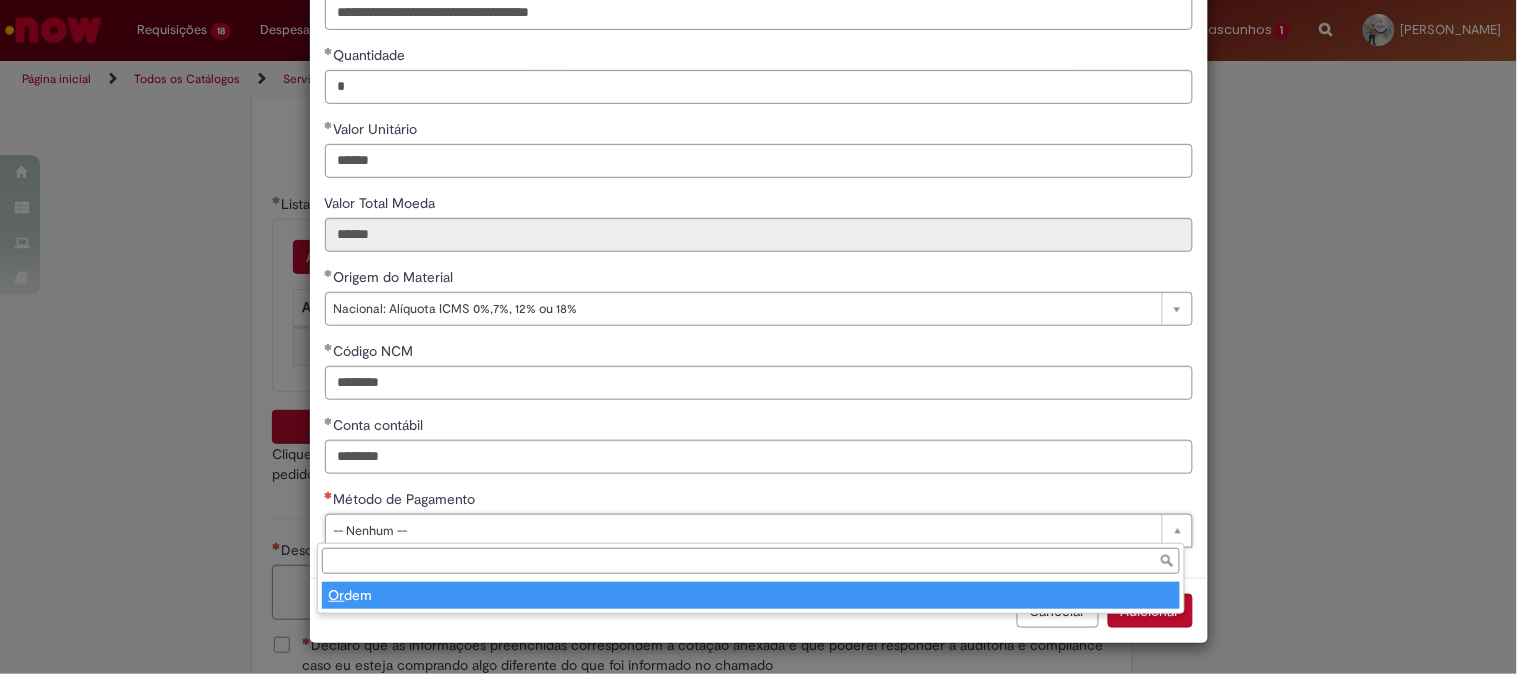 type on "*****" 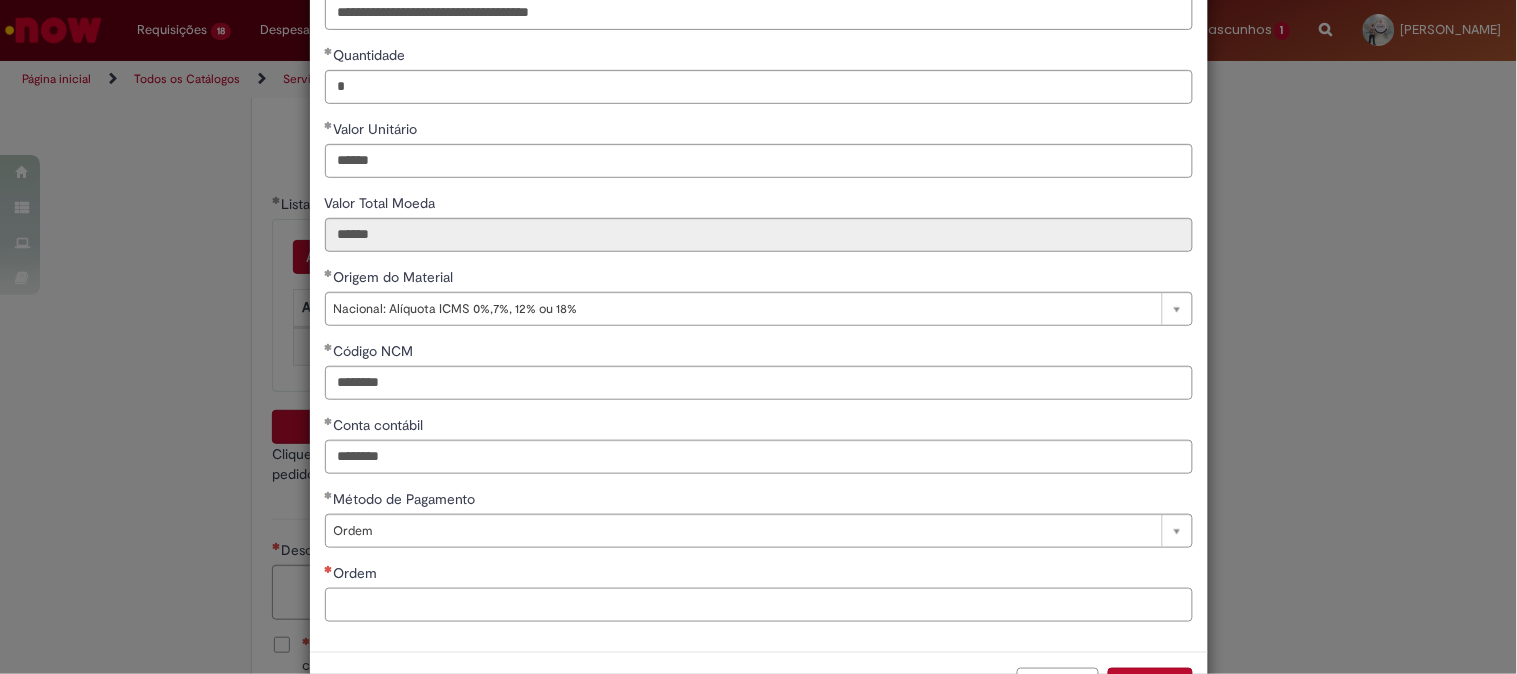 paste on "**********" 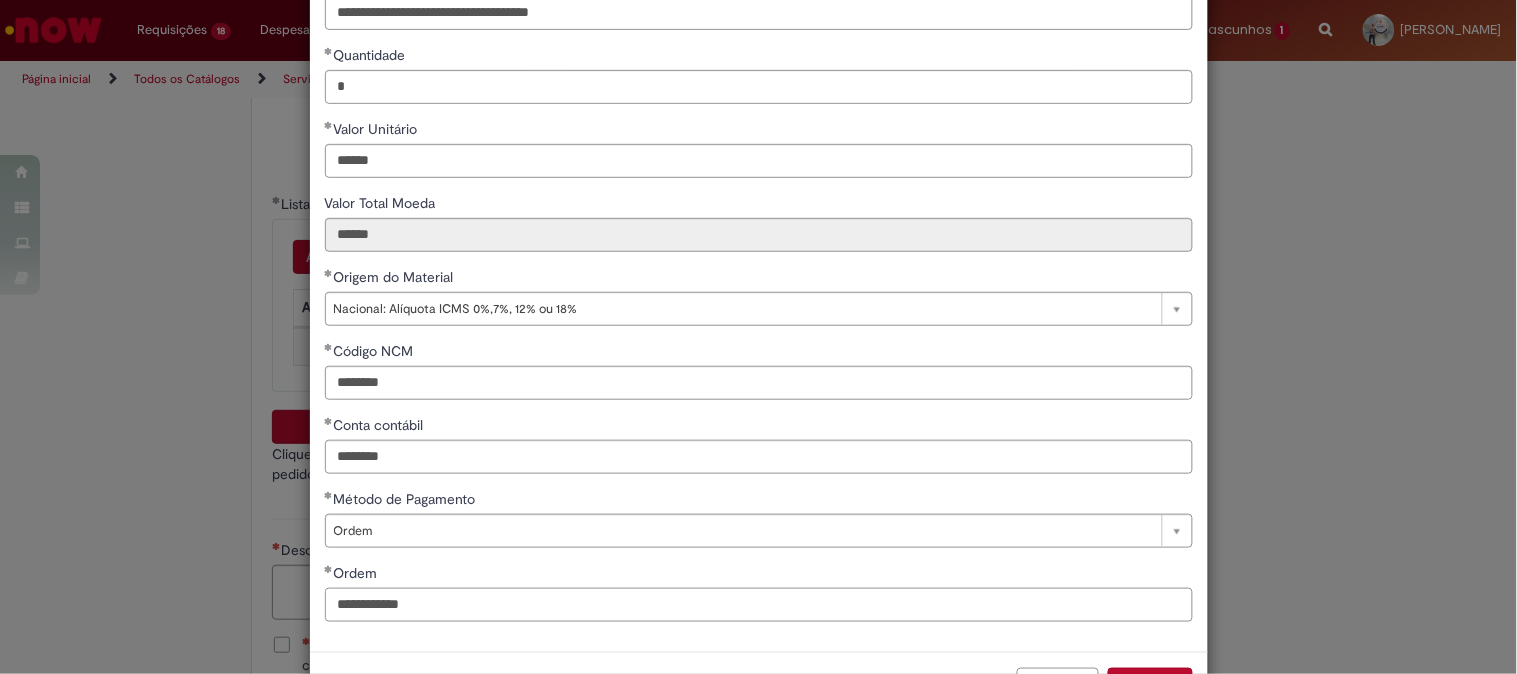 type on "**********" 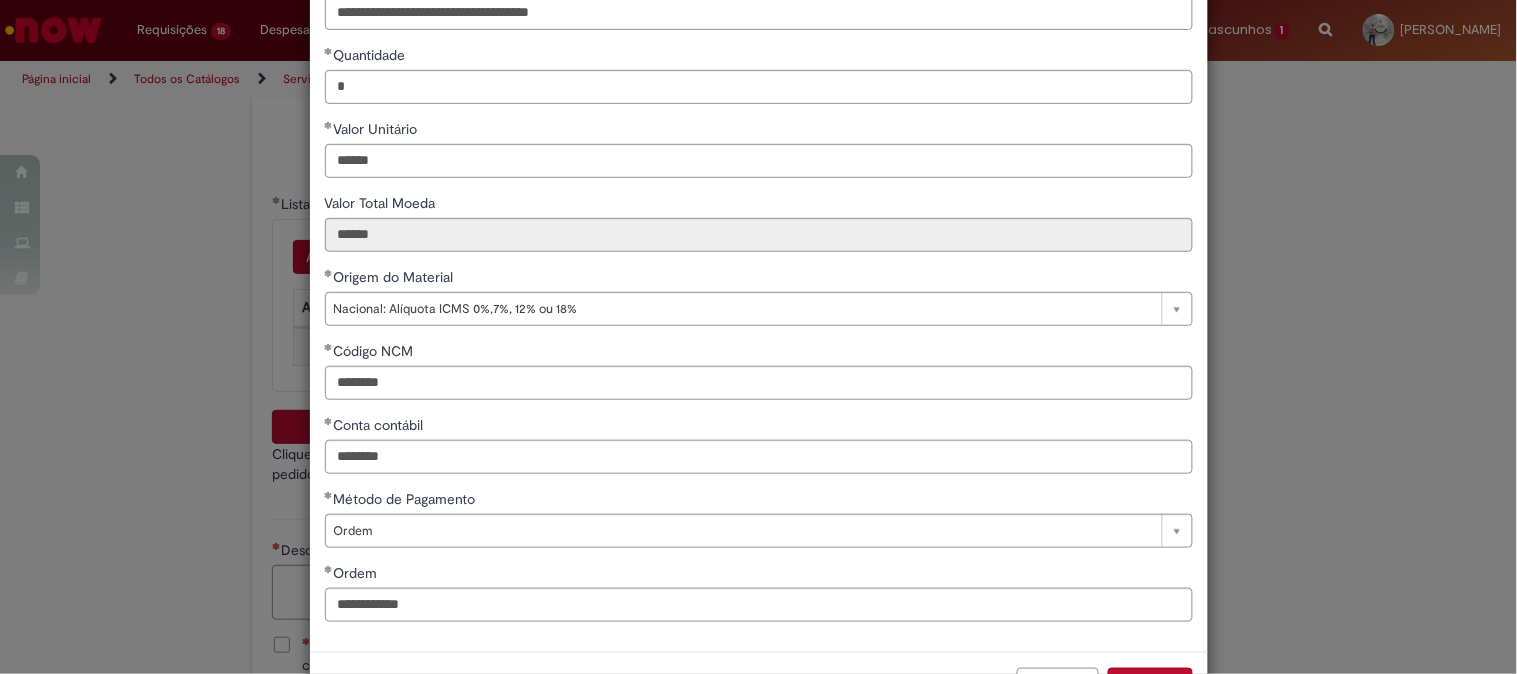 type 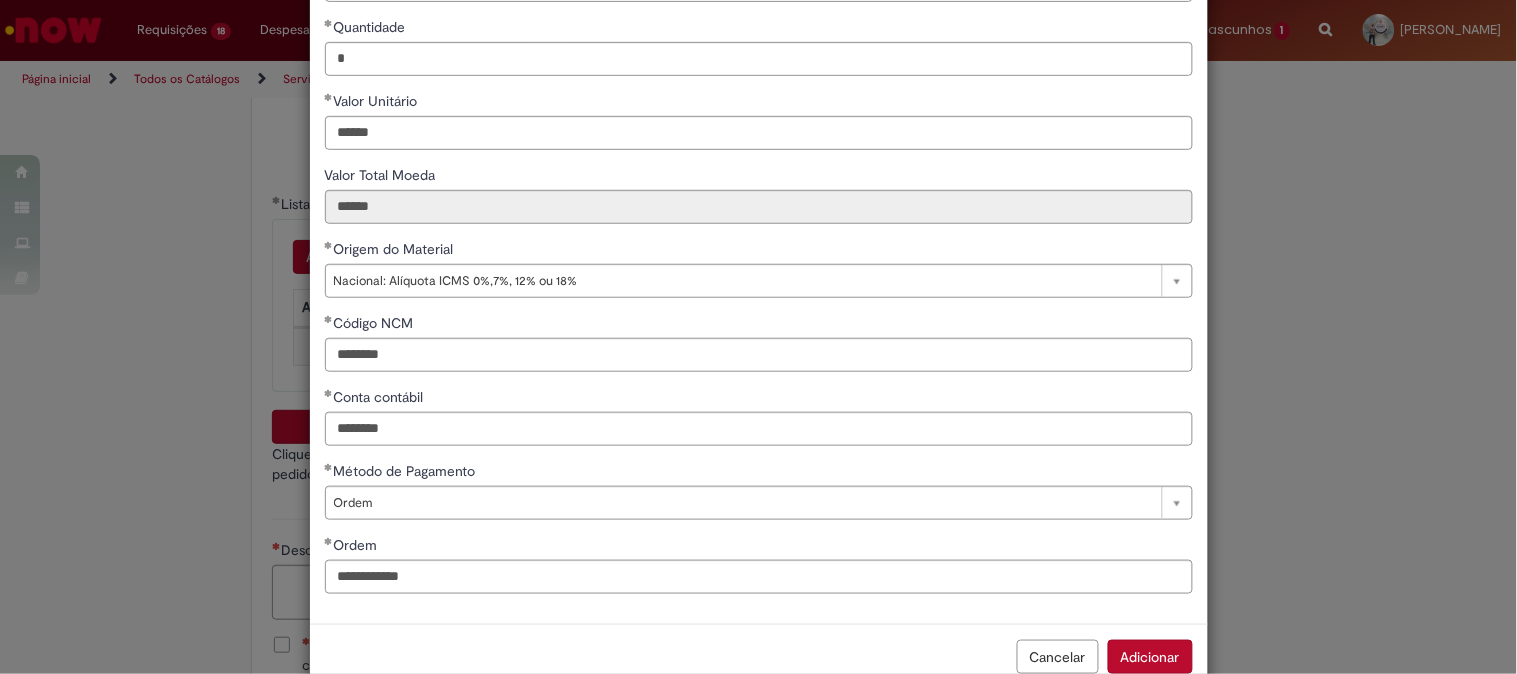 click on "Adicionar" at bounding box center (1150, 657) 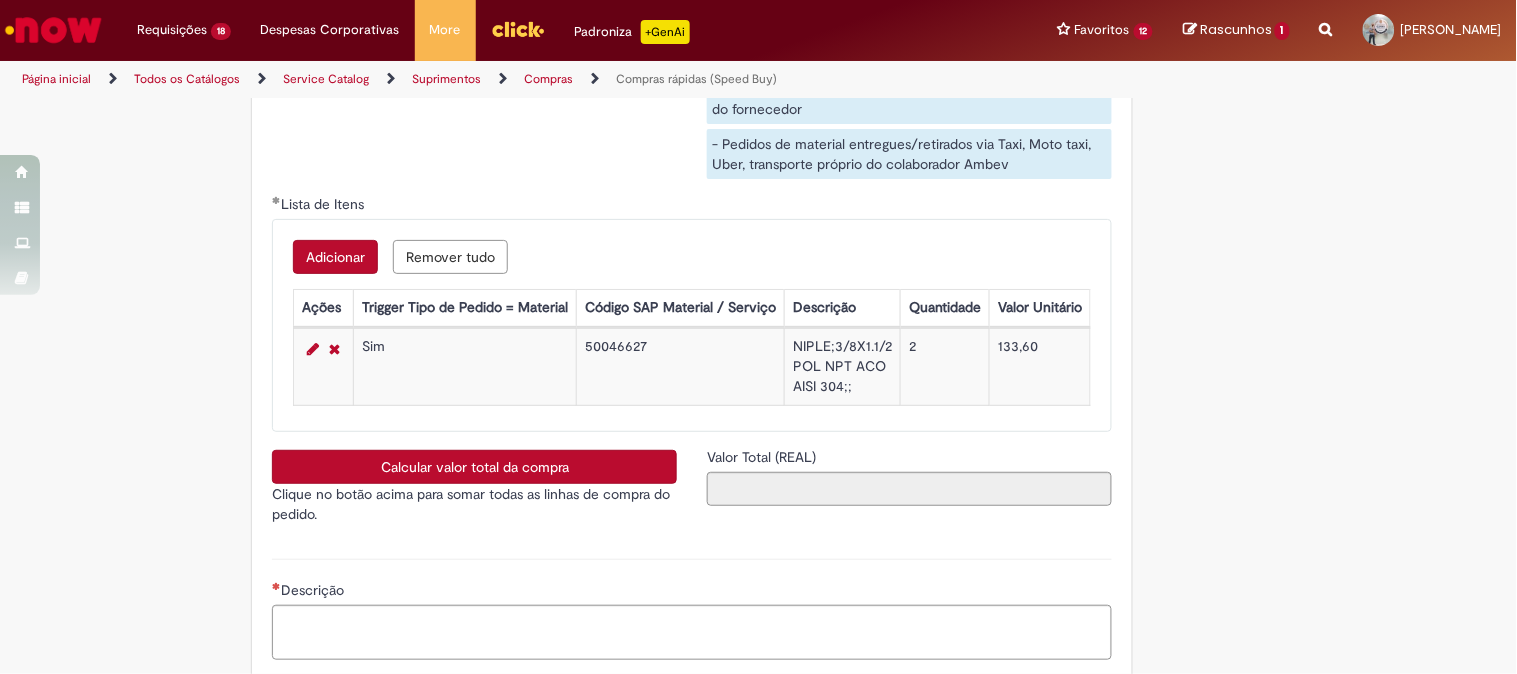 click on "Adicionar" at bounding box center [335, 257] 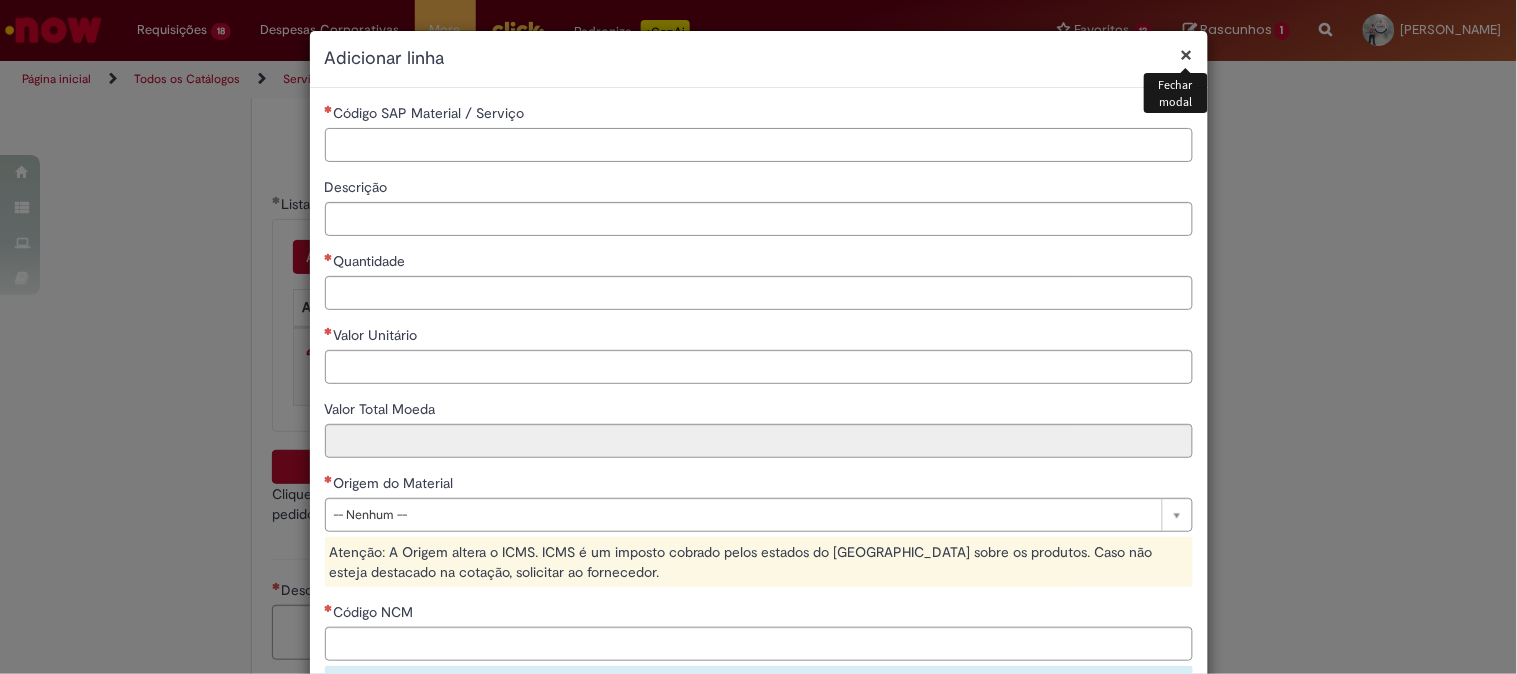 click on "Código SAP Material / Serviço" at bounding box center [759, 145] 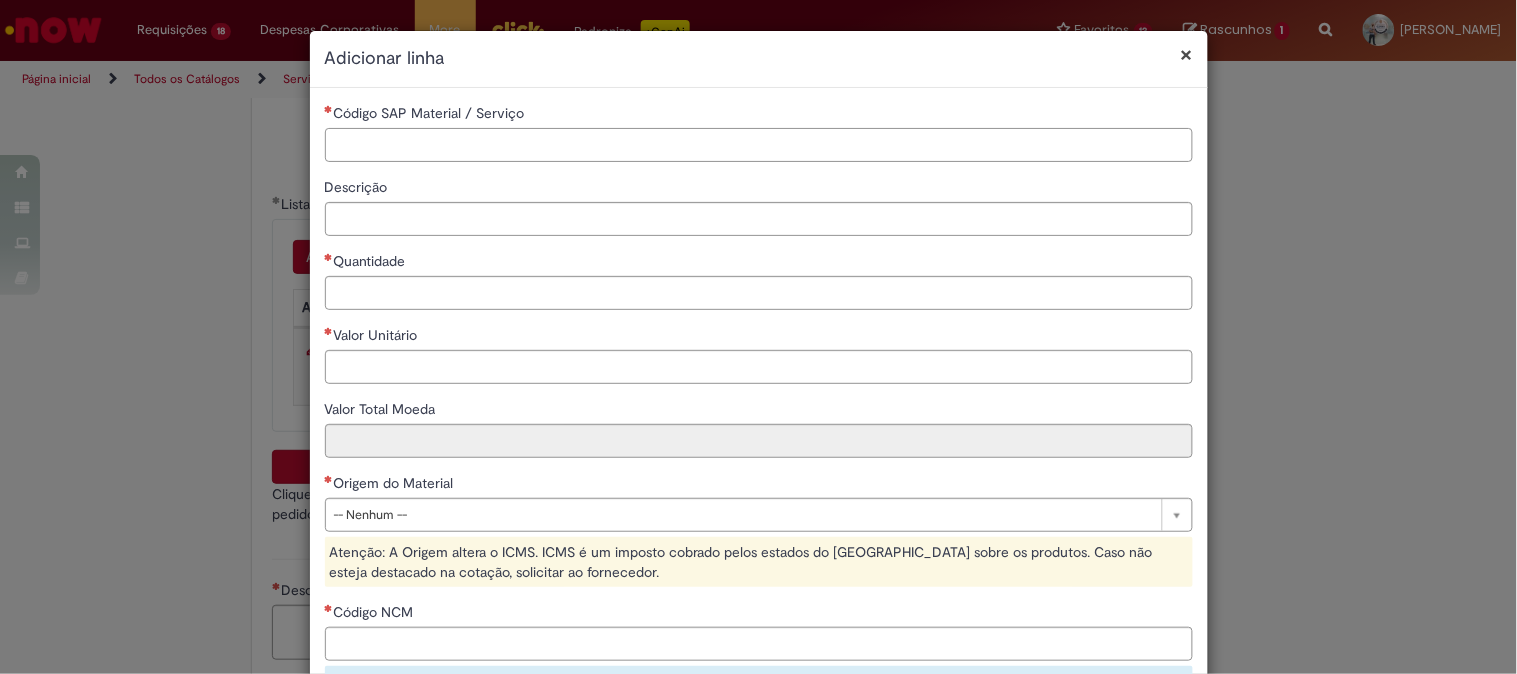 paste on "********" 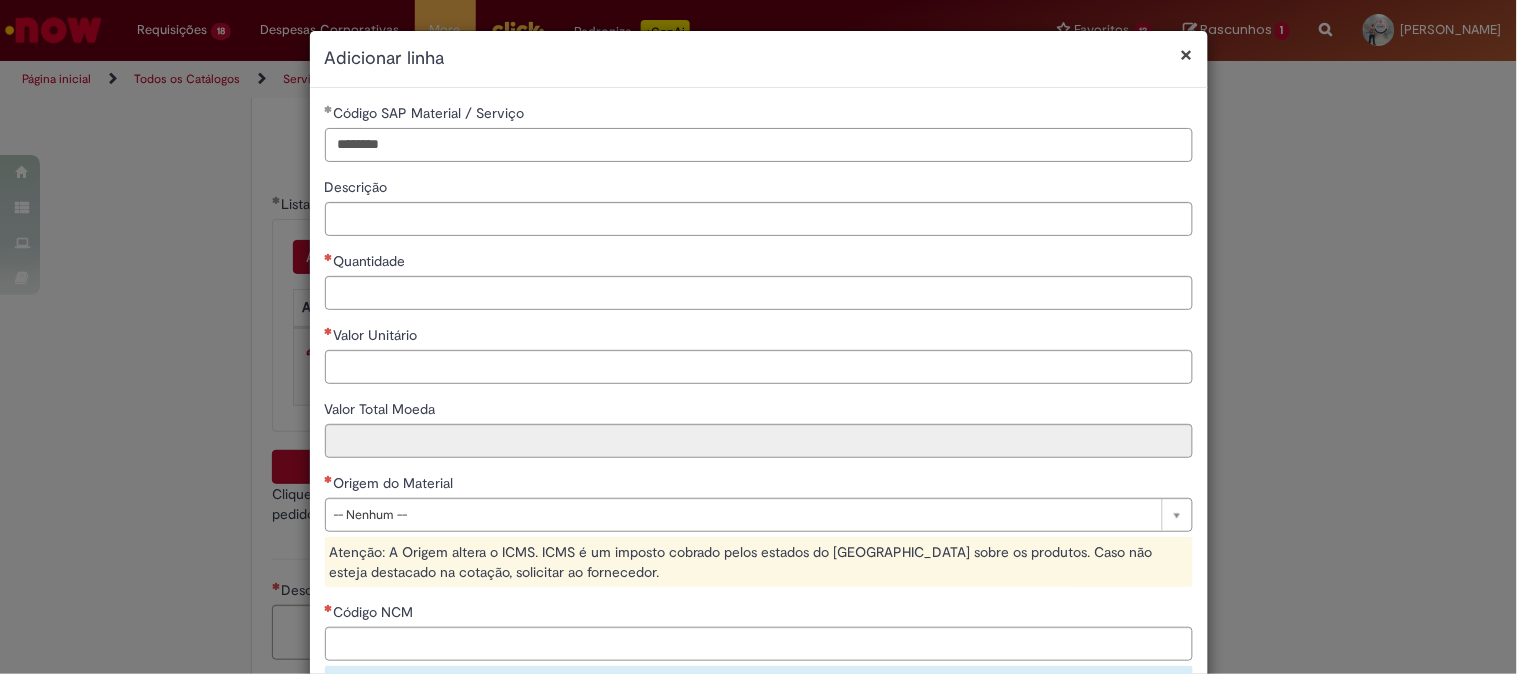 type on "********" 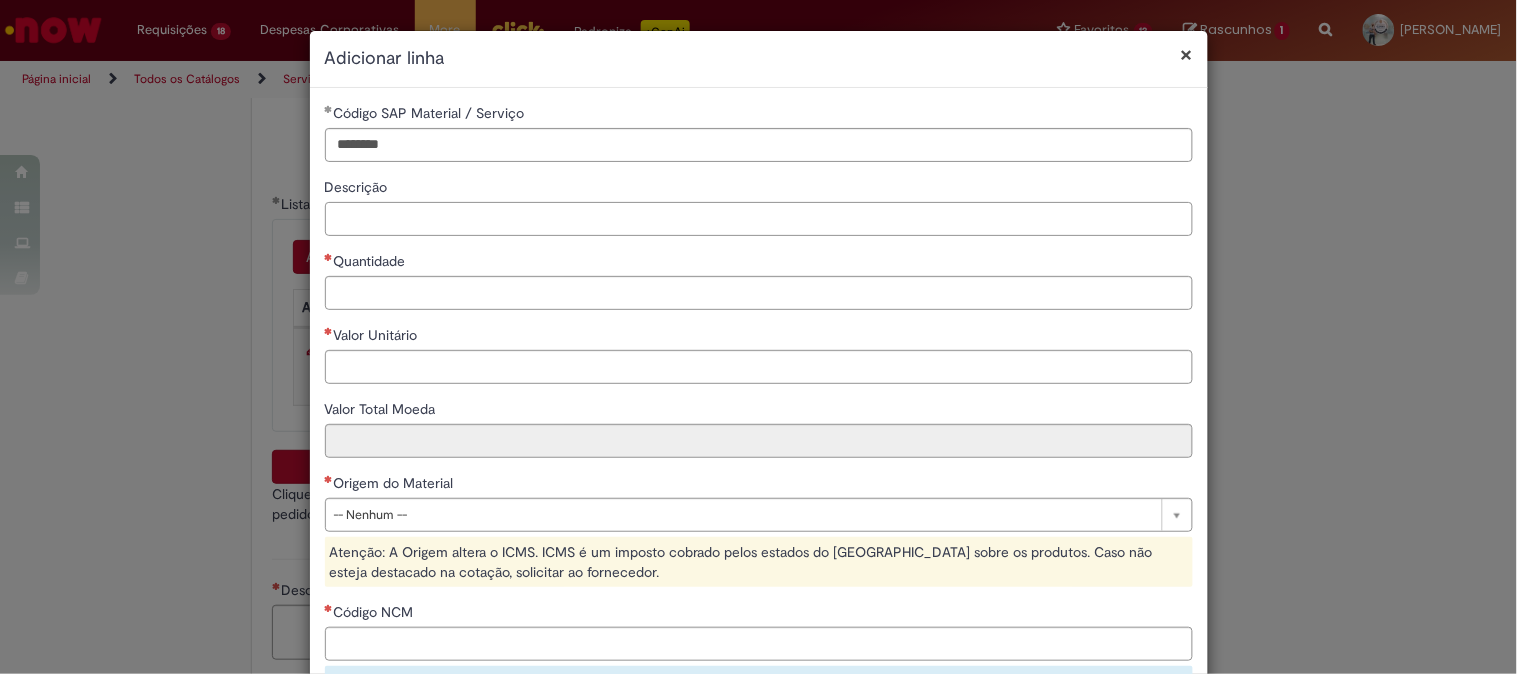 paste on "**********" 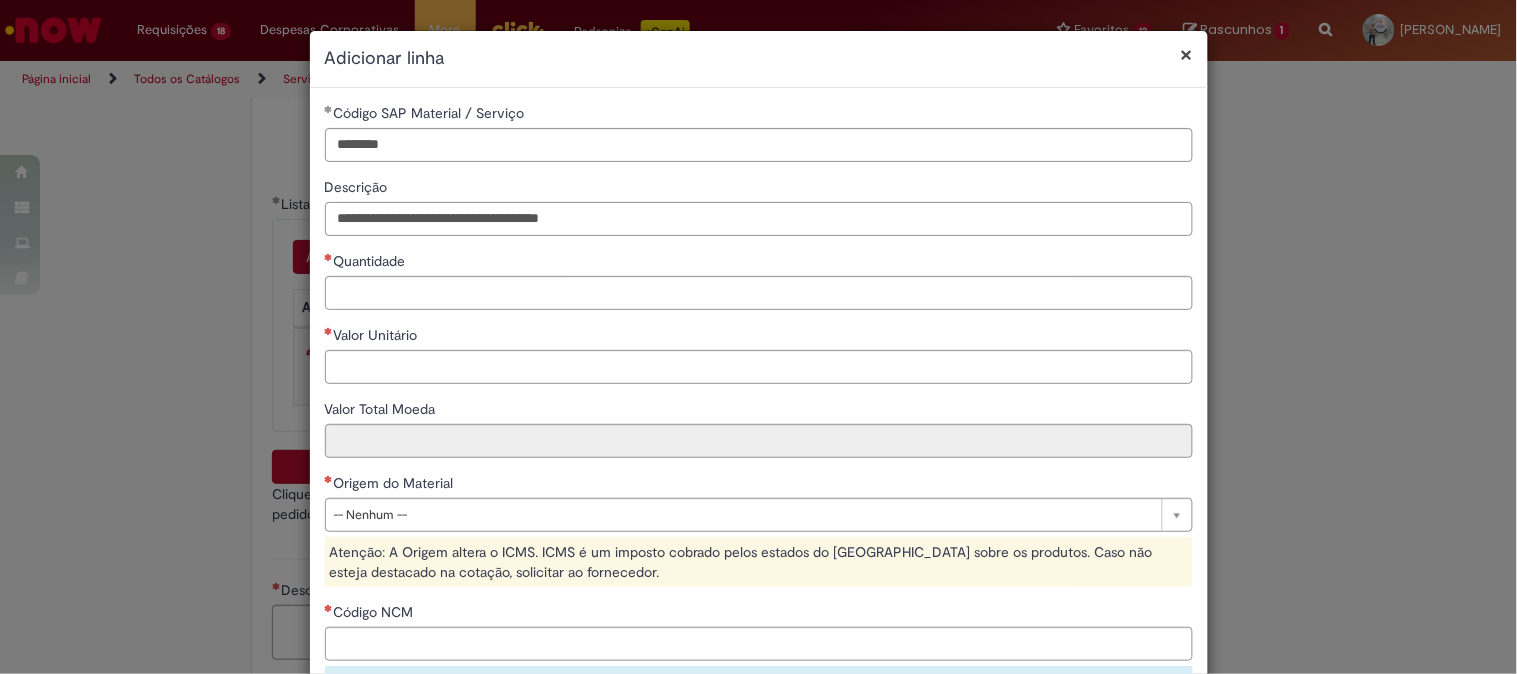 type on "**********" 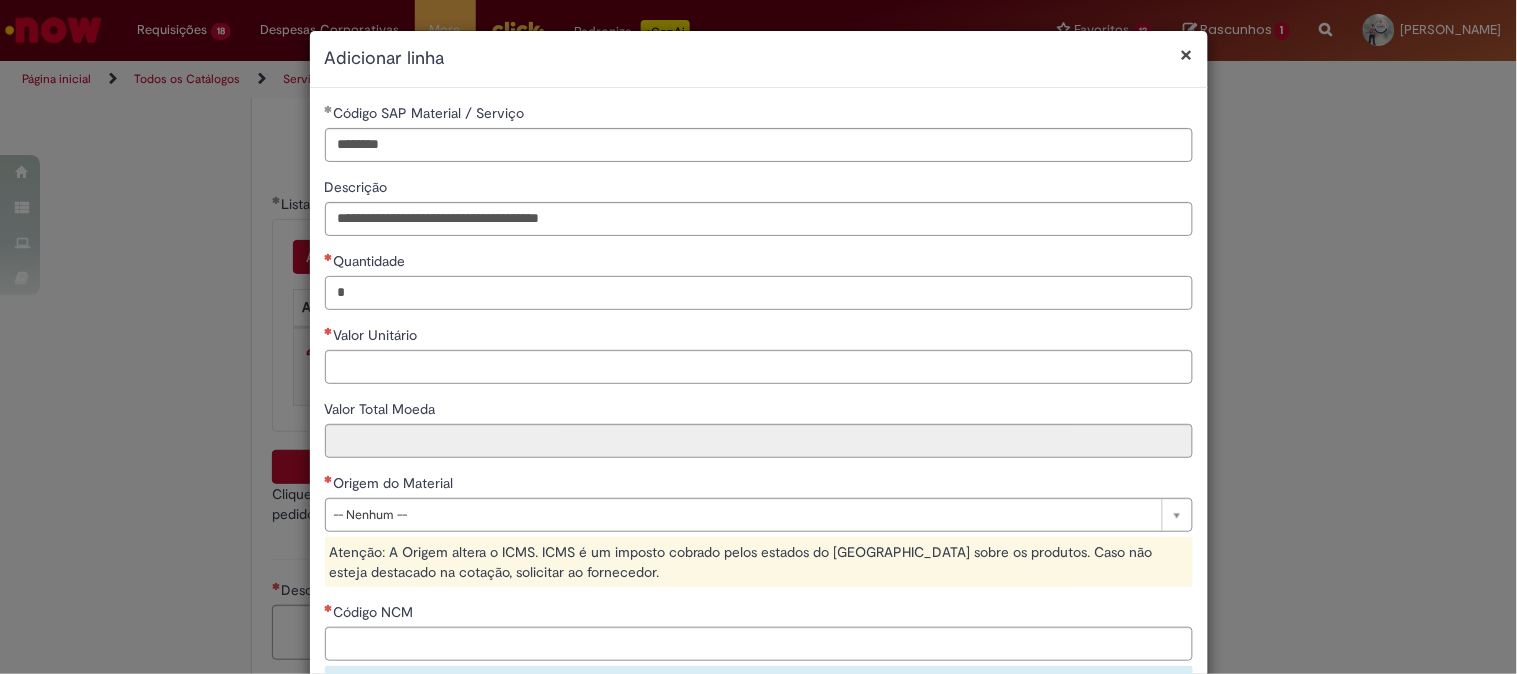 type on "*" 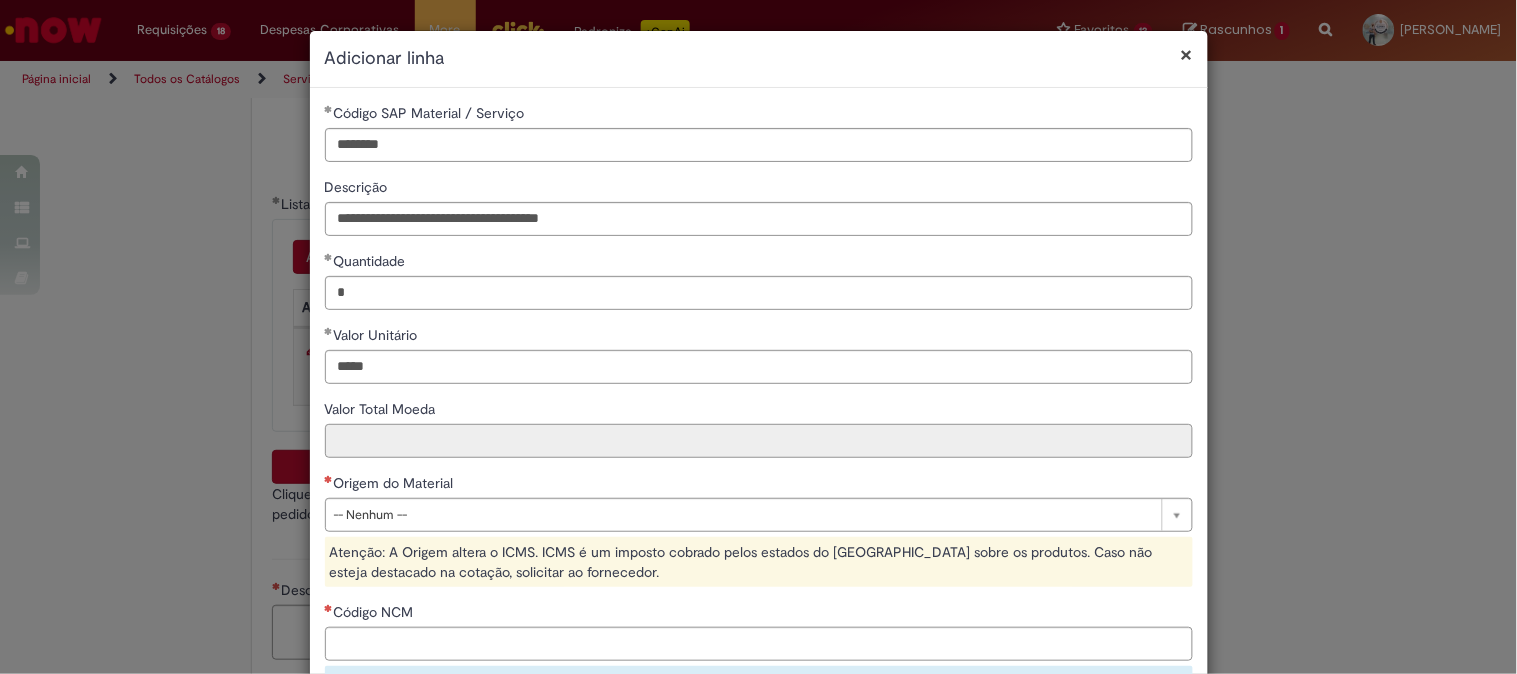type on "******" 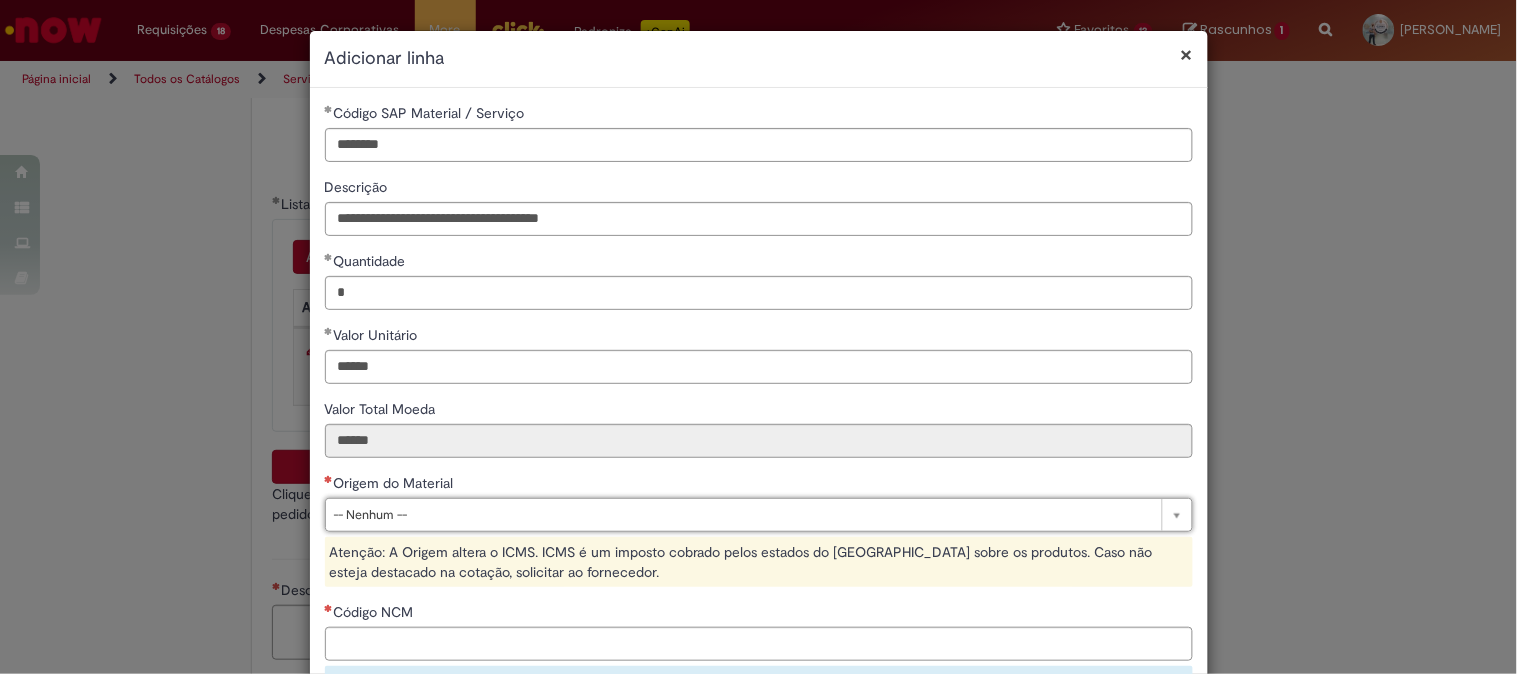 type on "*" 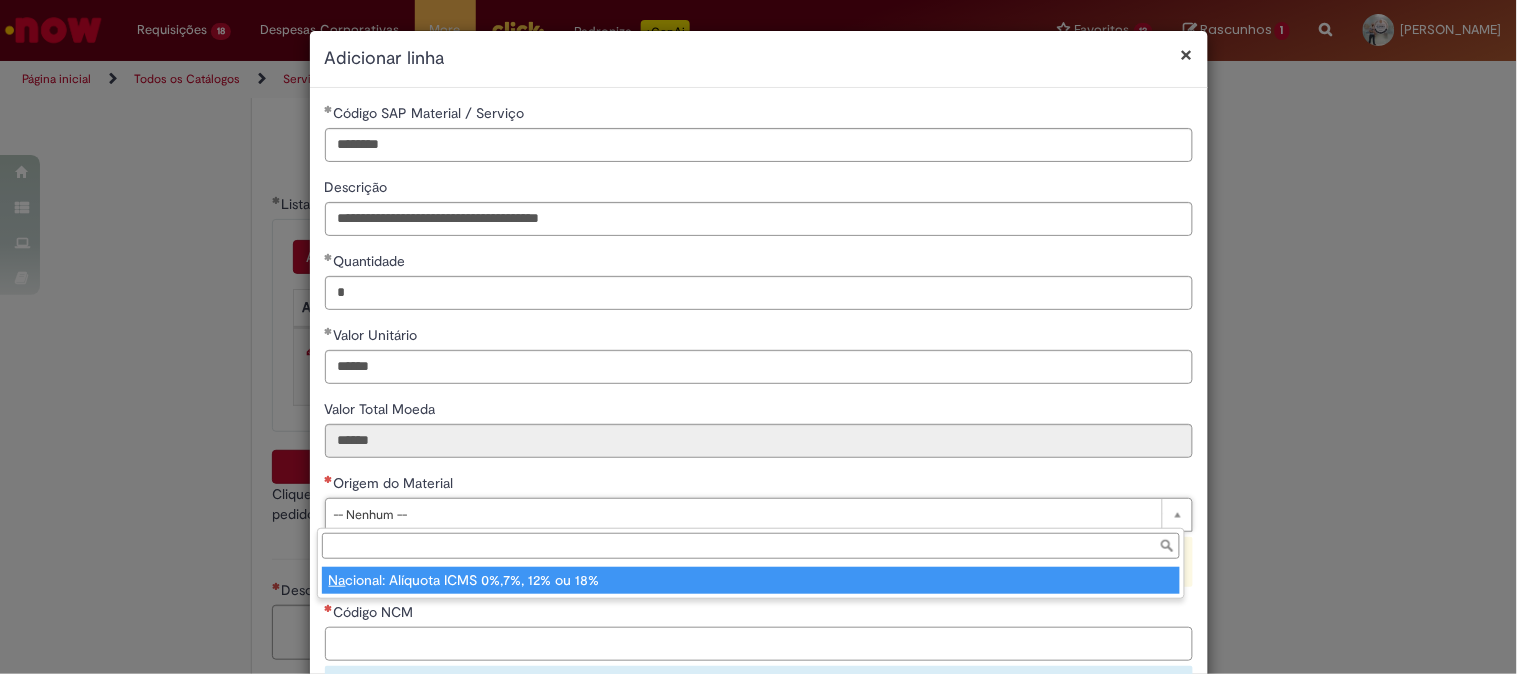 type on "**********" 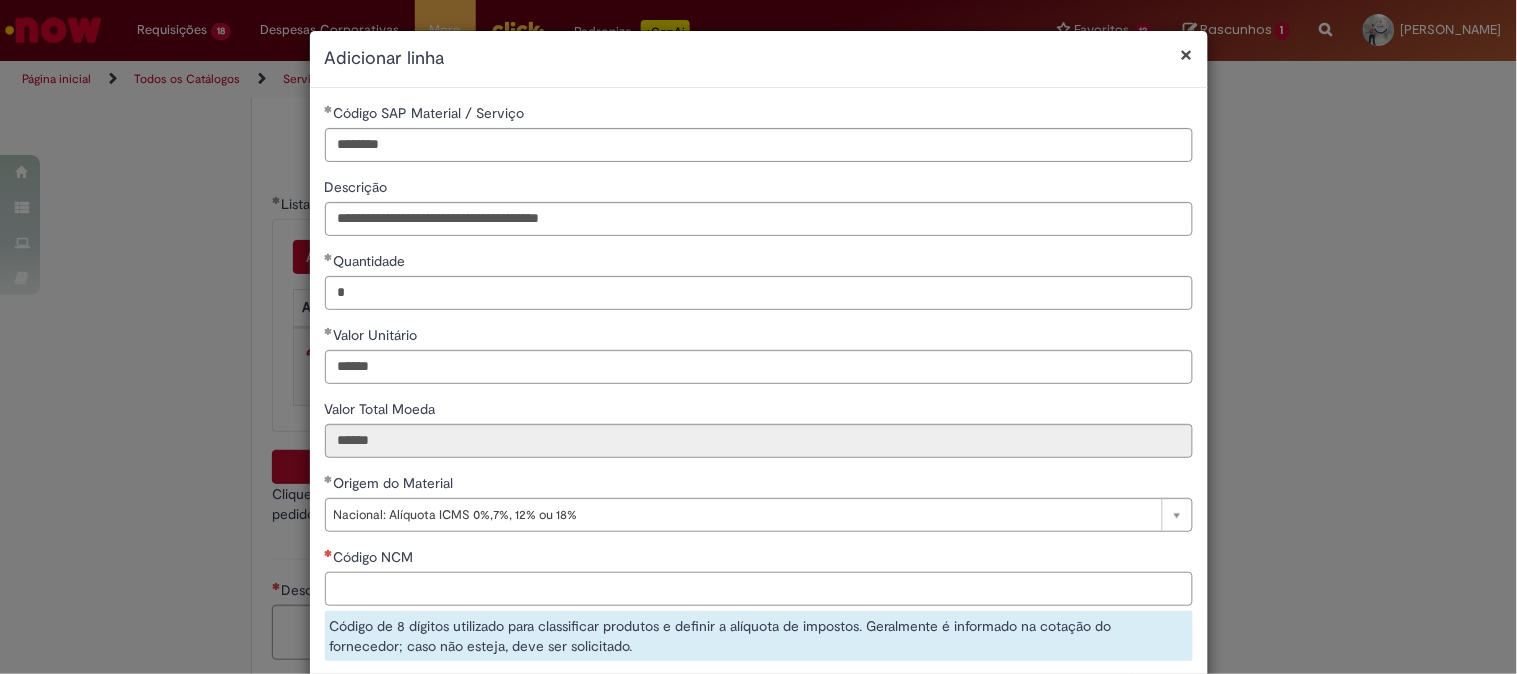 paste on "**********" 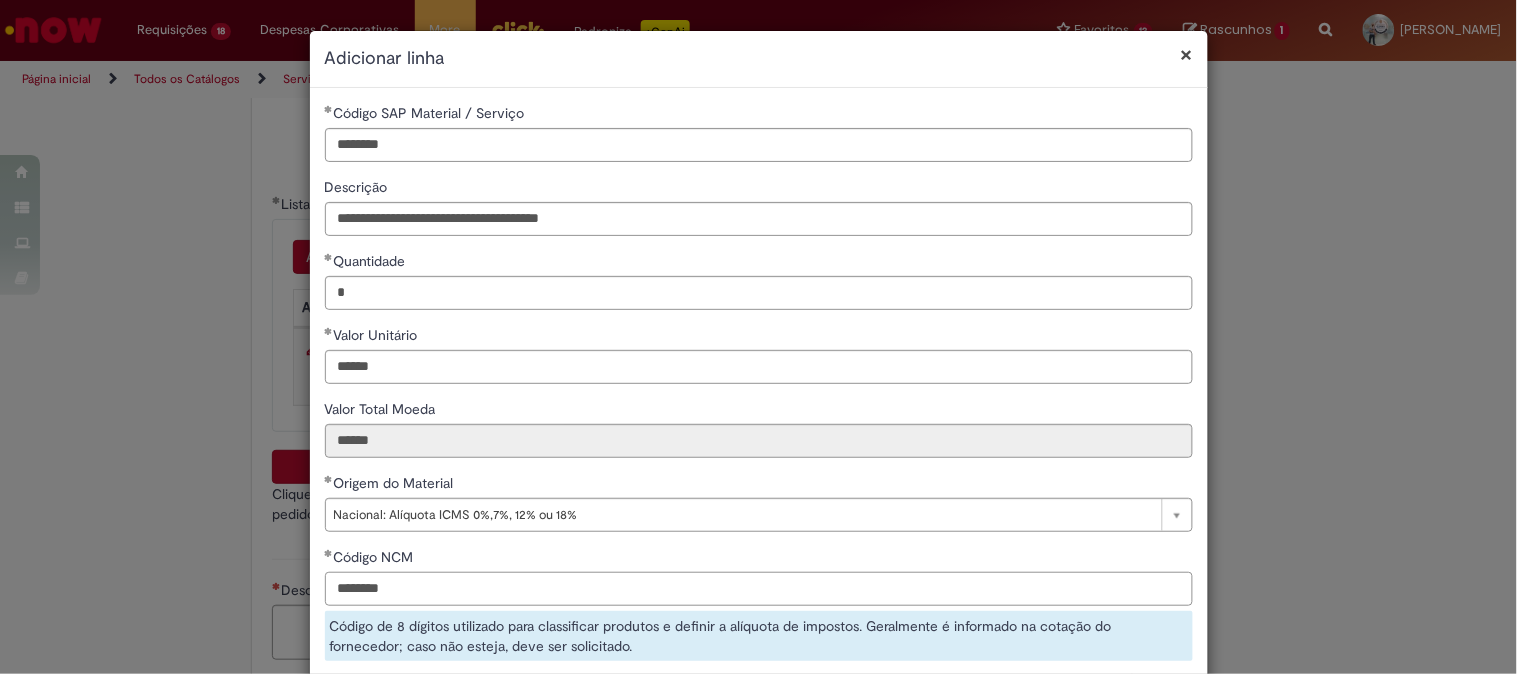 type on "********" 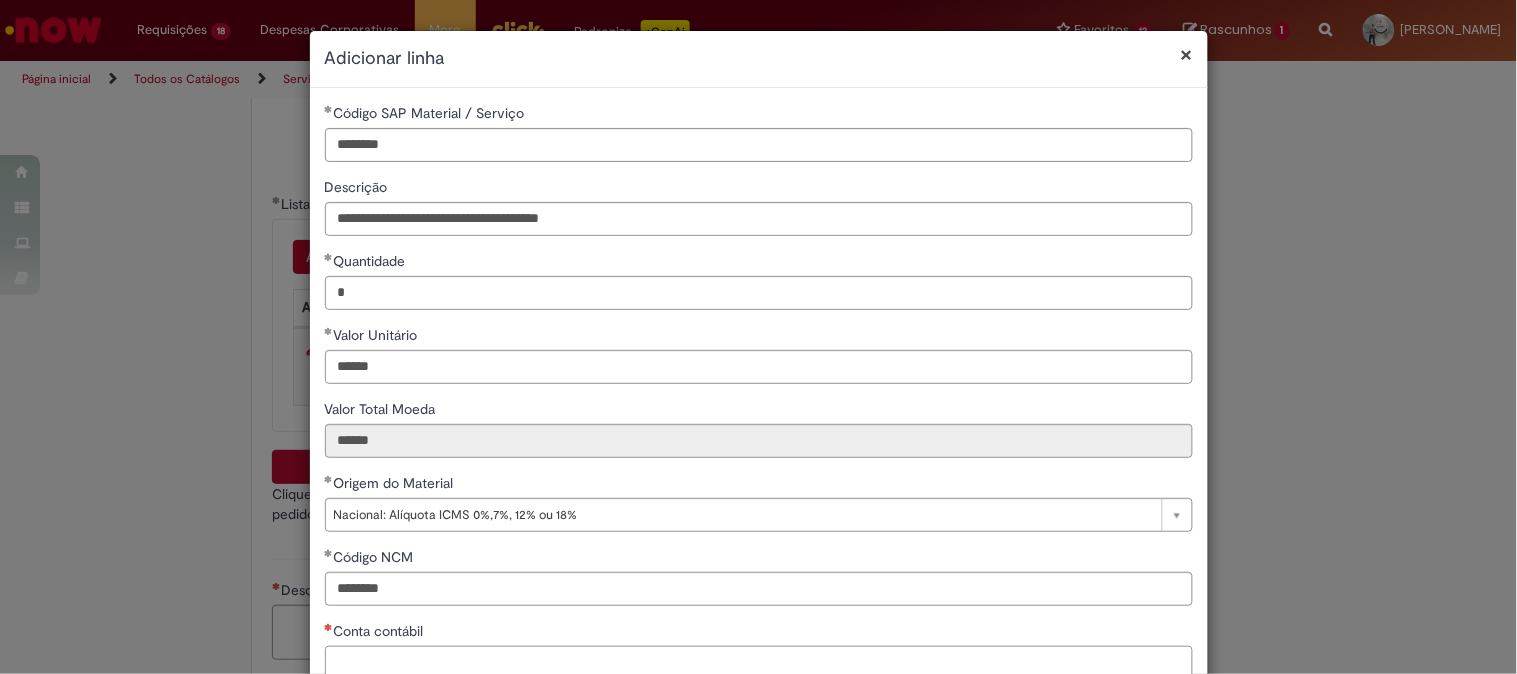 scroll, scrollTop: 5, scrollLeft: 0, axis: vertical 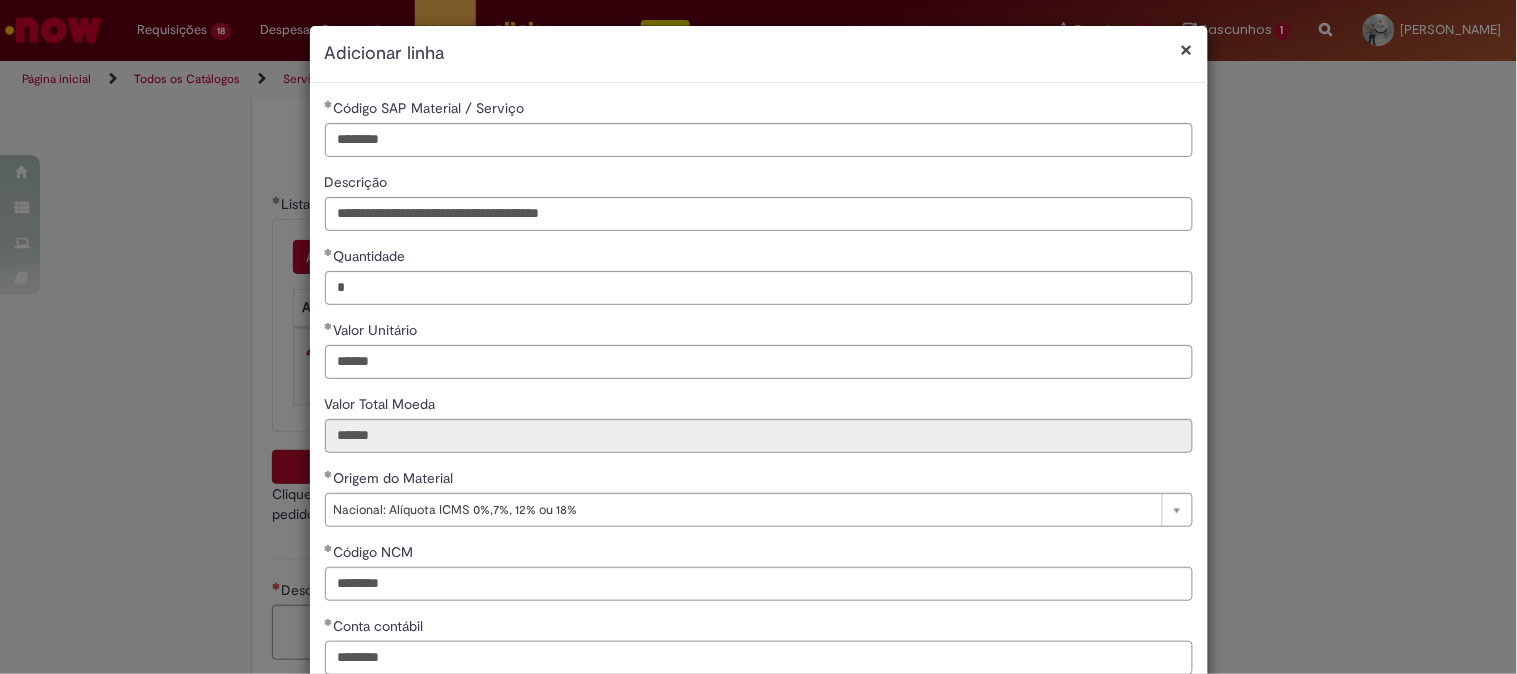 type on "********" 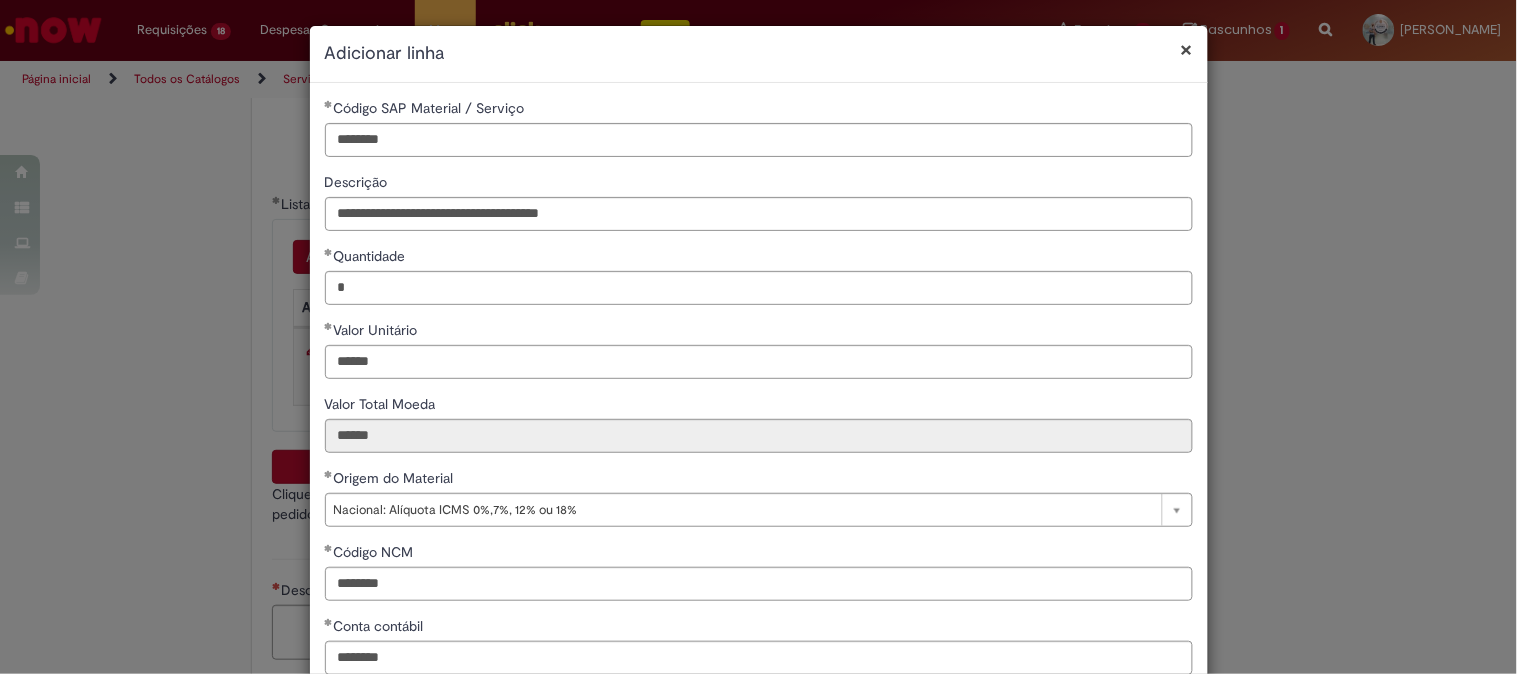 scroll, scrollTop: 206, scrollLeft: 0, axis: vertical 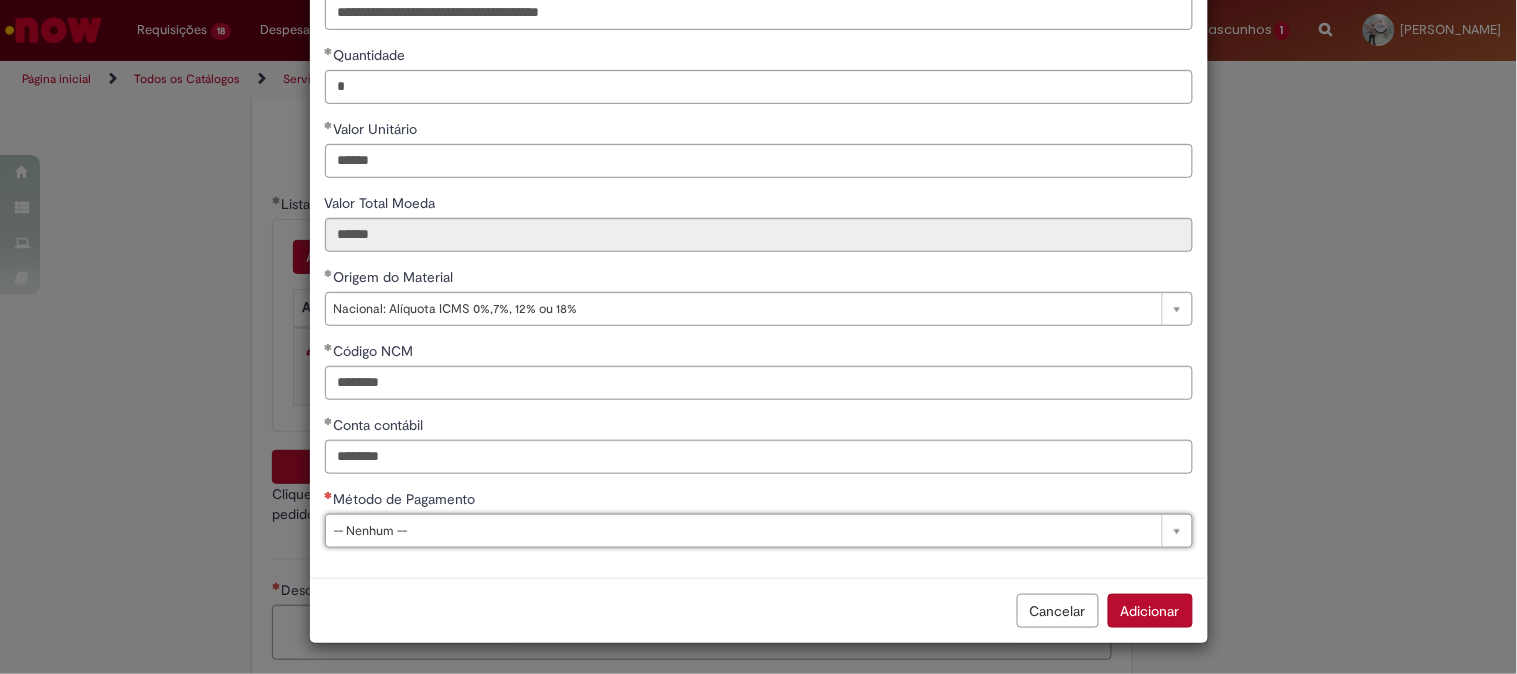 type on "*" 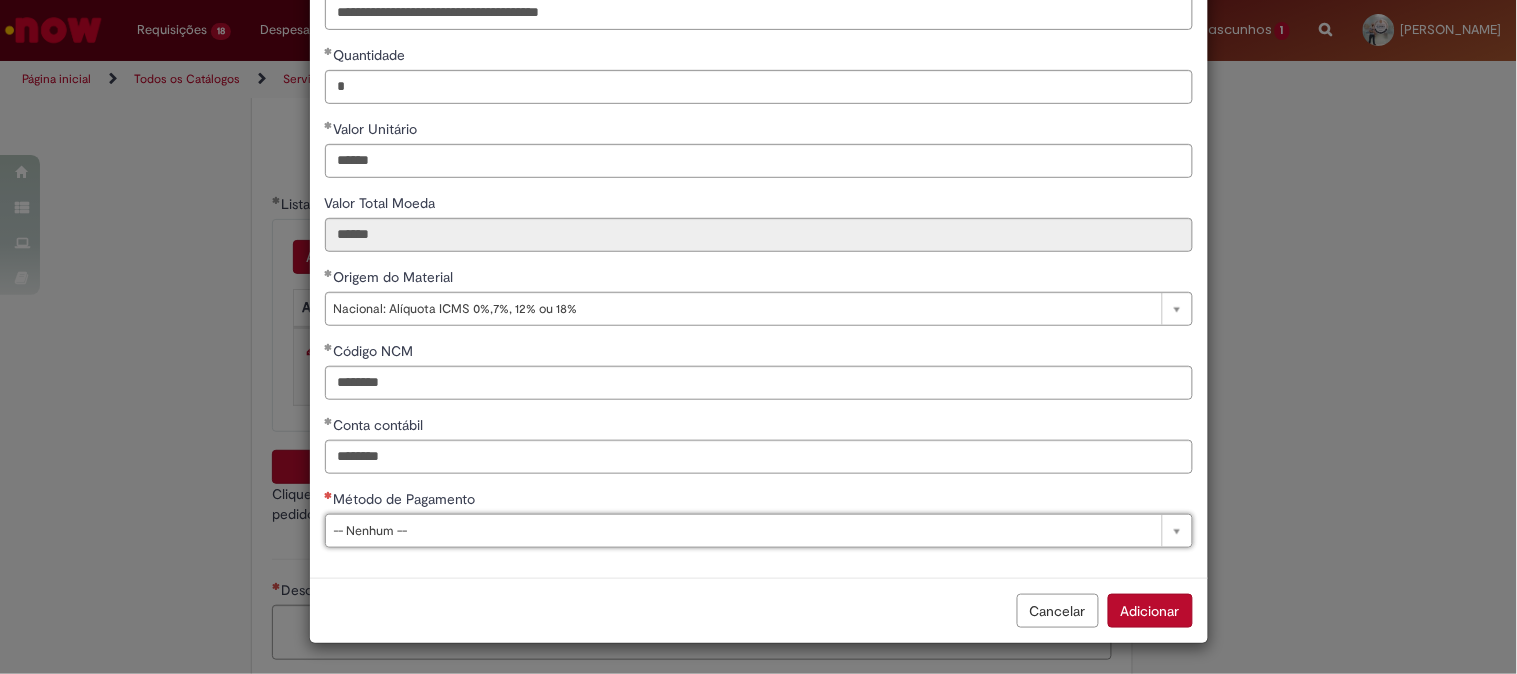 type 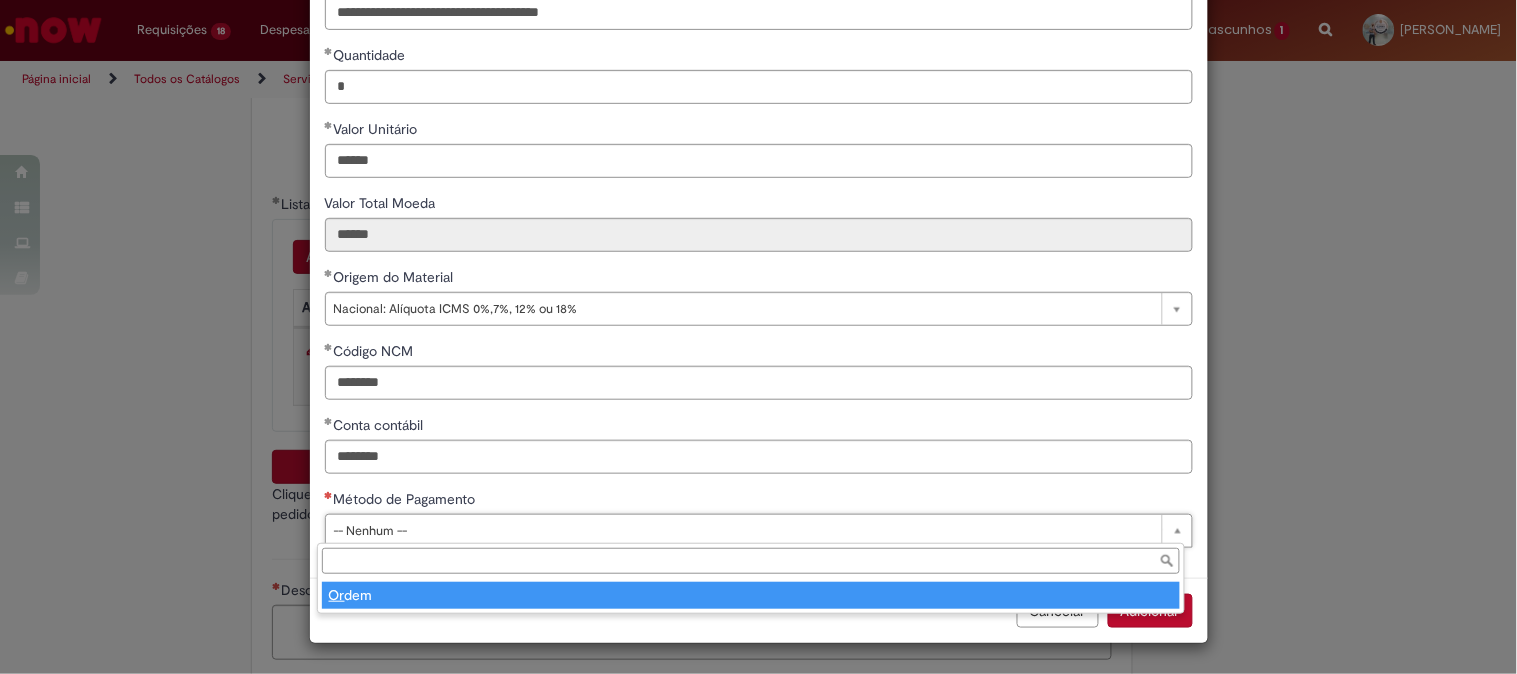 type on "*****" 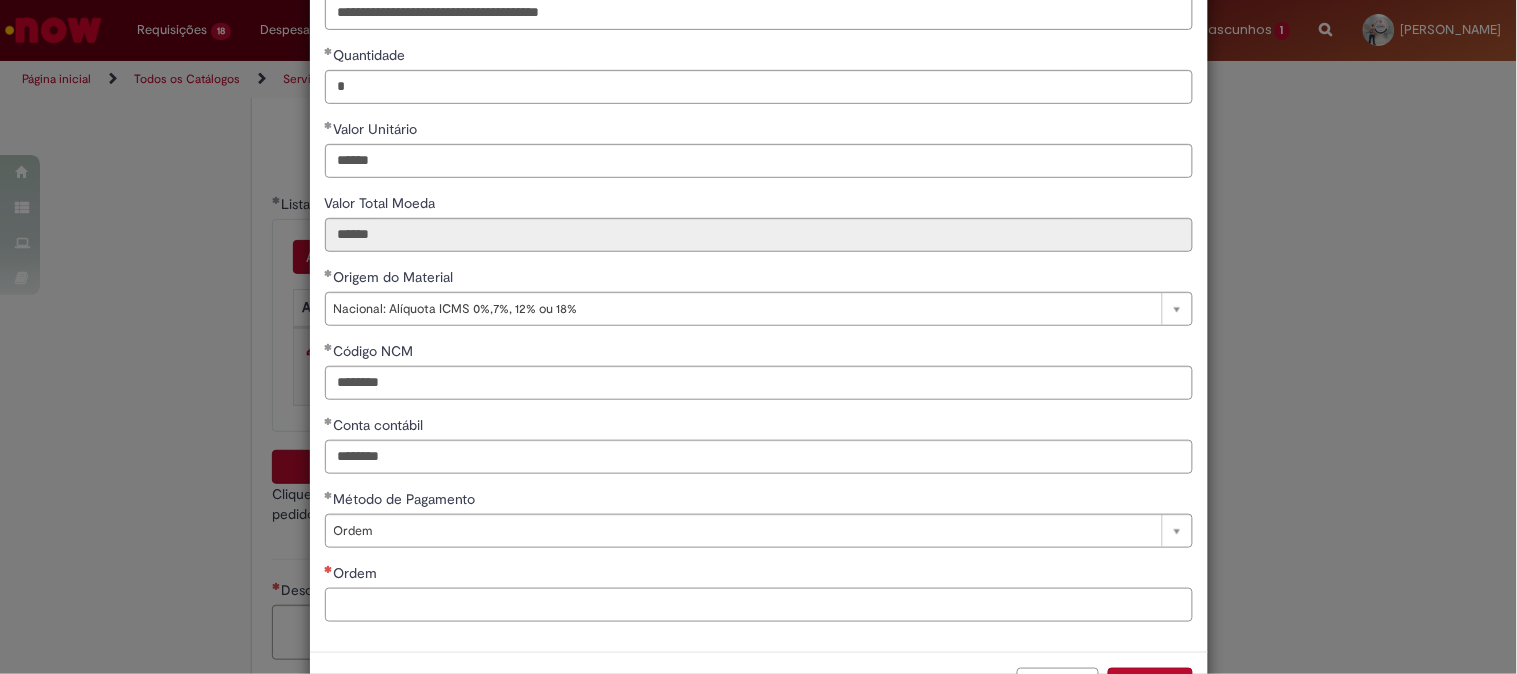 paste on "**********" 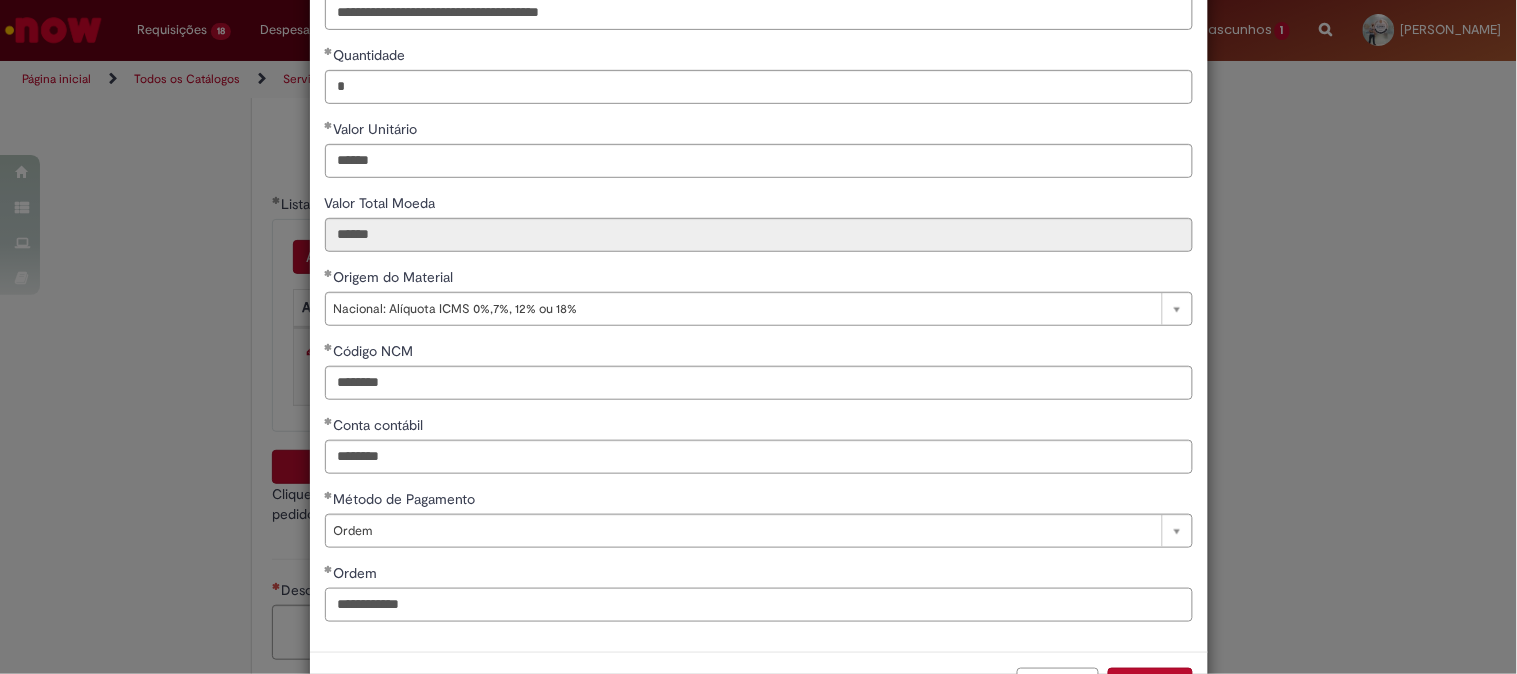 type on "**********" 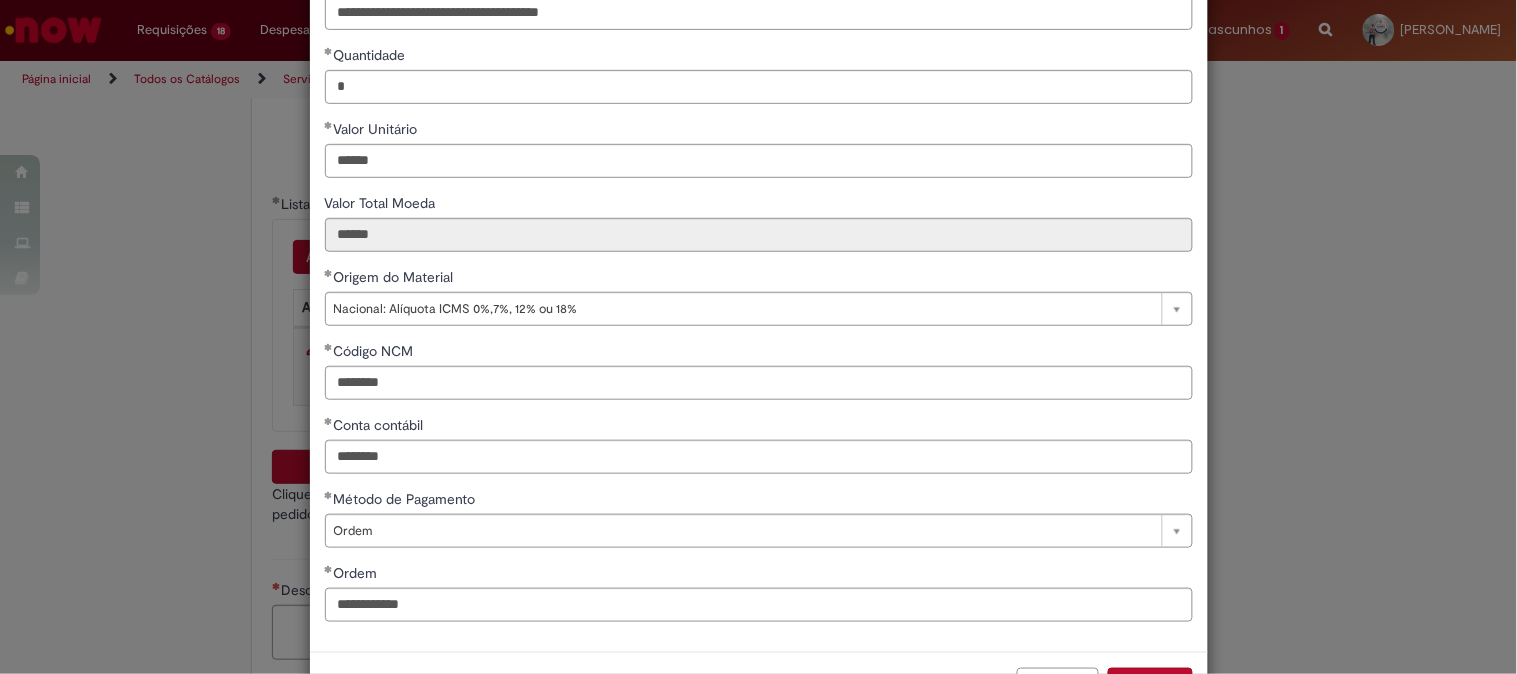 scroll, scrollTop: 234, scrollLeft: 0, axis: vertical 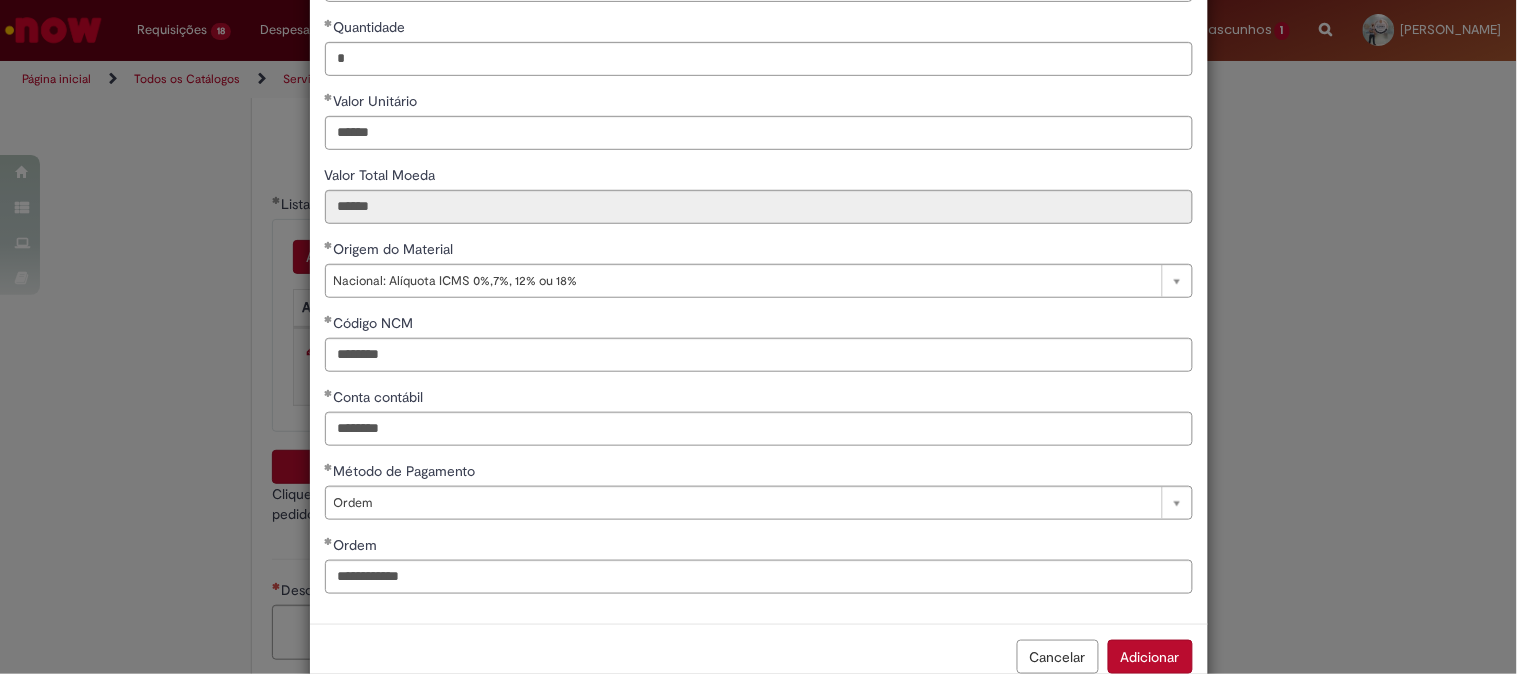 type 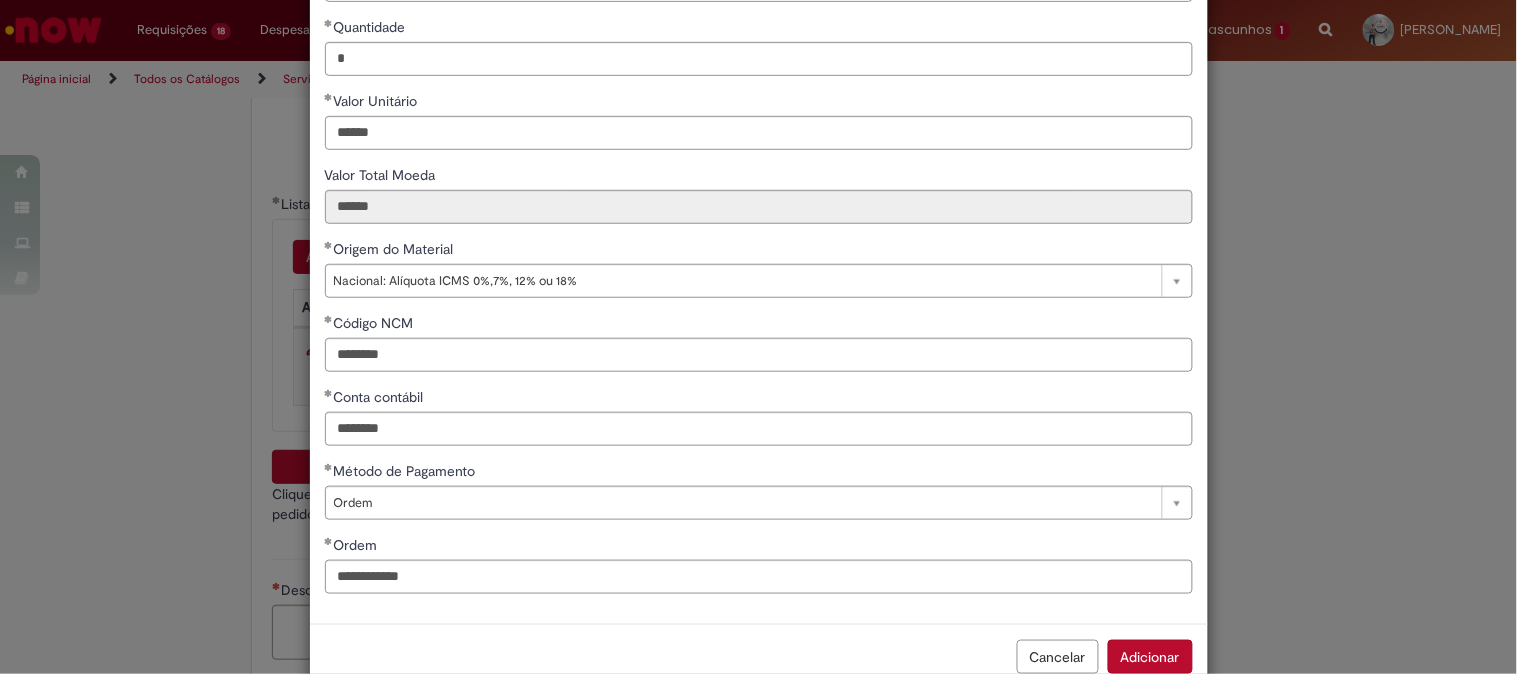 click on "Adicionar" at bounding box center [1150, 657] 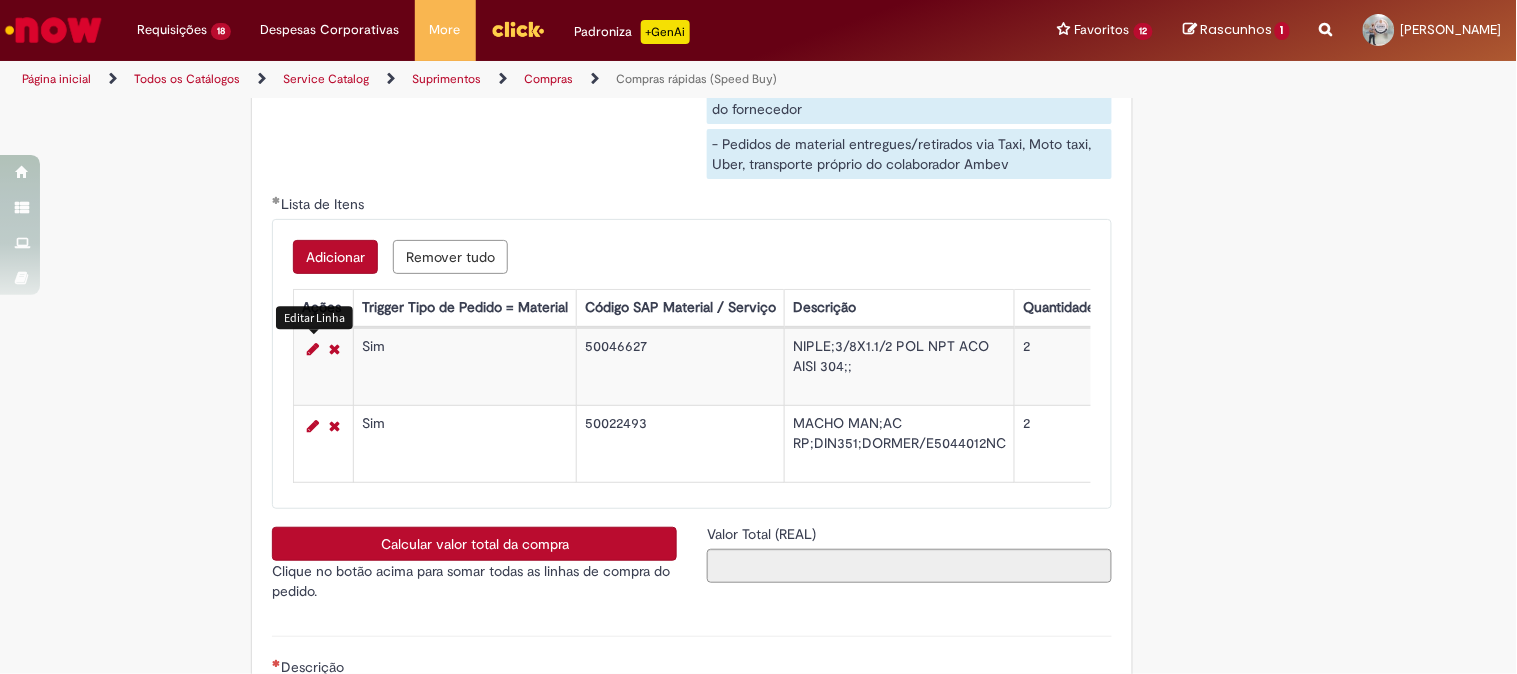 click at bounding box center (313, 349) 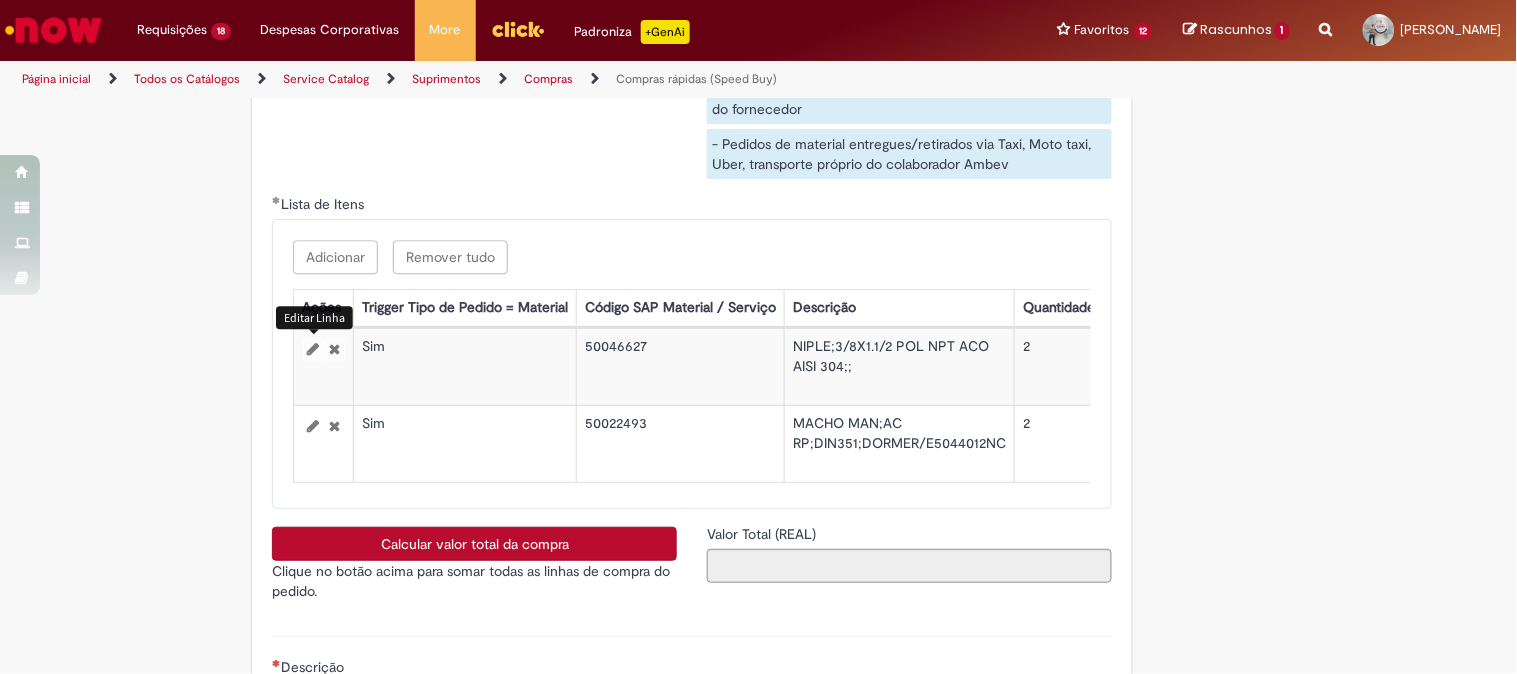 select on "*" 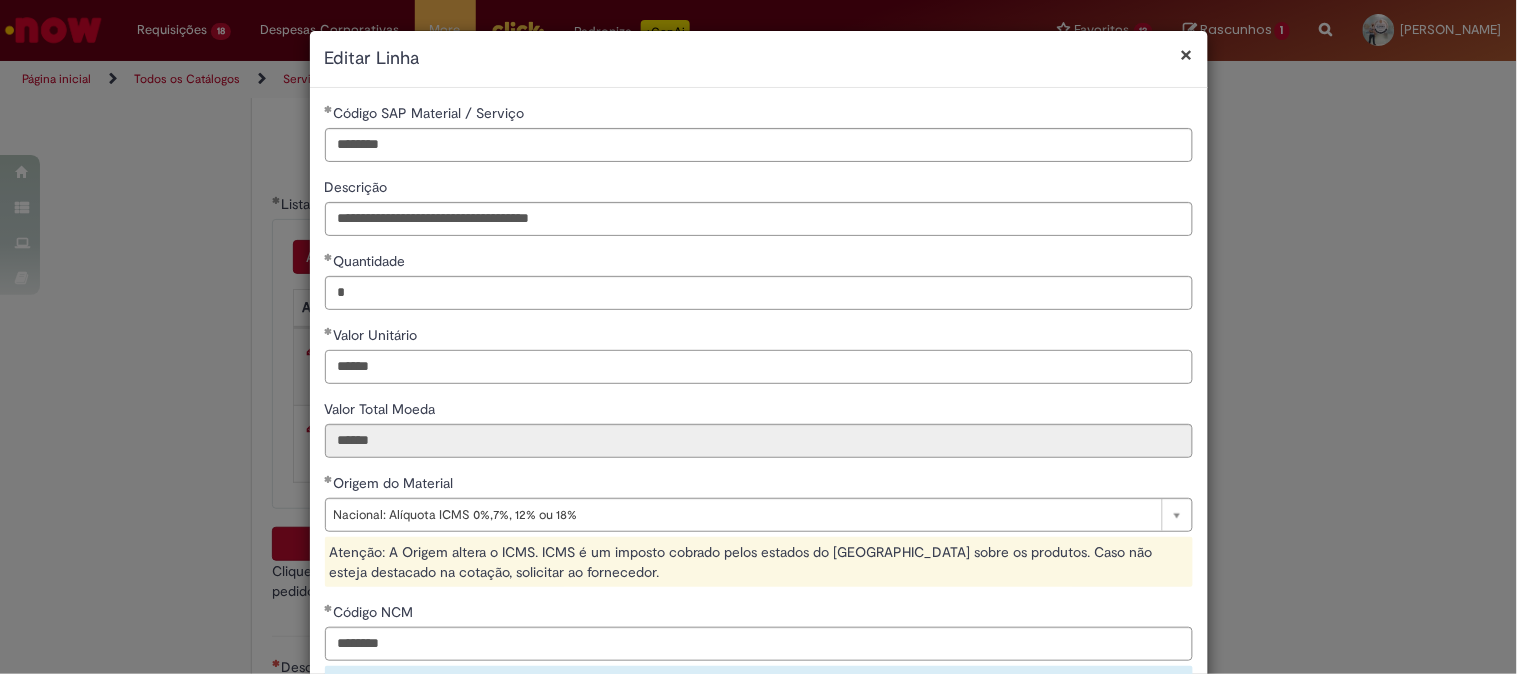drag, startPoint x: 486, startPoint y: 374, endPoint x: 283, endPoint y: 371, distance: 203.02217 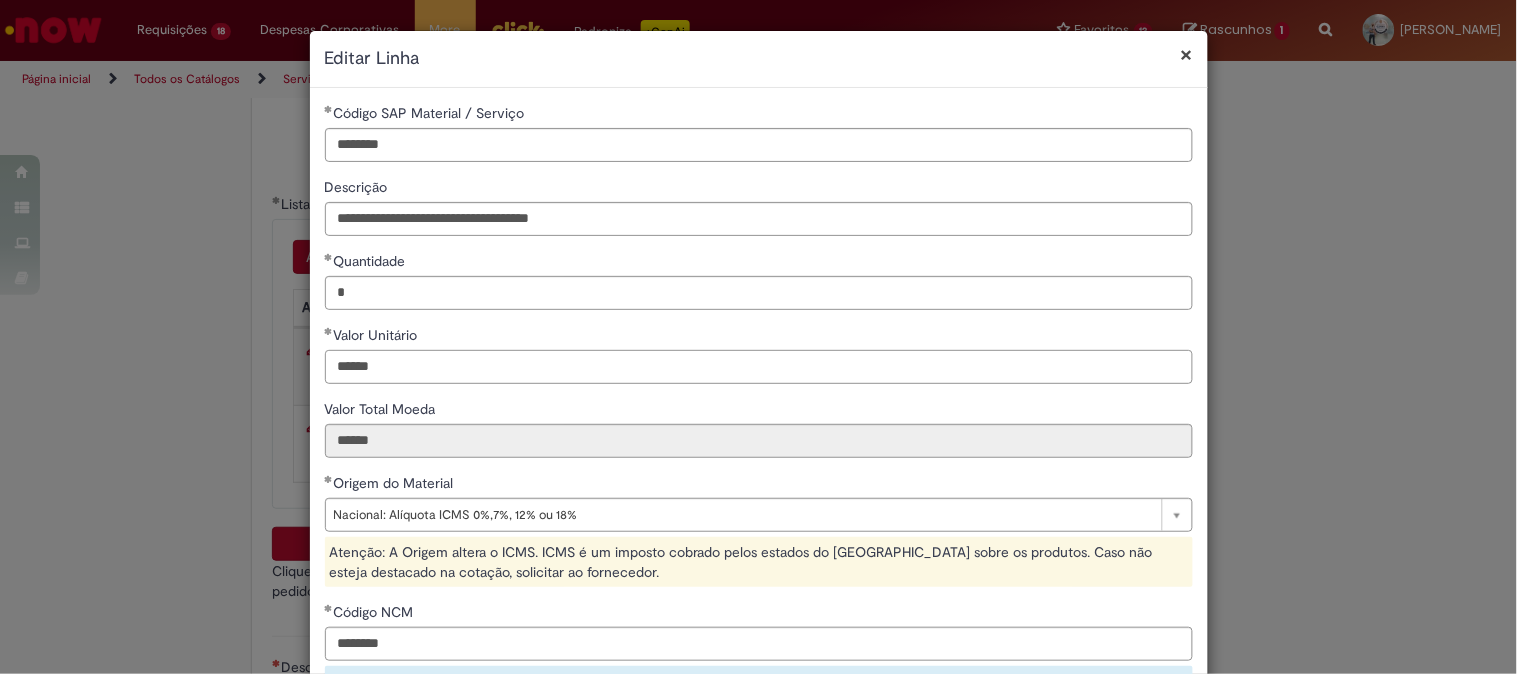 click on "**********" at bounding box center [758, 337] 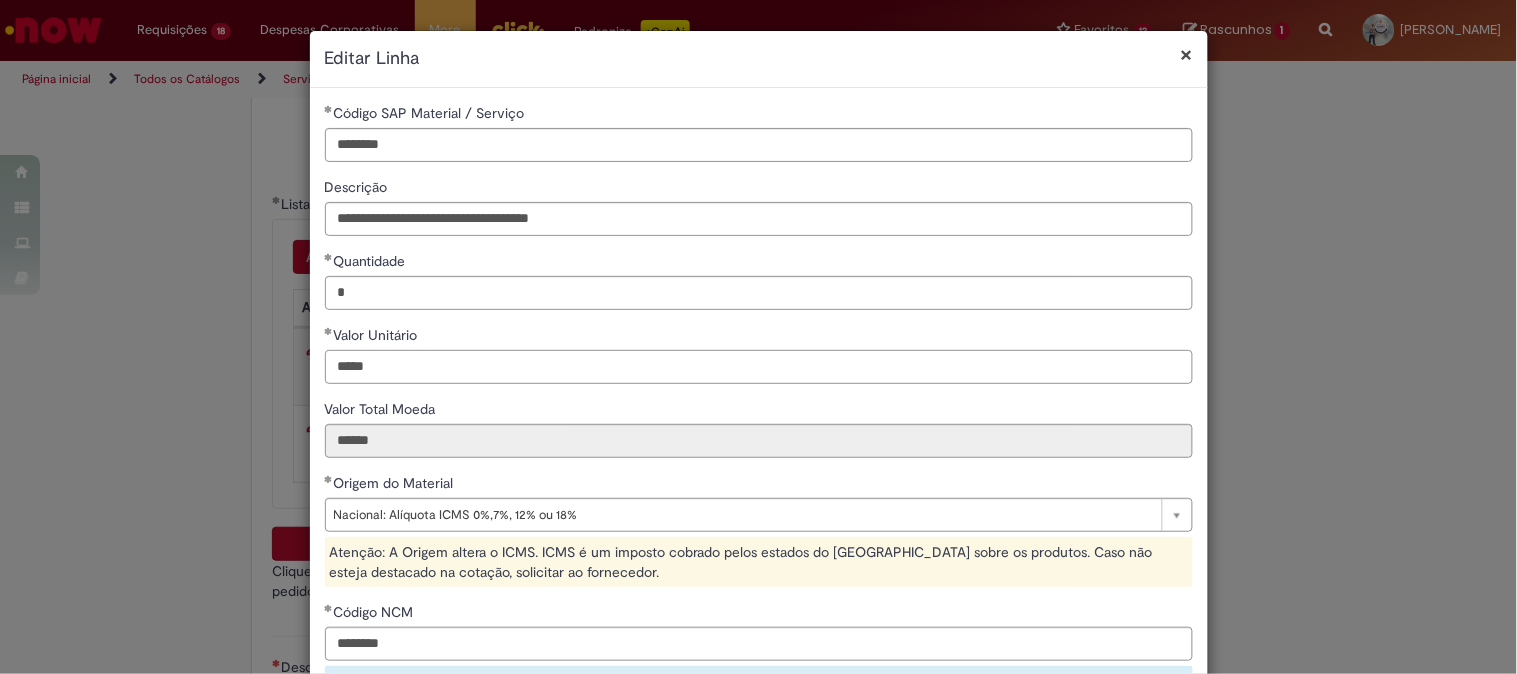 type on "*****" 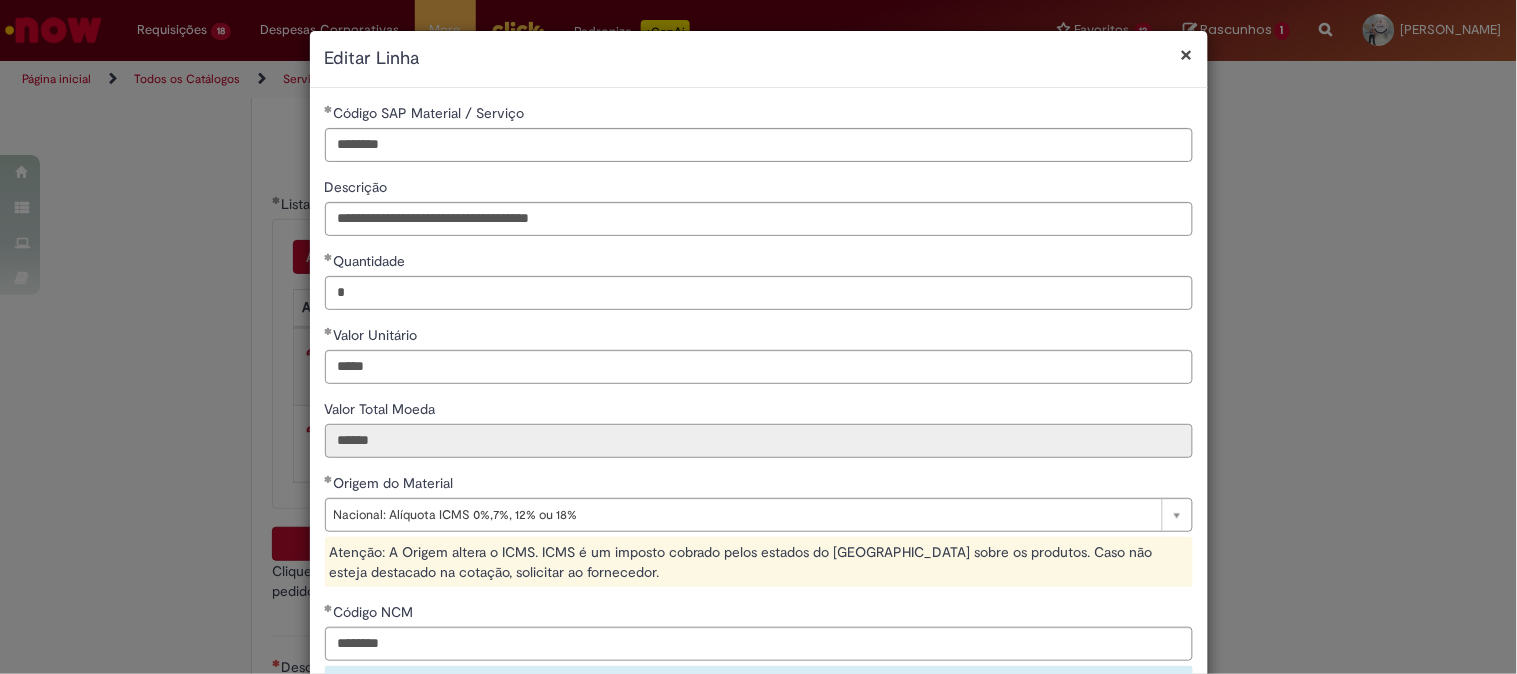 type on "*****" 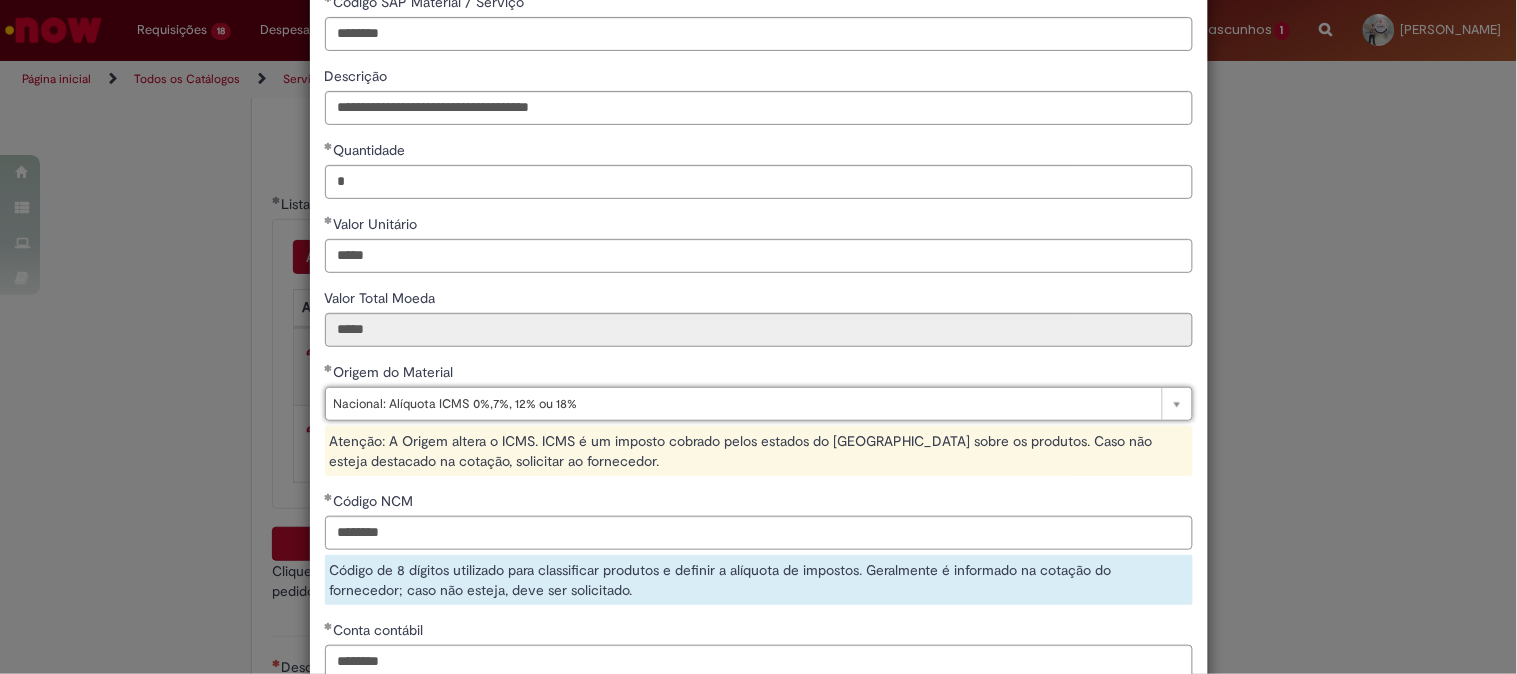 scroll, scrollTop: 222, scrollLeft: 0, axis: vertical 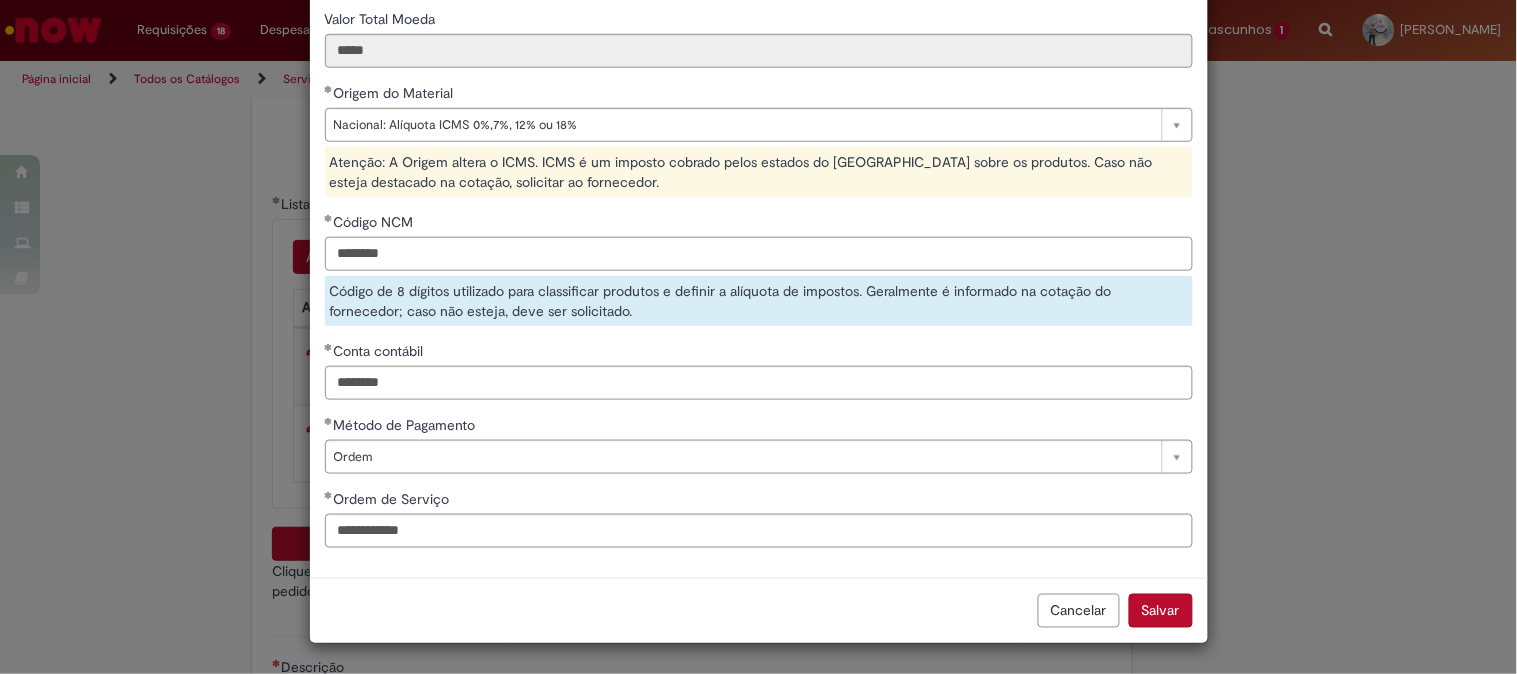 click on "********" at bounding box center (759, 254) 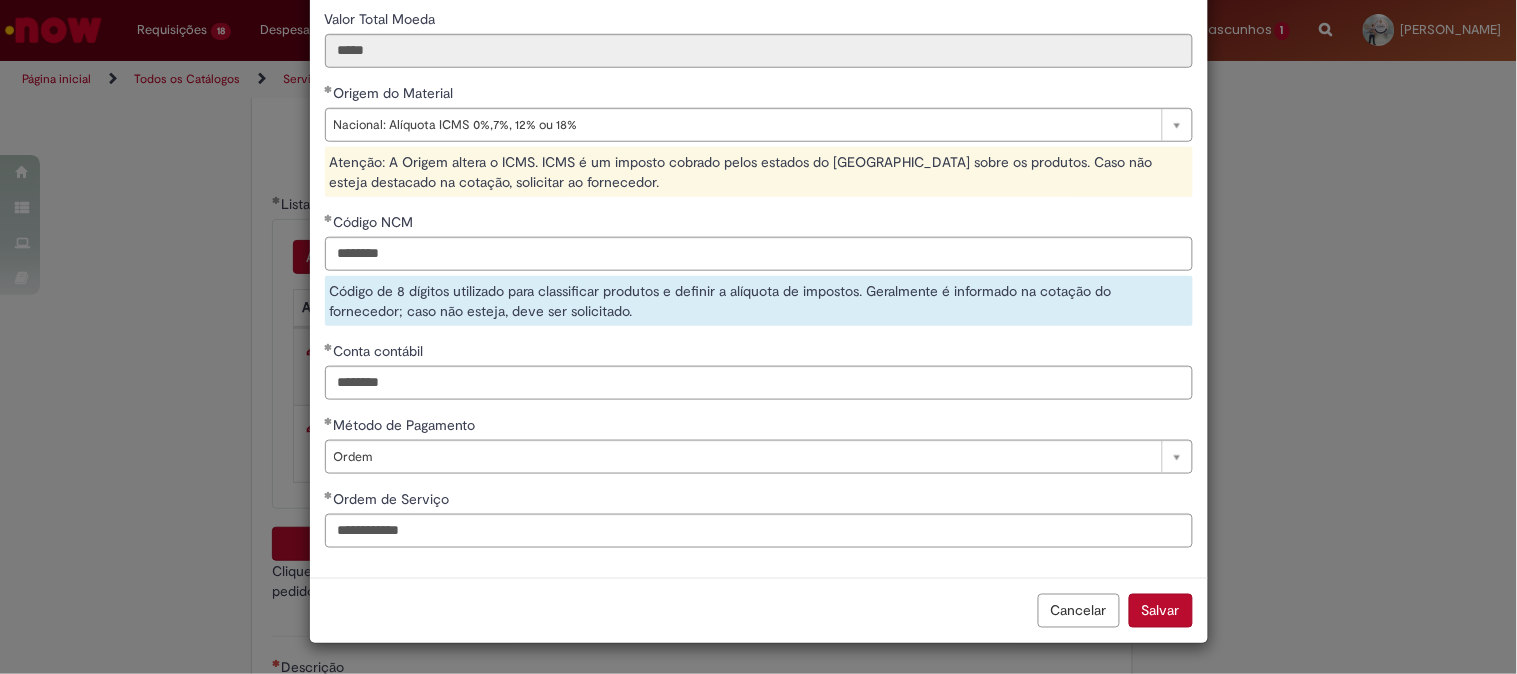 click on "Salvar" at bounding box center (1161, 611) 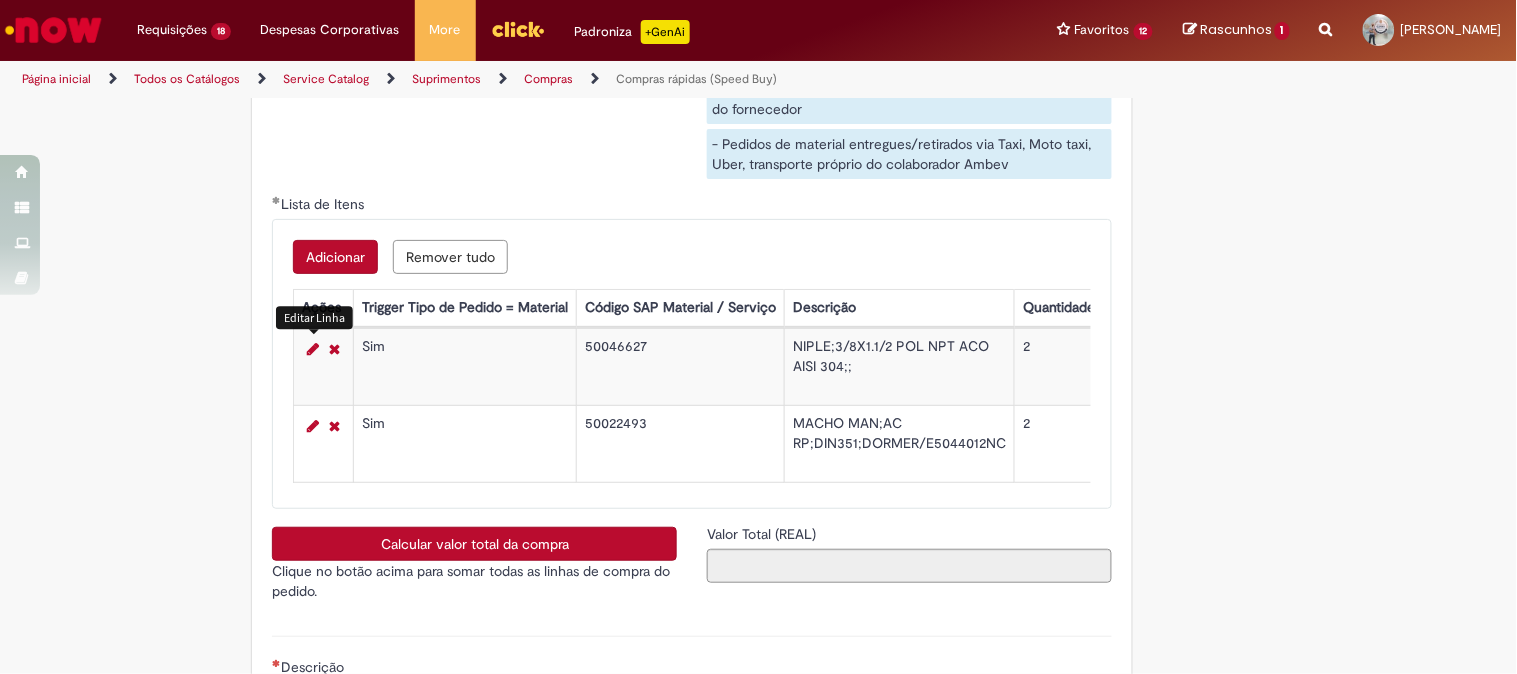 click on "Calcular valor total da compra" at bounding box center [474, 544] 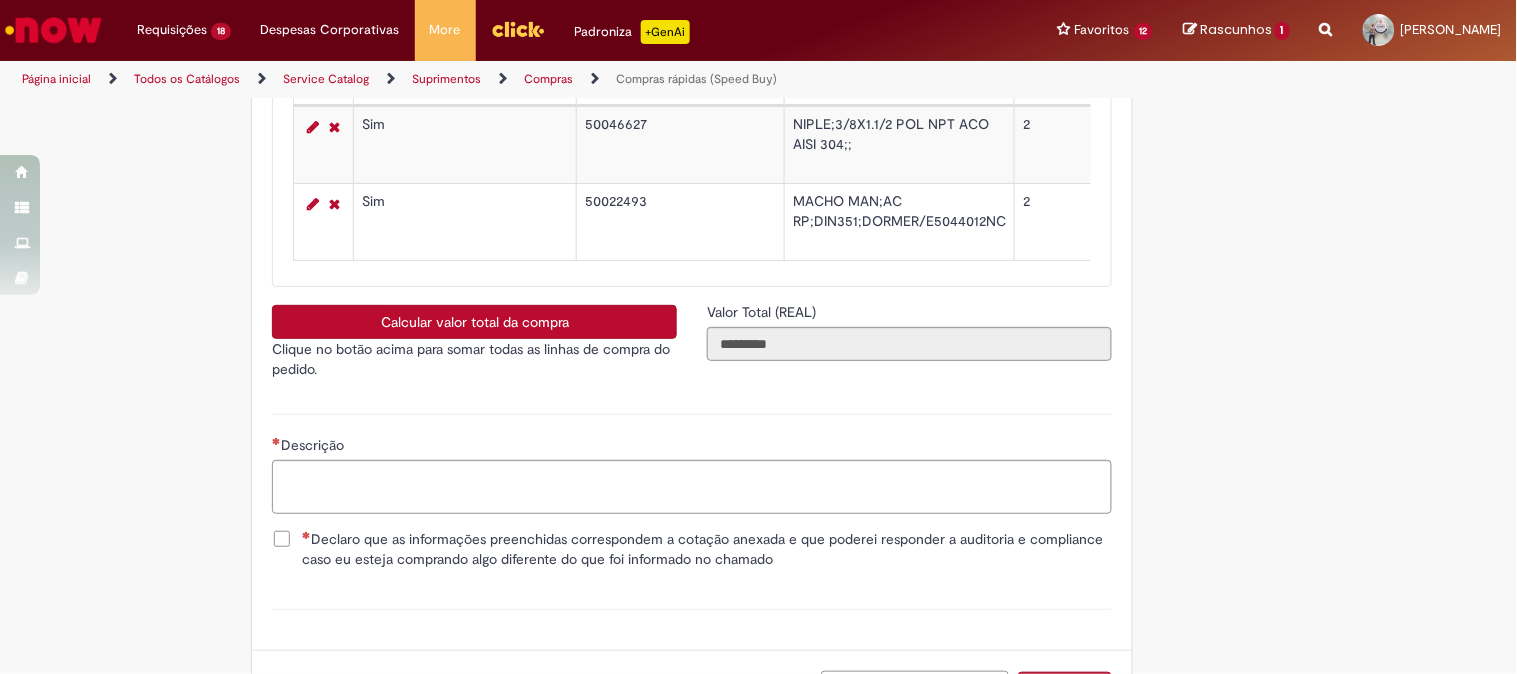 scroll, scrollTop: 3584, scrollLeft: 0, axis: vertical 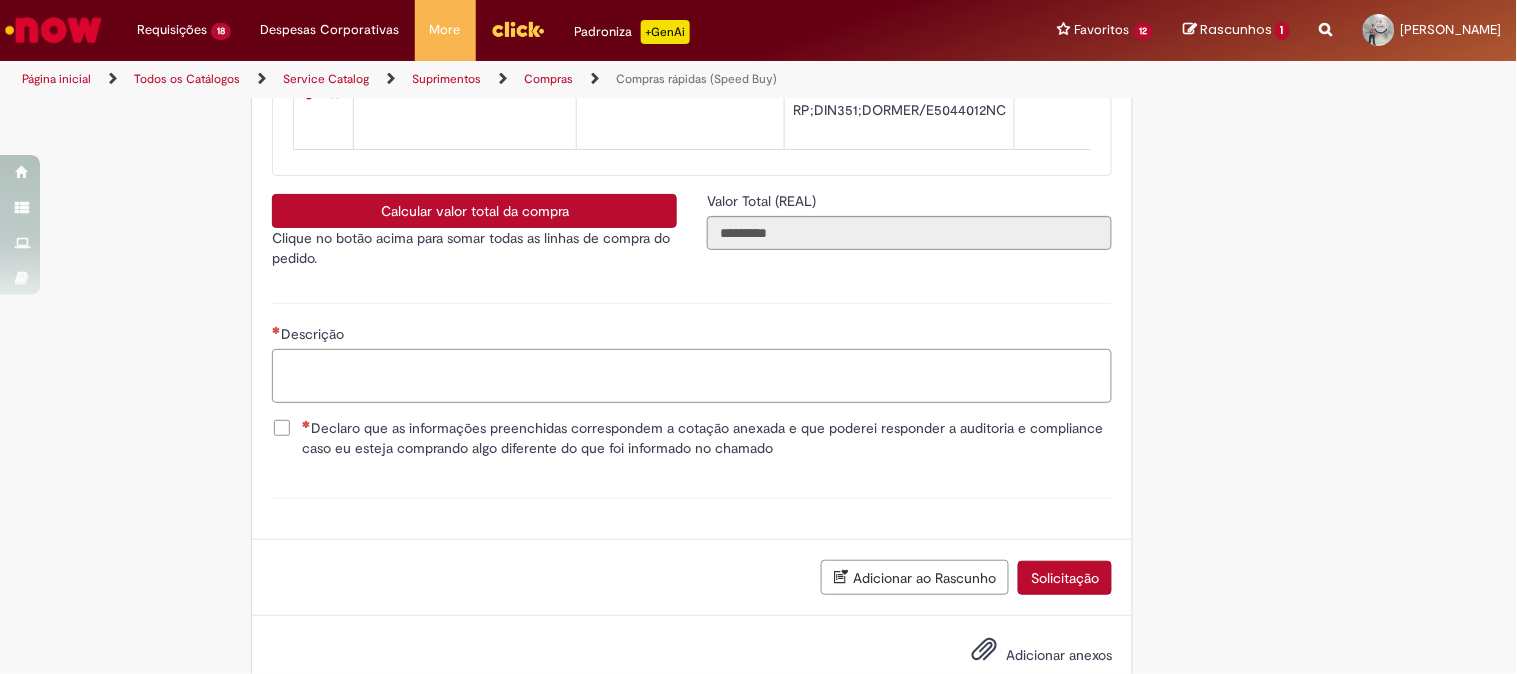 click on "Descrição" at bounding box center (692, 376) 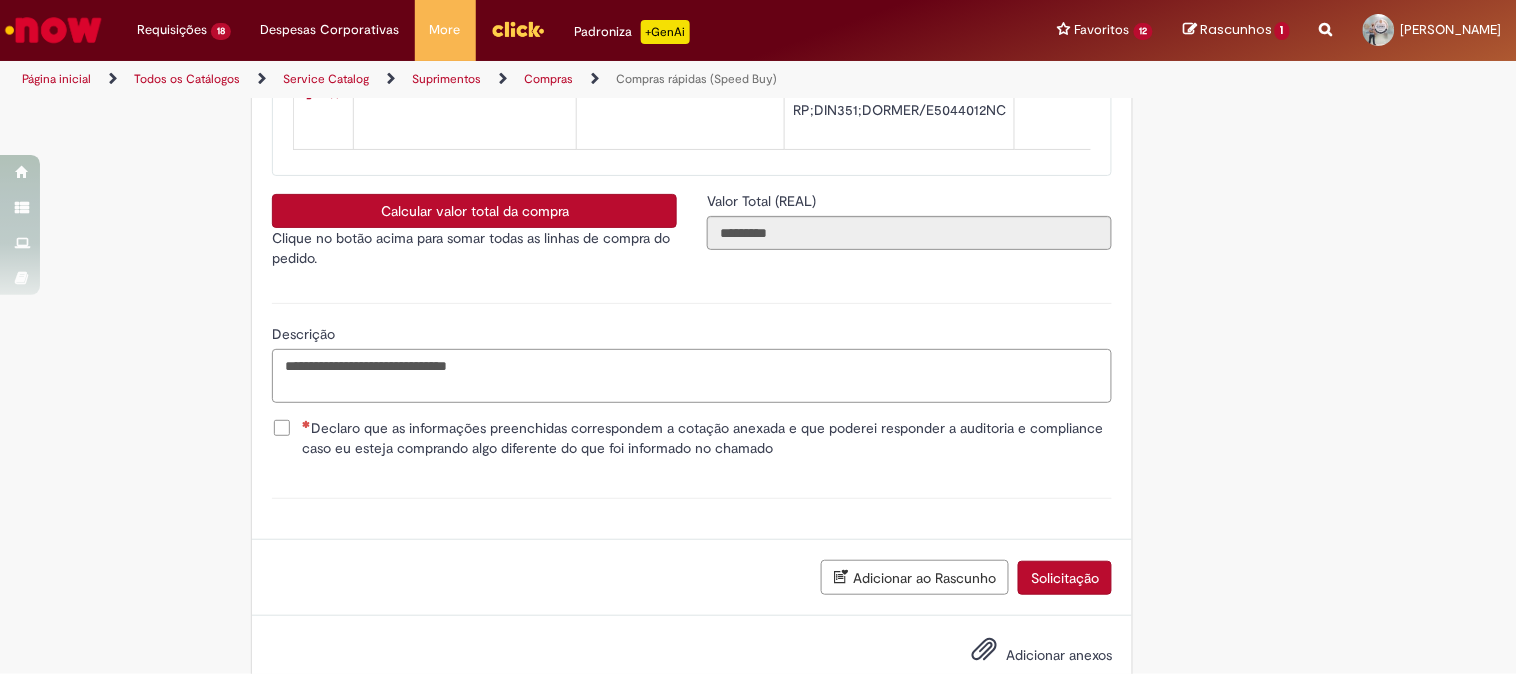 type on "**********" 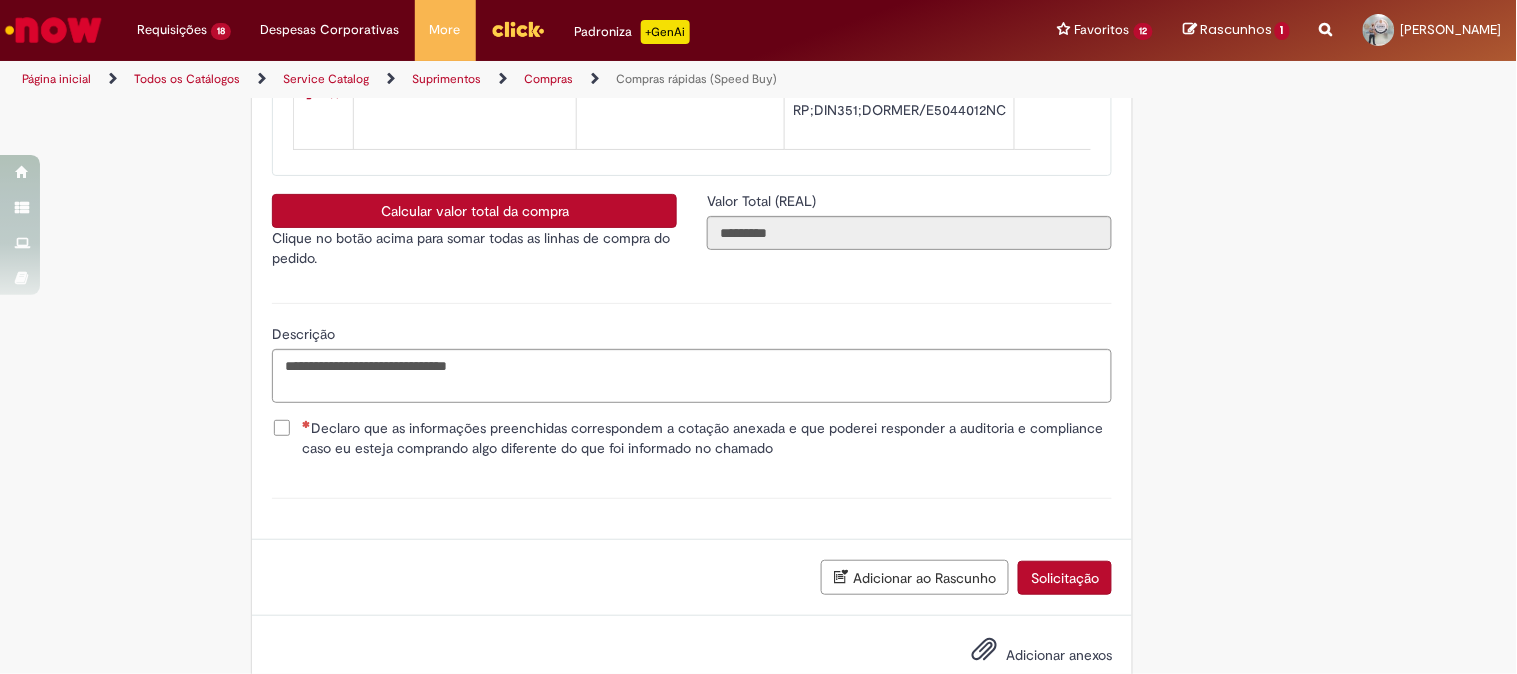 click on "Declaro que as informações preenchidas correspondem a cotação anexada e que poderei responder a auditoria e compliance caso eu esteja comprando algo diferente do que foi informado no chamado" at bounding box center [707, 438] 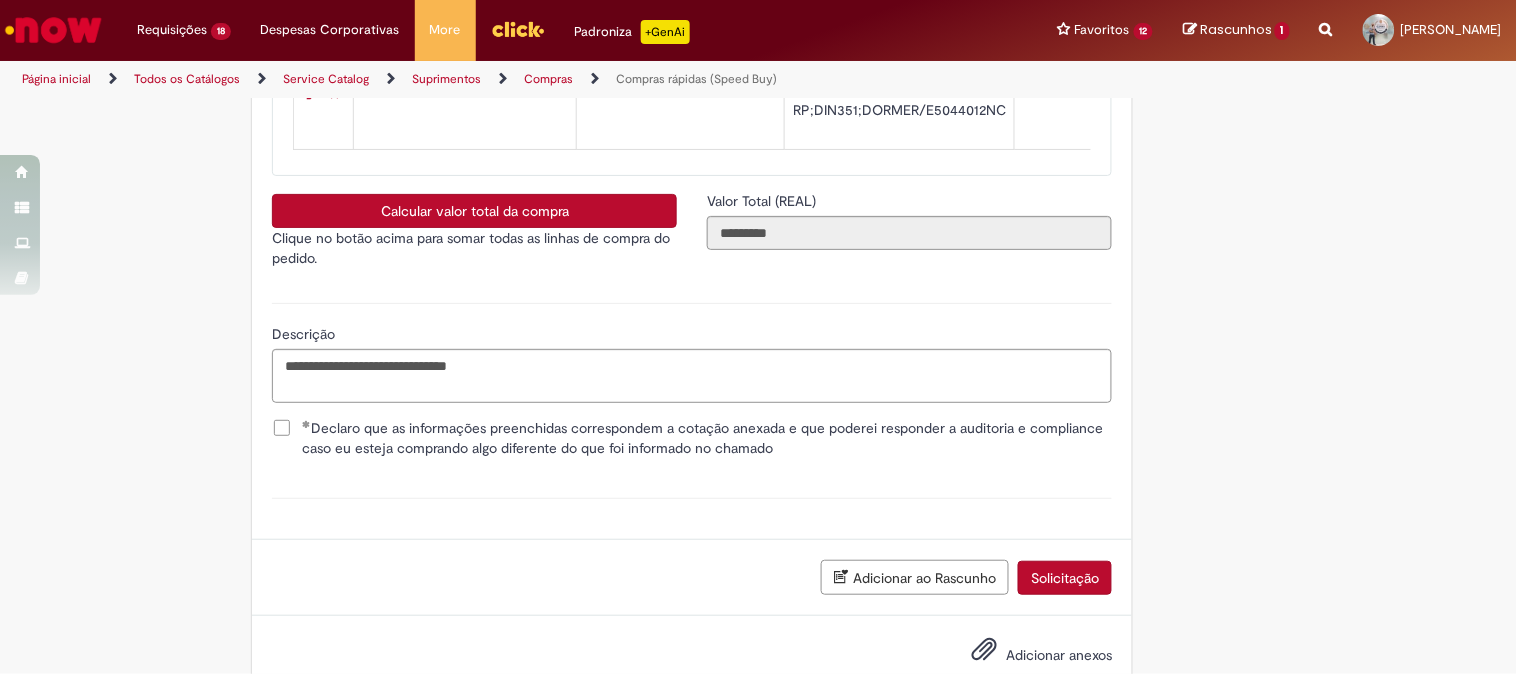scroll, scrollTop: 3683, scrollLeft: 0, axis: vertical 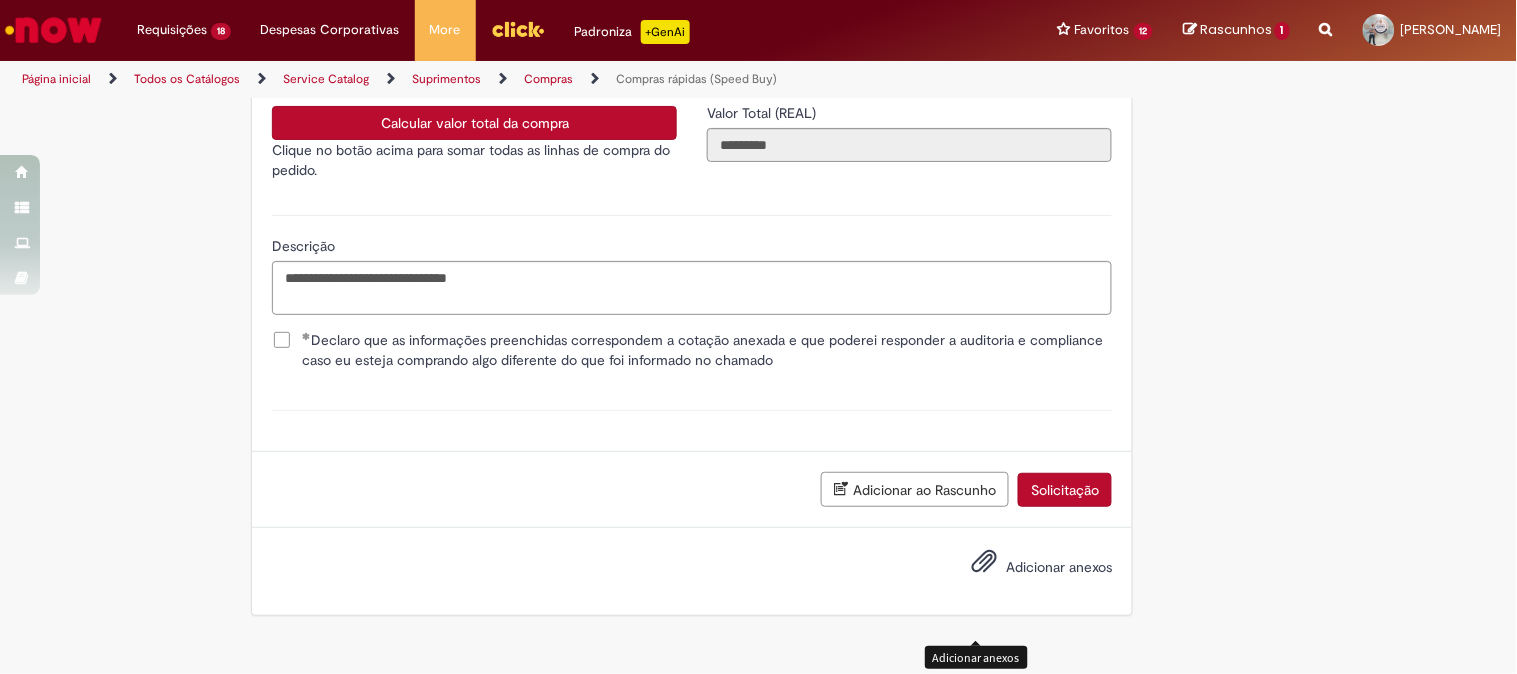 click at bounding box center (984, 562) 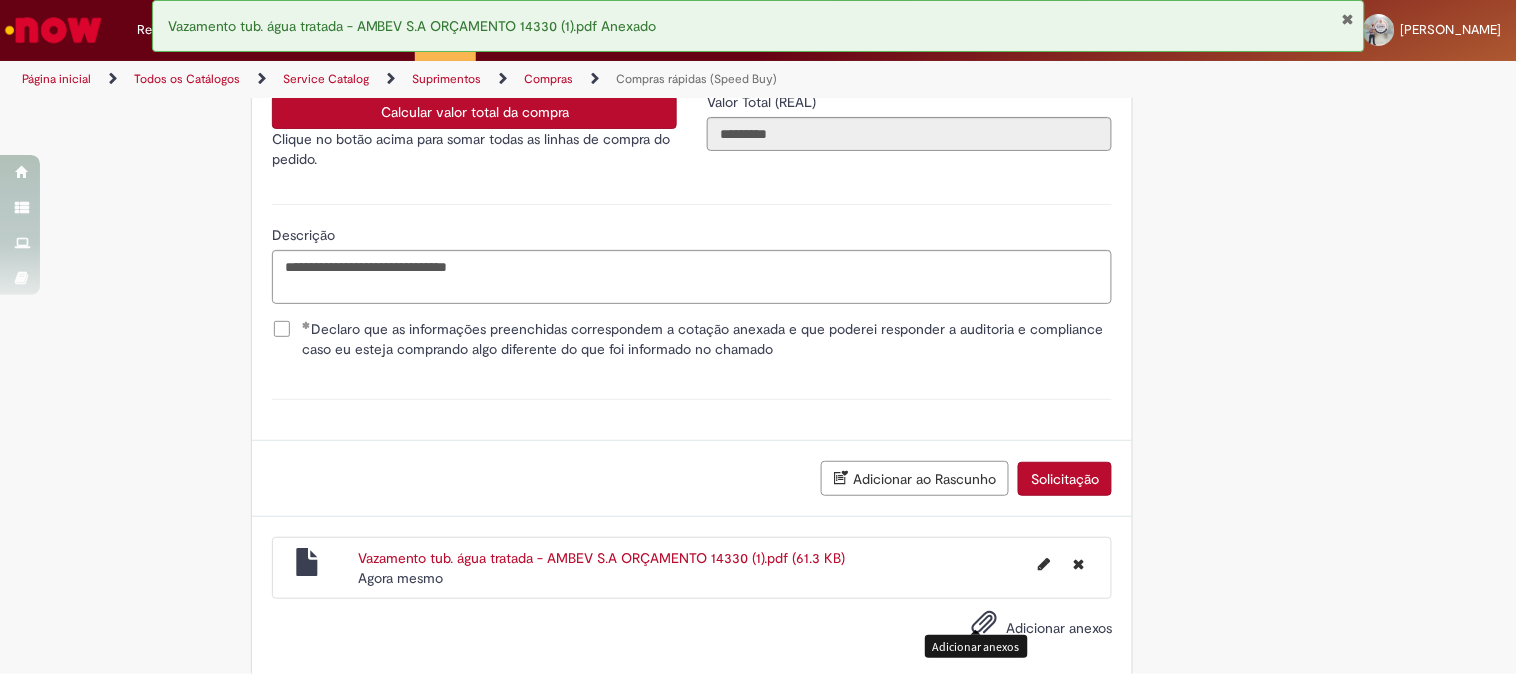 scroll, scrollTop: 3755, scrollLeft: 0, axis: vertical 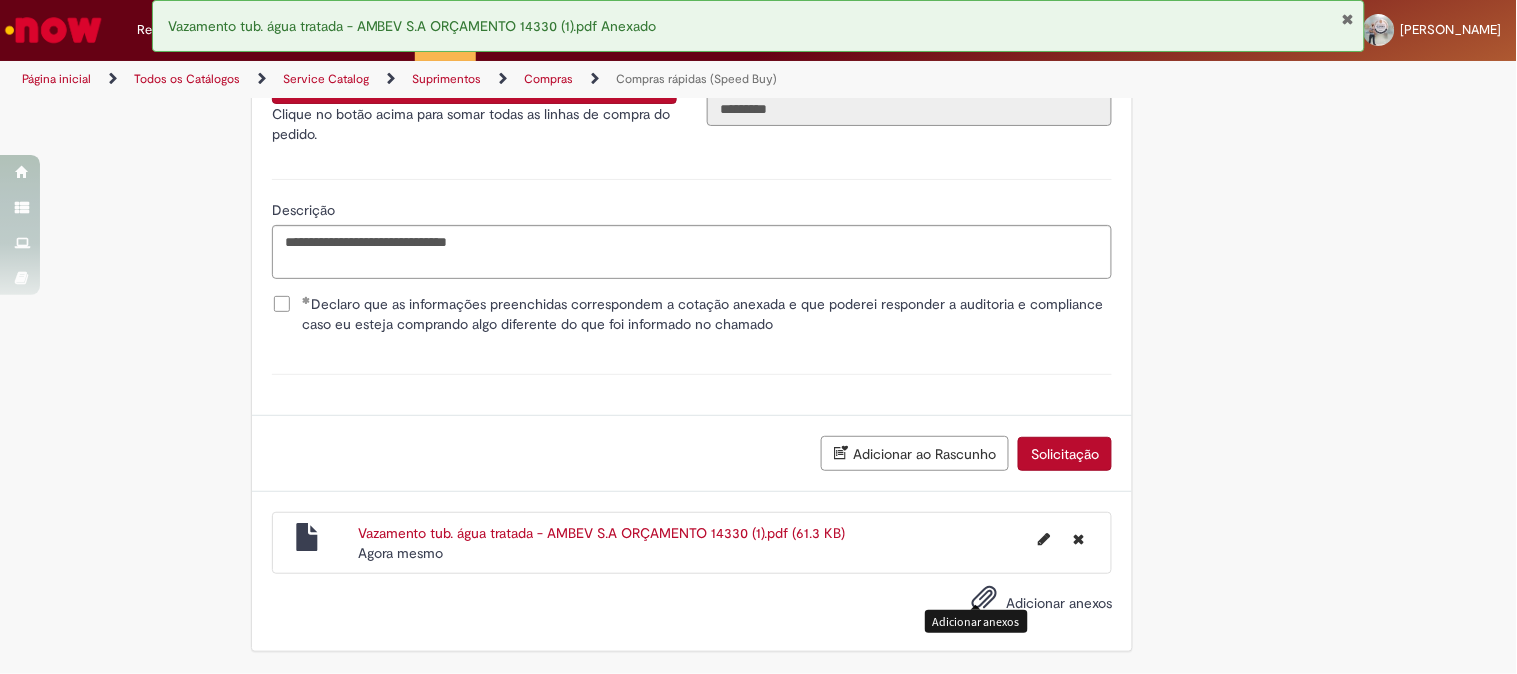 click on "Solicitação" at bounding box center [1065, 454] 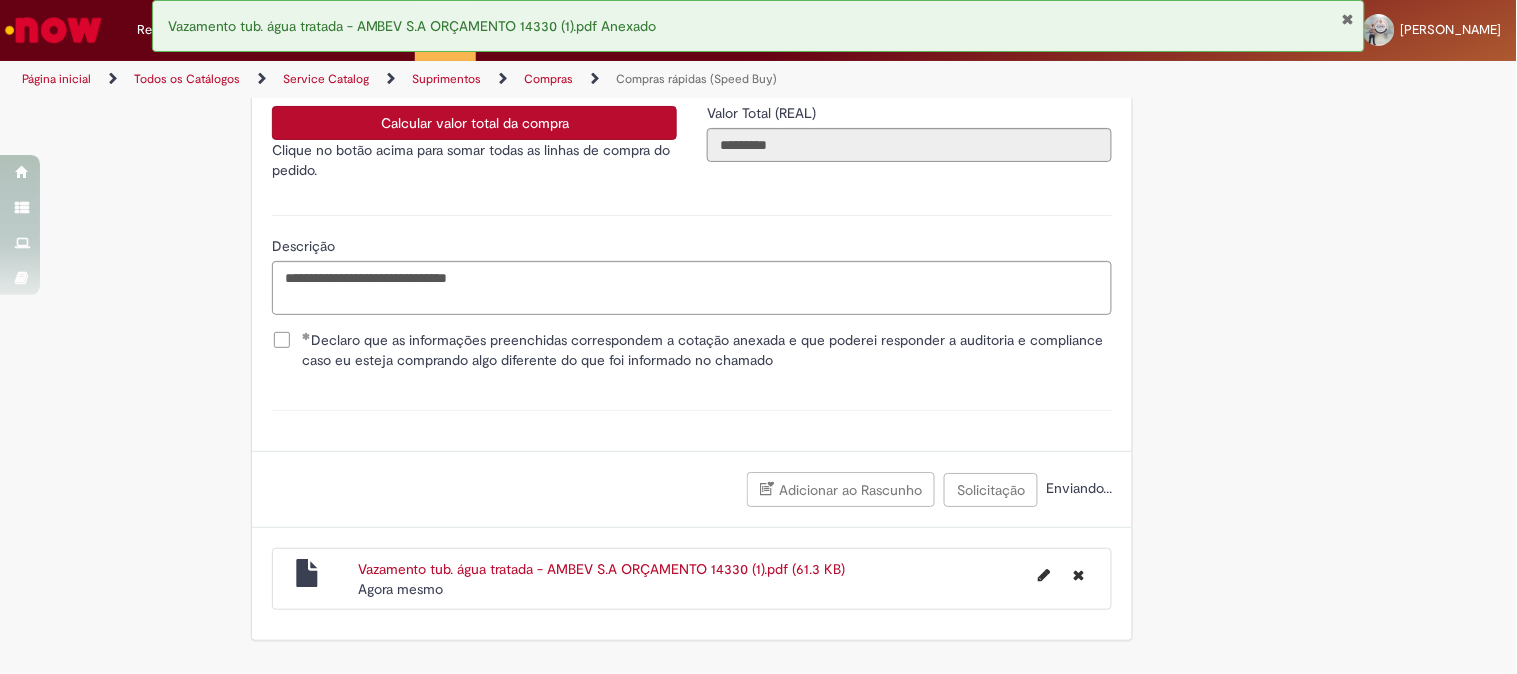 scroll, scrollTop: 3708, scrollLeft: 0, axis: vertical 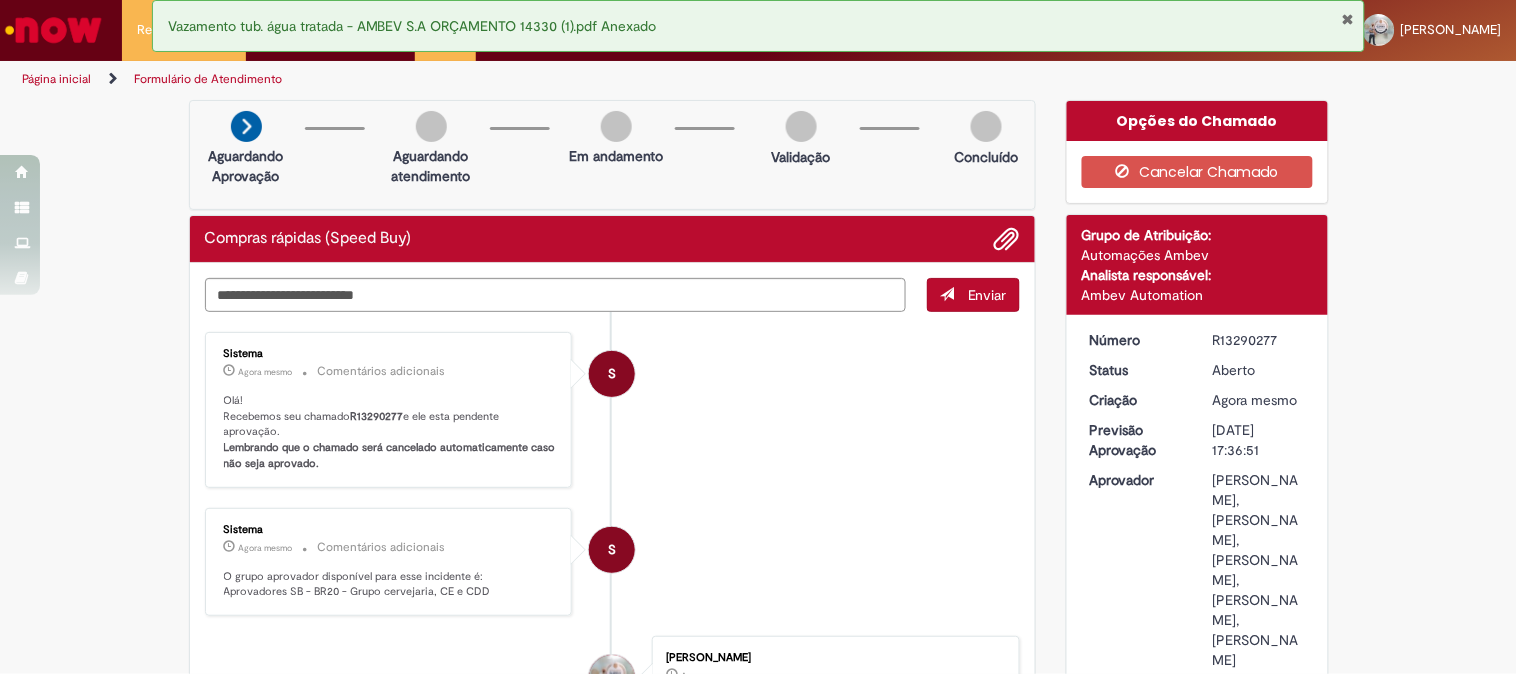 click on "R13290277" at bounding box center (1259, 340) 